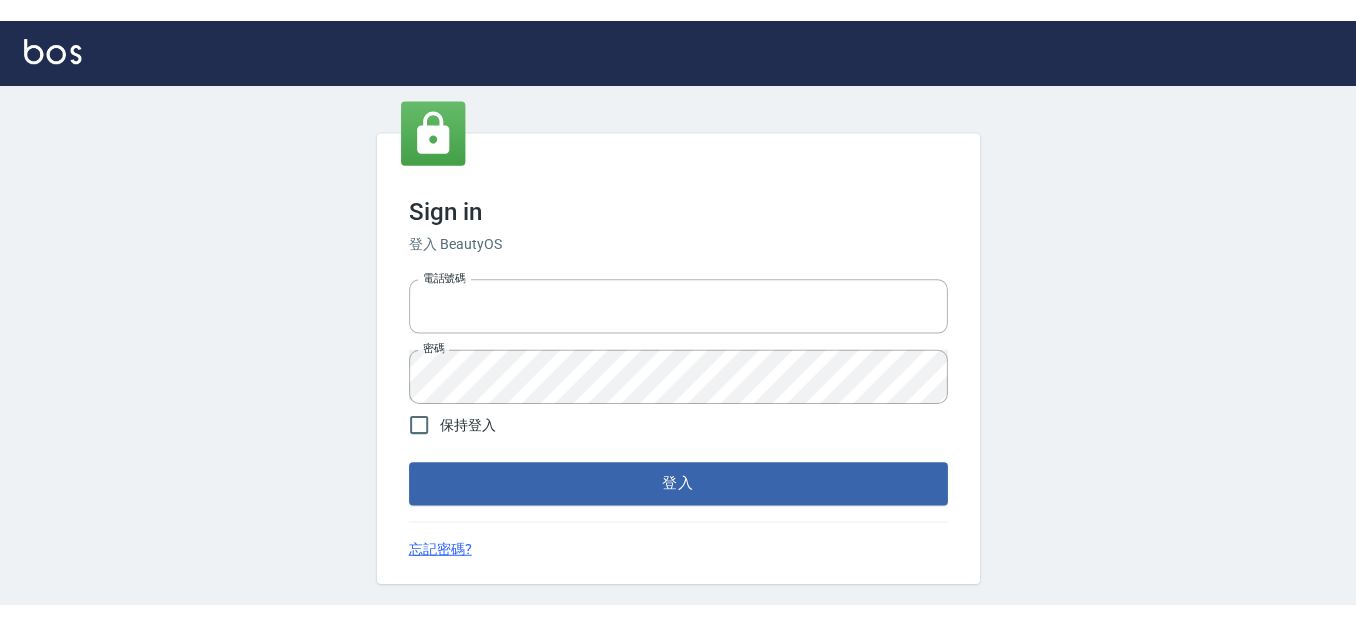 scroll, scrollTop: 0, scrollLeft: 0, axis: both 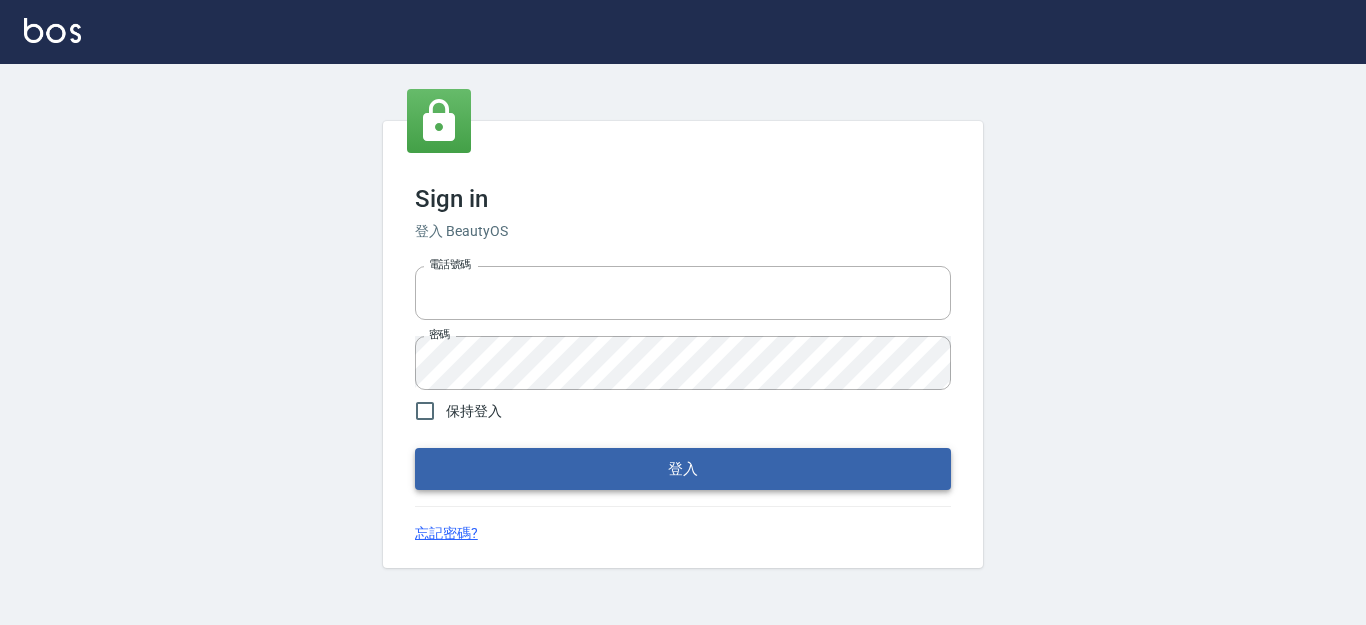 type on "0228278166" 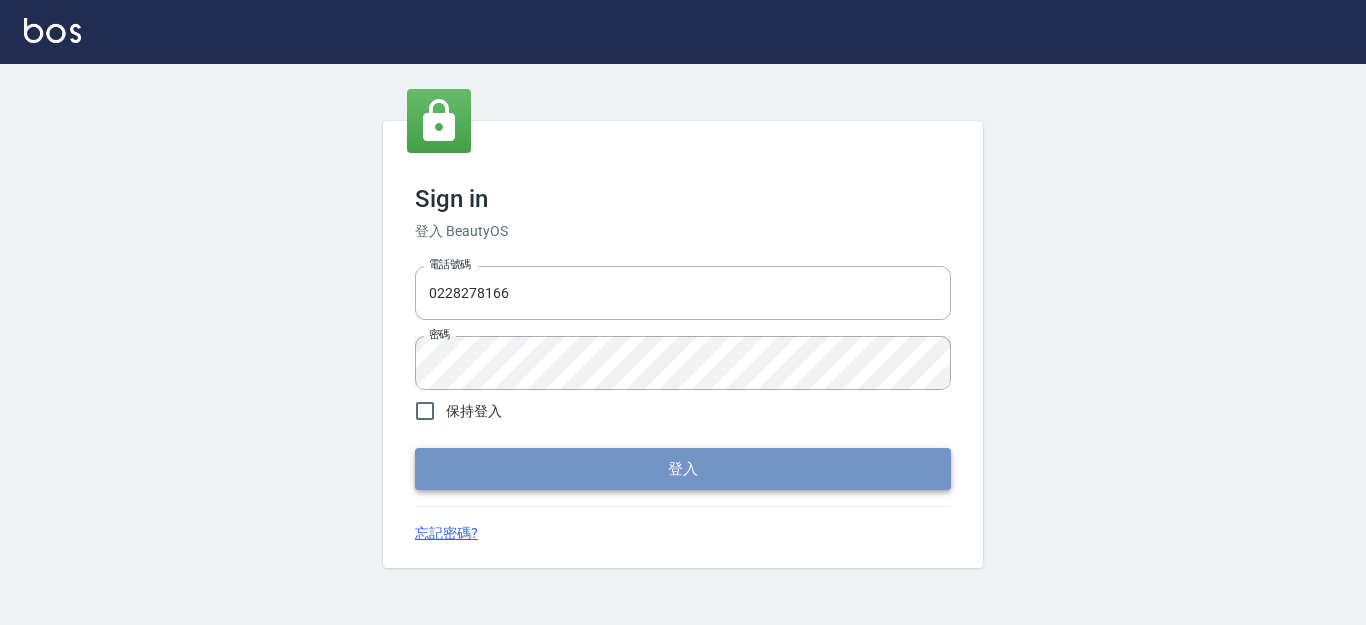 click on "登入" at bounding box center (683, 469) 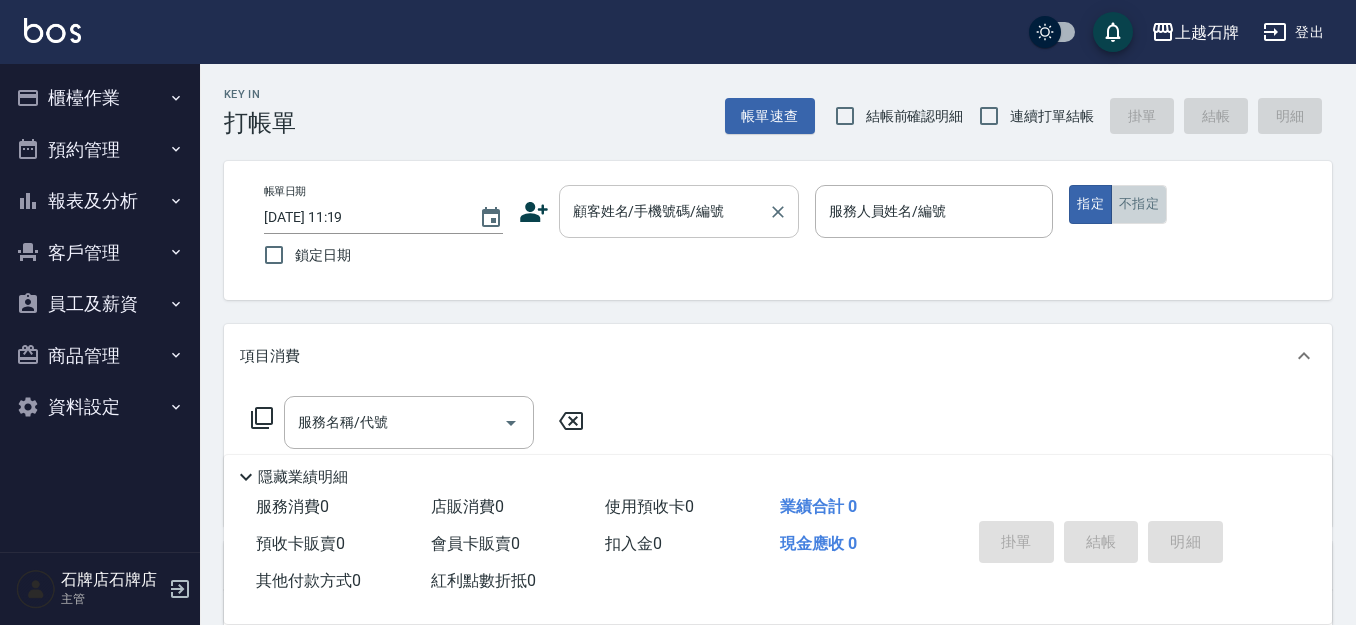 drag, startPoint x: 1140, startPoint y: 204, endPoint x: 750, endPoint y: 216, distance: 390.18457 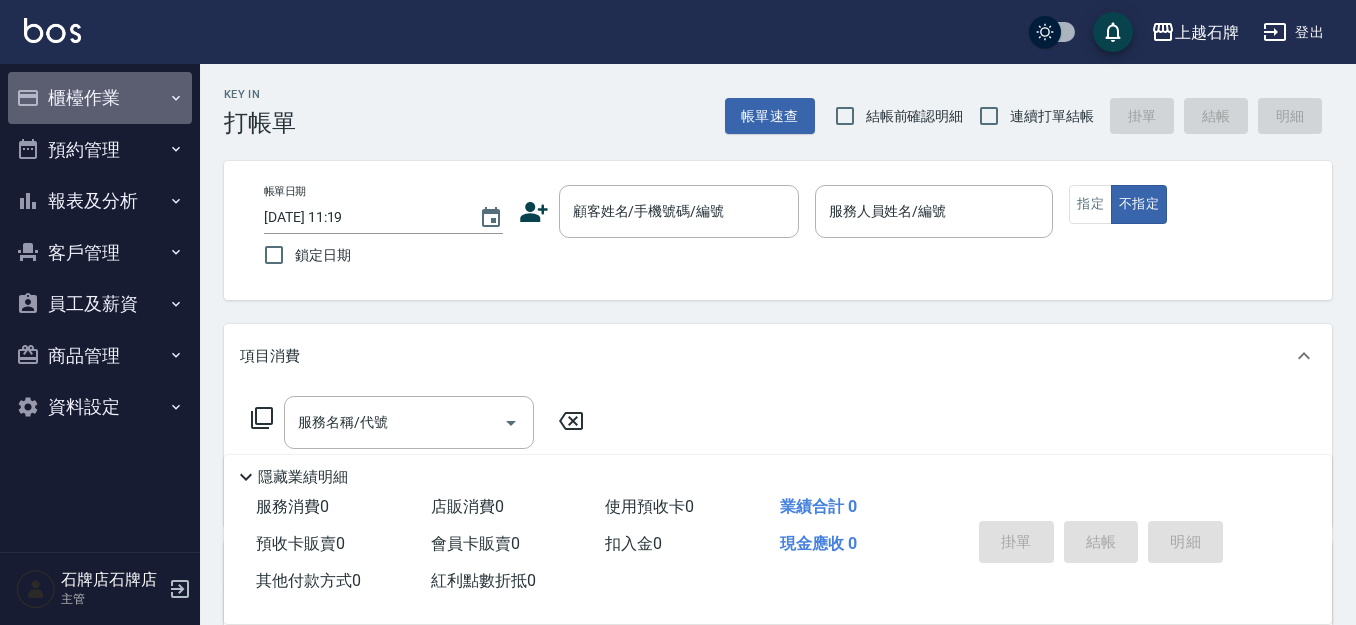 click on "櫃檯作業" at bounding box center [100, 98] 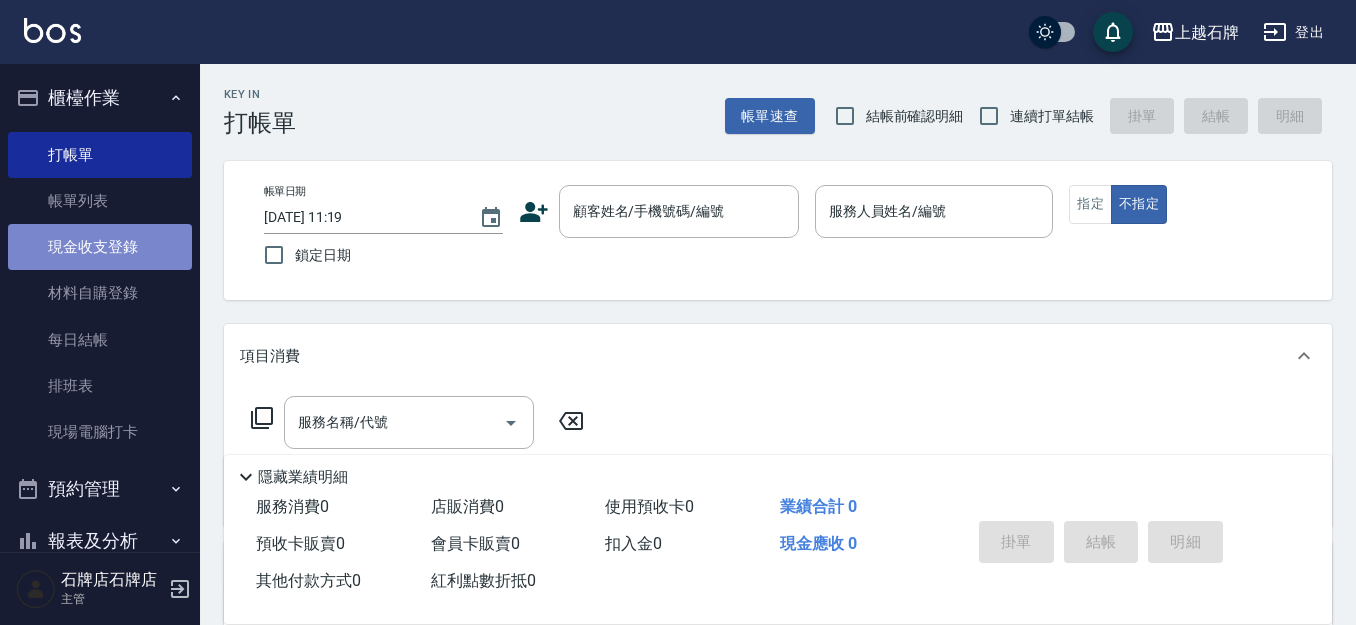 click on "現金收支登錄" at bounding box center (100, 247) 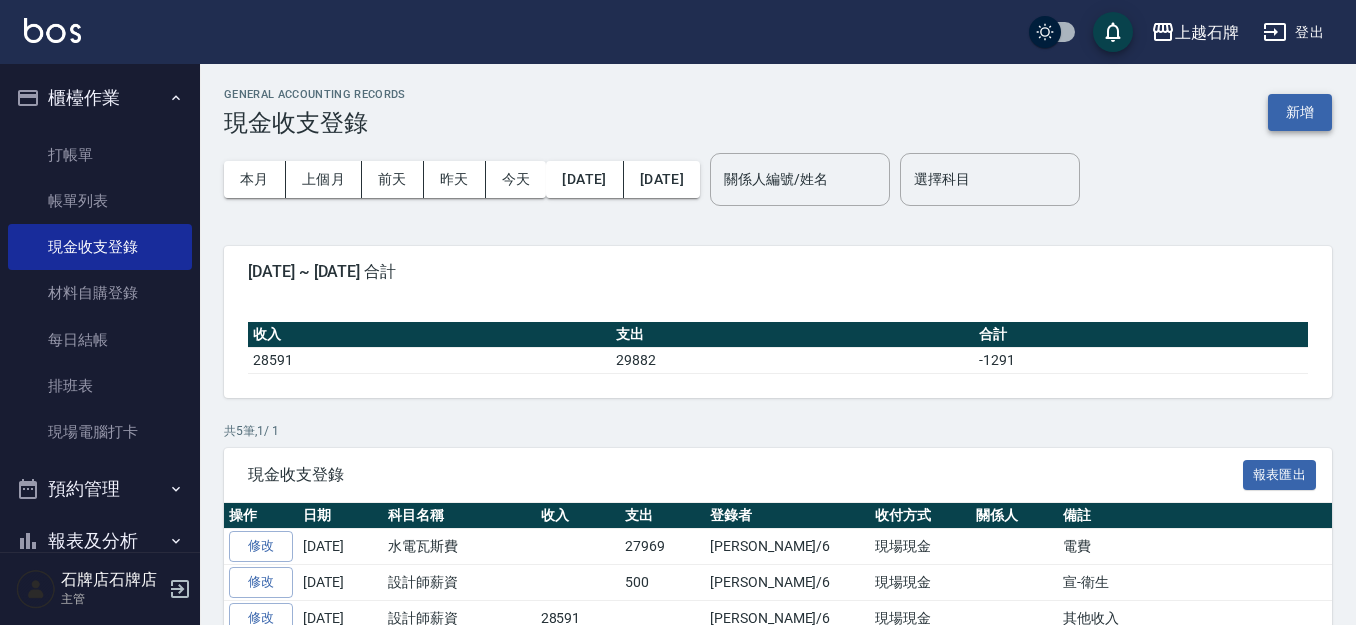 click on "新增" at bounding box center [1300, 112] 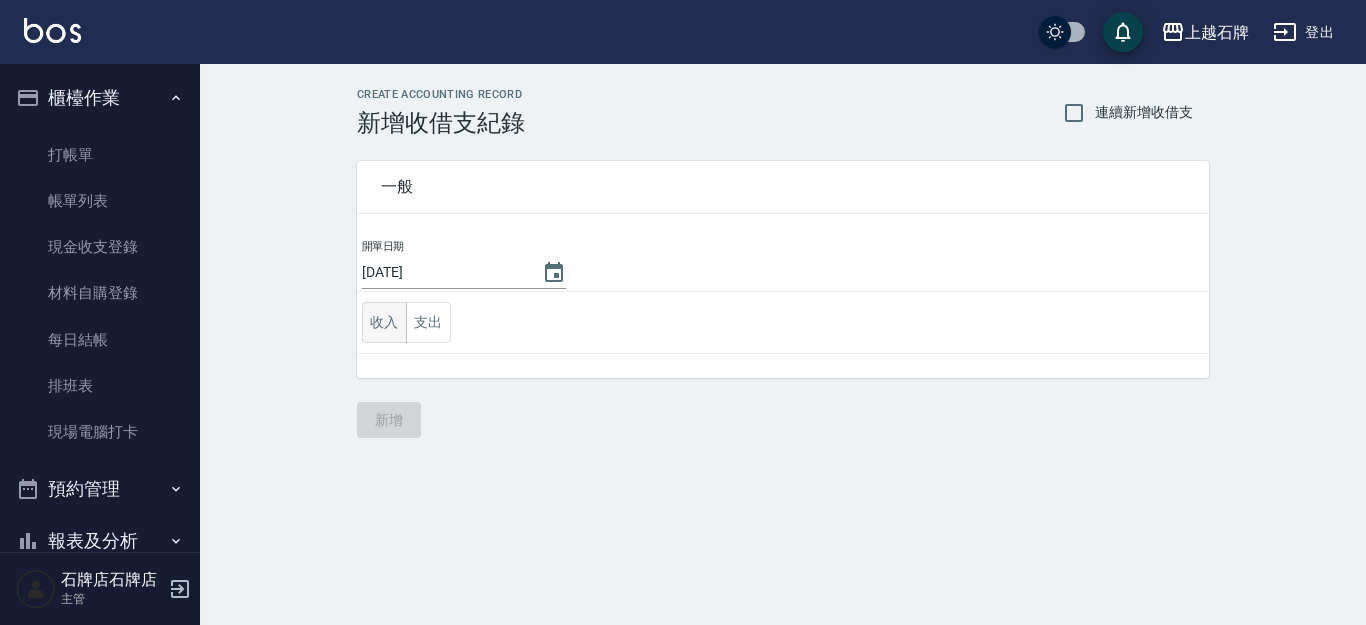 click on "收入" at bounding box center (384, 322) 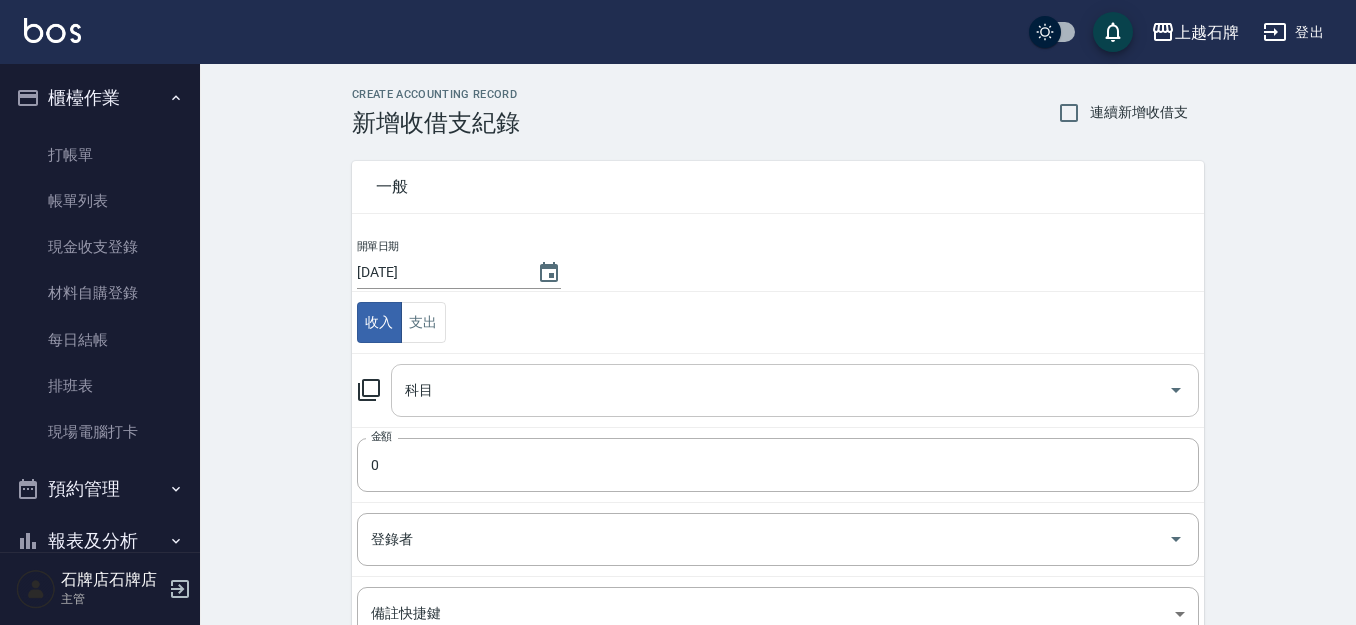 click on "科目" at bounding box center [780, 390] 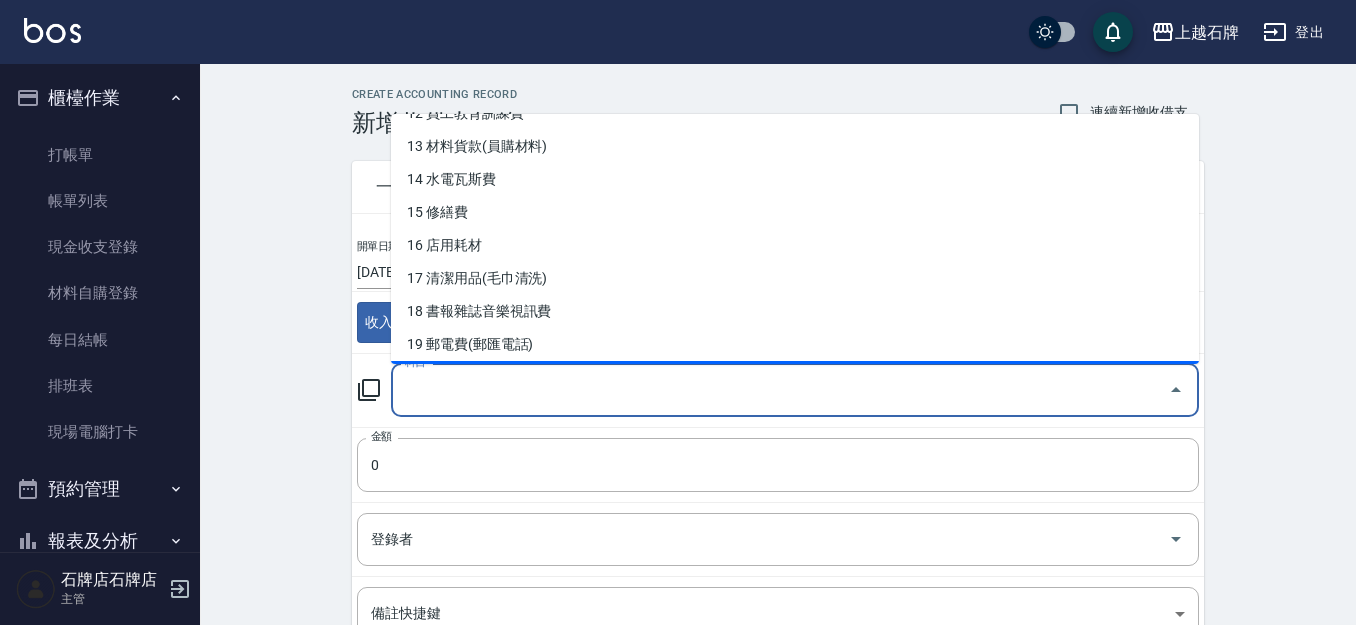 scroll, scrollTop: 321, scrollLeft: 0, axis: vertical 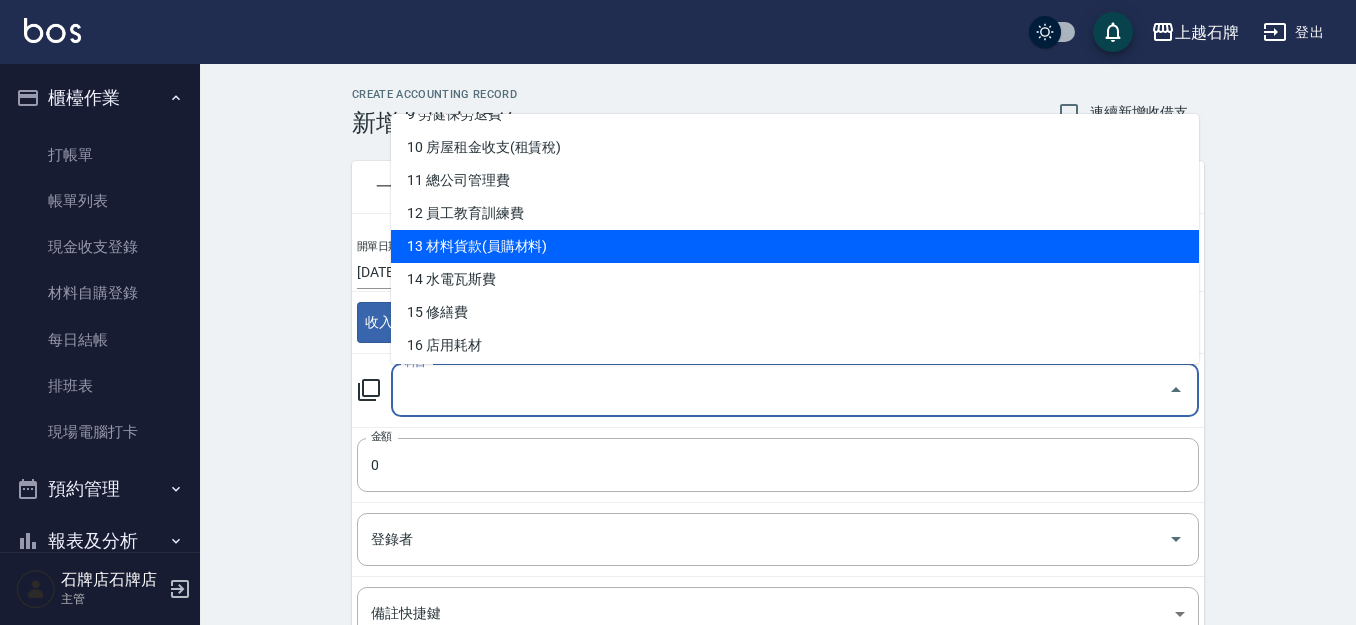 click on "13 材料貨款(員購材料)" at bounding box center [795, 246] 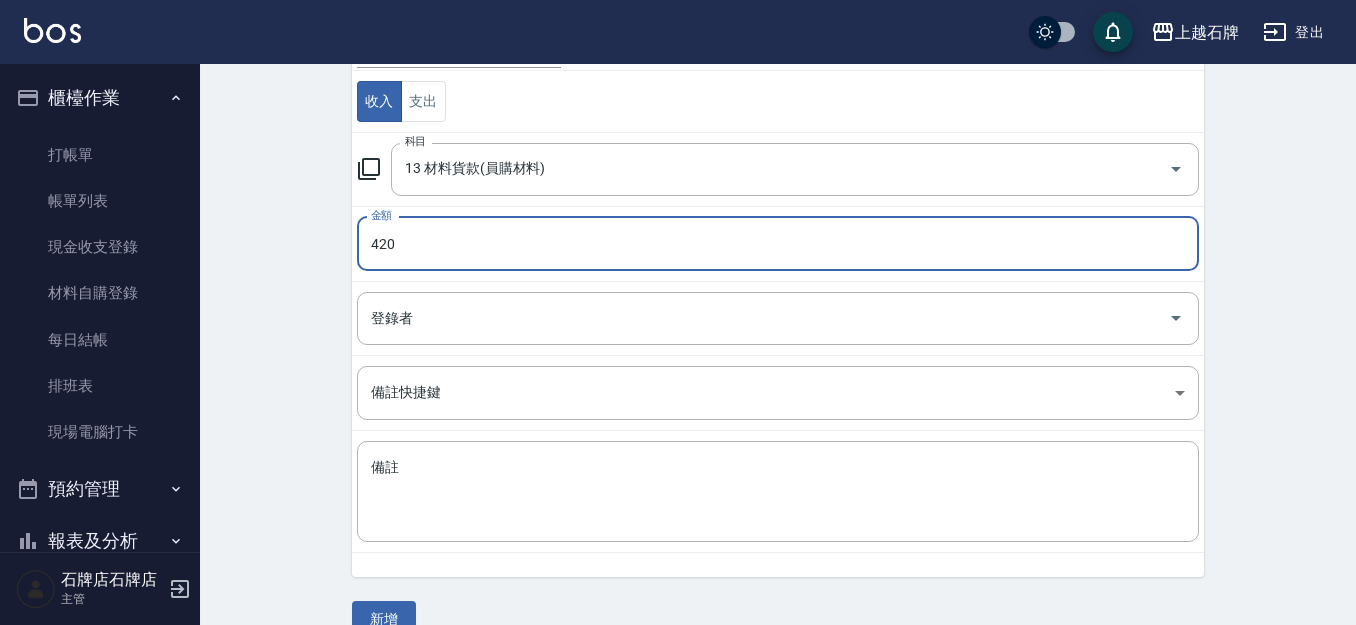 scroll, scrollTop: 258, scrollLeft: 0, axis: vertical 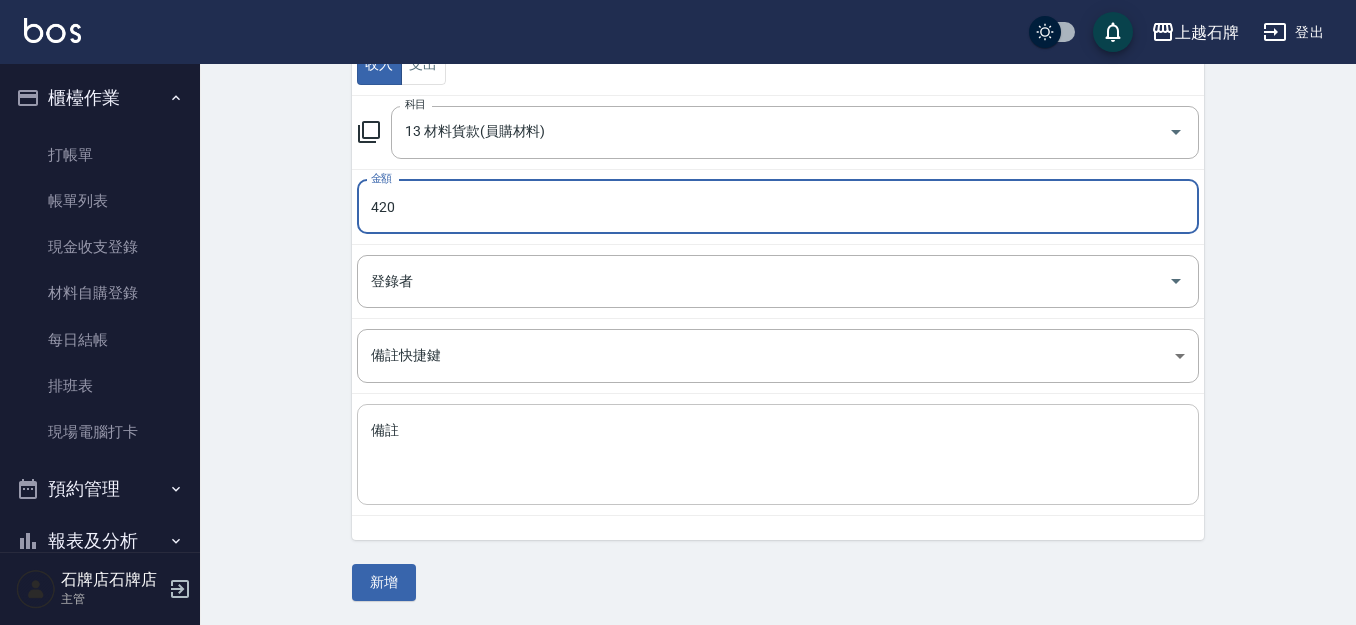 type on "420" 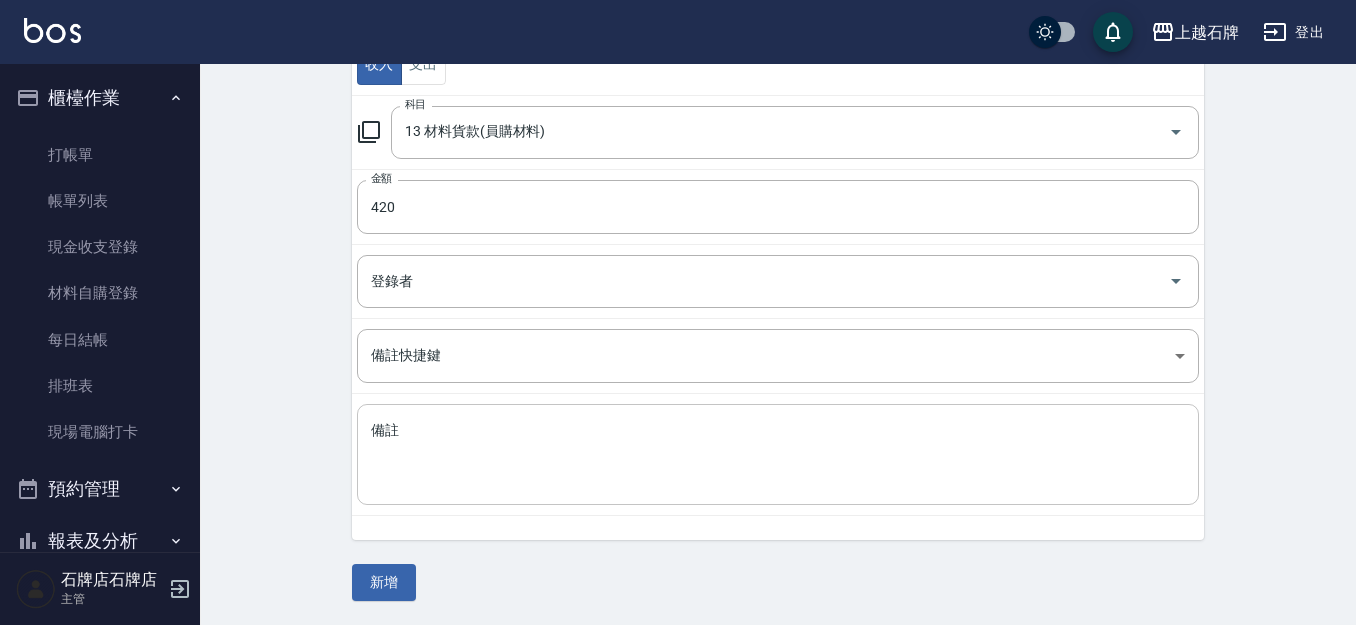 click on "備註" at bounding box center [778, 455] 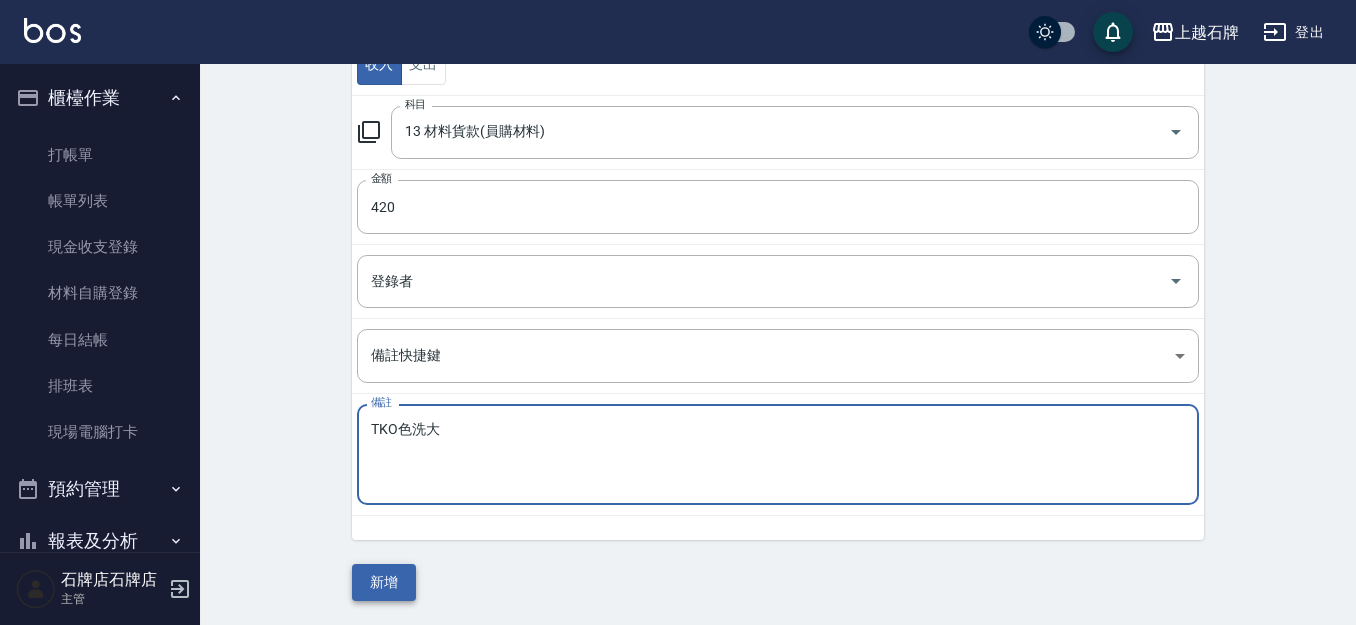 type on "TKO色洗大" 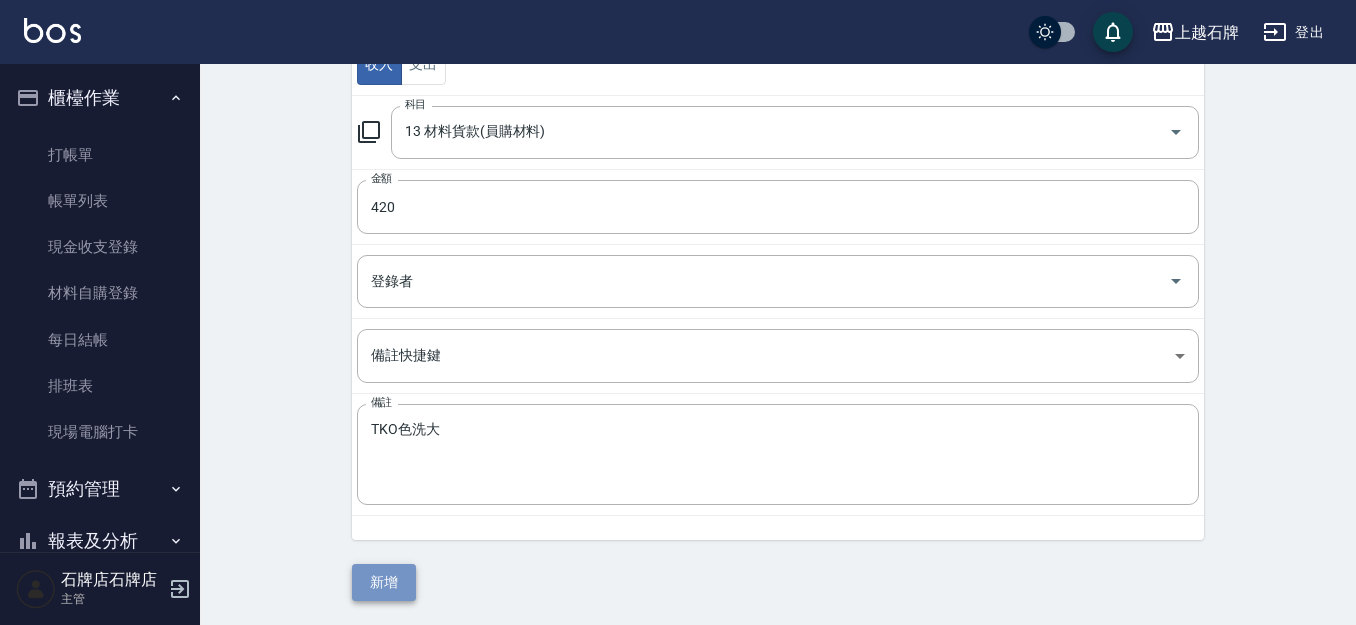 click on "新增" at bounding box center [384, 582] 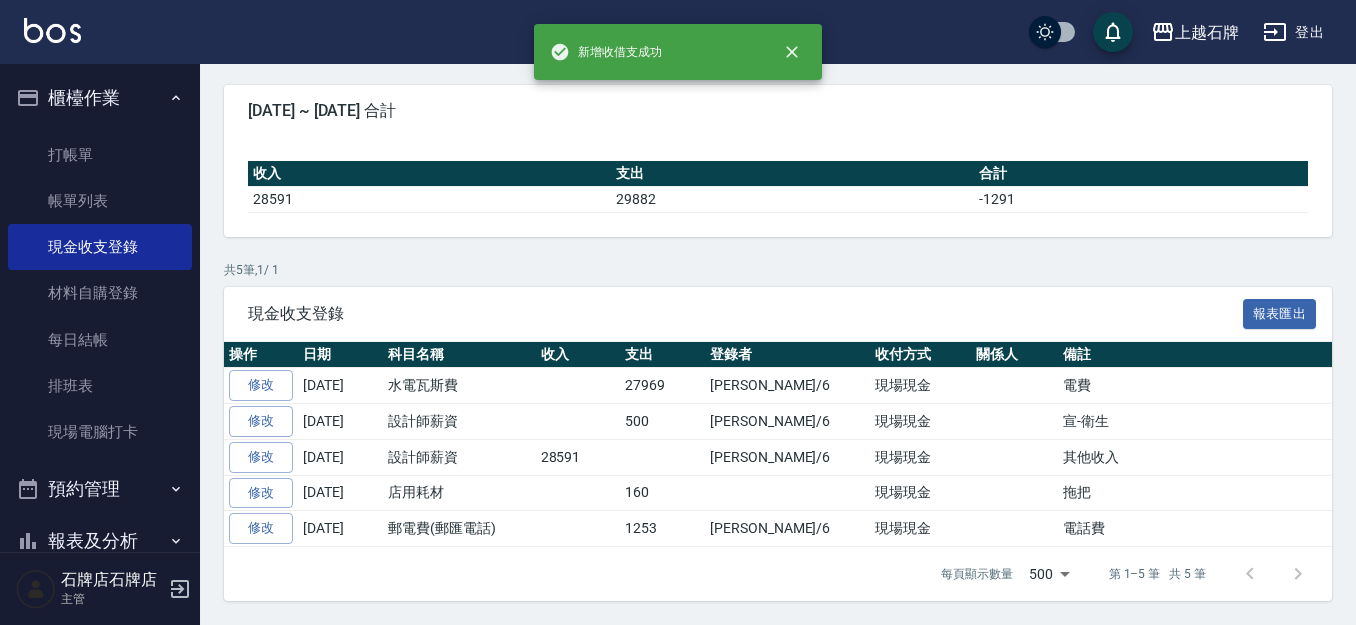 scroll, scrollTop: 0, scrollLeft: 0, axis: both 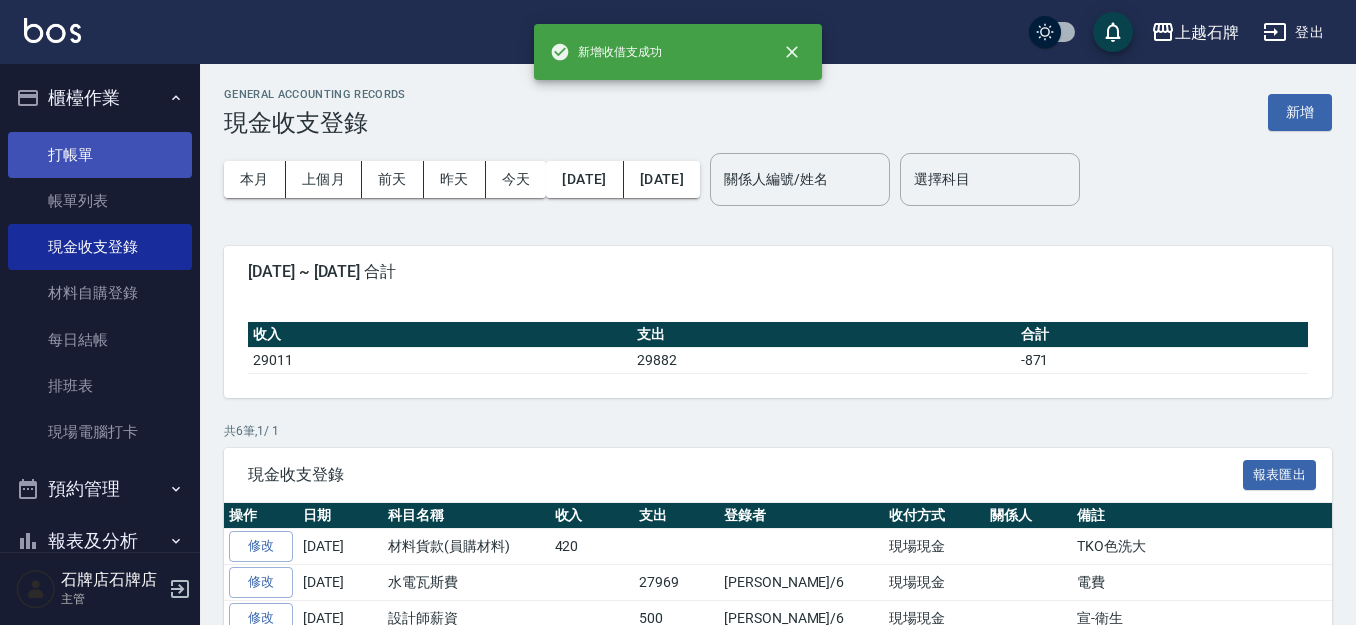 click on "打帳單" at bounding box center [100, 155] 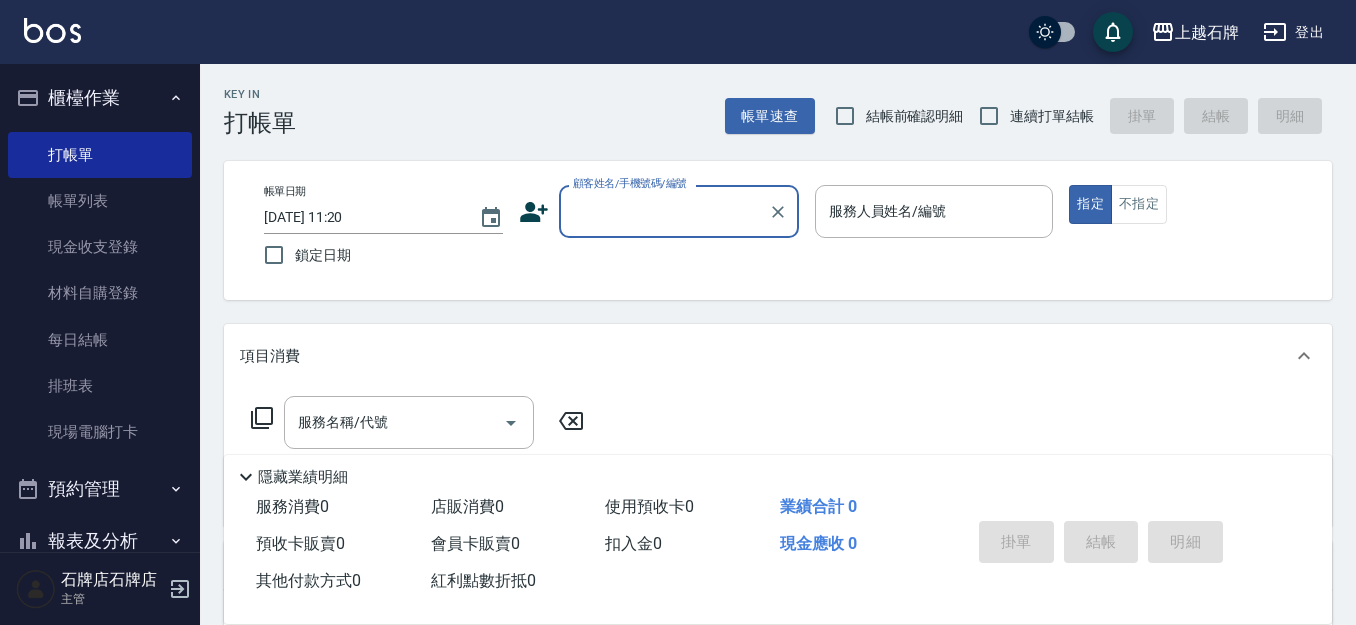 click on "Key In 打帳單 帳單速查 結帳前確認明細 連續打單結帳 掛單 結帳 明細" at bounding box center (766, 100) 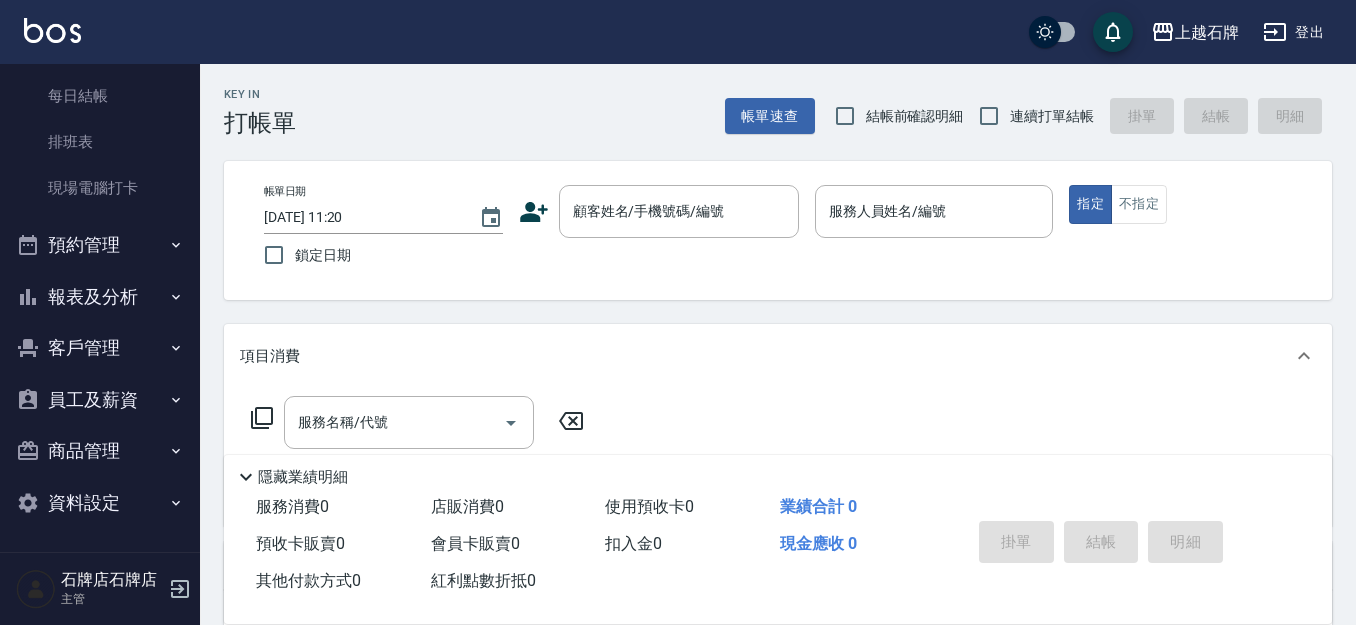 click on "報表及分析" at bounding box center [100, 297] 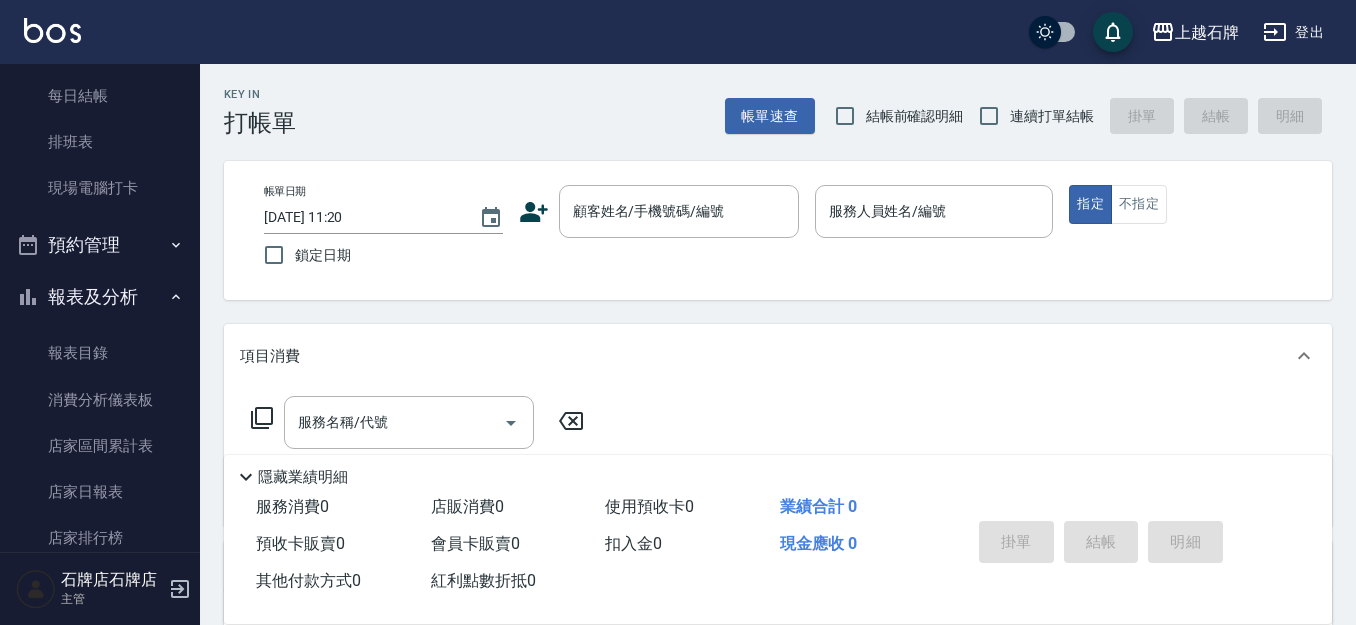 scroll, scrollTop: 844, scrollLeft: 0, axis: vertical 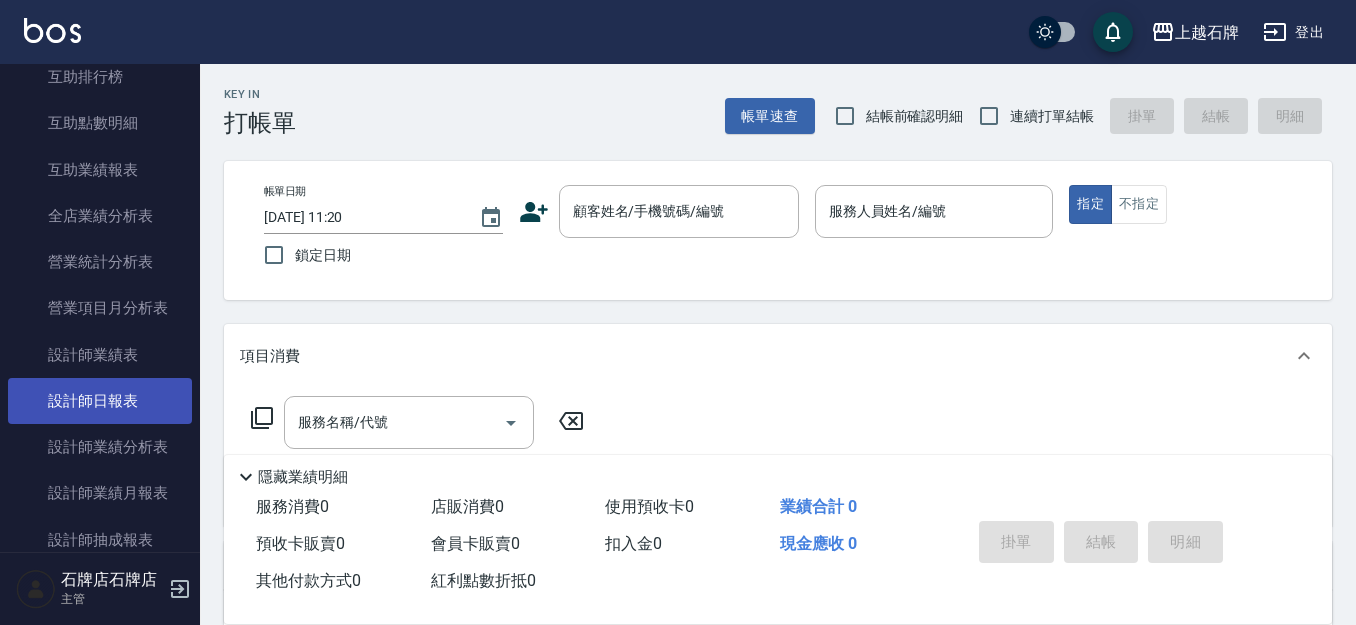click on "設計師日報表" at bounding box center [100, 401] 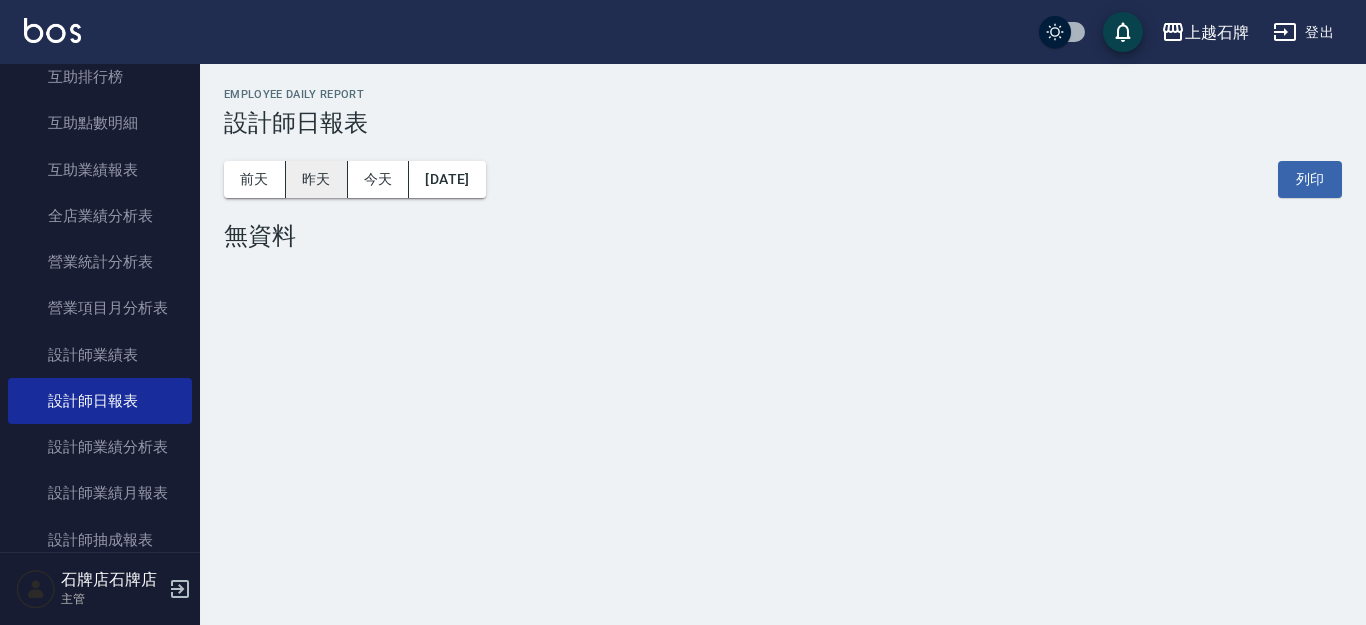 click on "昨天" at bounding box center [317, 179] 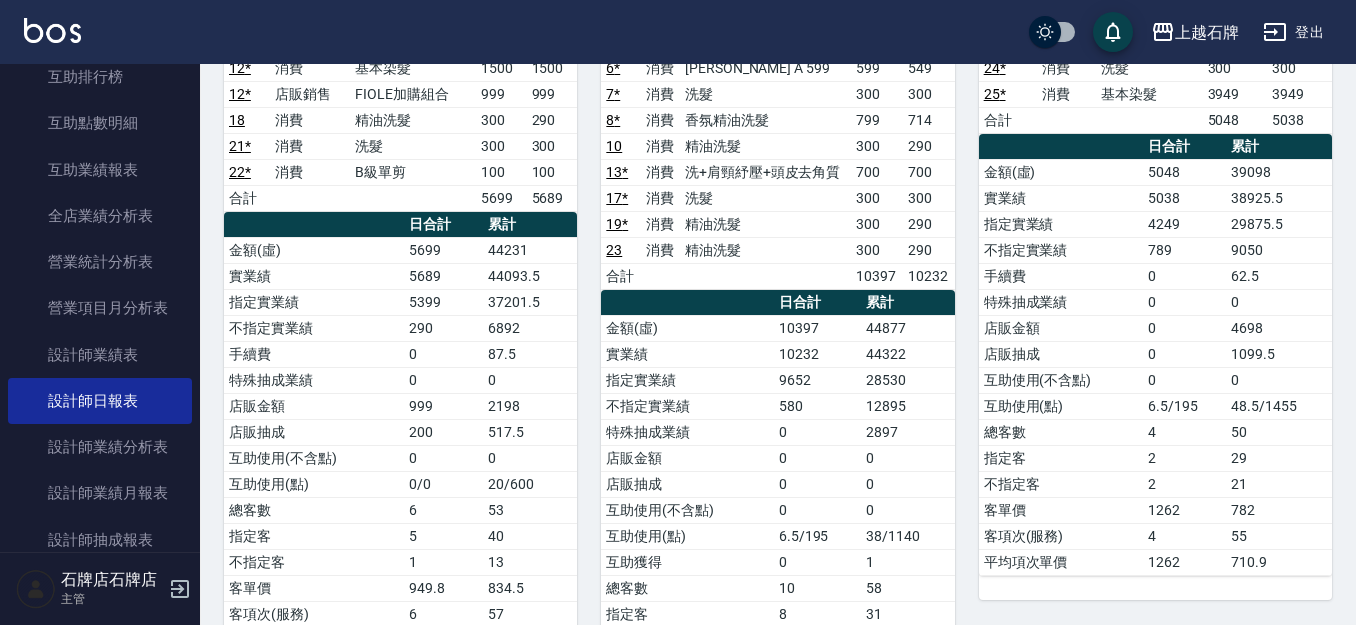 scroll, scrollTop: 300, scrollLeft: 0, axis: vertical 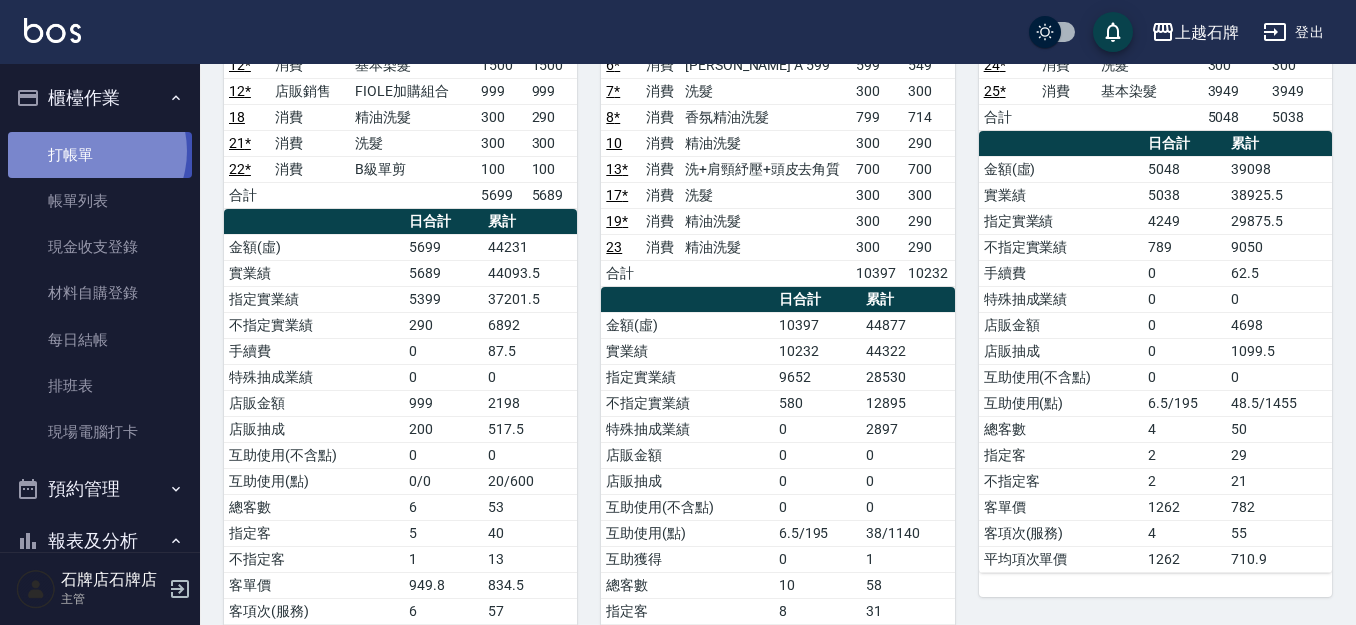 click on "打帳單" at bounding box center [100, 155] 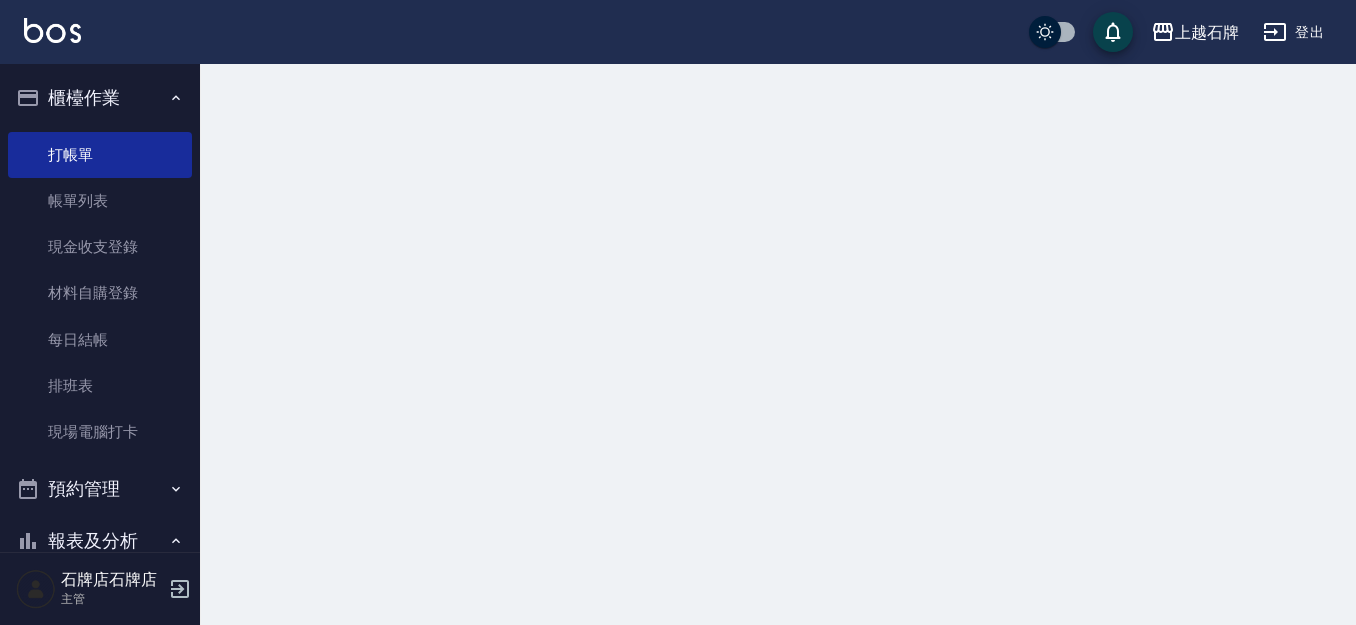 scroll, scrollTop: 0, scrollLeft: 0, axis: both 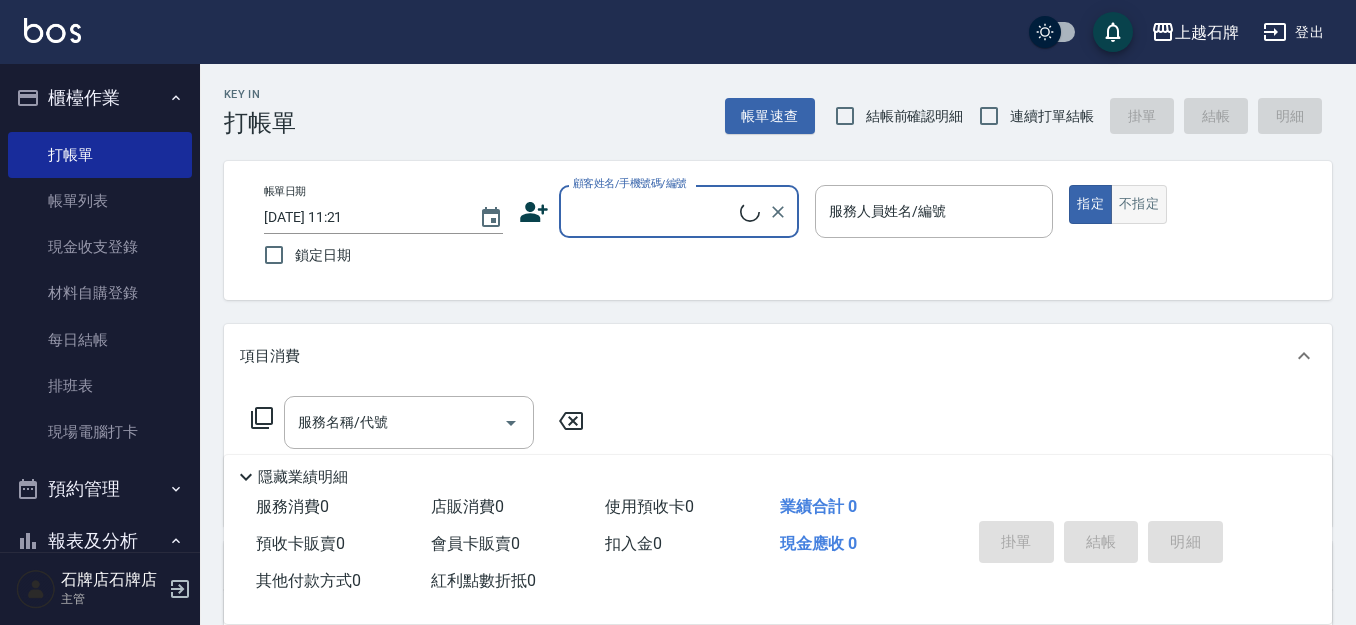 click on "不指定" at bounding box center (1139, 204) 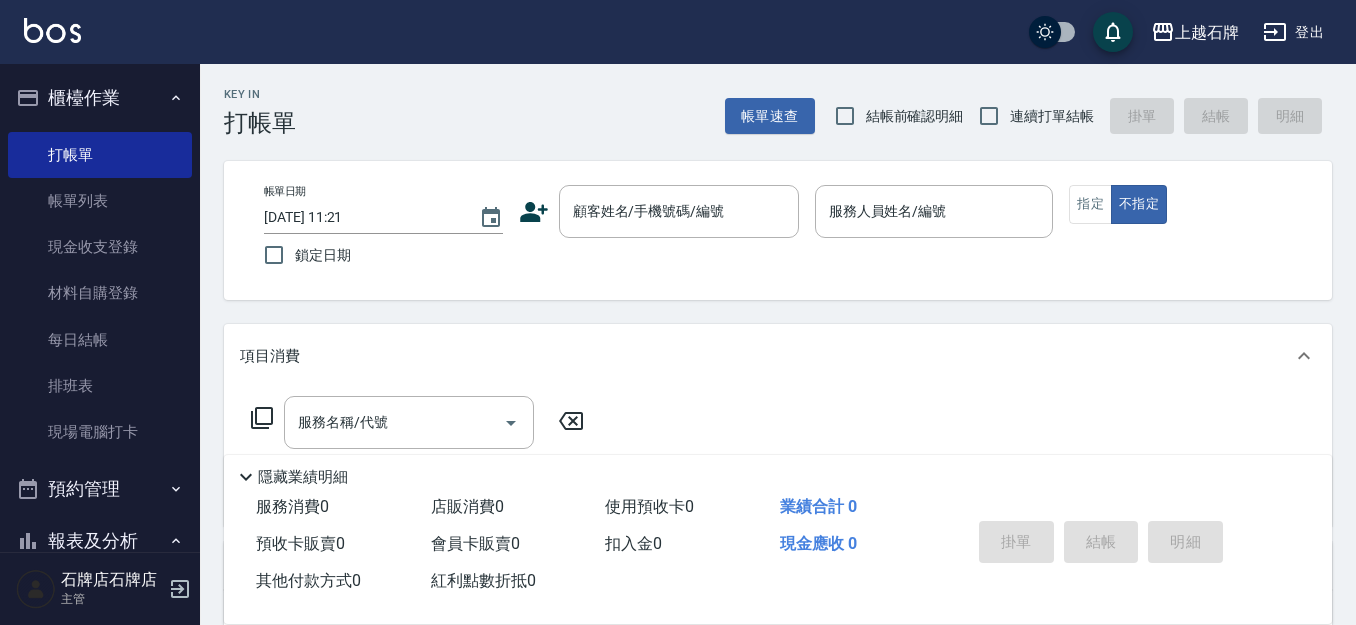 click on "Key In 打帳單 帳單速查 結帳前確認明細 連續打單結帳 掛單 結帳 明細" at bounding box center [766, 100] 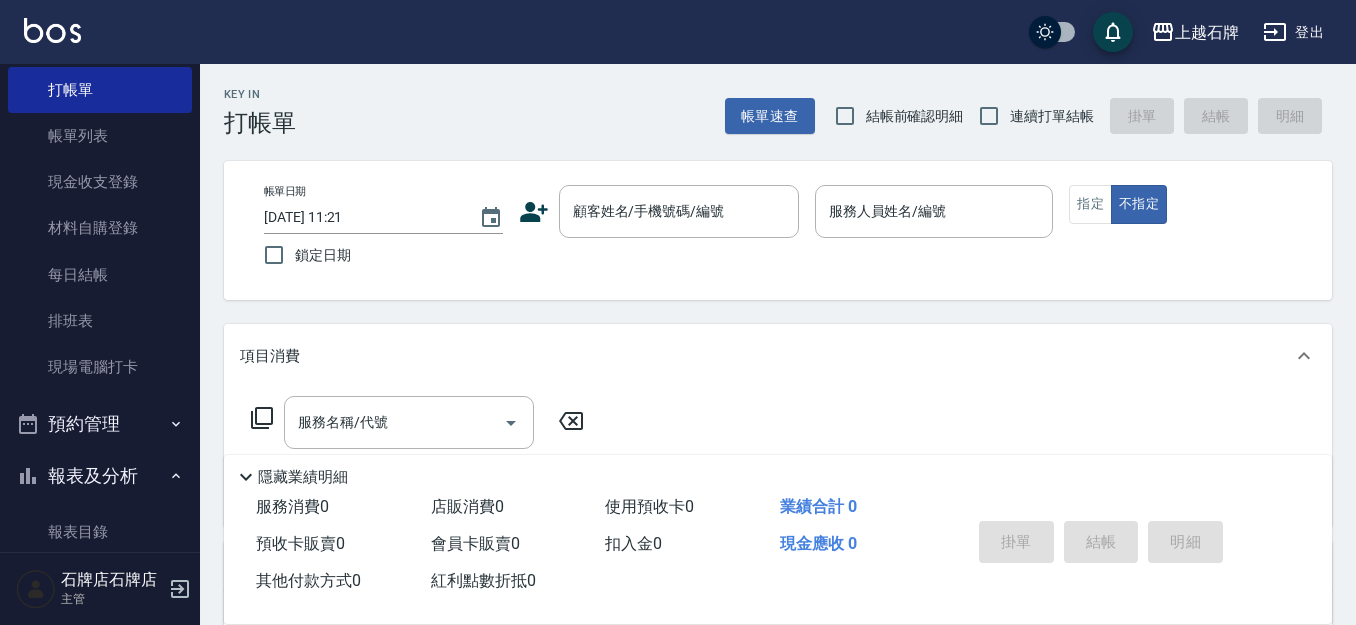 scroll, scrollTop: 100, scrollLeft: 0, axis: vertical 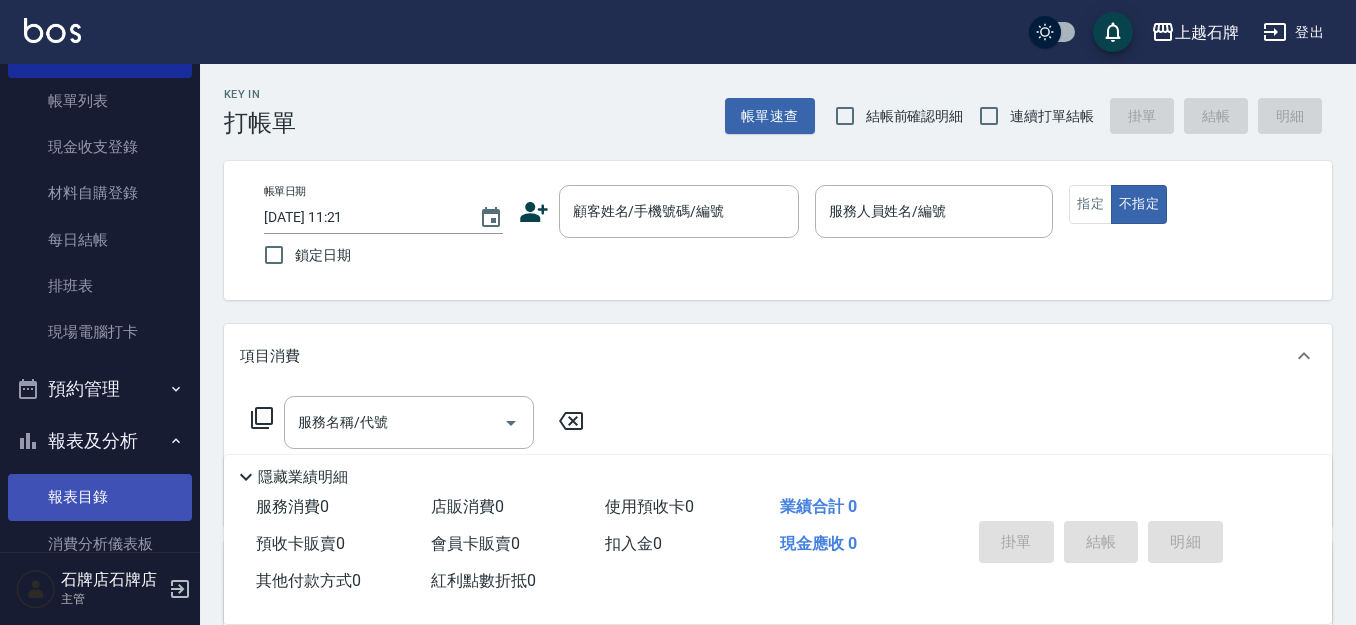 click on "報表目錄" at bounding box center (100, 497) 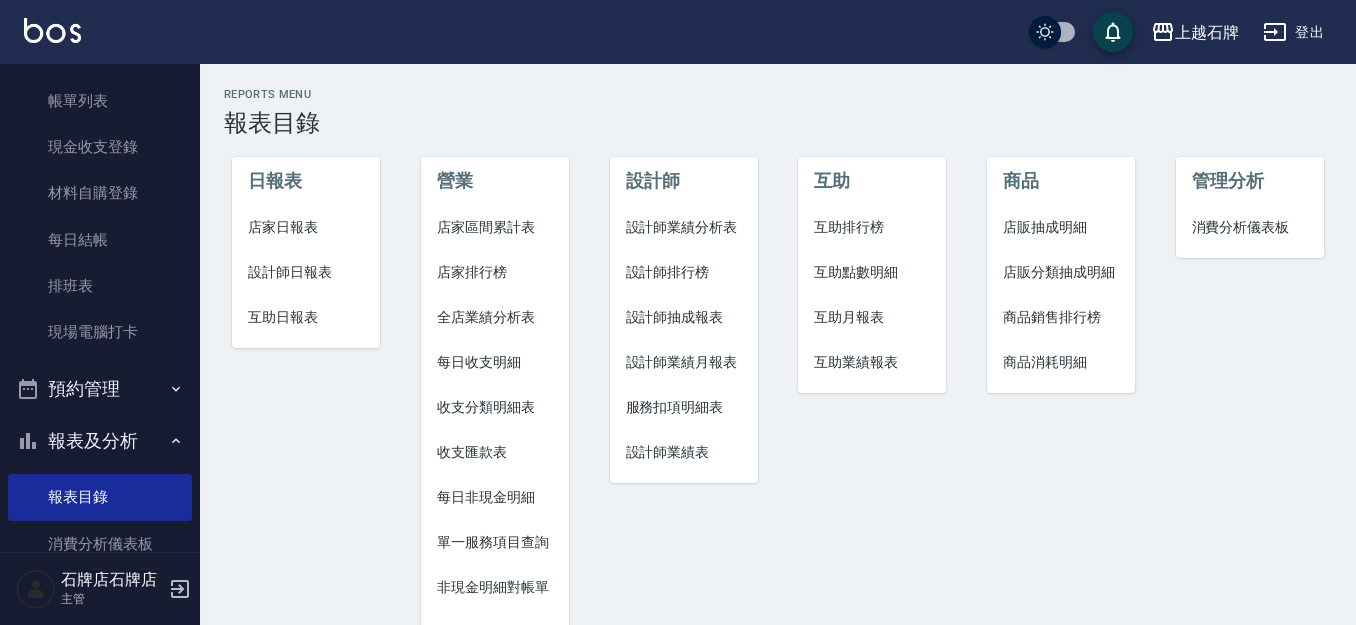 click on "設計師日報表" at bounding box center (306, 272) 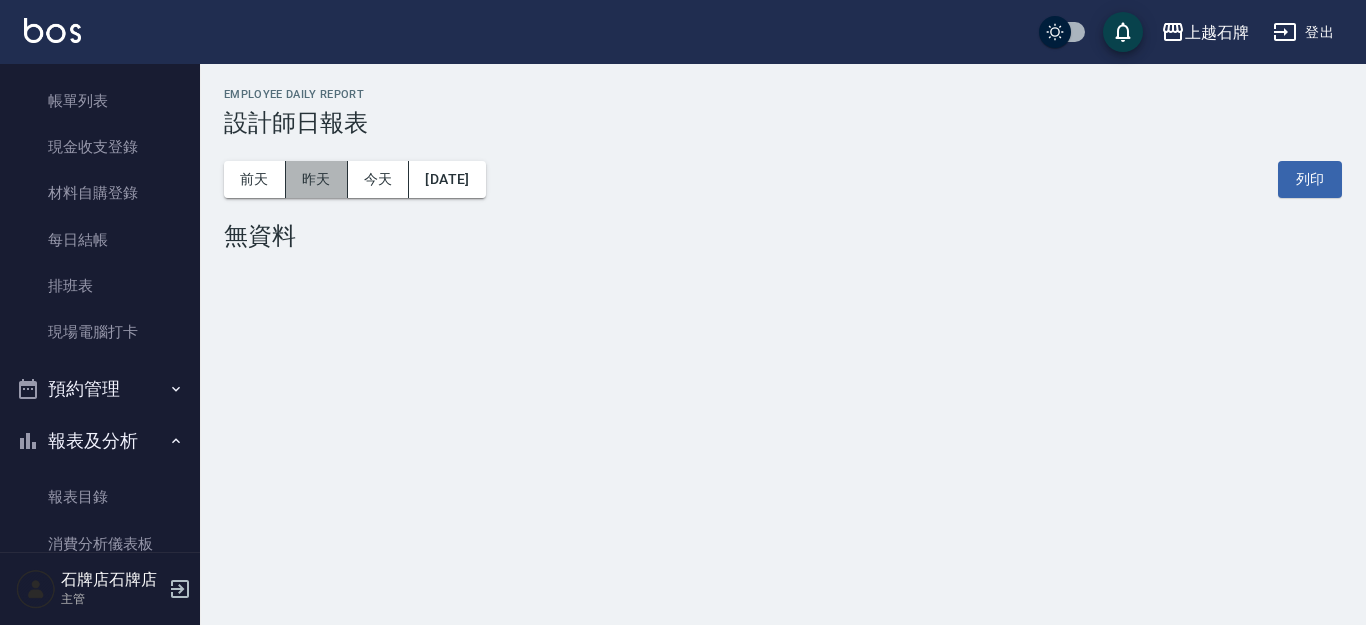 click on "昨天" at bounding box center [317, 179] 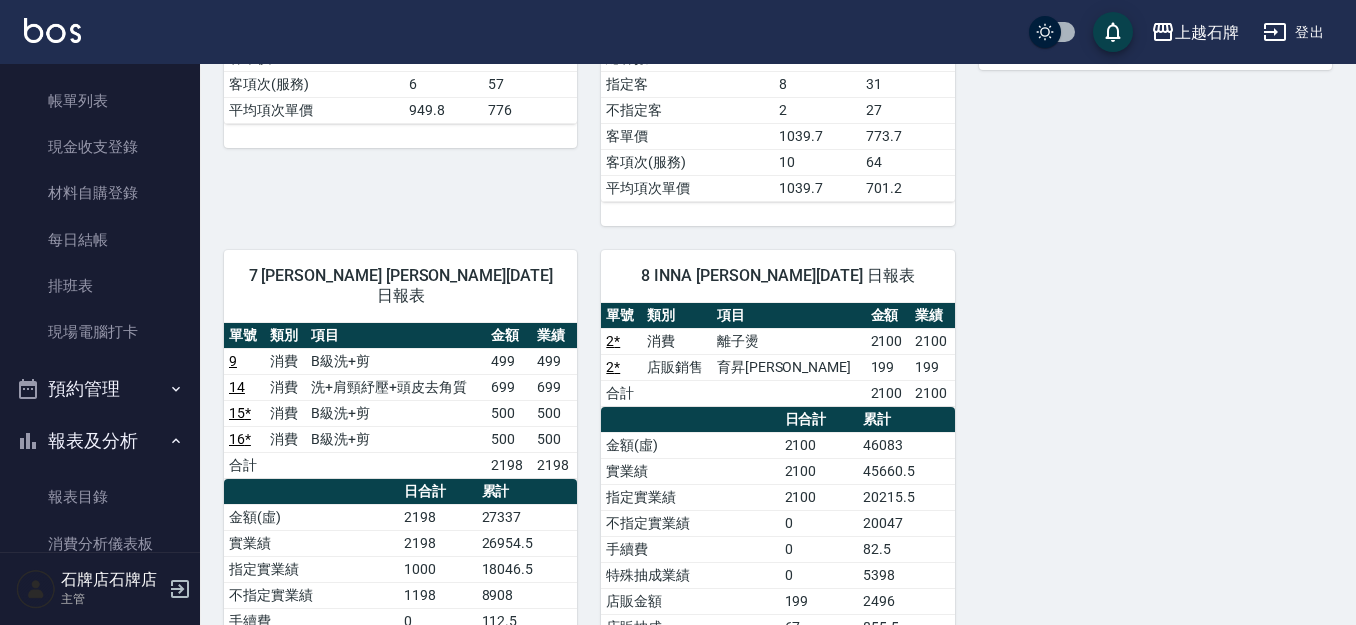 scroll, scrollTop: 900, scrollLeft: 0, axis: vertical 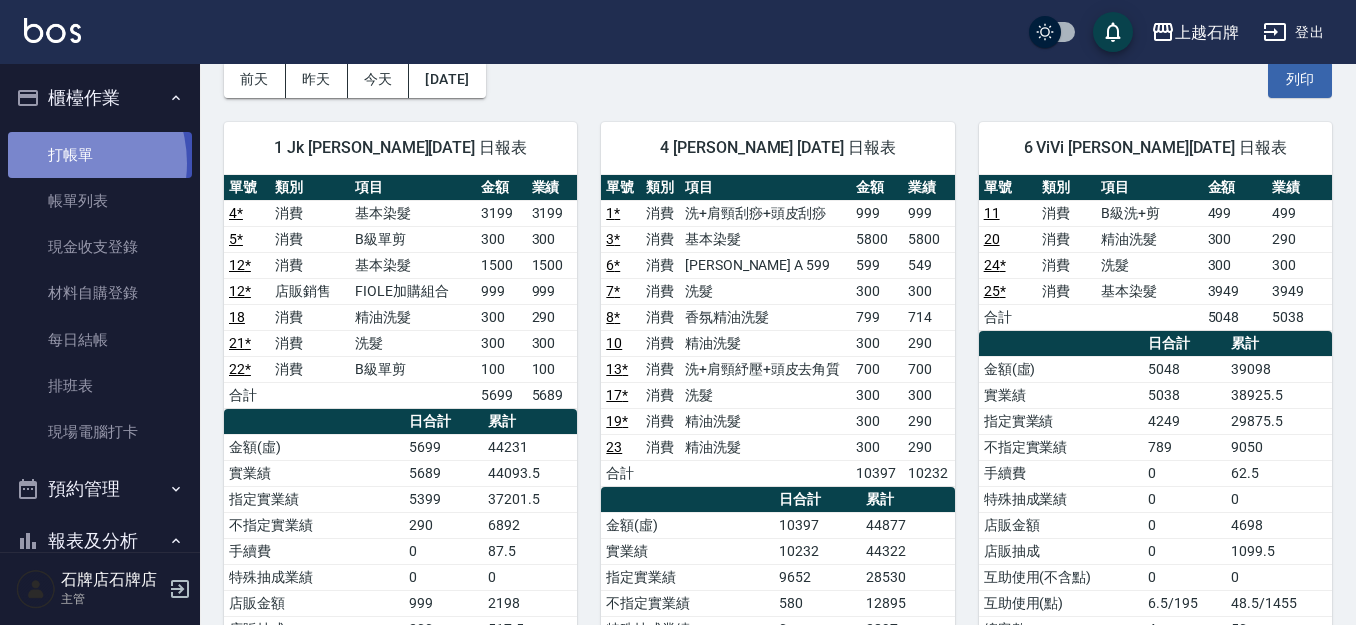 click on "打帳單" at bounding box center (100, 155) 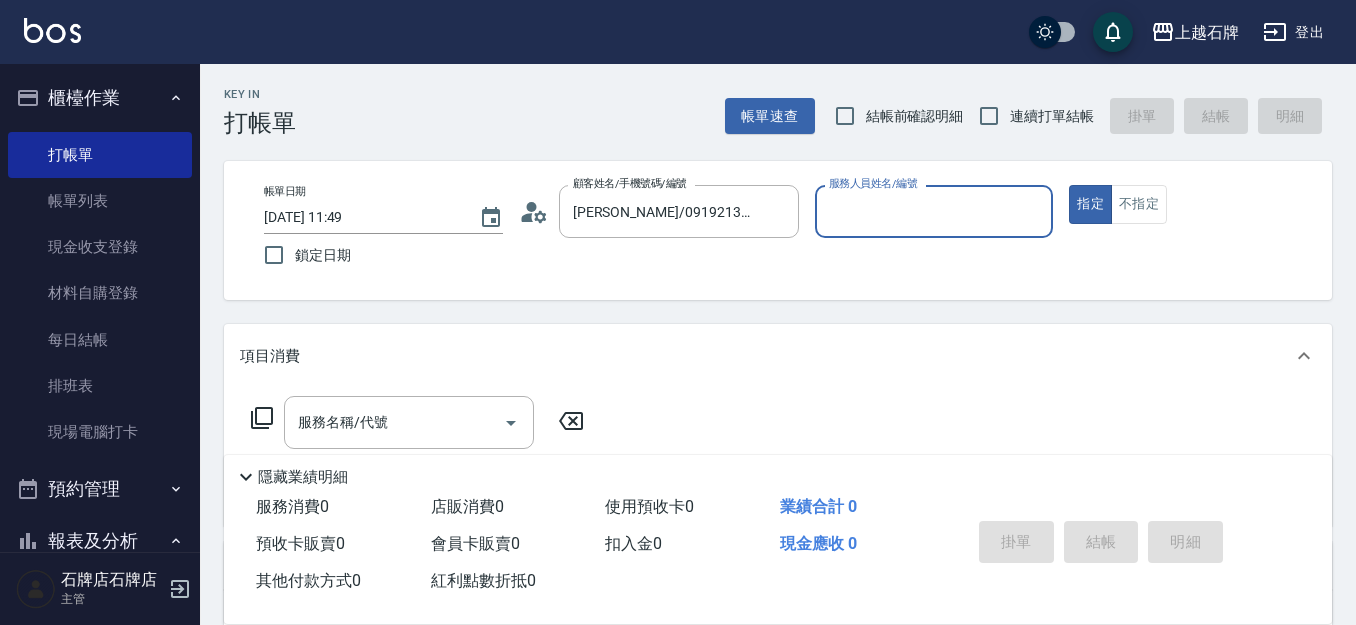 type on "新客人 姓名未設定/01/null" 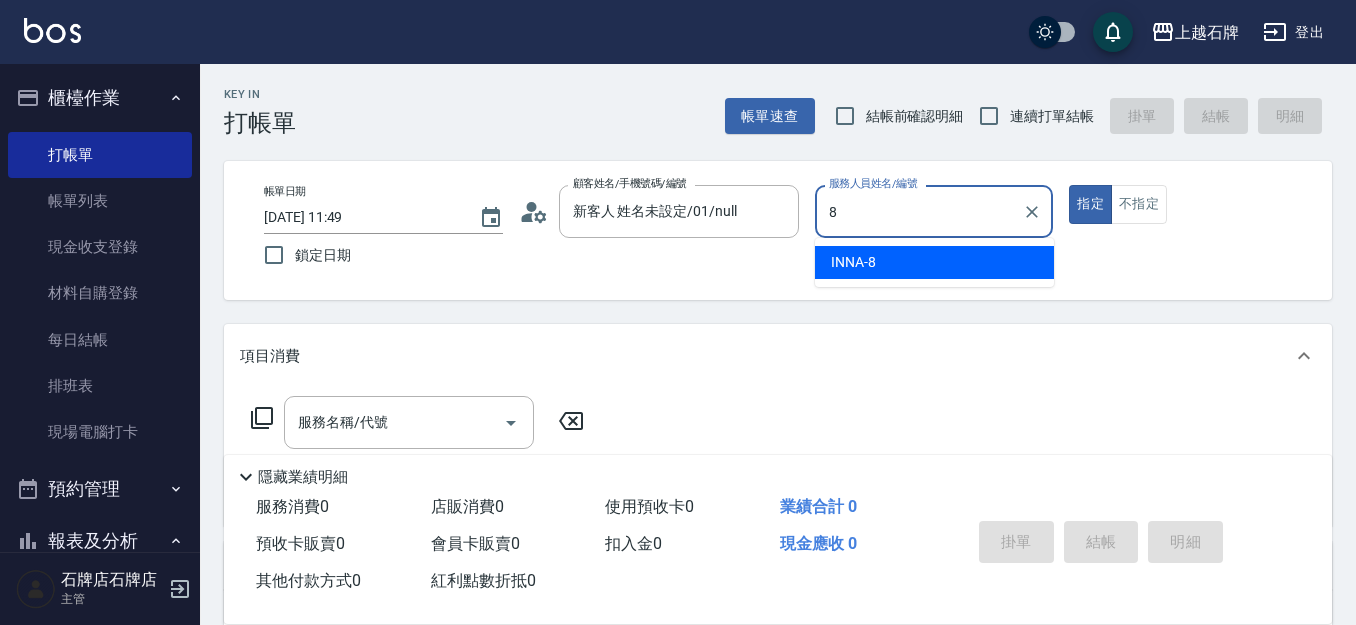 type on "INNA-8" 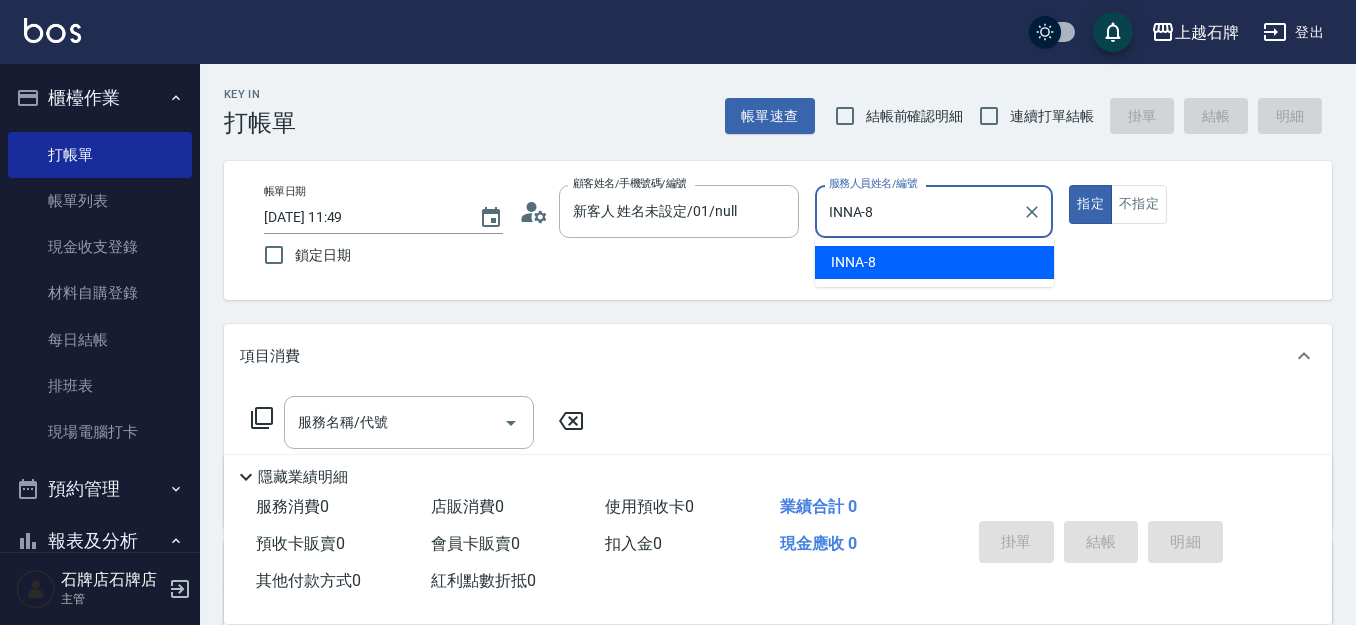 type on "true" 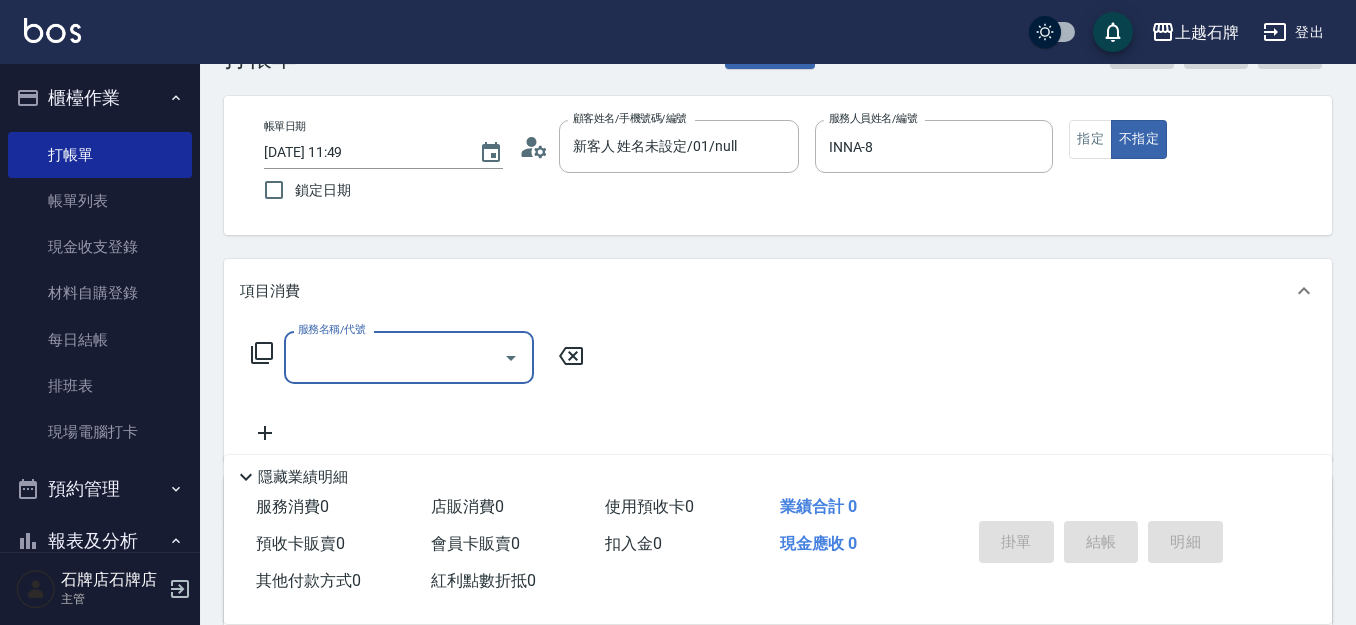 scroll, scrollTop: 100, scrollLeft: 0, axis: vertical 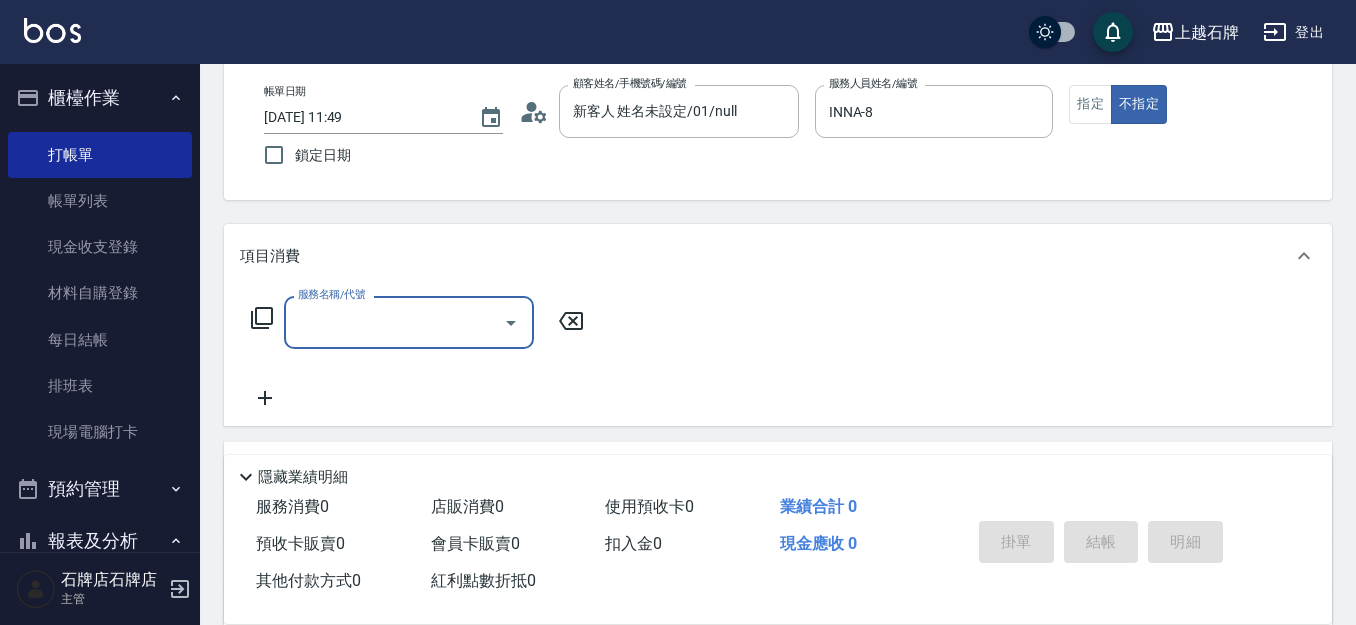 click on "服務名稱/代號" at bounding box center [409, 322] 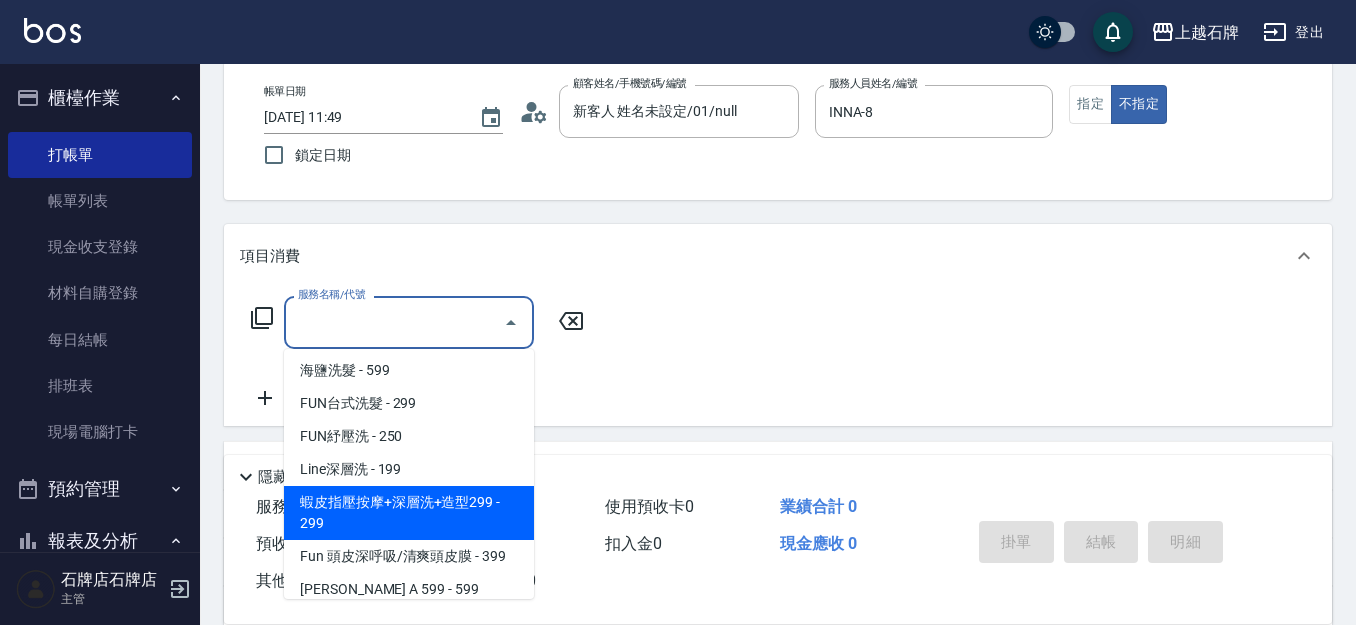 scroll, scrollTop: 400, scrollLeft: 0, axis: vertical 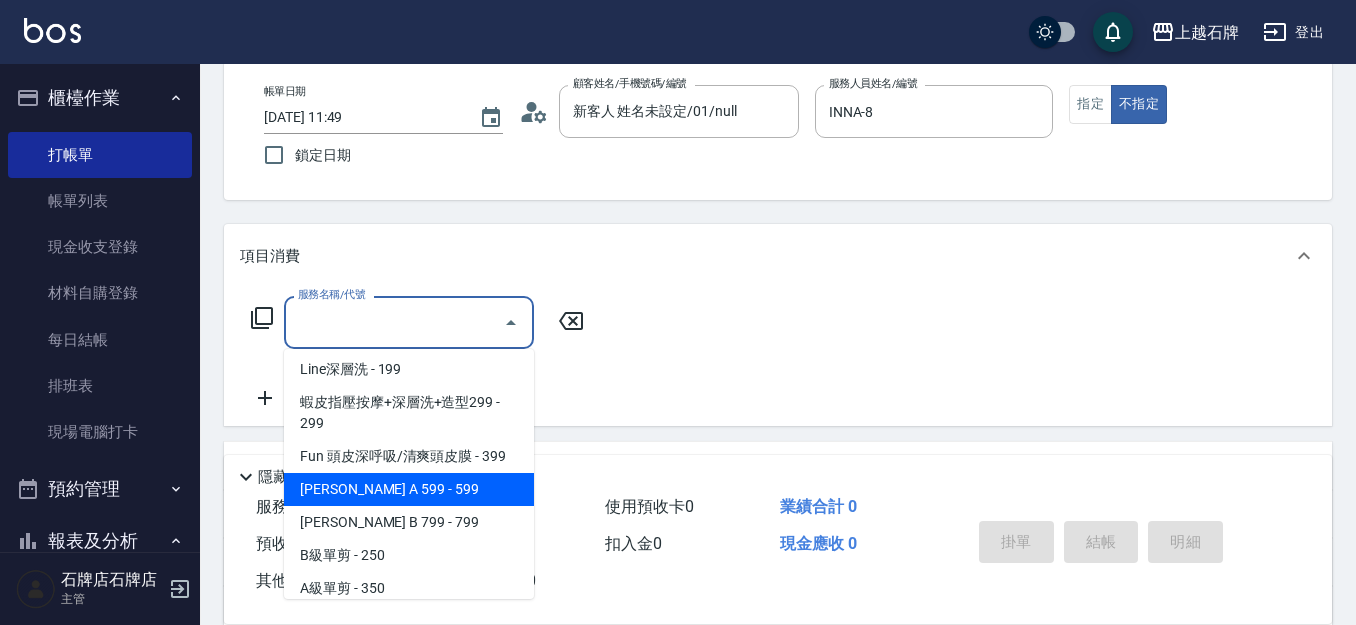 click on "[PERSON_NAME] A 599 - 599" at bounding box center [409, 489] 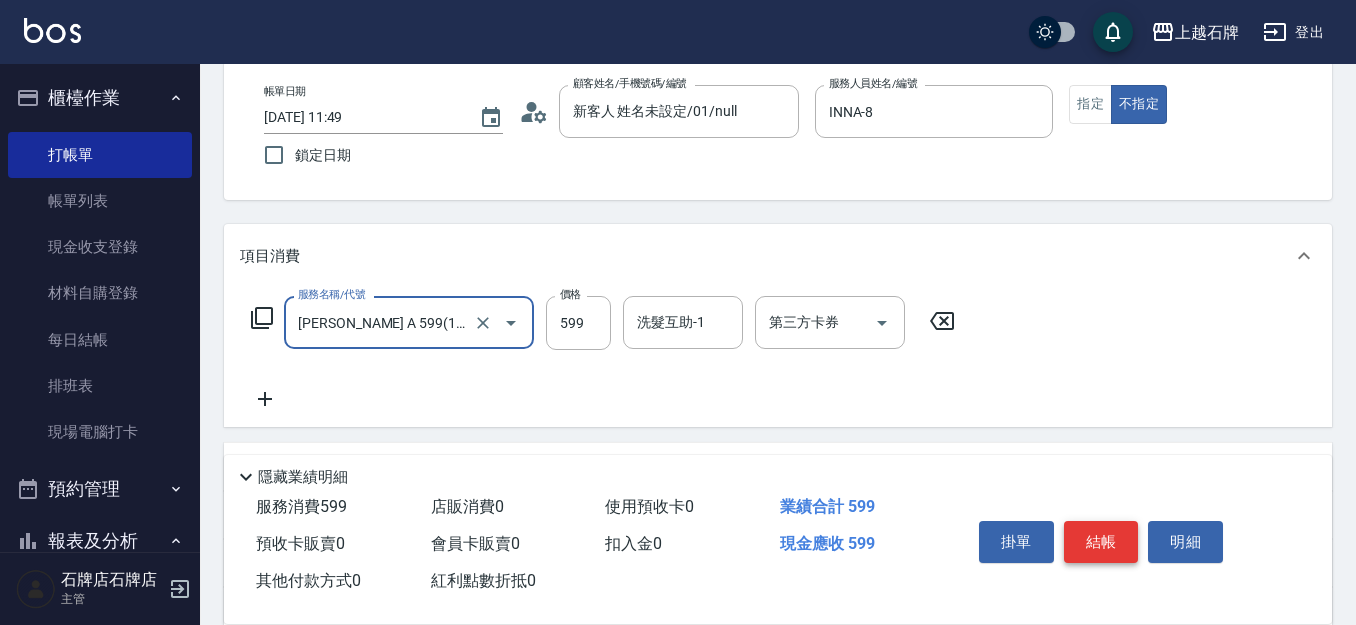 click on "結帳" at bounding box center [1101, 542] 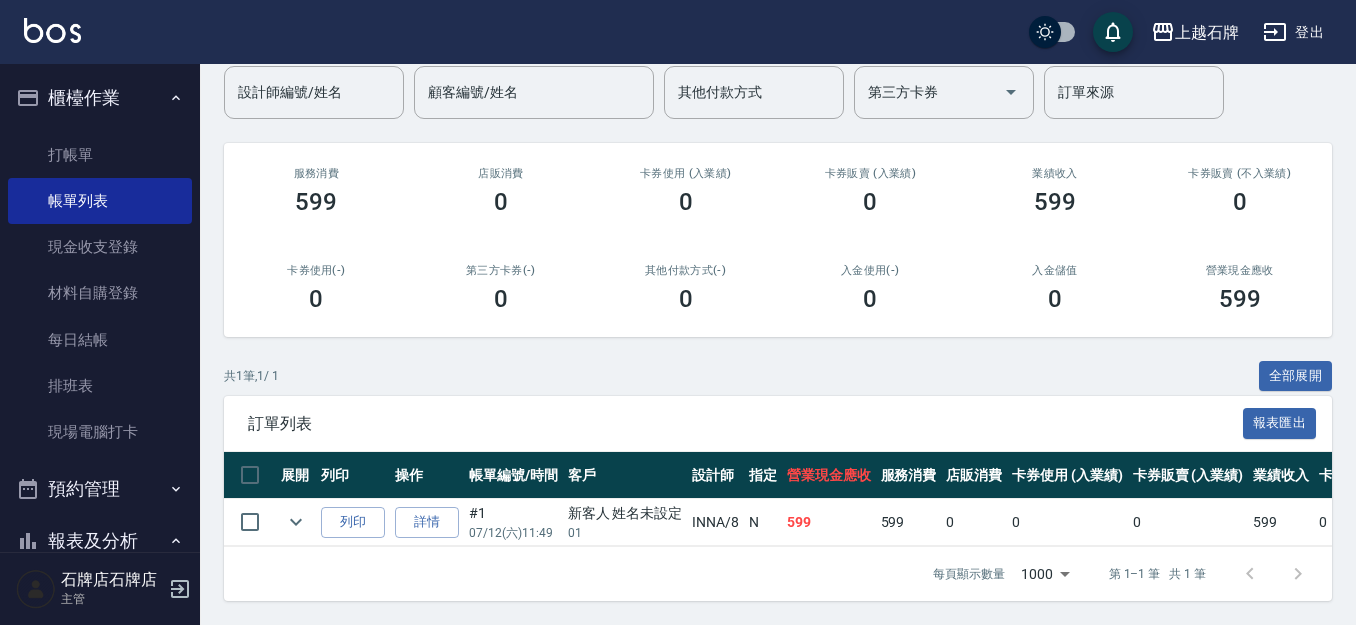 scroll, scrollTop: 183, scrollLeft: 0, axis: vertical 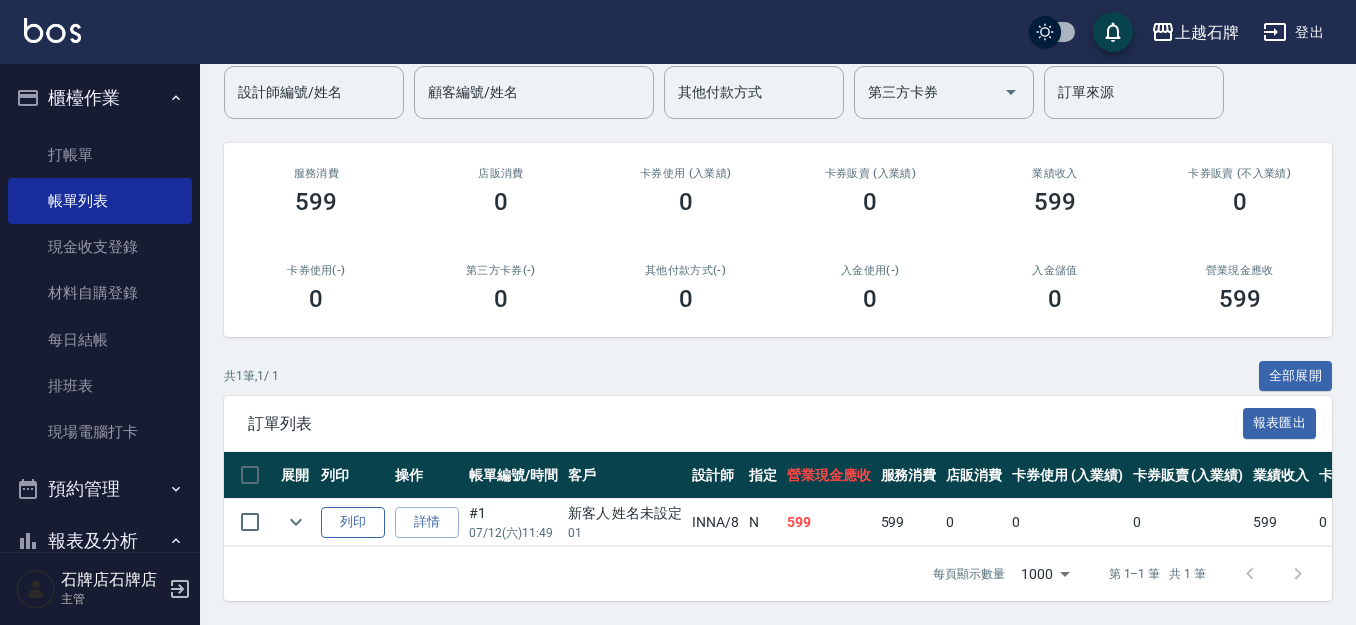 click on "列印" at bounding box center (353, 522) 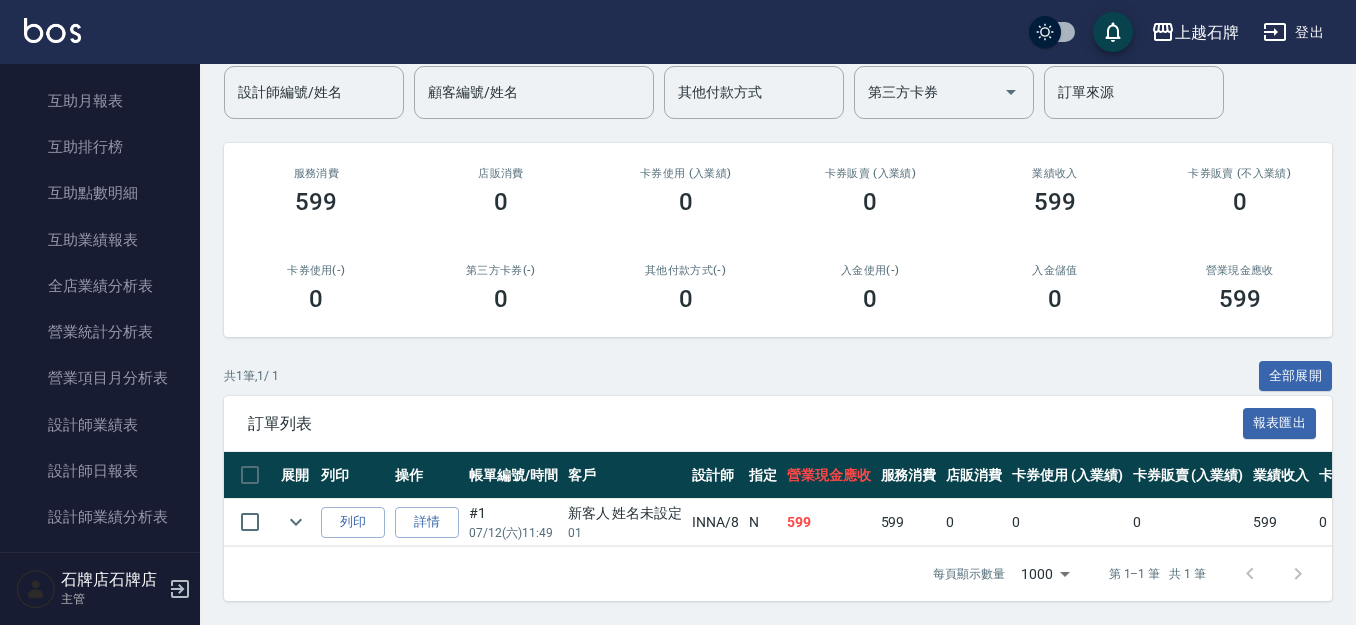 scroll, scrollTop: 900, scrollLeft: 0, axis: vertical 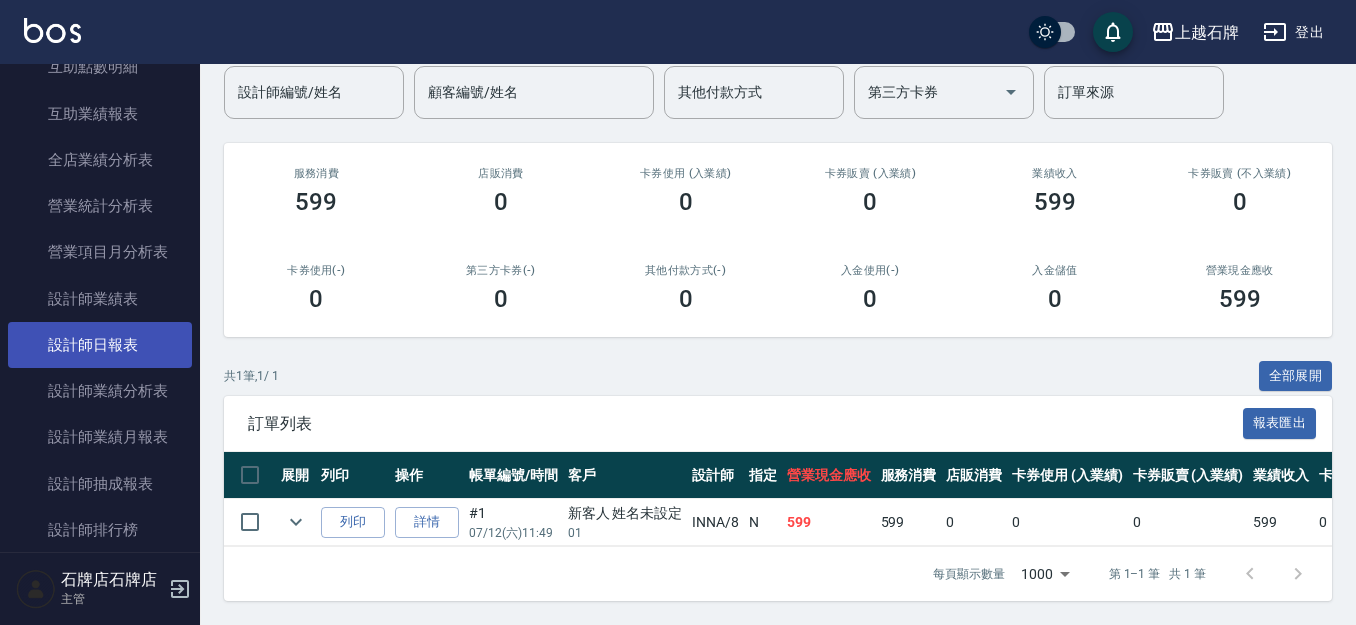 click on "設計師日報表" at bounding box center [100, 345] 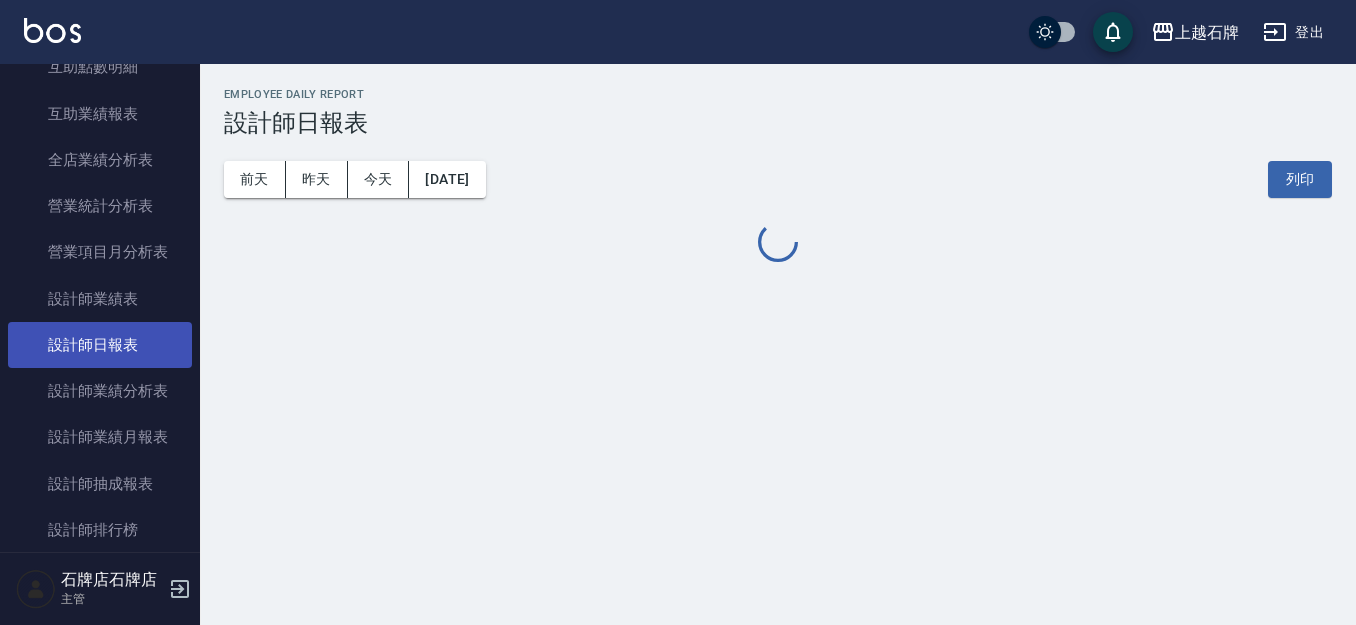 scroll, scrollTop: 0, scrollLeft: 0, axis: both 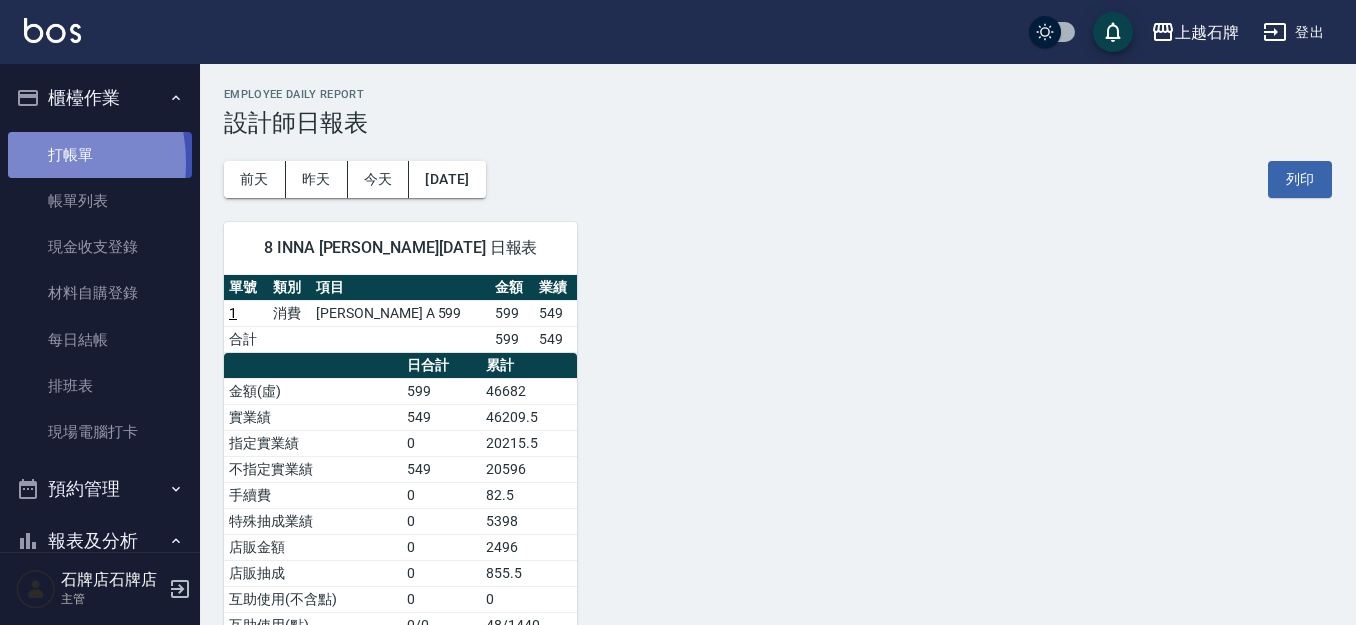 click on "打帳單" at bounding box center [100, 155] 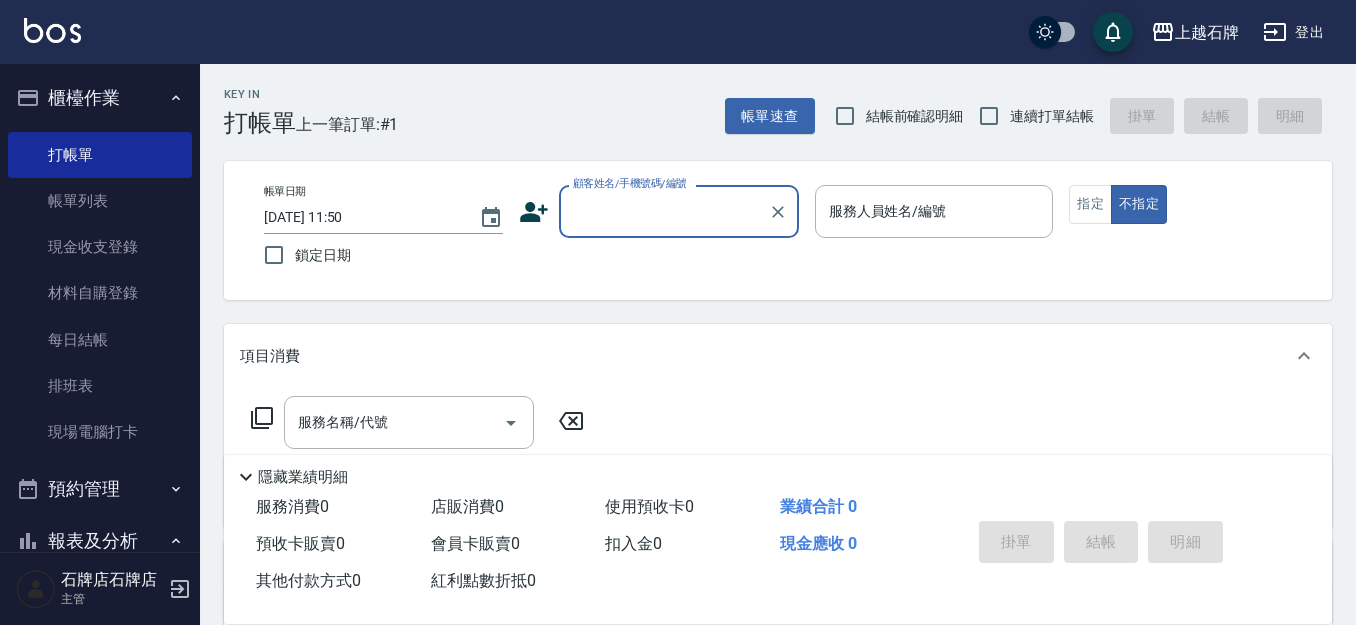 click on "顧客姓名/手機號碼/編號" at bounding box center [664, 211] 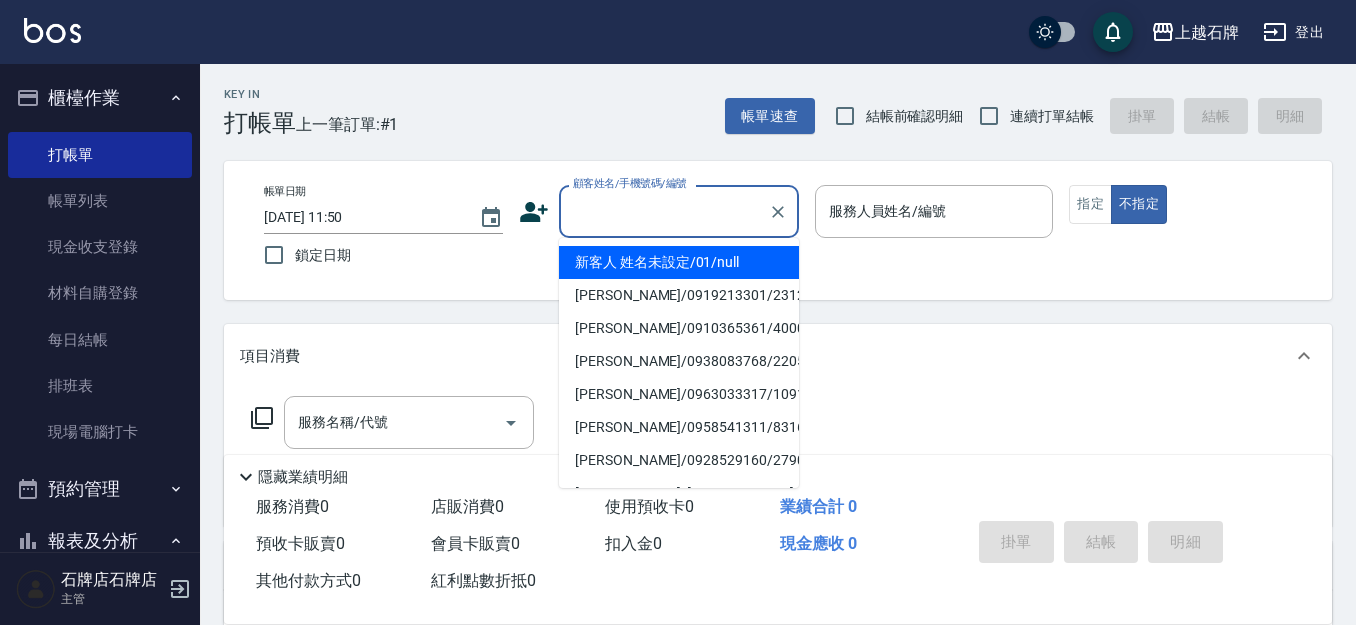 drag, startPoint x: 652, startPoint y: 257, endPoint x: 923, endPoint y: 208, distance: 275.39426 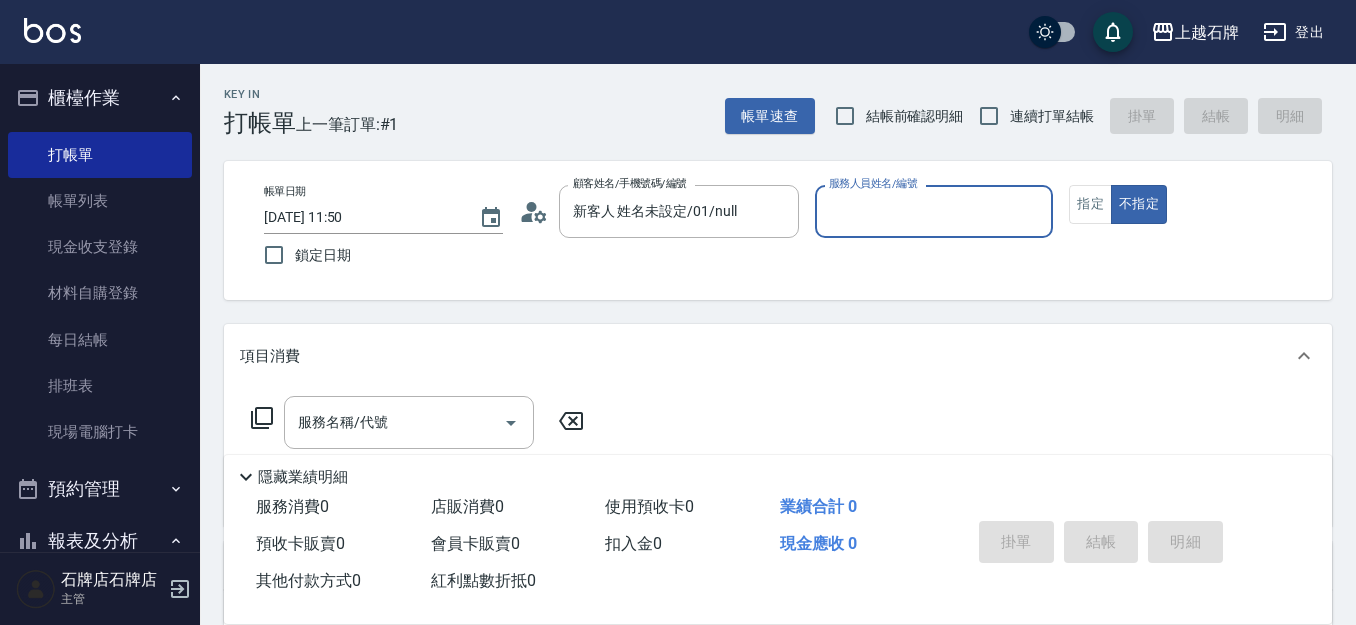 type on "新客人 姓名未設定/01/null" 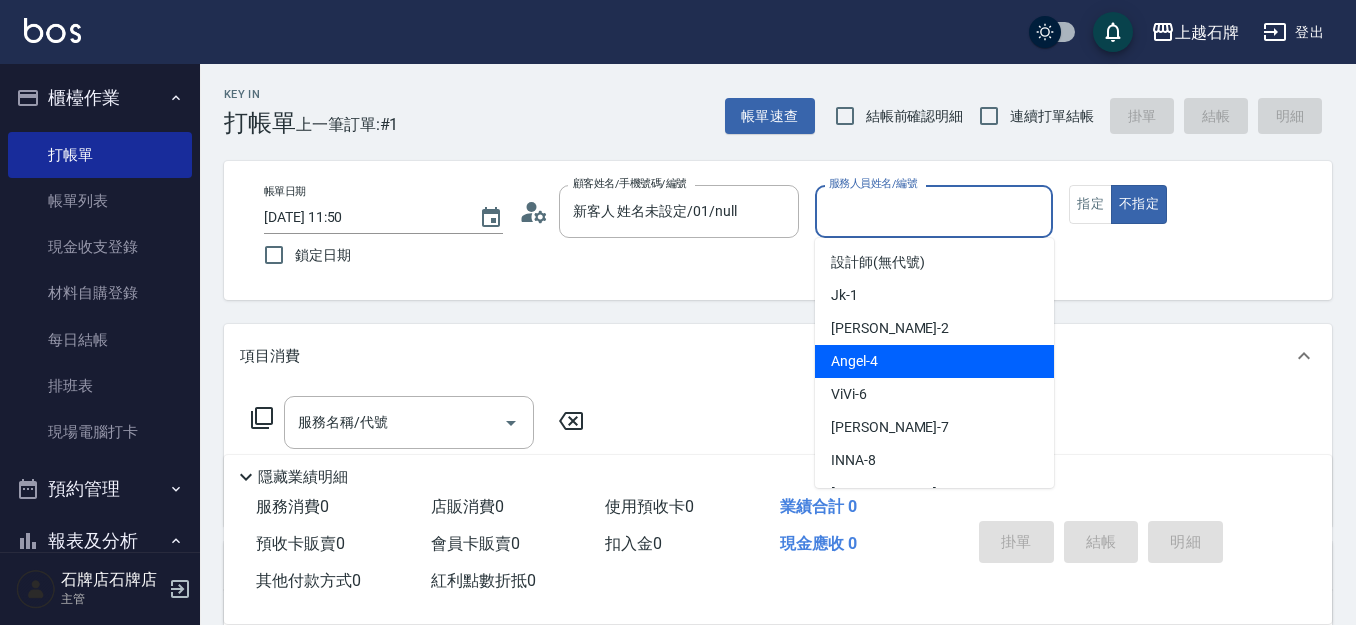 click on "[PERSON_NAME] -4" at bounding box center (934, 361) 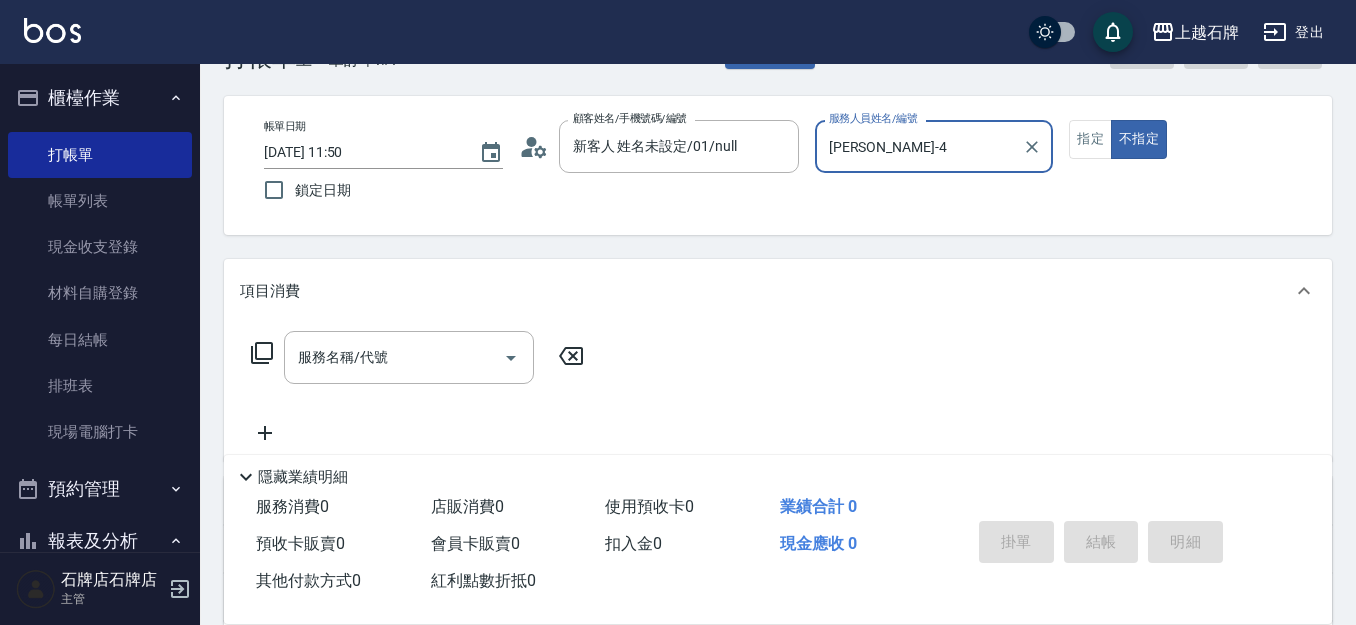 scroll, scrollTop: 100, scrollLeft: 0, axis: vertical 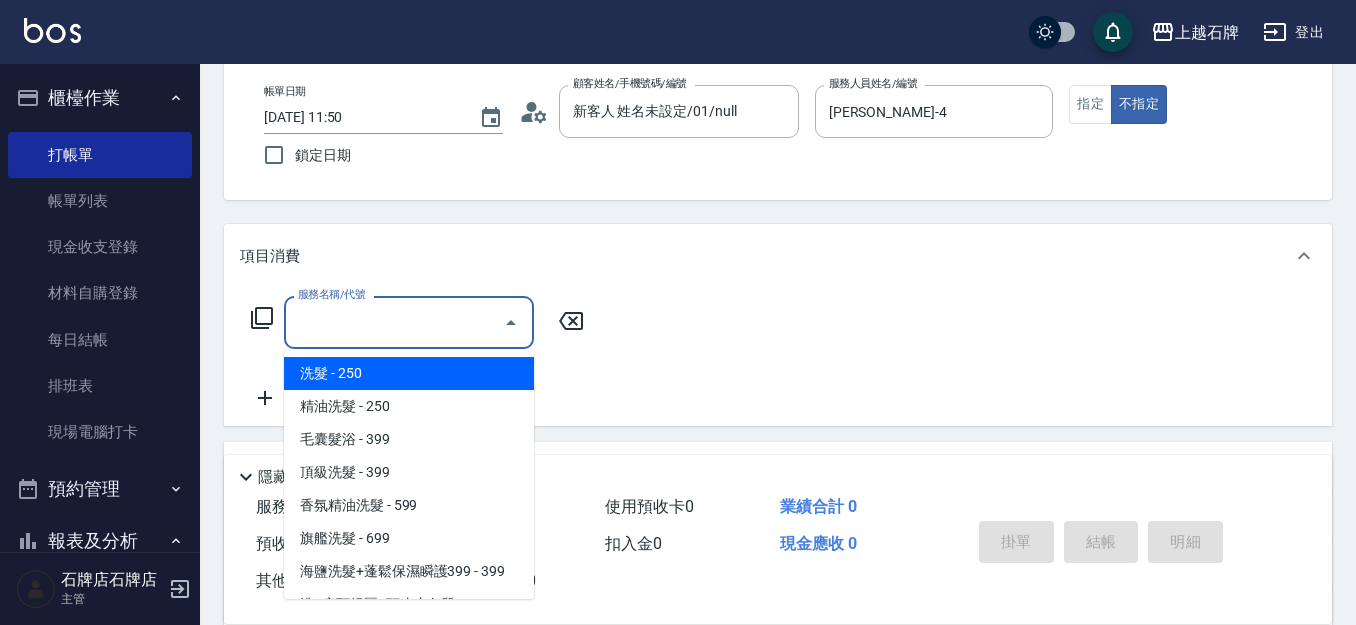 click on "服務名稱/代號" at bounding box center (394, 322) 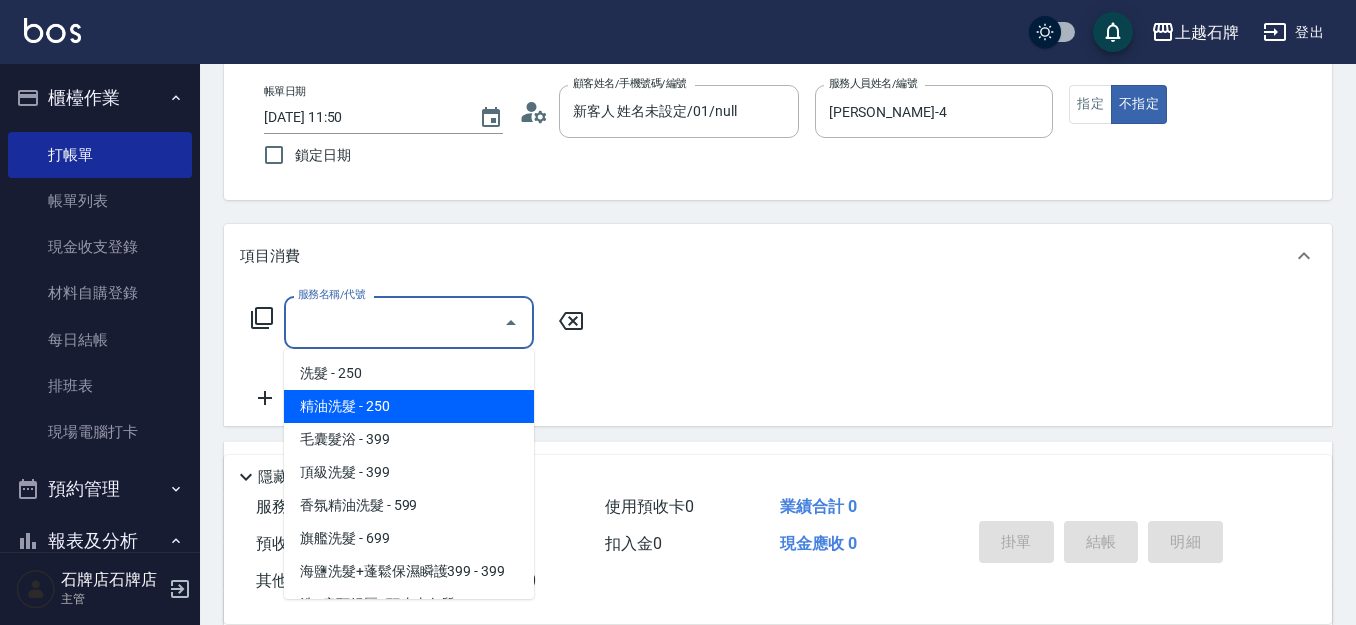 click on "精油洗髮 - 250" at bounding box center [409, 406] 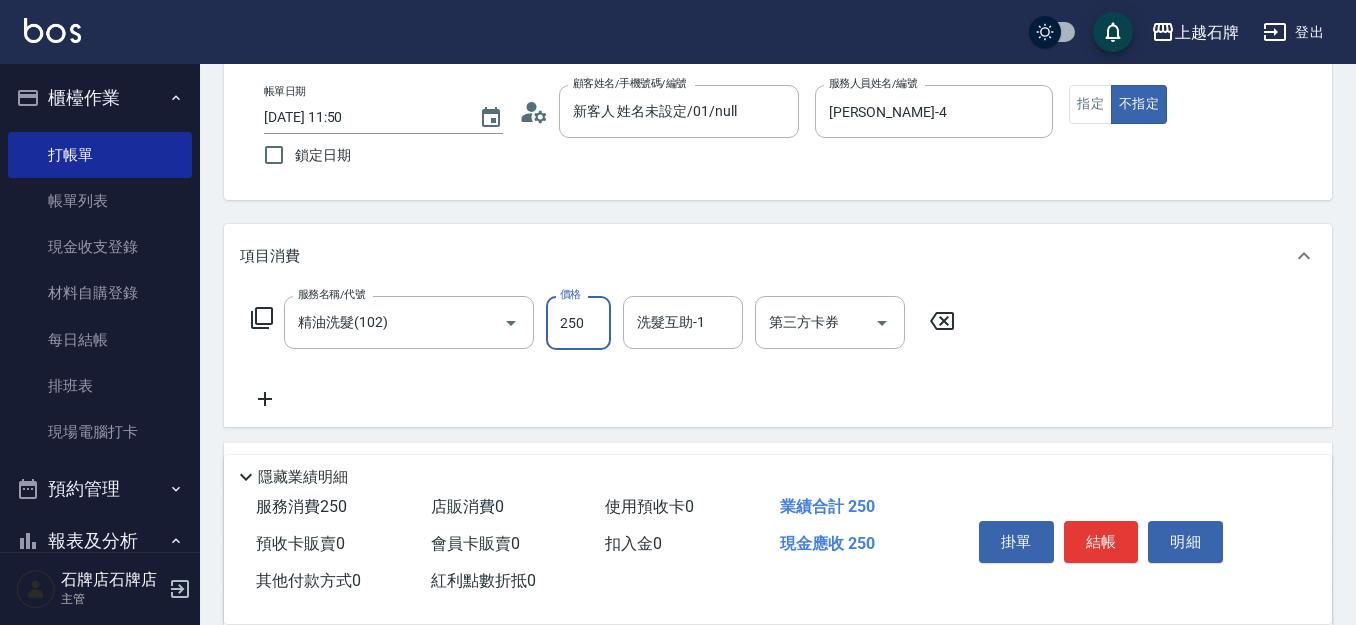 click on "250" at bounding box center [578, 323] 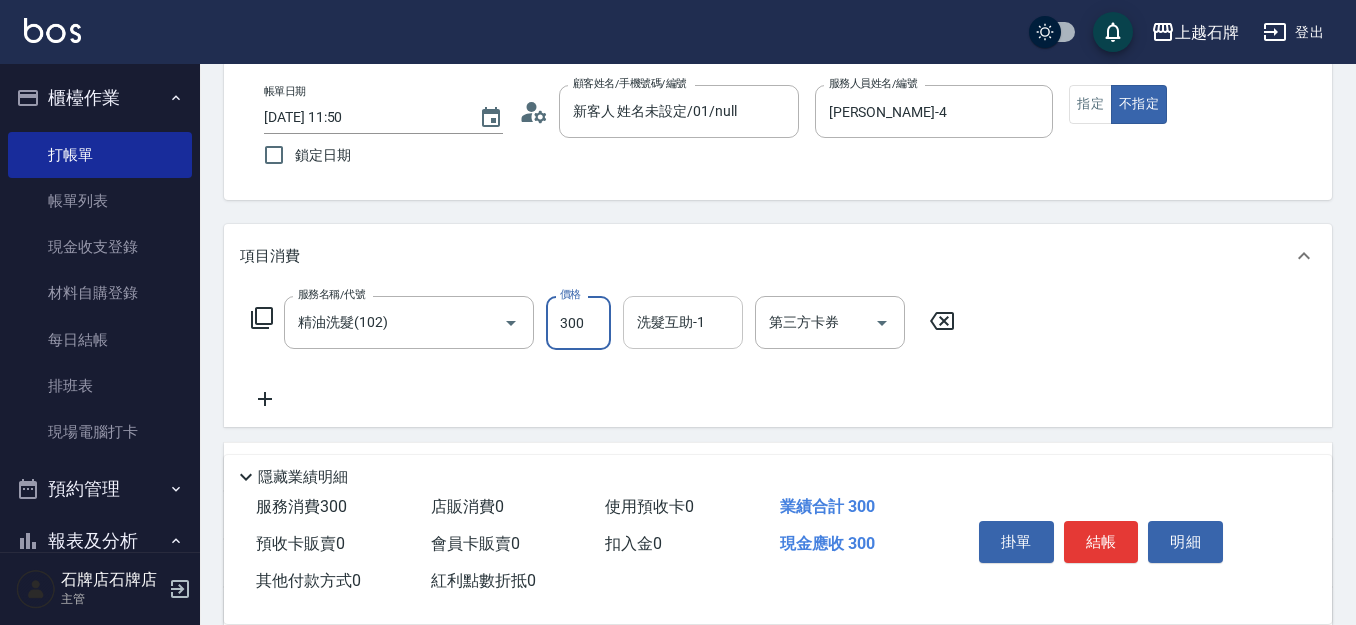 type on "300" 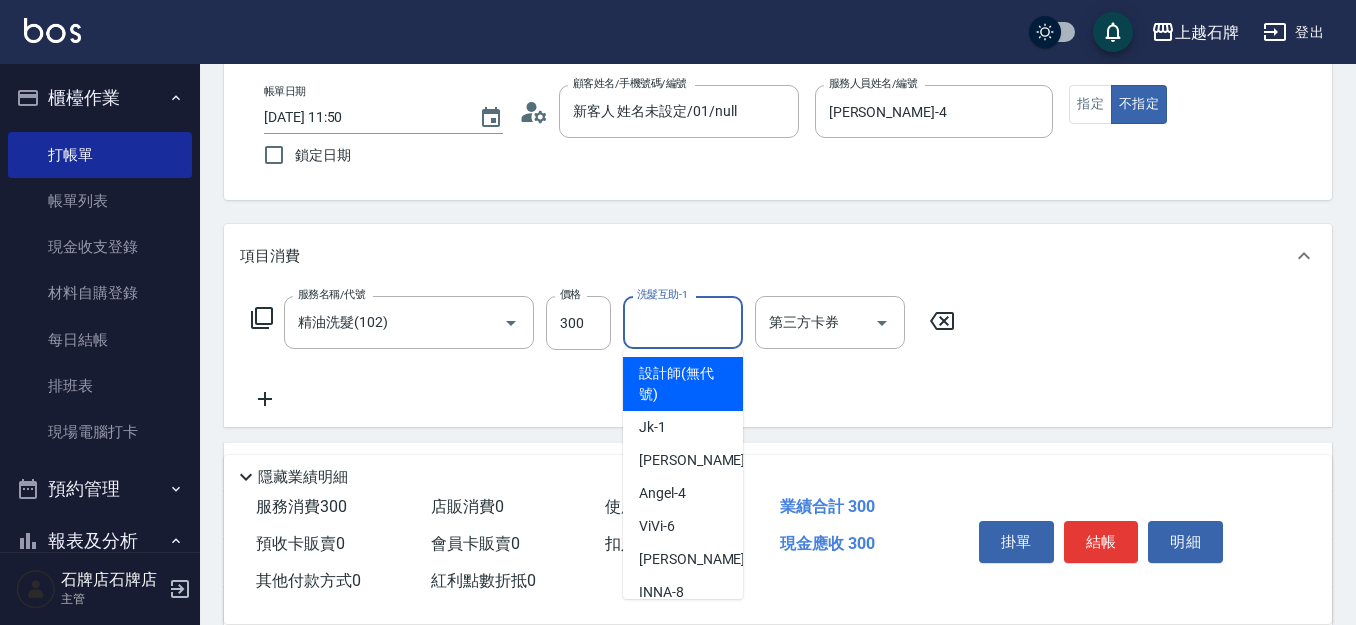 click on "洗髮互助-1" at bounding box center [683, 322] 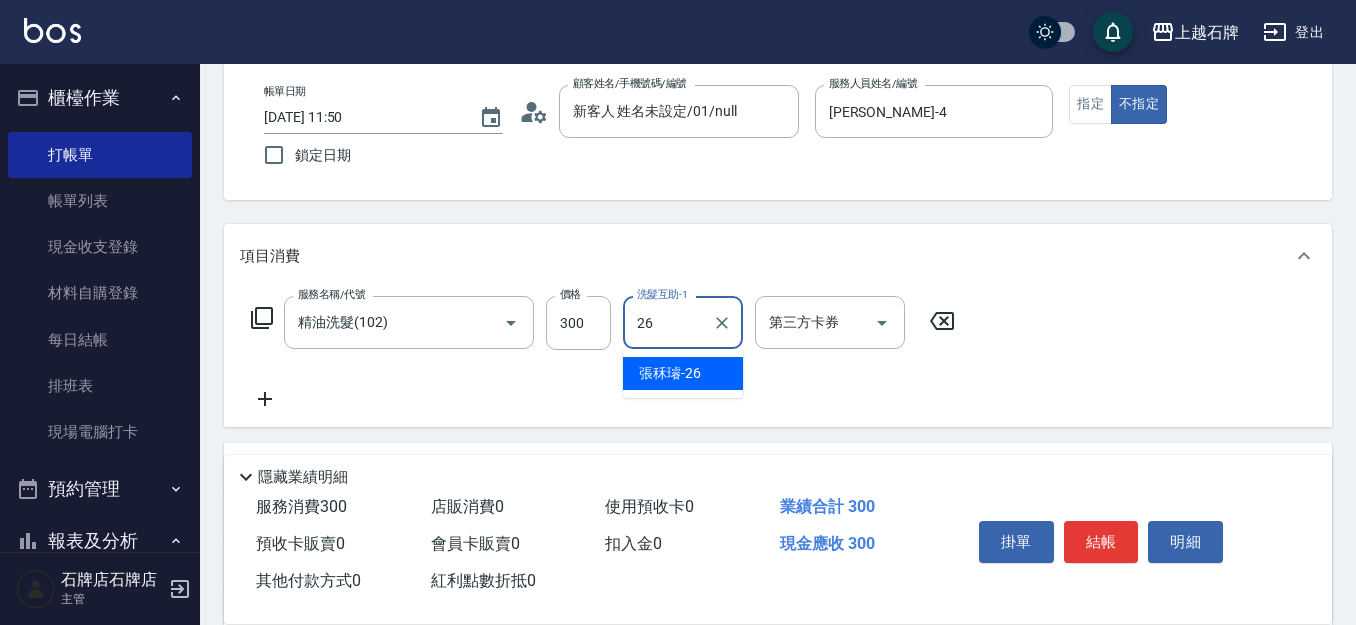 click on "[PERSON_NAME]-26" at bounding box center (683, 373) 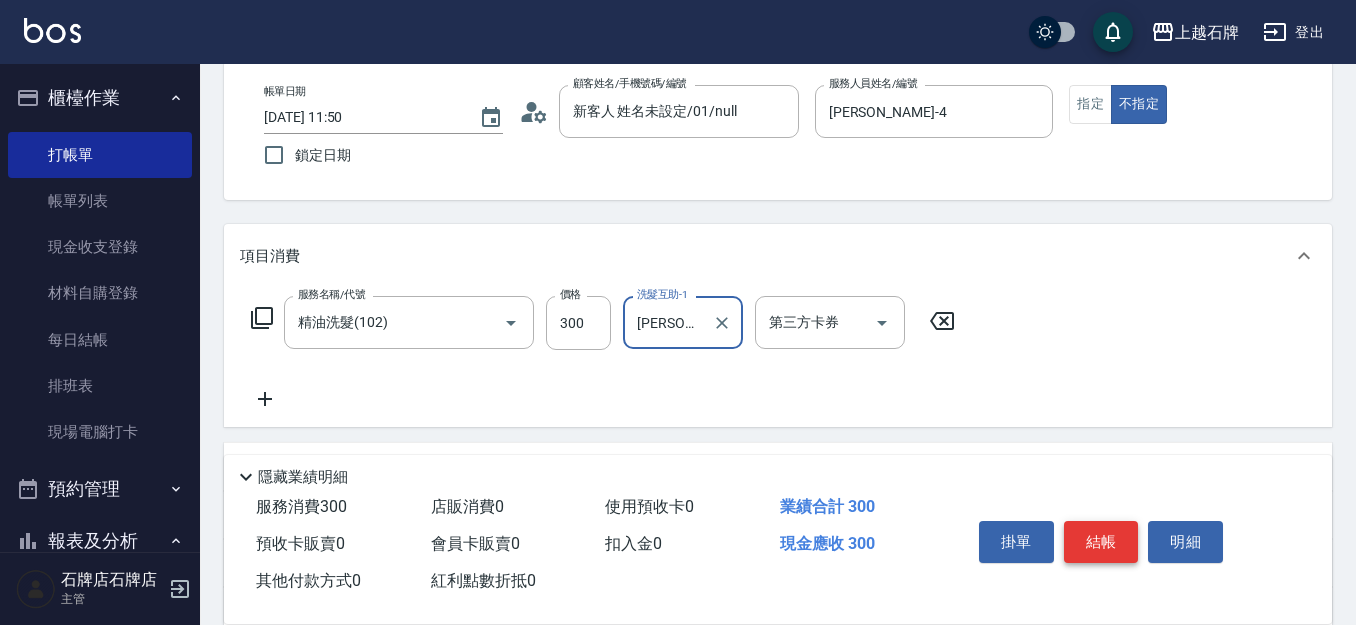 type on "[PERSON_NAME]-26" 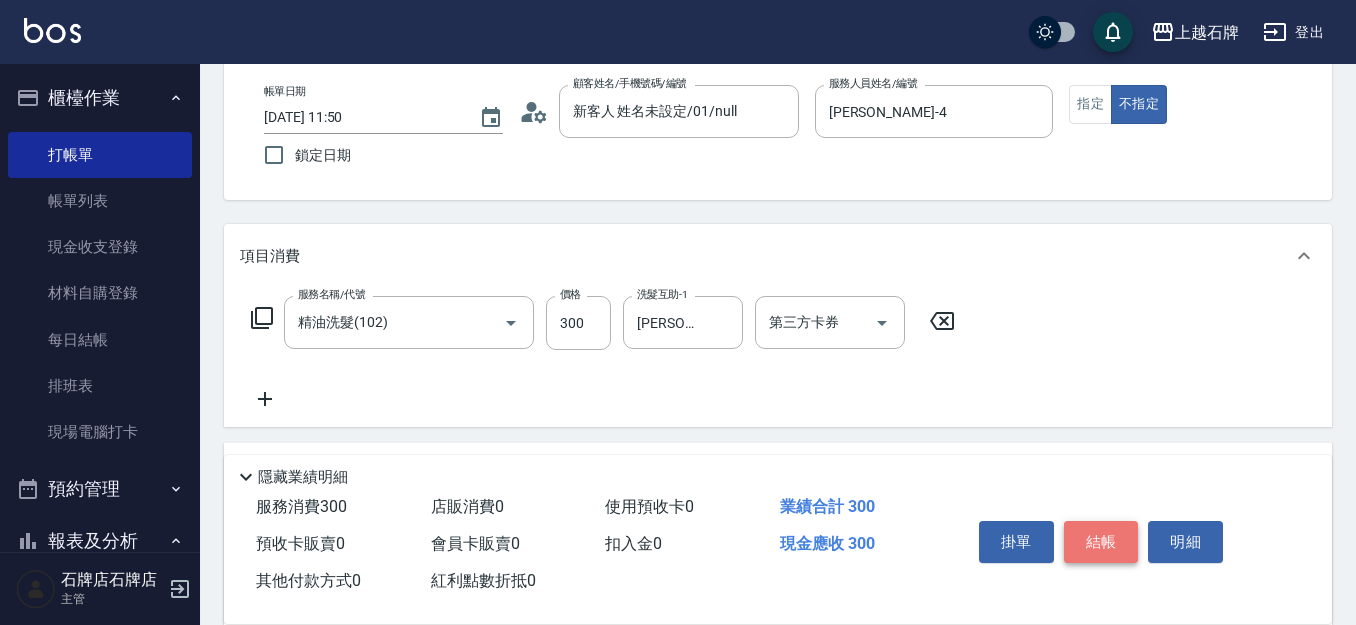 click on "結帳" at bounding box center [1101, 542] 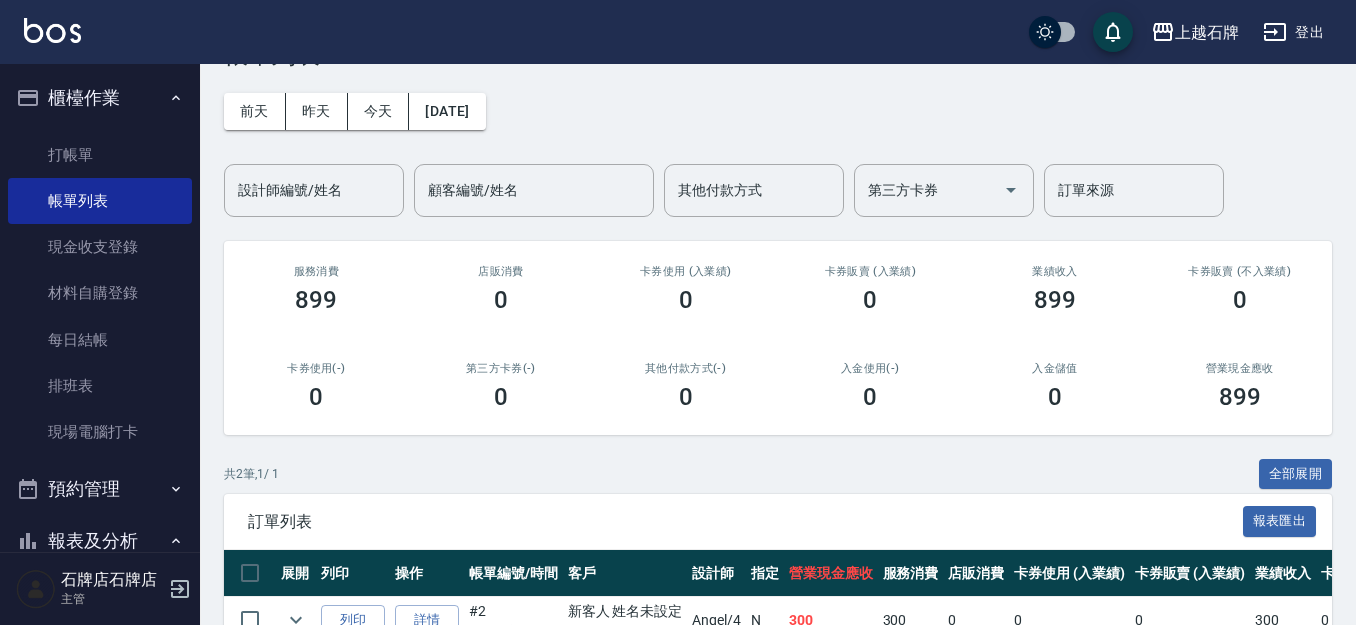 scroll, scrollTop: 200, scrollLeft: 0, axis: vertical 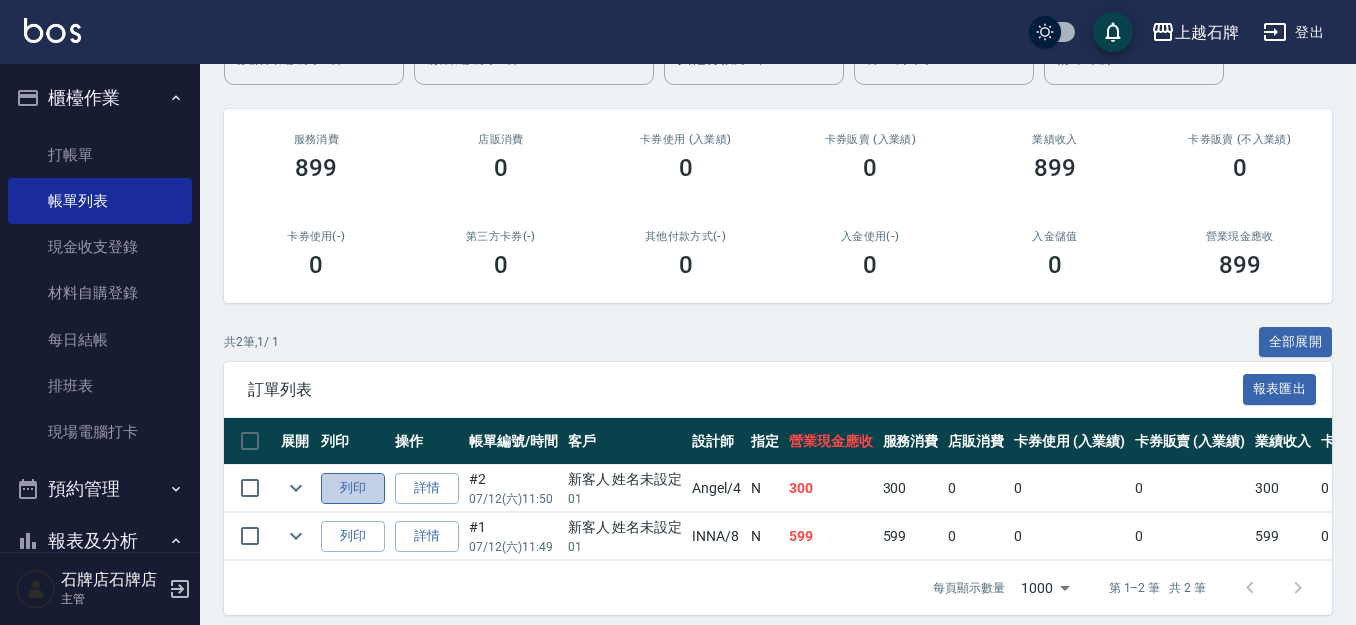 click on "列印" at bounding box center [353, 488] 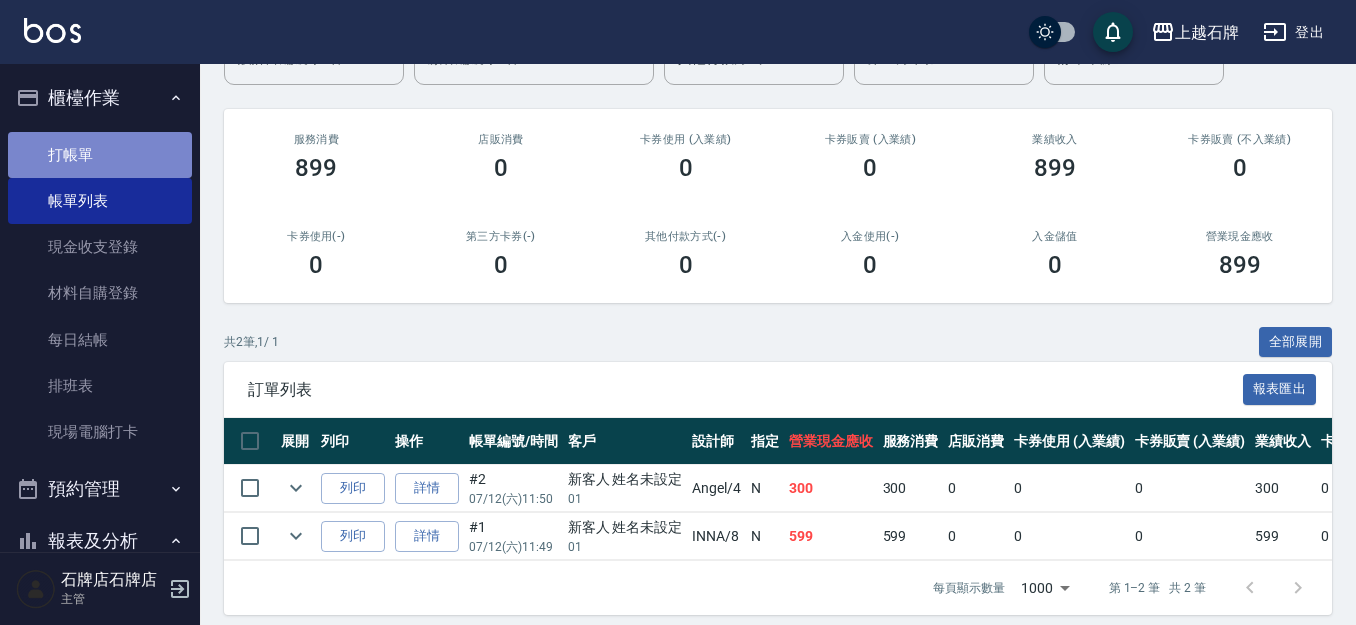 click on "打帳單" at bounding box center [100, 155] 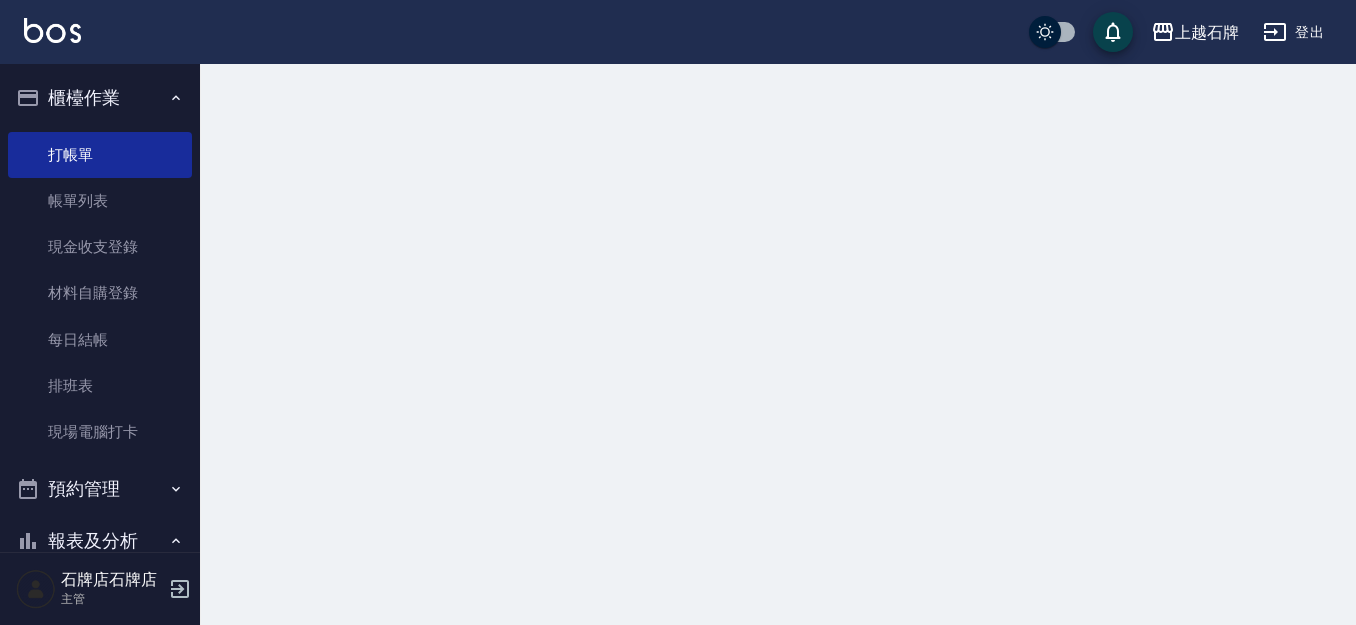 scroll, scrollTop: 0, scrollLeft: 0, axis: both 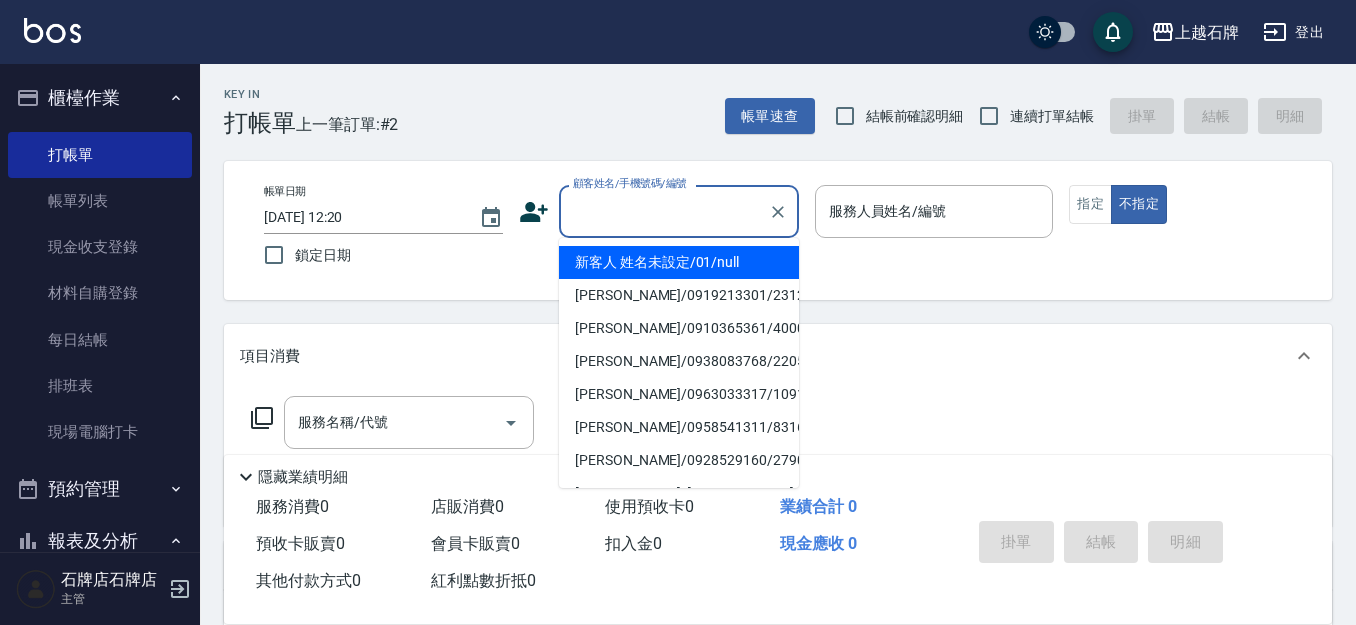 drag, startPoint x: 638, startPoint y: 220, endPoint x: 646, endPoint y: 199, distance: 22.472204 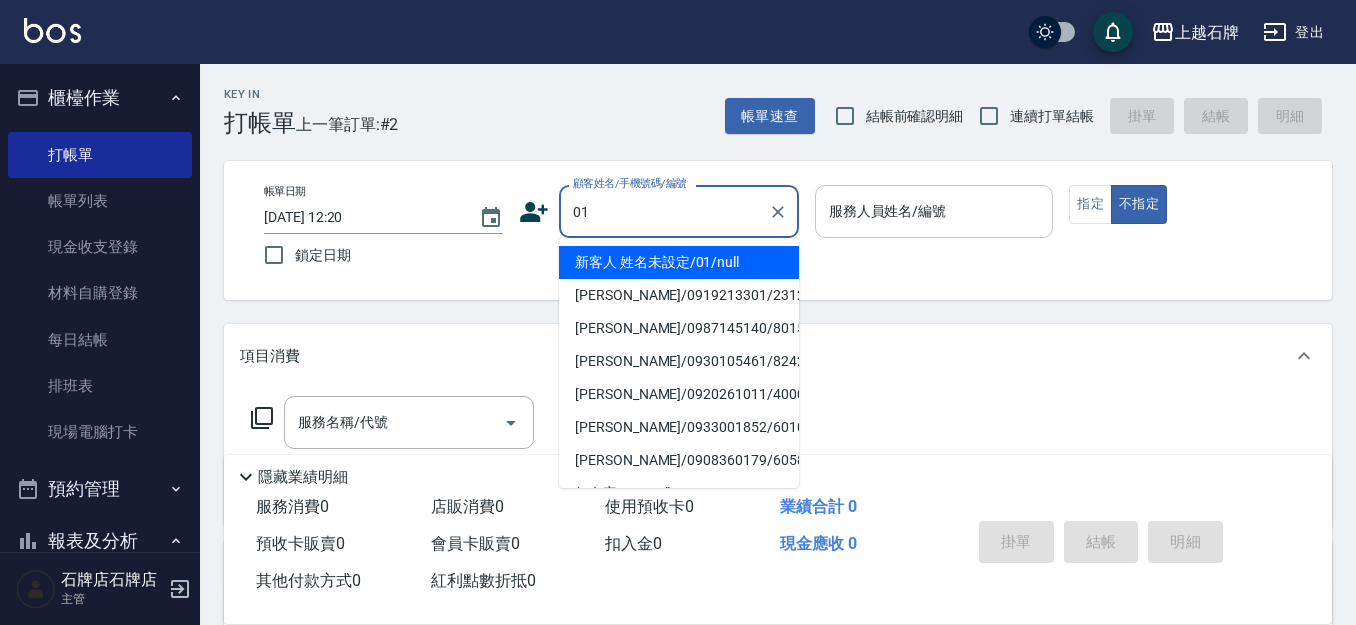 drag, startPoint x: 709, startPoint y: 273, endPoint x: 838, endPoint y: 225, distance: 137.64084 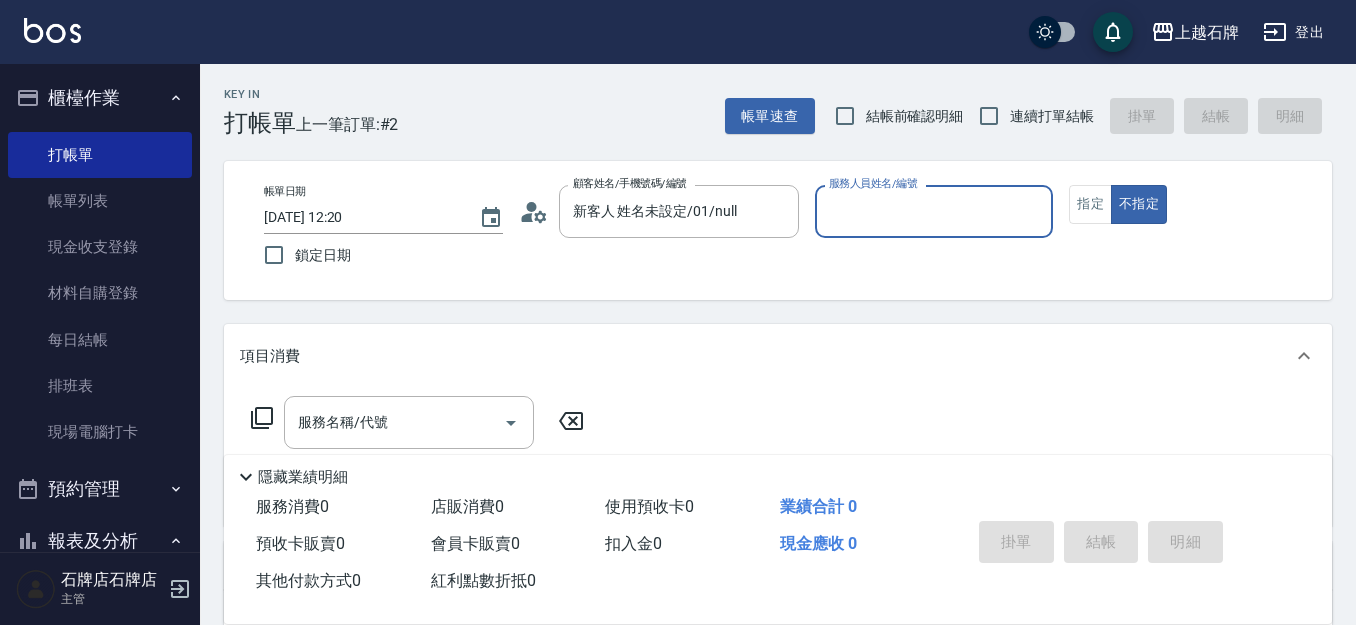 click on "服務人員姓名/編號" at bounding box center [934, 211] 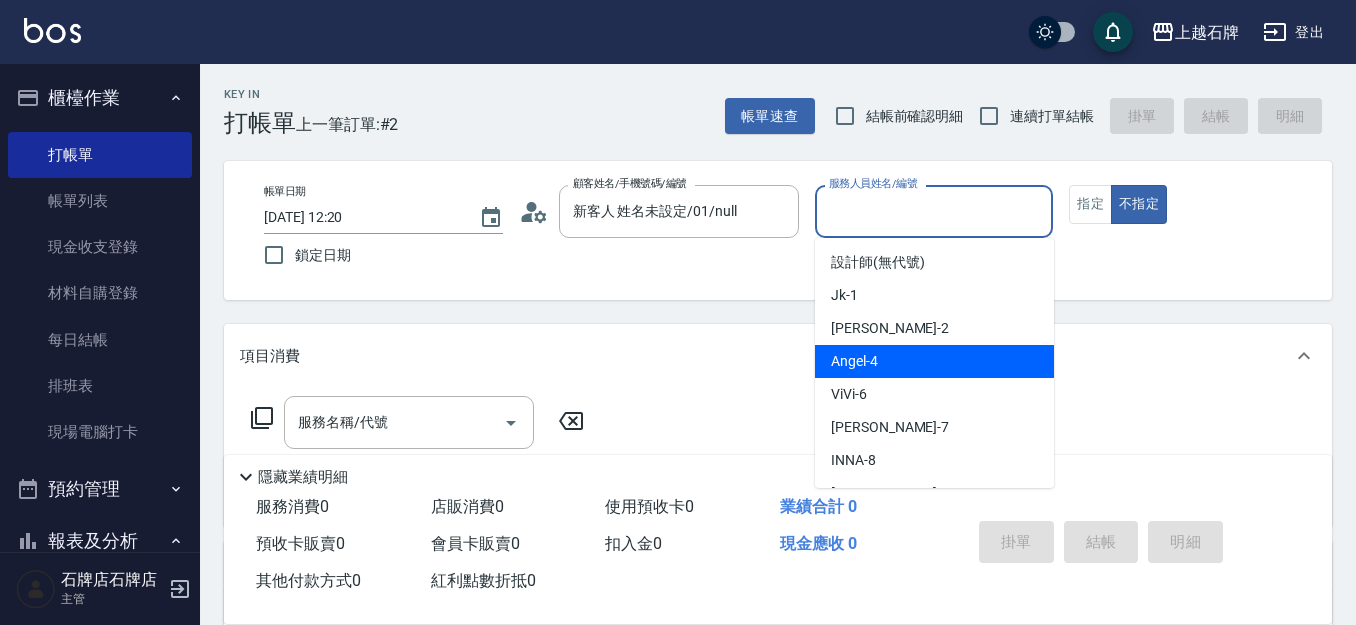 click on "[PERSON_NAME] -4" at bounding box center (934, 361) 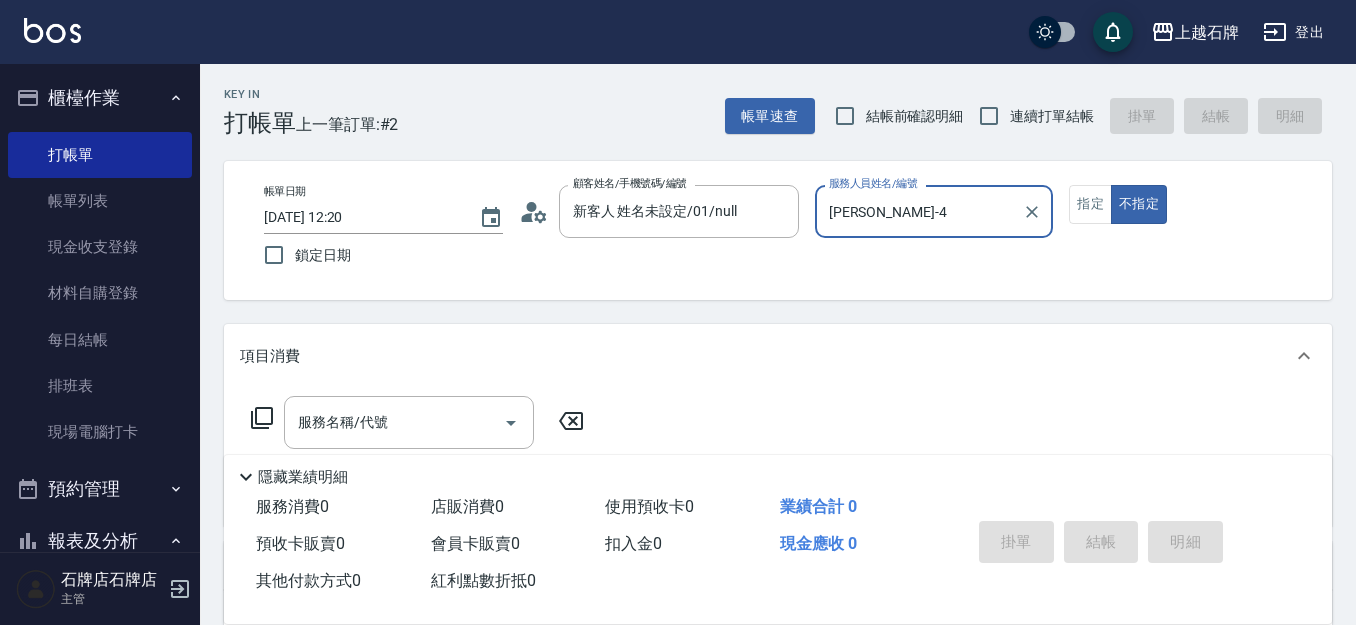 scroll, scrollTop: 100, scrollLeft: 0, axis: vertical 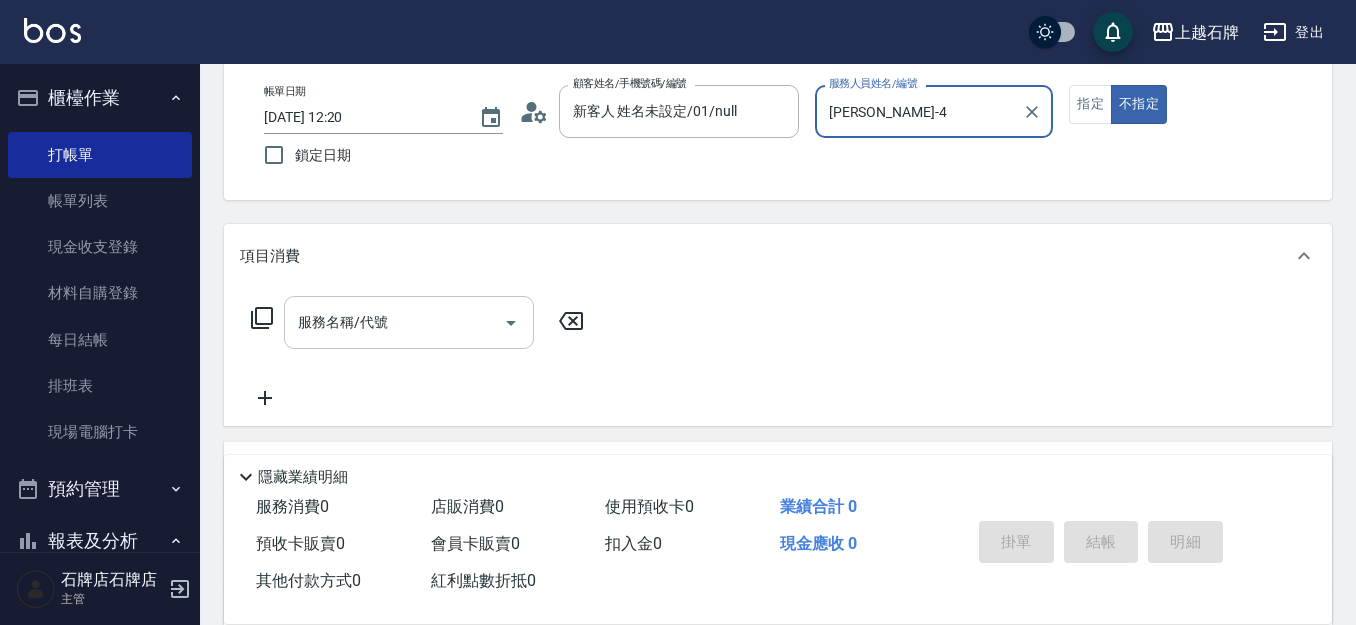 click on "服務名稱/代號" at bounding box center [394, 322] 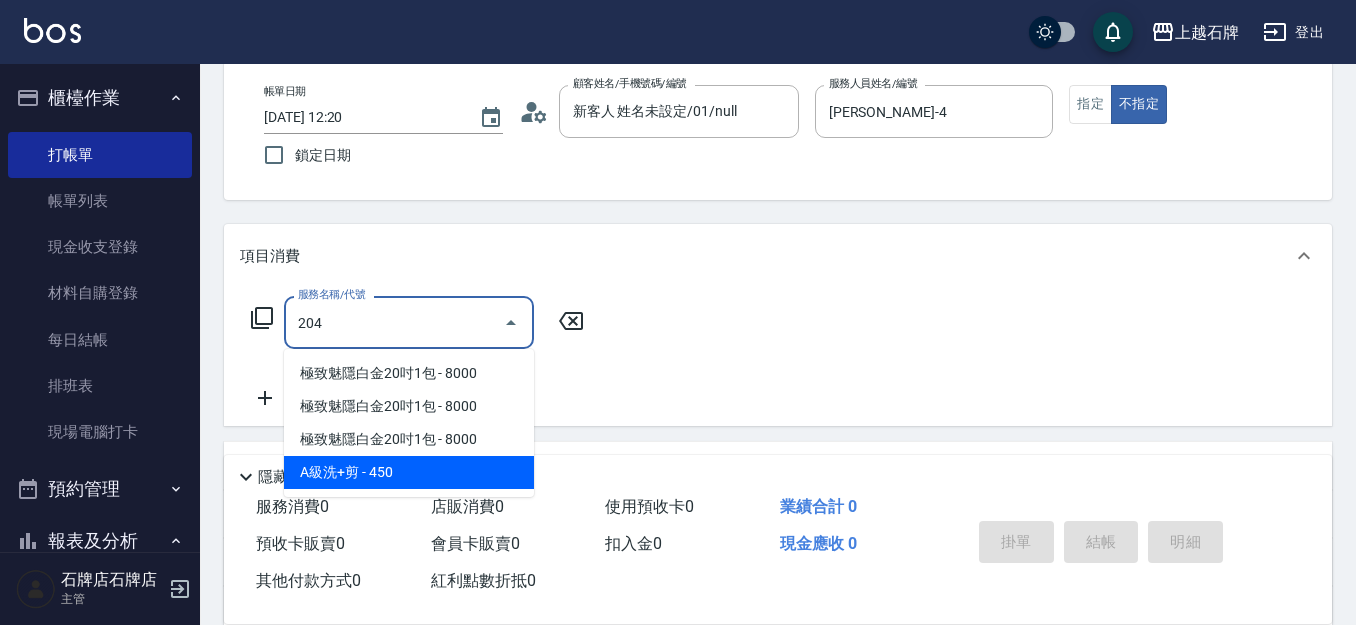 click on "A級洗+剪 - 450" at bounding box center [409, 472] 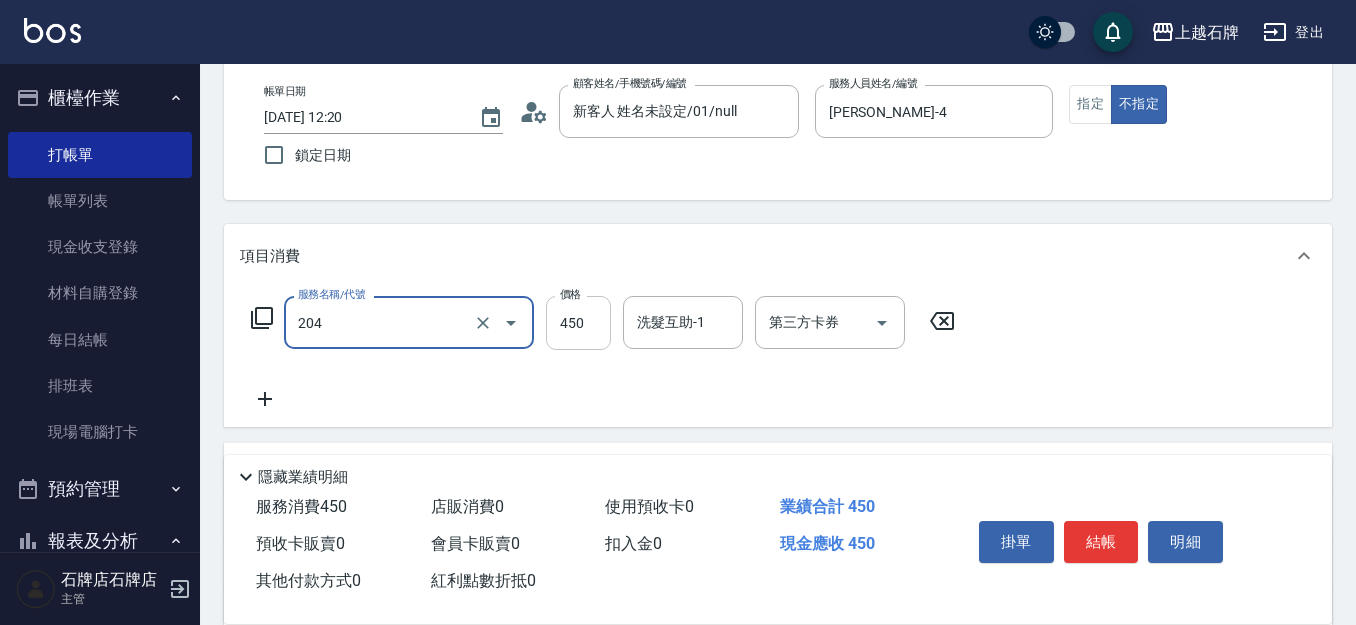 type on "A級洗+剪(204)" 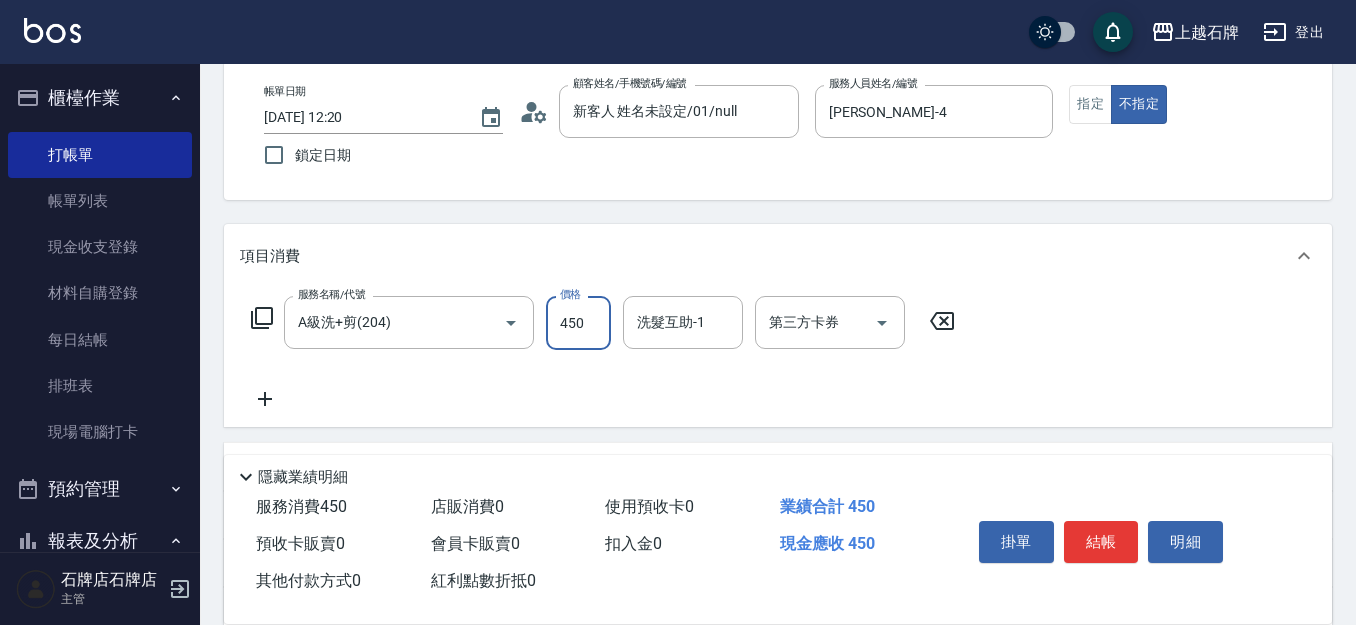 click on "450" at bounding box center [578, 323] 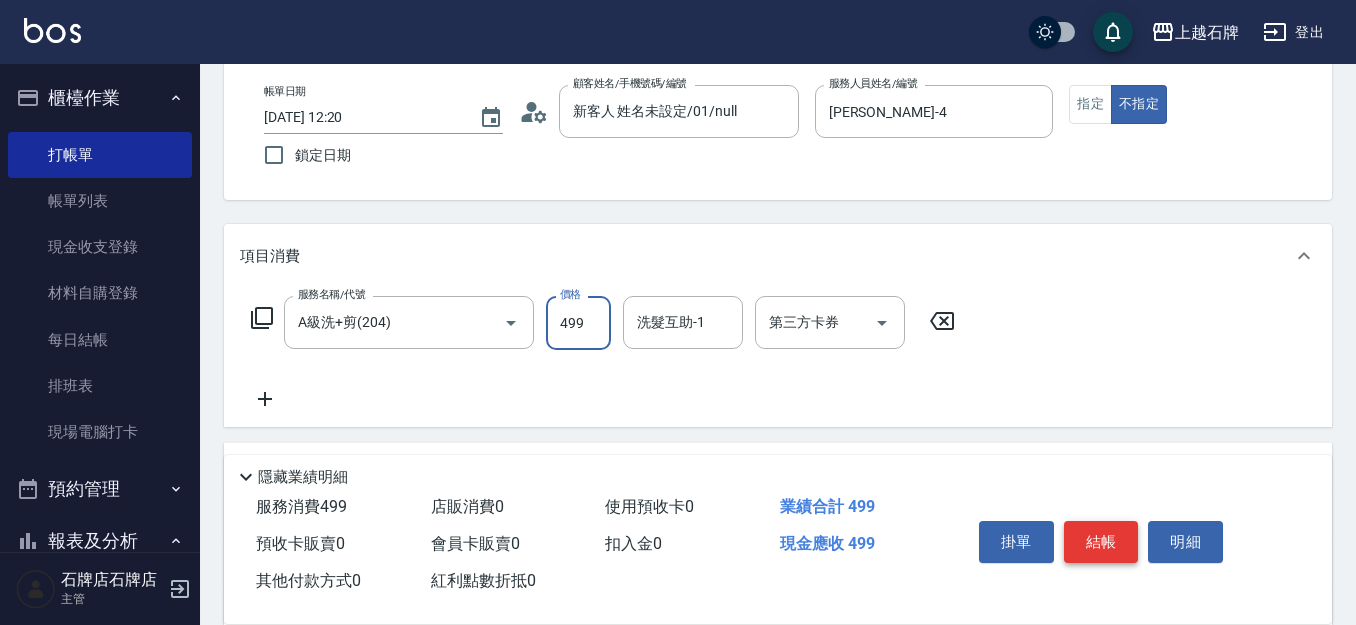 type on "499" 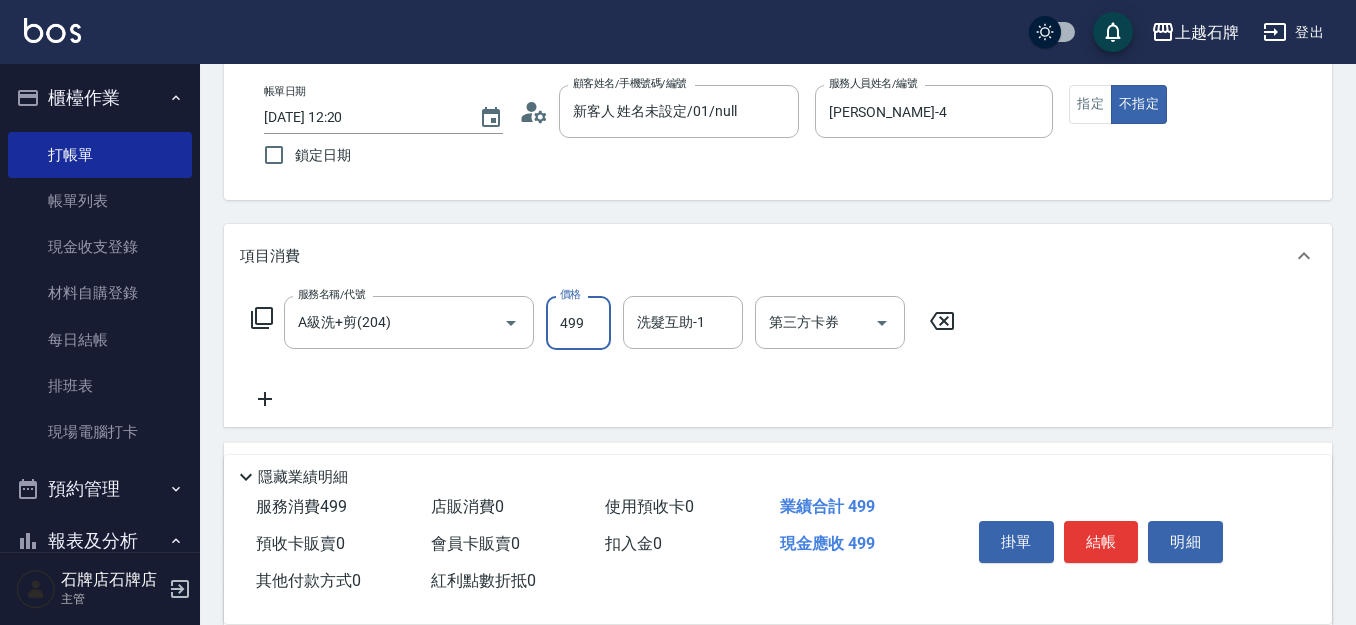 click on "結帳" at bounding box center [1101, 542] 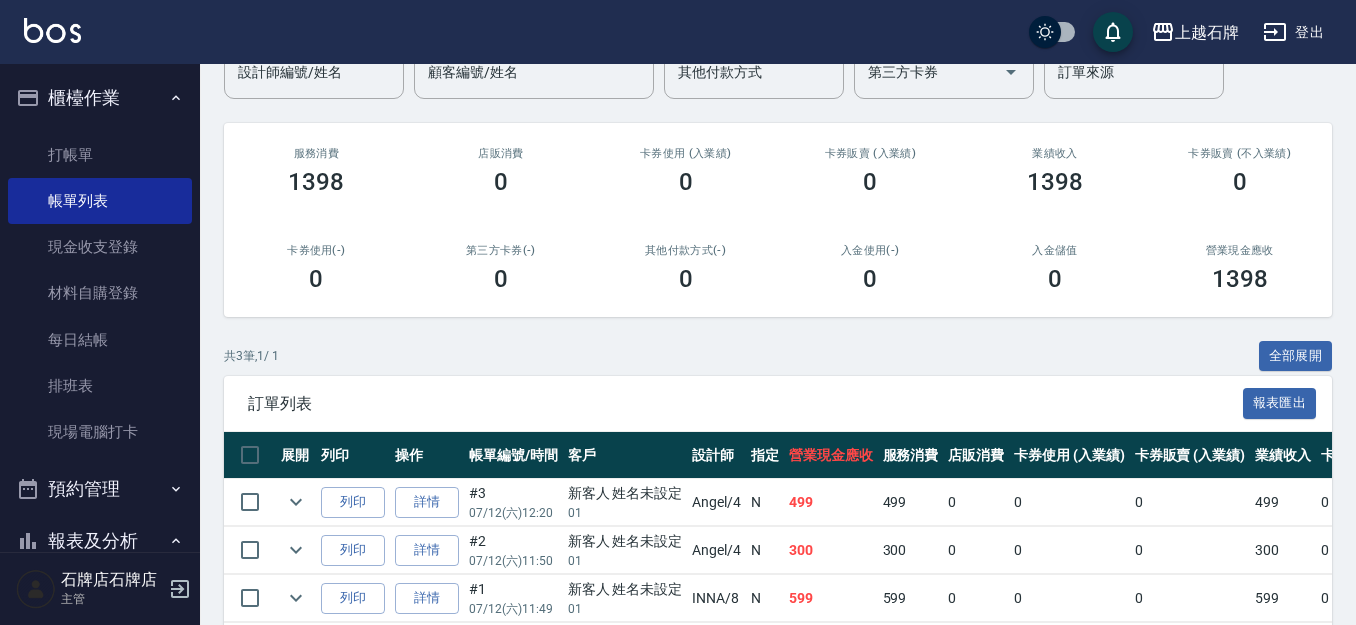 scroll, scrollTop: 200, scrollLeft: 0, axis: vertical 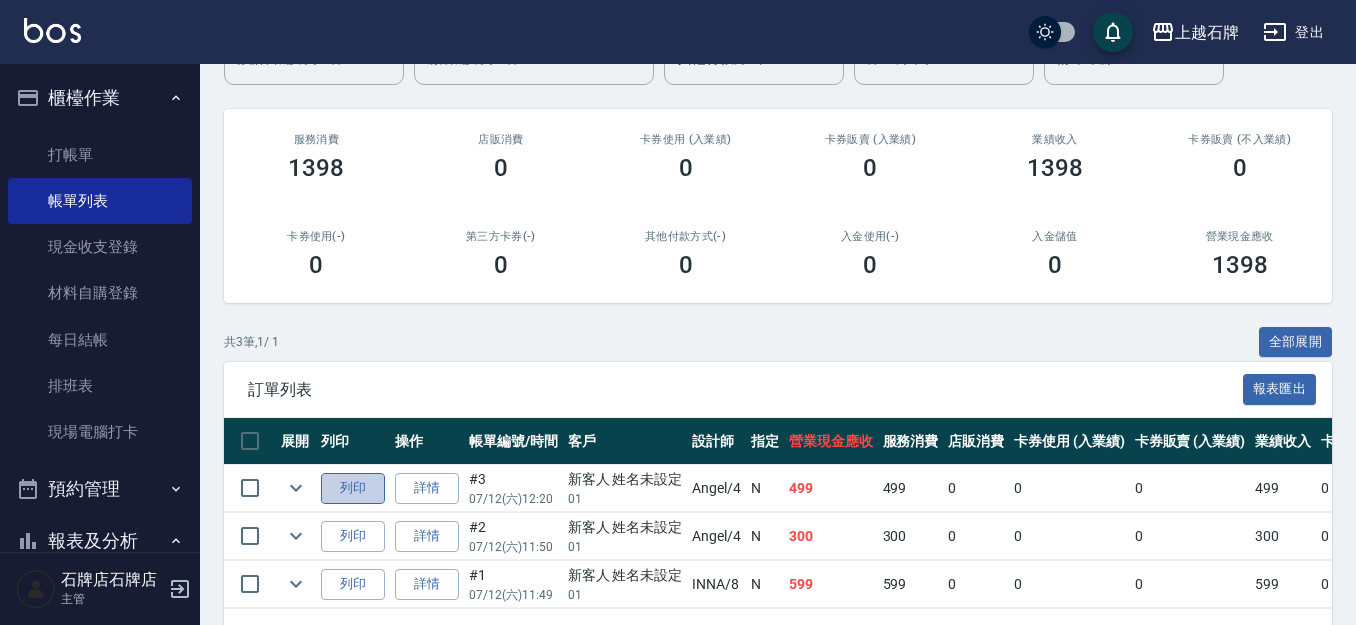 click on "列印" at bounding box center [353, 488] 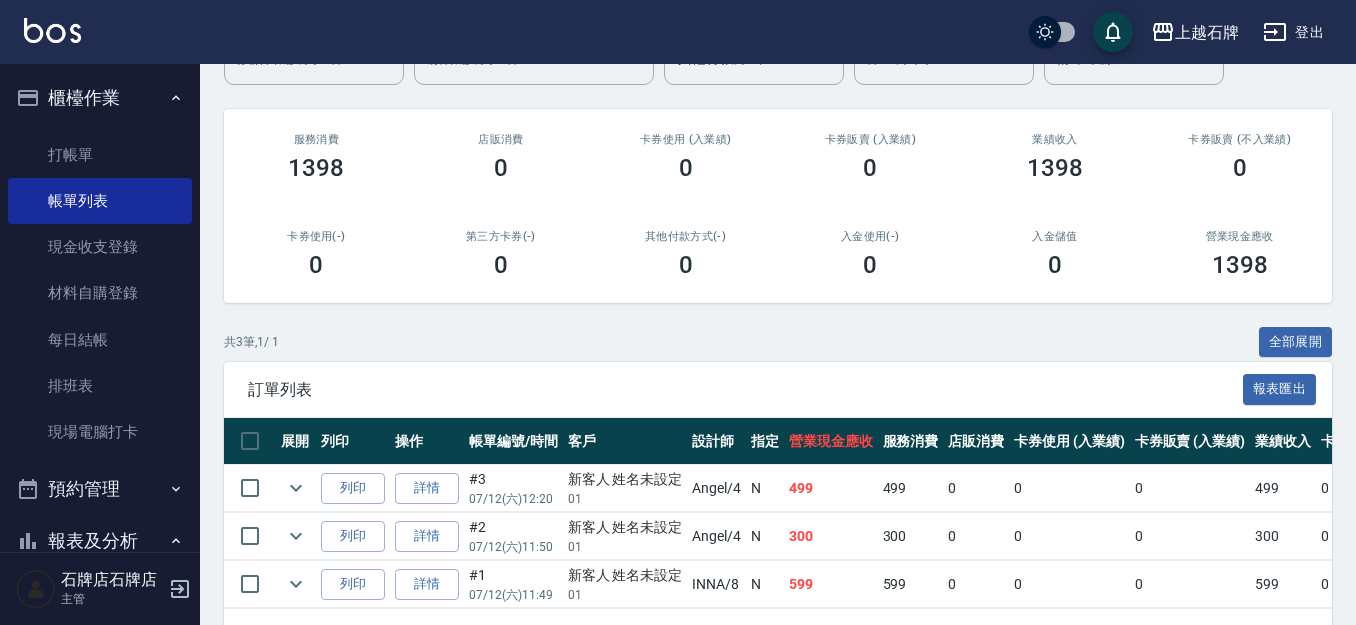 drag, startPoint x: 1078, startPoint y: 522, endPoint x: 821, endPoint y: 592, distance: 266.36255 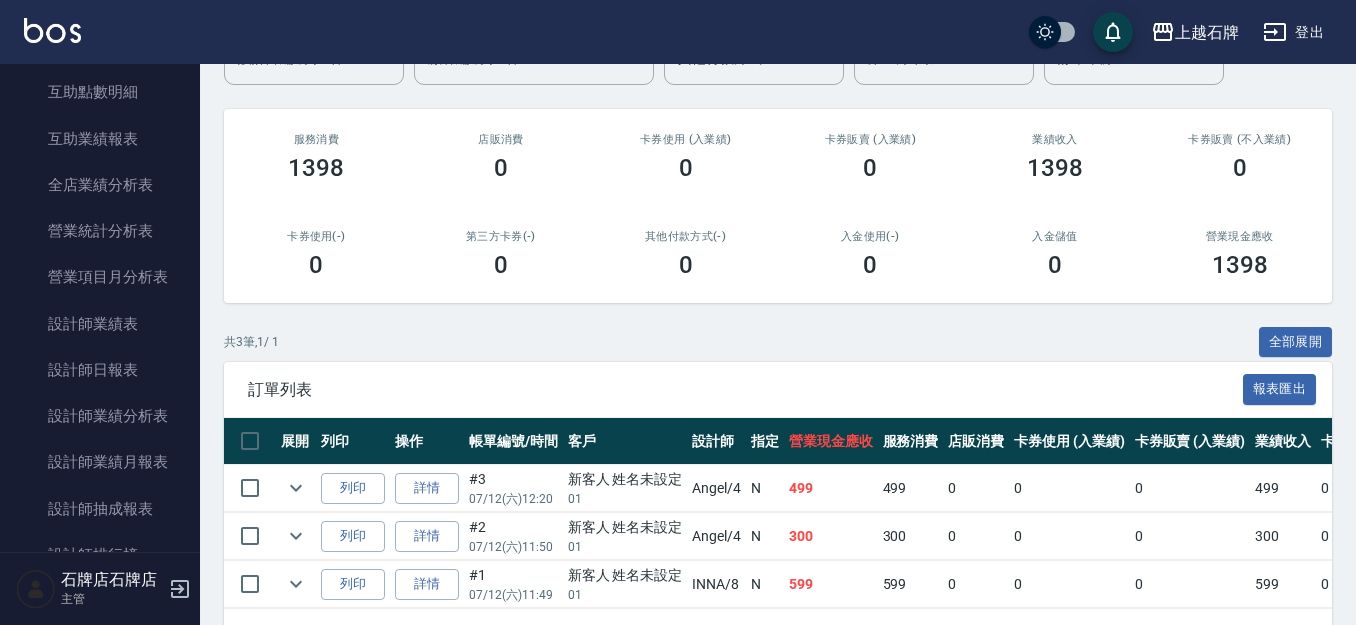 scroll, scrollTop: 900, scrollLeft: 0, axis: vertical 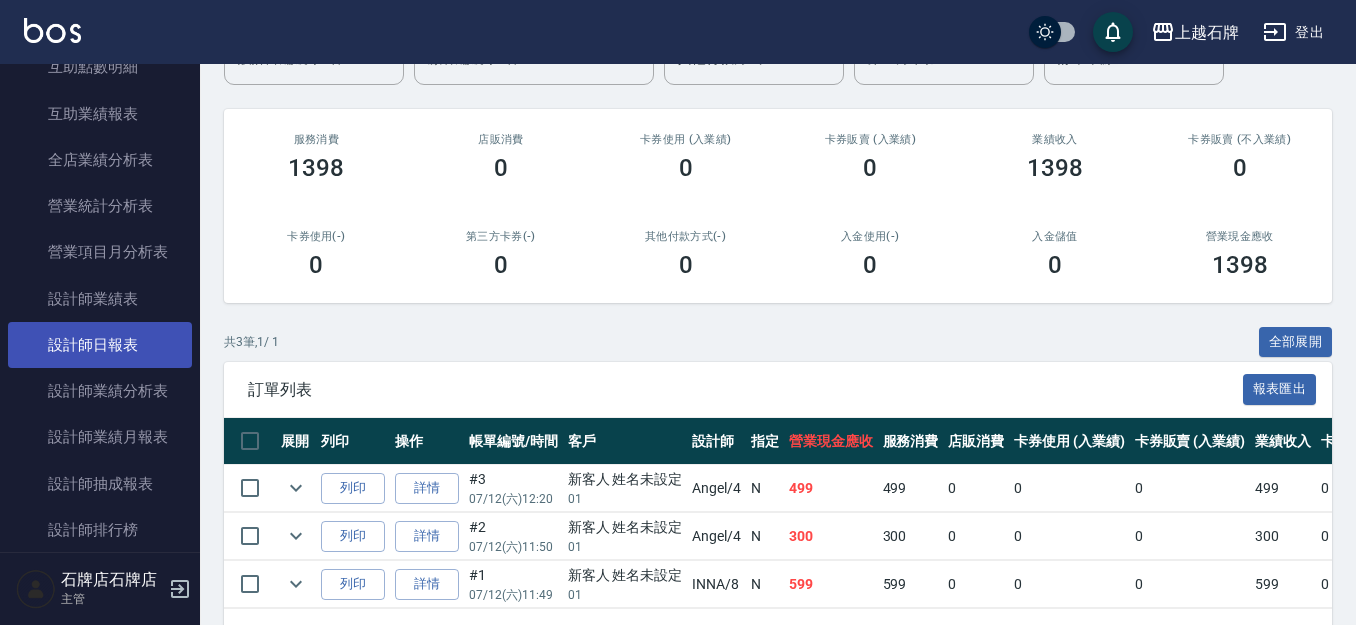 click on "設計師日報表" at bounding box center (100, 345) 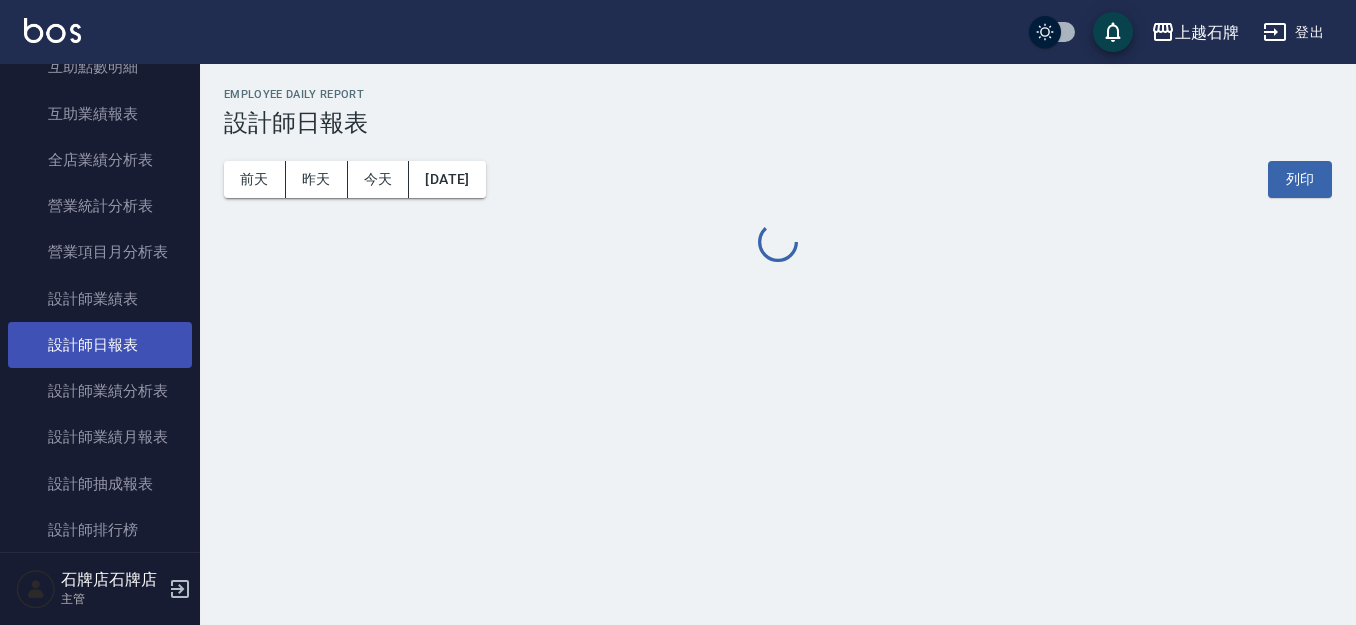 scroll, scrollTop: 0, scrollLeft: 0, axis: both 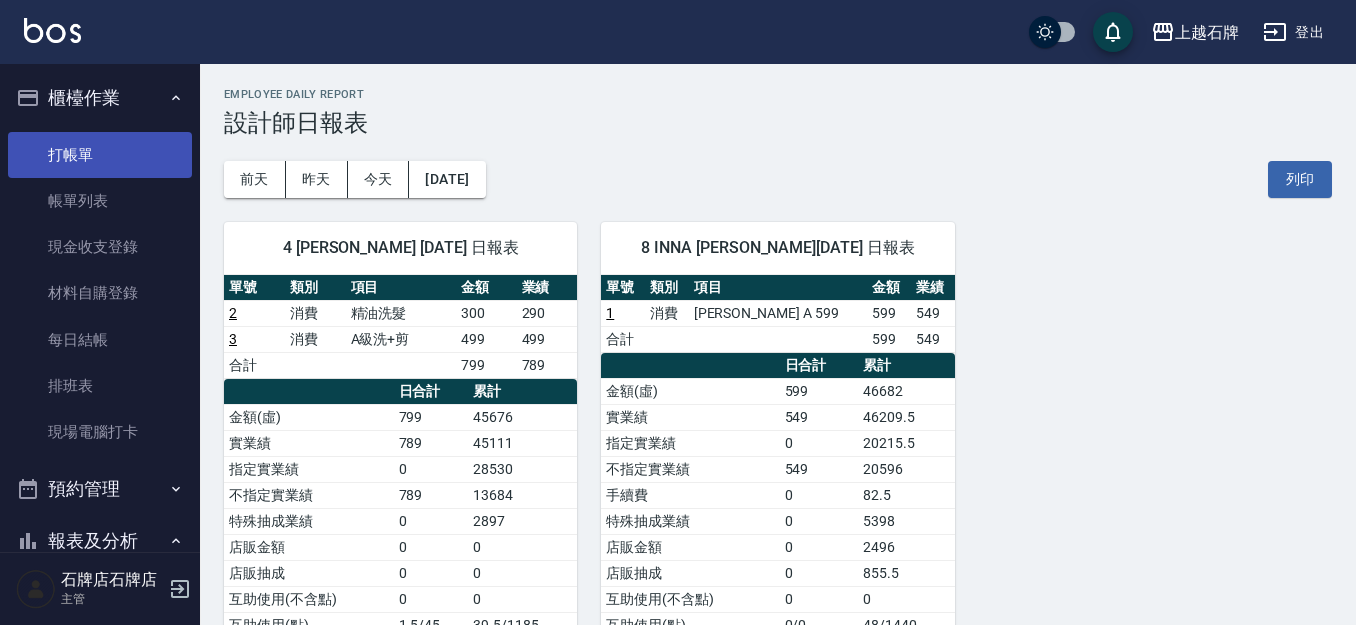 click on "打帳單" at bounding box center [100, 155] 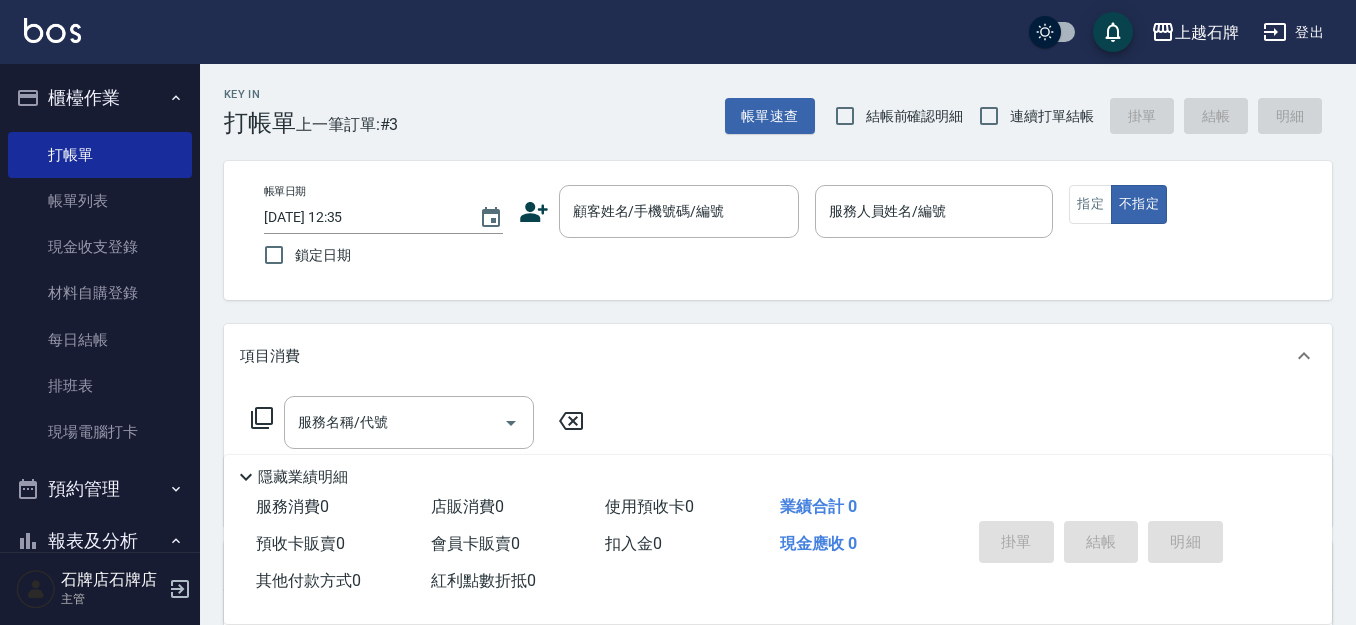 click on "Key In 打帳單 上一筆訂單:#3 帳單速查 結帳前確認明細 連續打單結帳 掛單 結帳 明細" at bounding box center (766, 100) 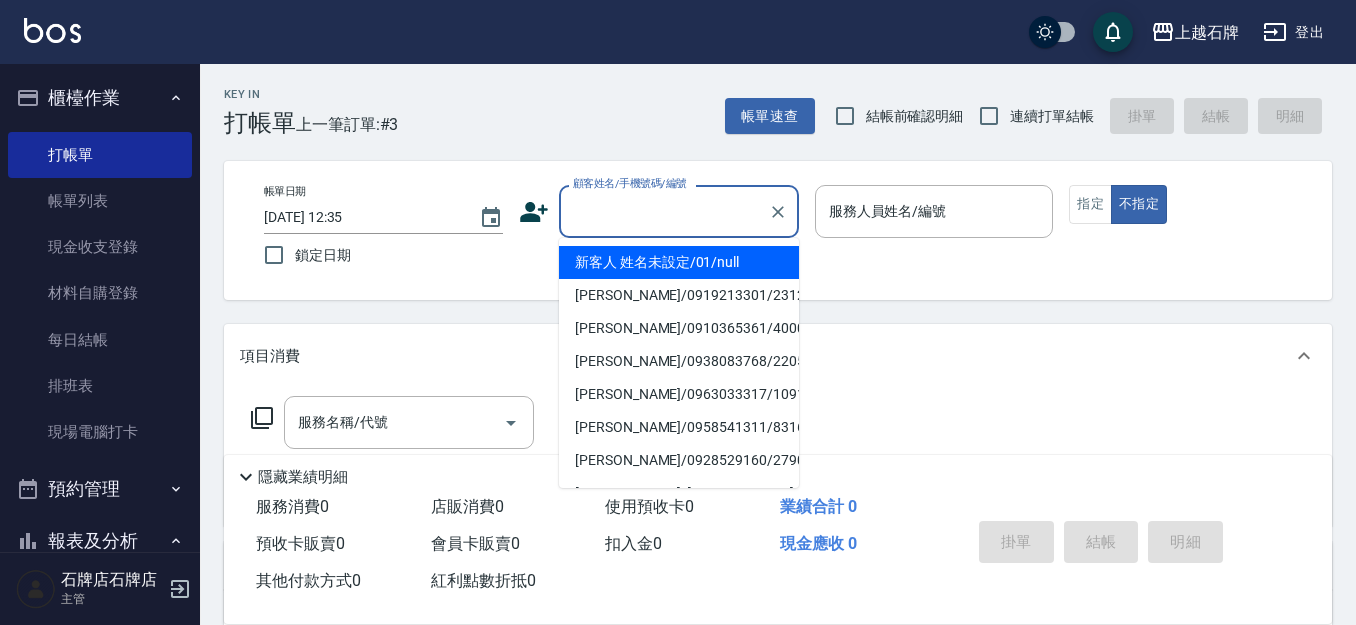 drag, startPoint x: 680, startPoint y: 205, endPoint x: 236, endPoint y: 96, distance: 457.18378 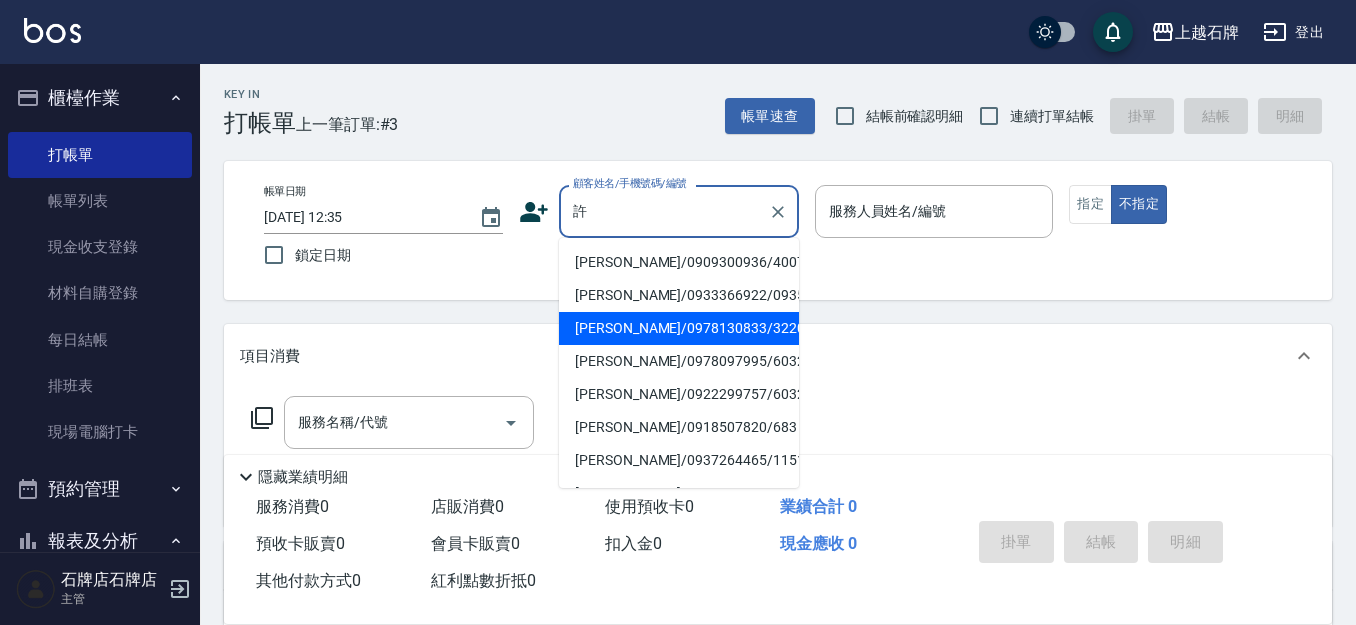 click on "[PERSON_NAME]/0978130833/3220" at bounding box center [679, 328] 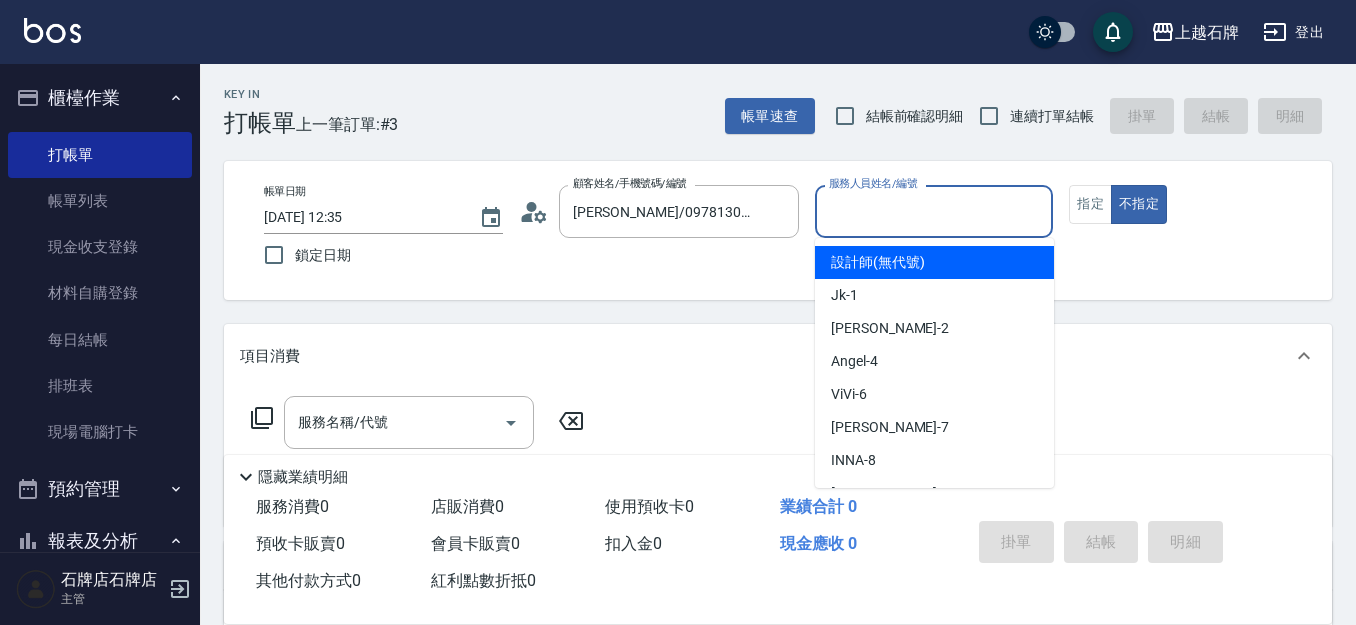 click on "服務人員姓名/編號" at bounding box center (934, 211) 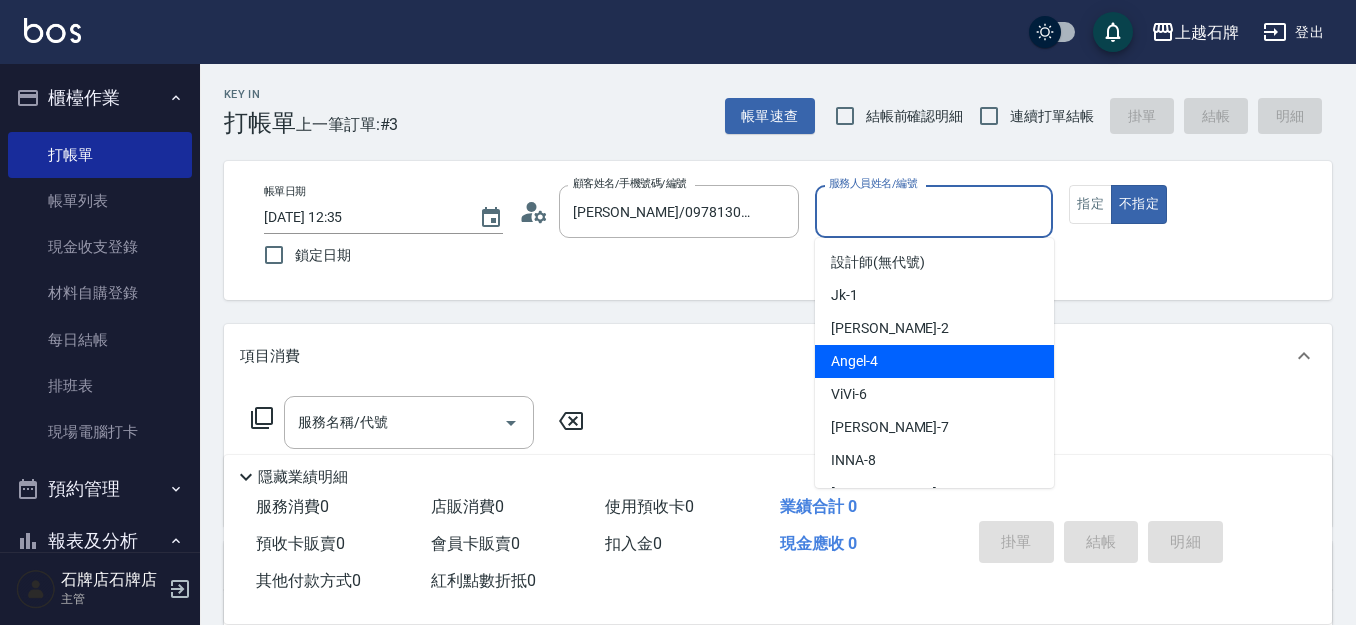 click on "[PERSON_NAME] -4" at bounding box center (934, 361) 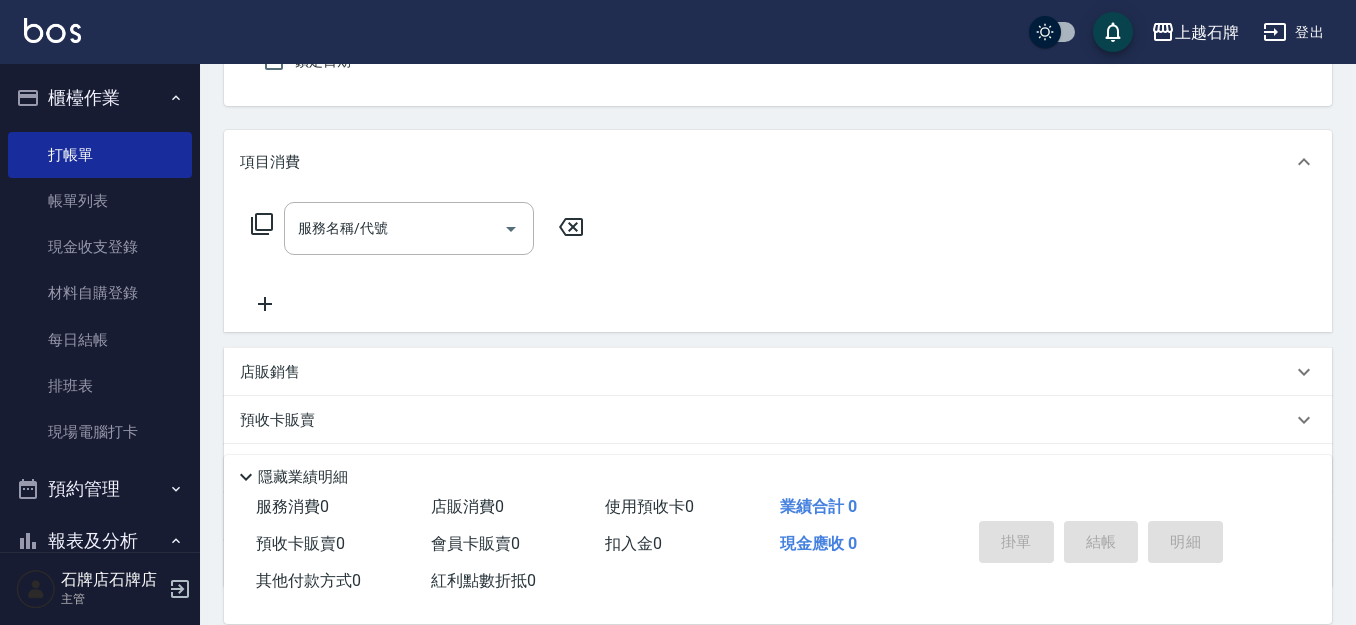 scroll, scrollTop: 200, scrollLeft: 0, axis: vertical 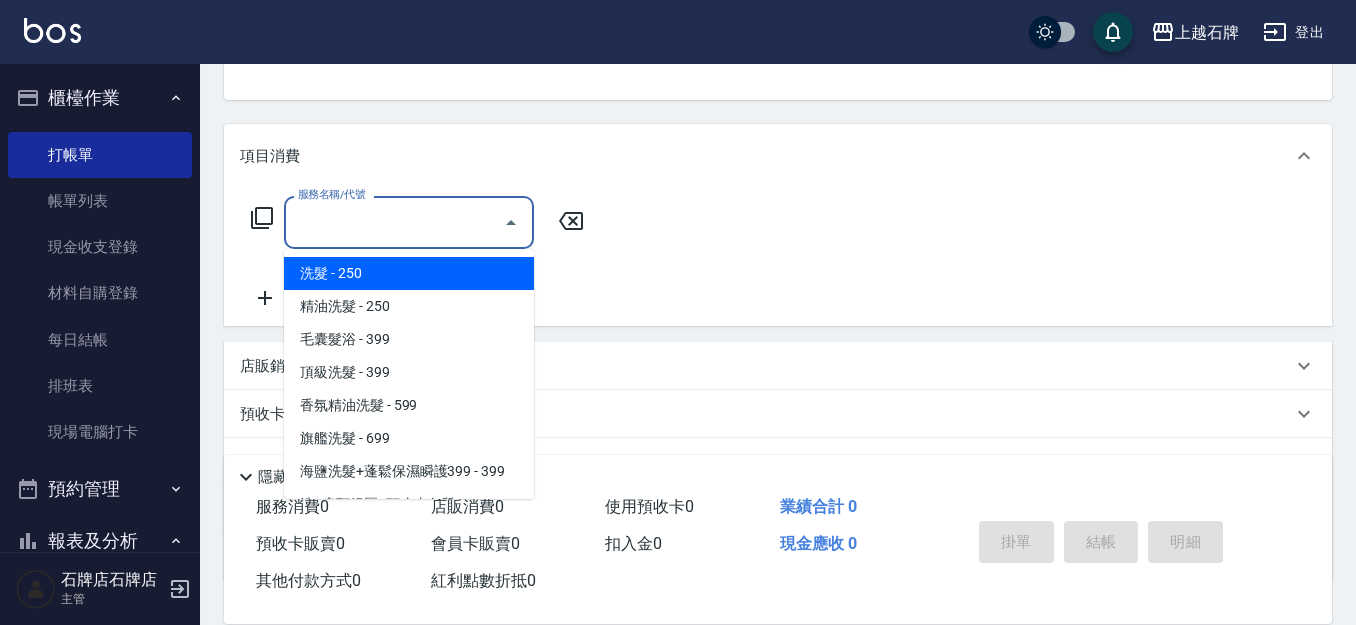 click on "服務名稱/代號" at bounding box center (394, 222) 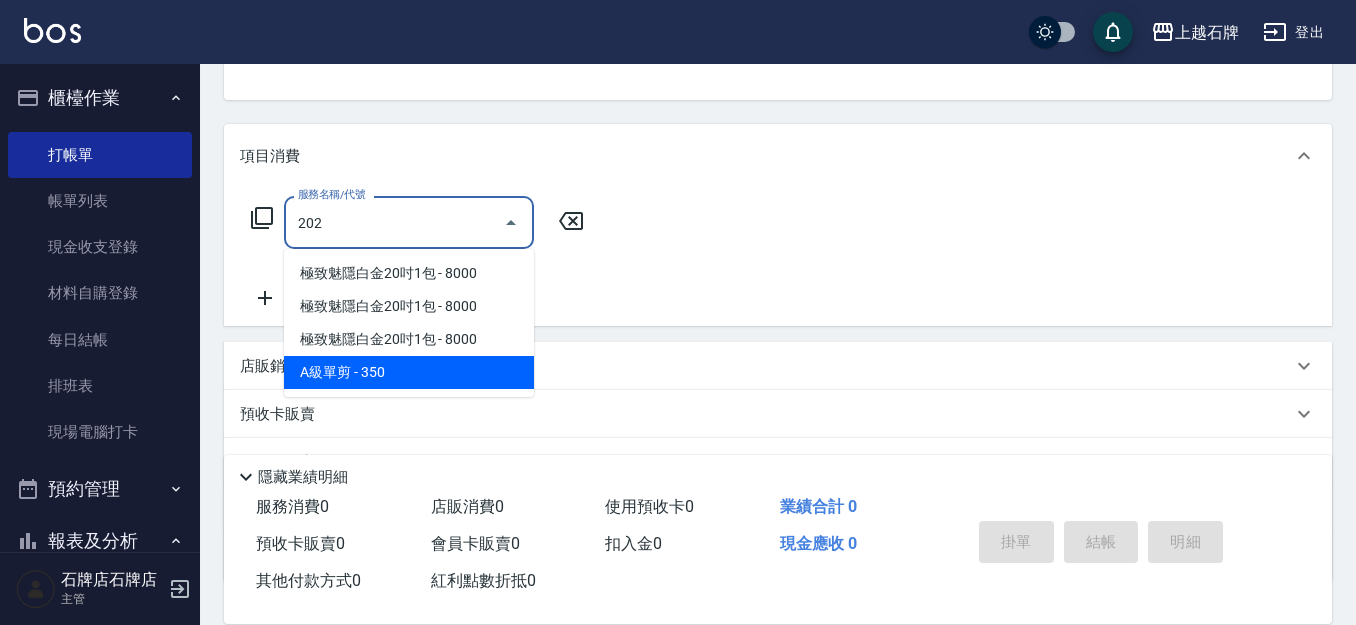 click on "A級單剪 - 350" at bounding box center (409, 372) 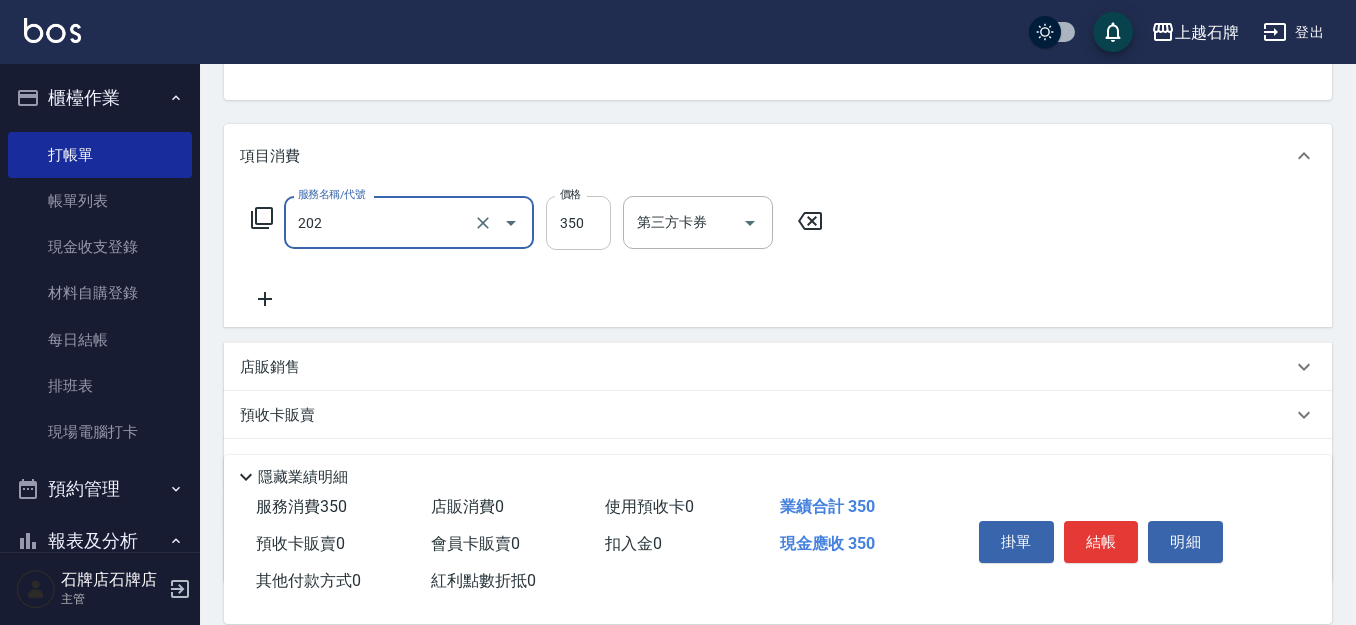 type on "A級單剪(202)" 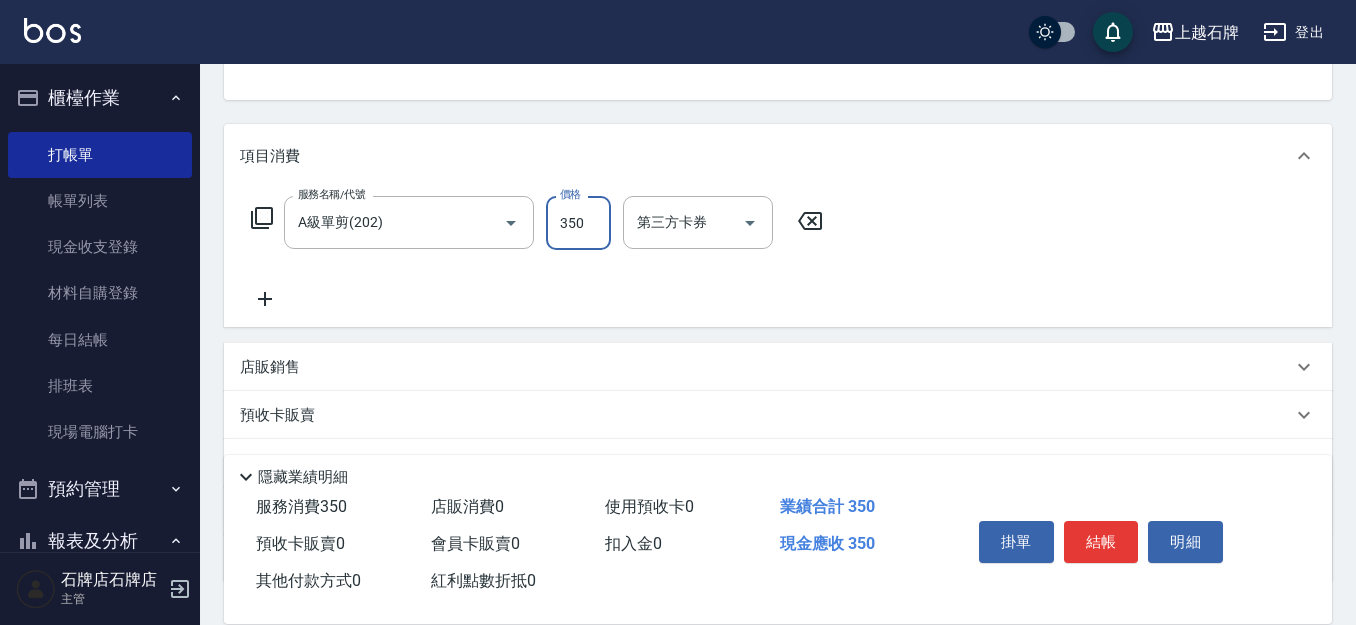 click on "350" at bounding box center [578, 223] 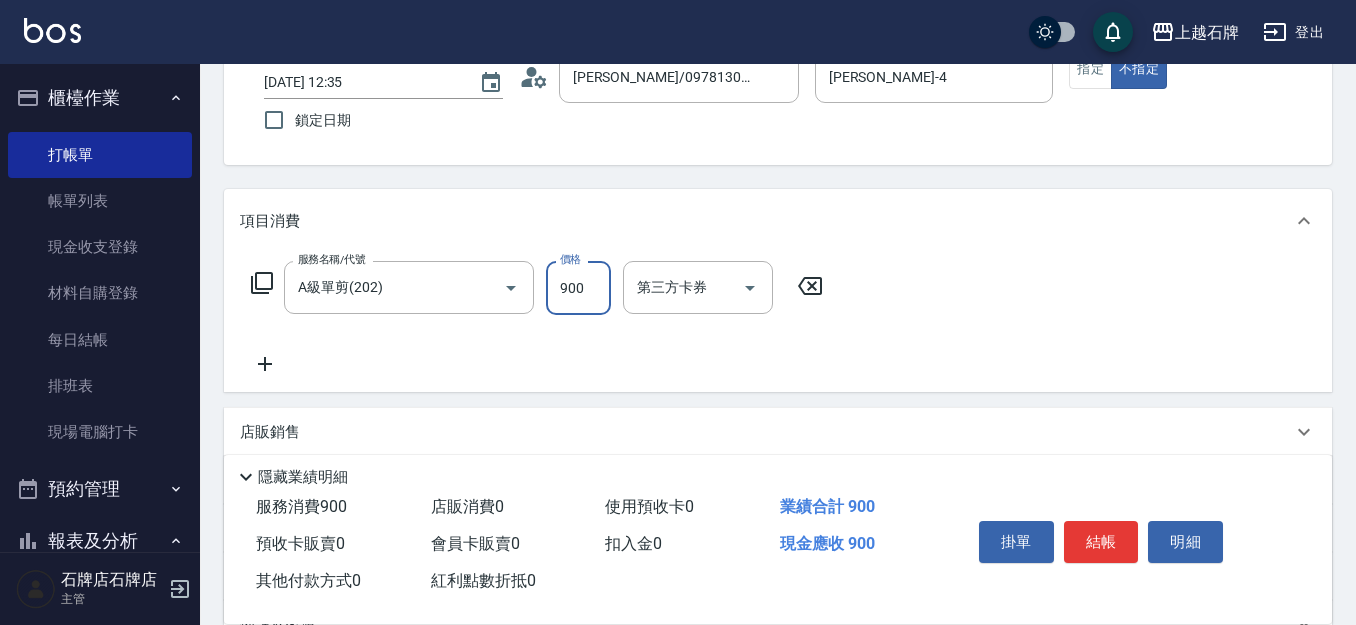 scroll, scrollTop: 100, scrollLeft: 0, axis: vertical 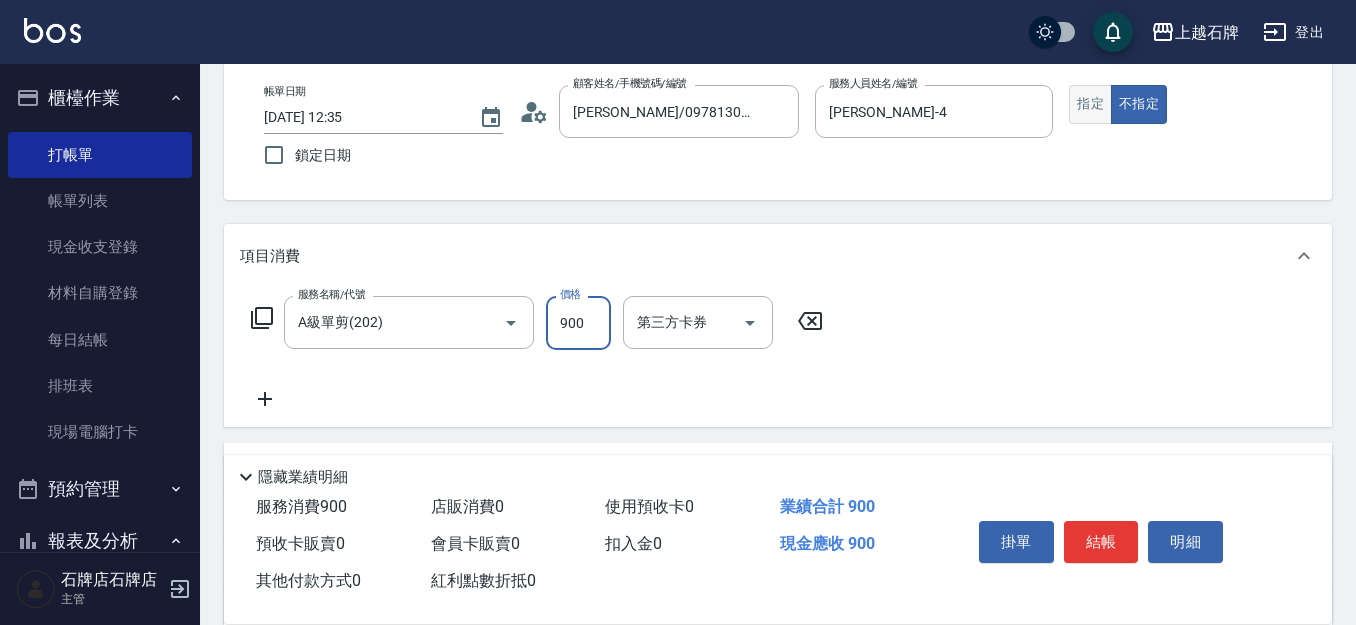 type on "900" 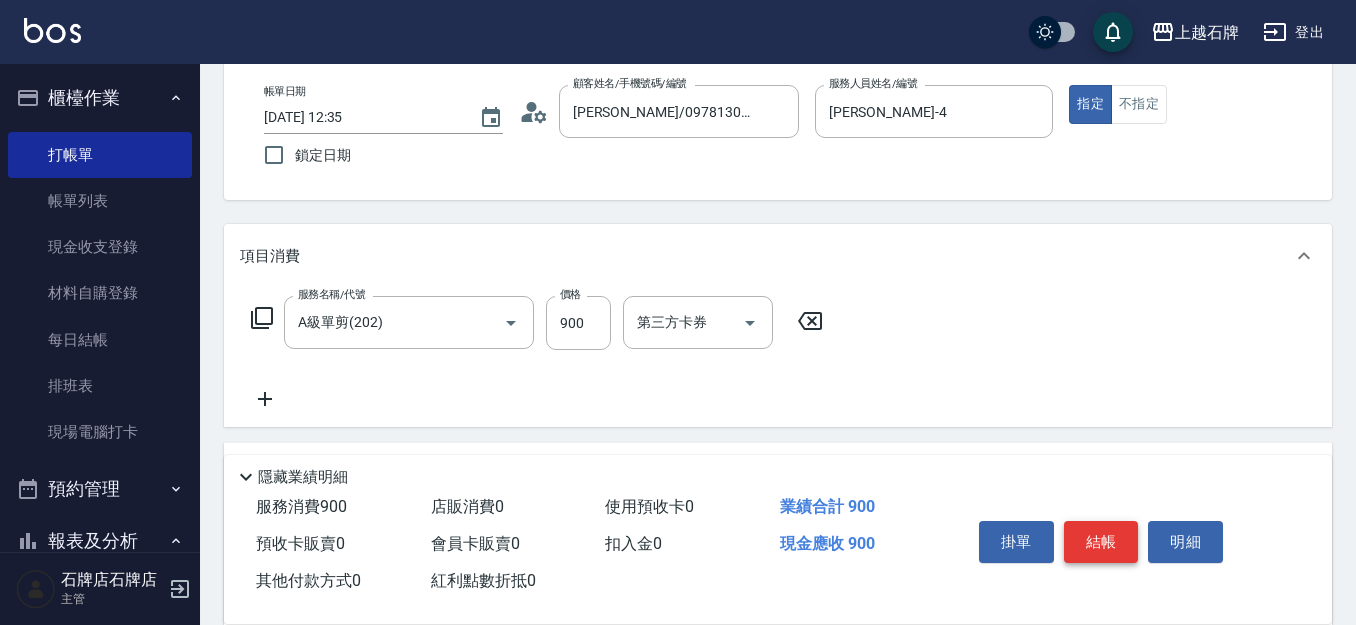 click on "結帳" at bounding box center [1101, 542] 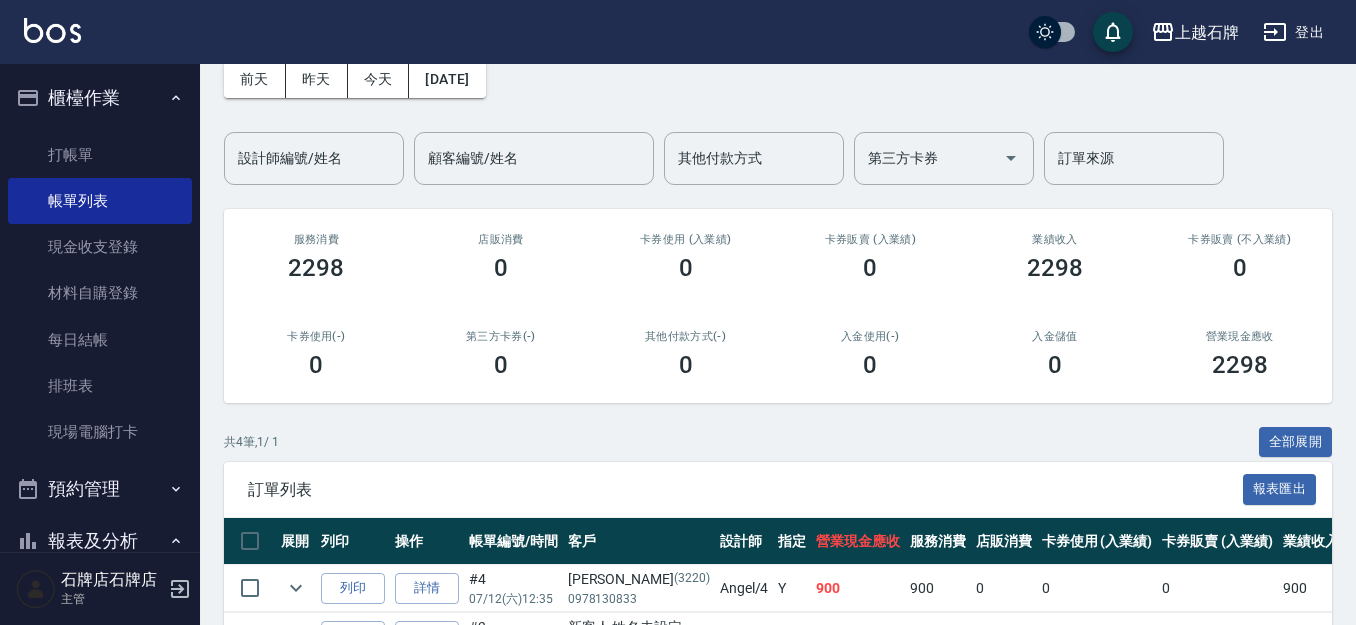 scroll, scrollTop: 300, scrollLeft: 0, axis: vertical 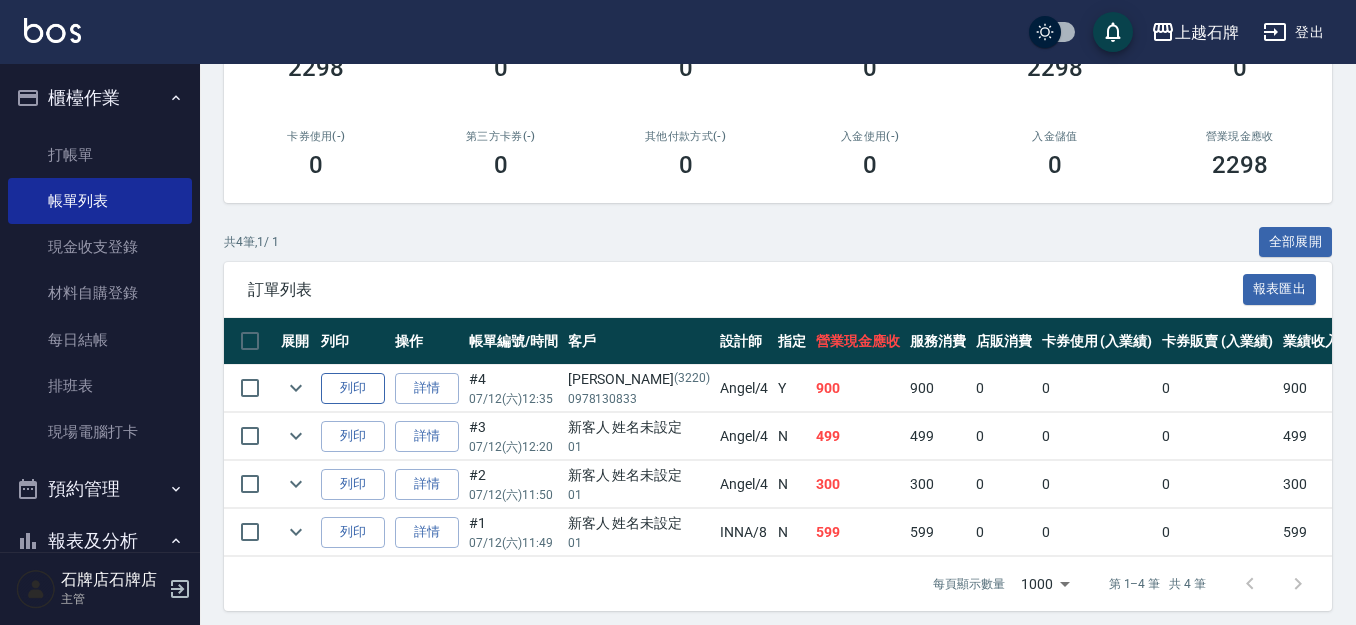 click on "列印" at bounding box center (353, 388) 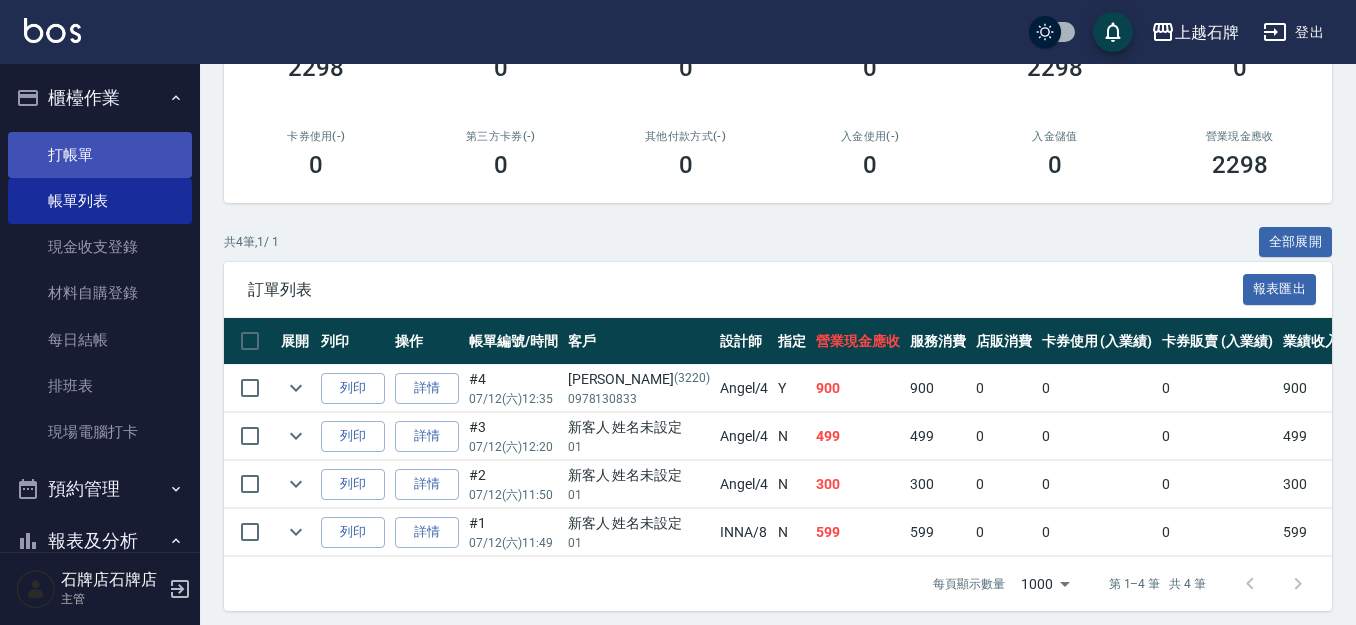 click on "打帳單" at bounding box center [100, 155] 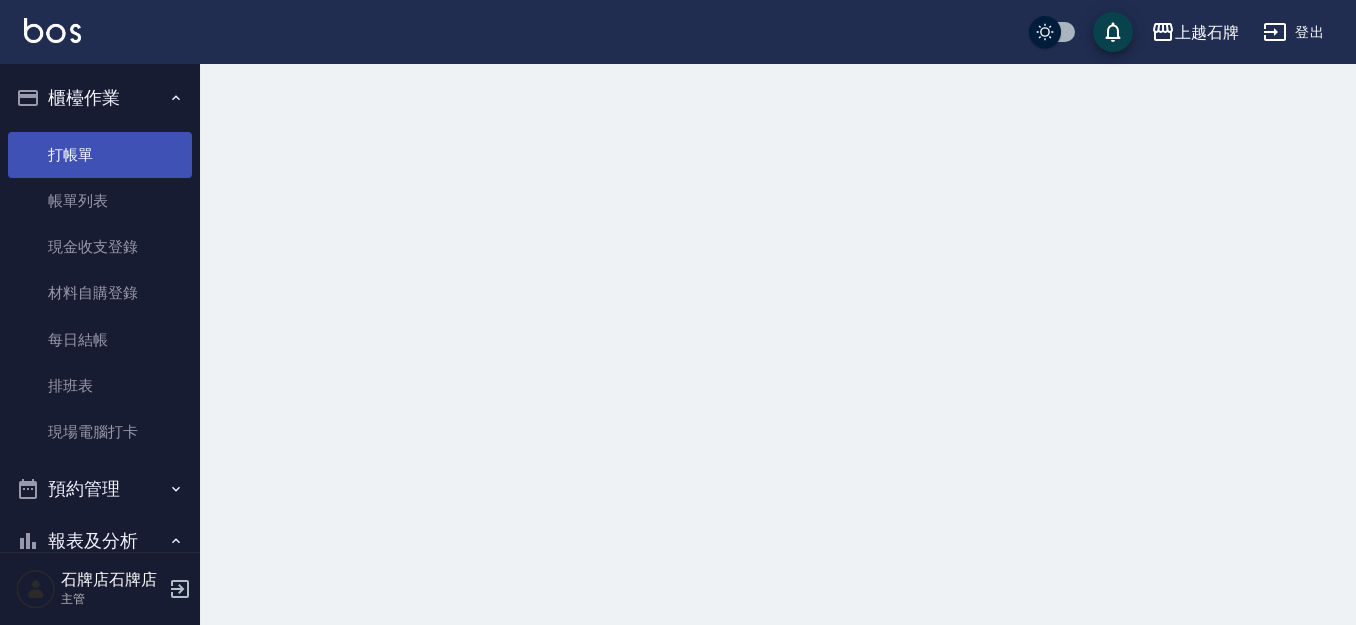 scroll, scrollTop: 0, scrollLeft: 0, axis: both 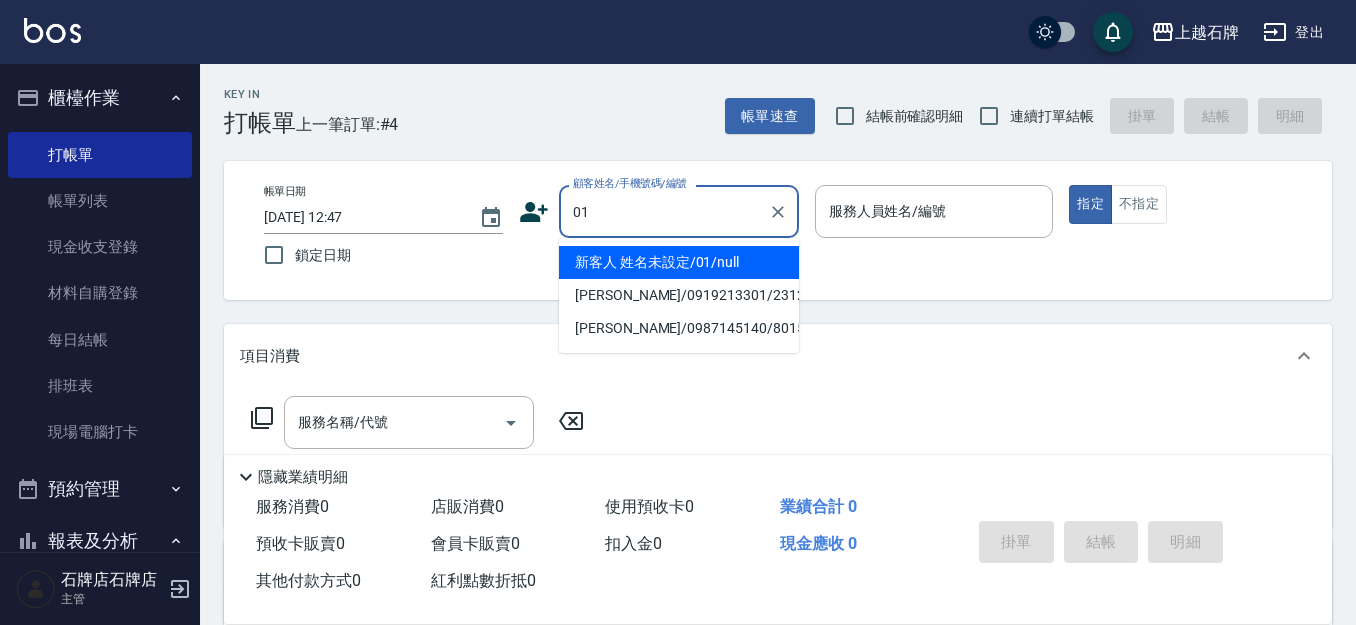 type on "新客人 姓名未設定/01/null" 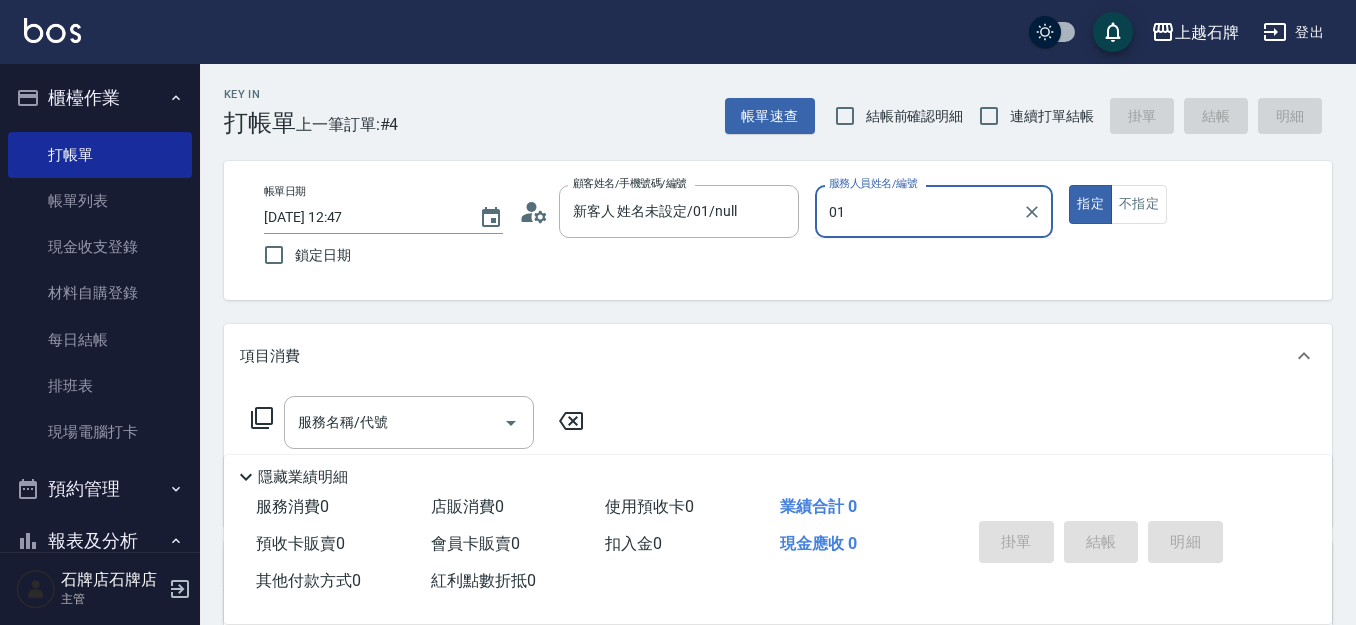 type on "01" 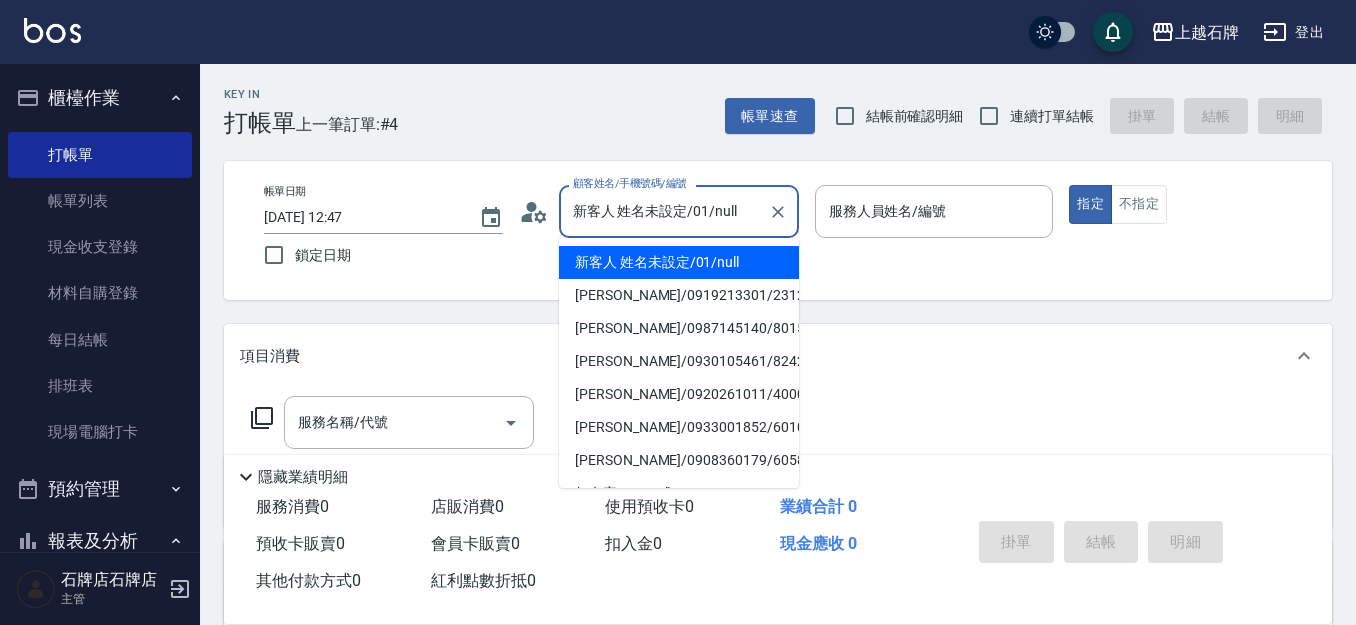 drag, startPoint x: 662, startPoint y: 222, endPoint x: 651, endPoint y: 158, distance: 64.93843 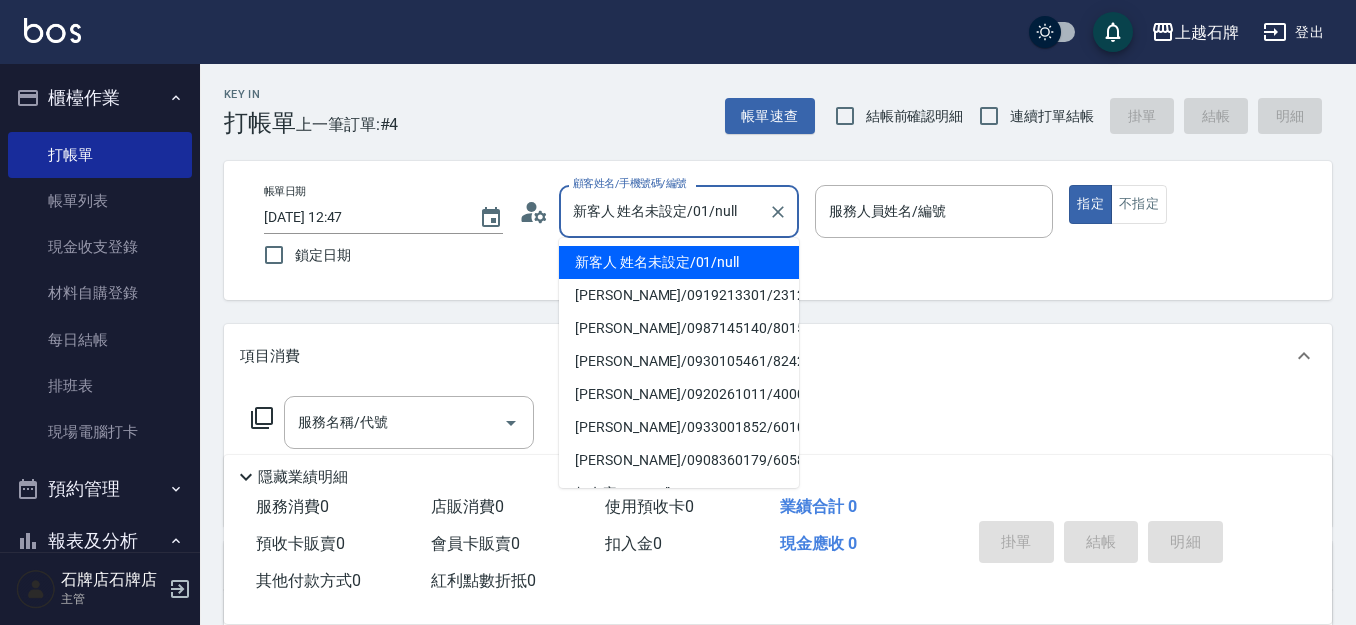 click on "新客人 姓名未設定/01/null" at bounding box center (664, 211) 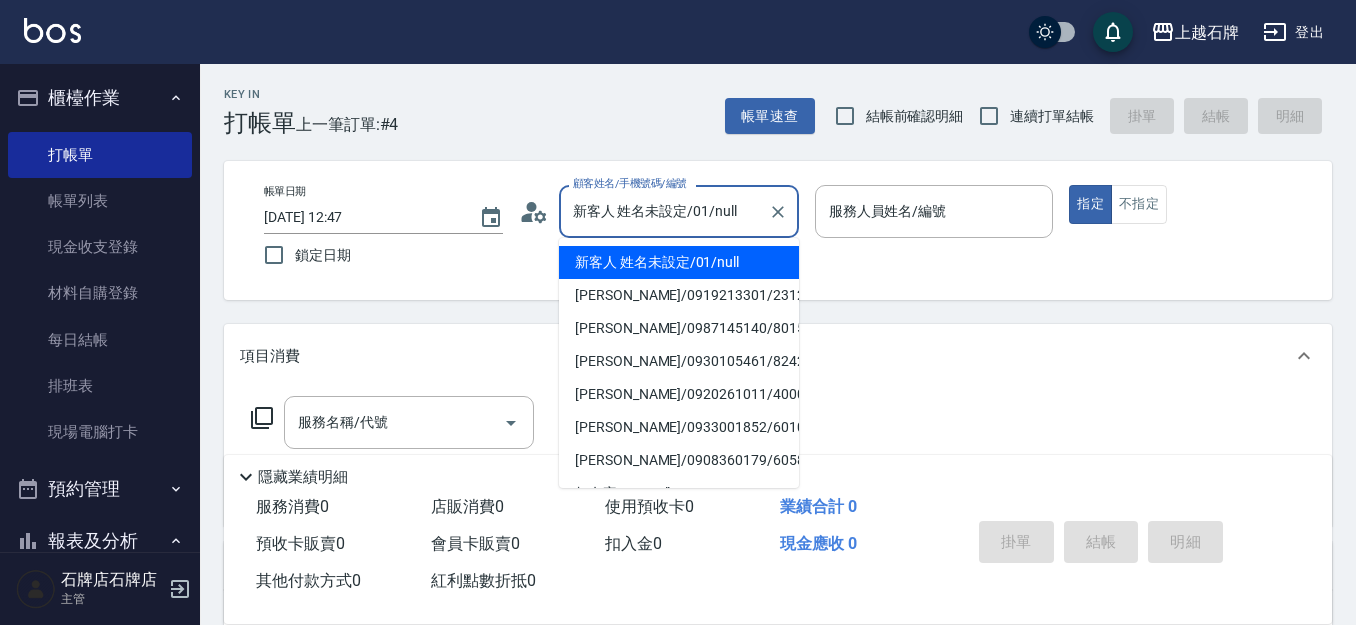click on "新客人 姓名未設定/01/null" at bounding box center (664, 211) 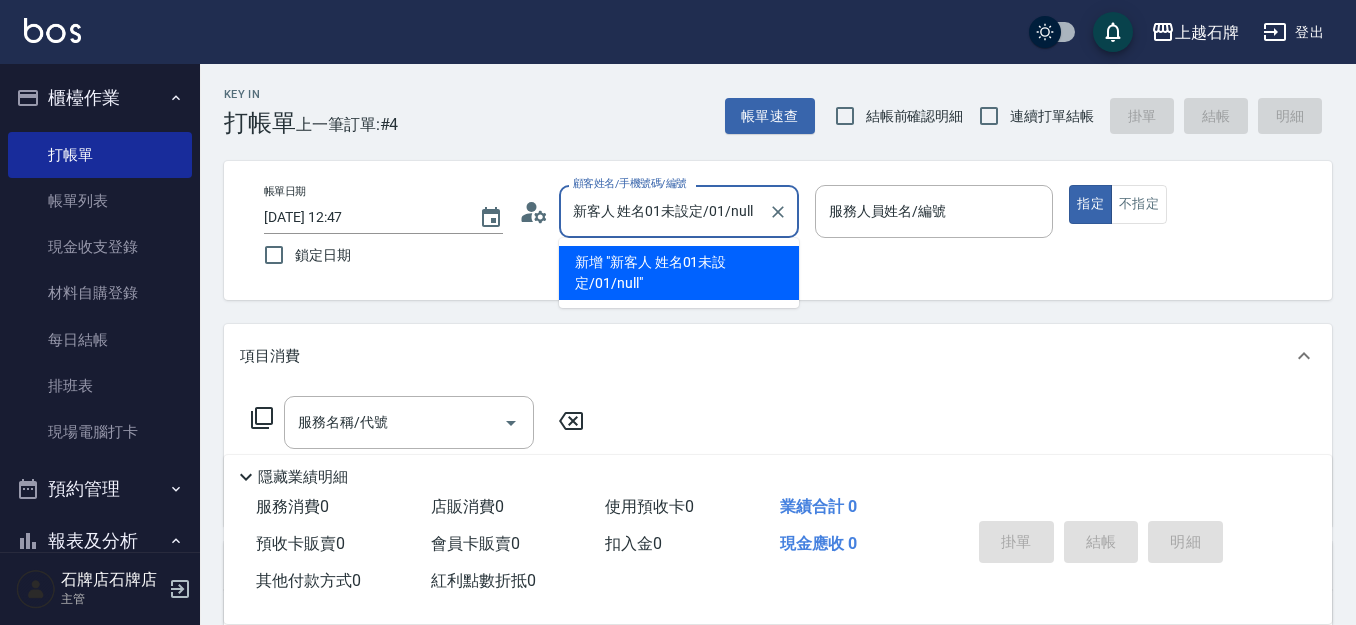 type on "新客人 姓名01未設定/01/null" 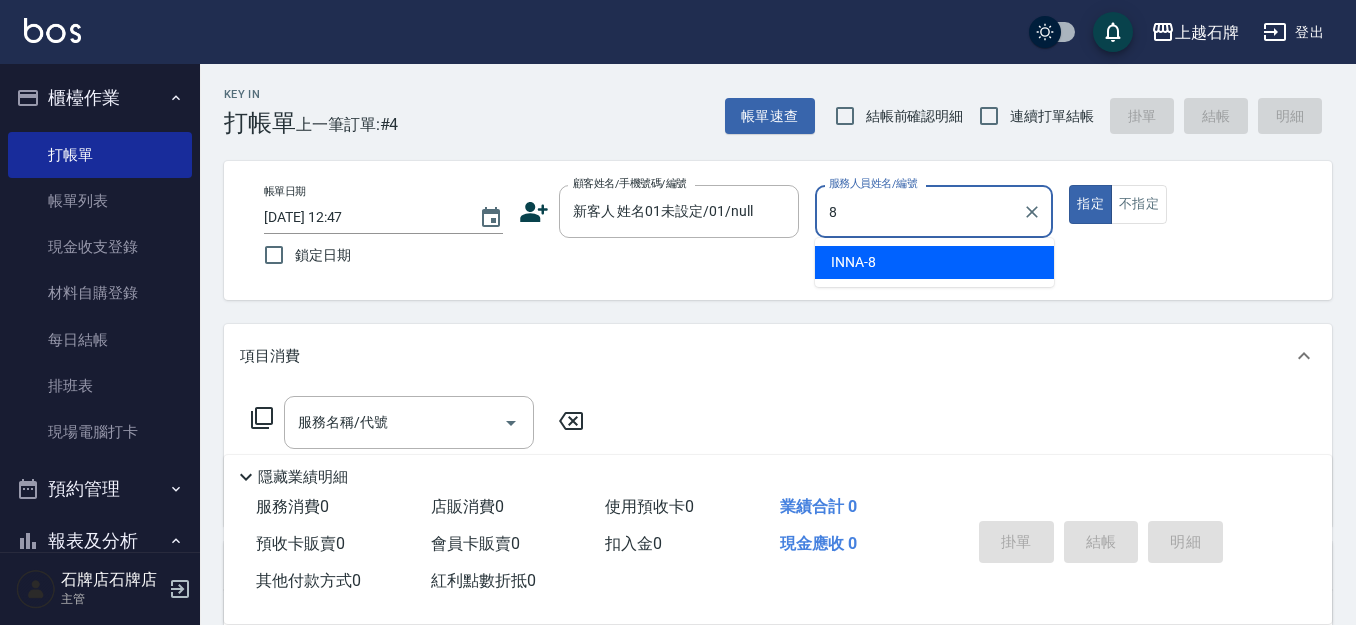 type on "INNA-8" 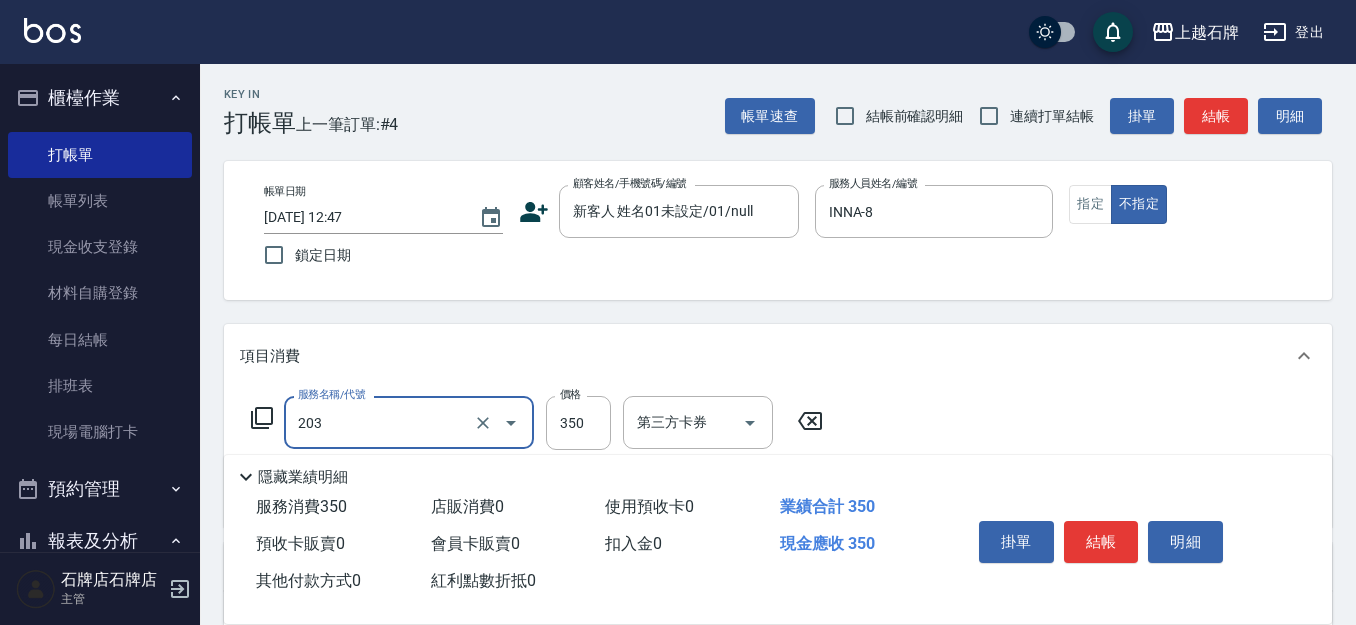 type on "B級洗+剪(203)" 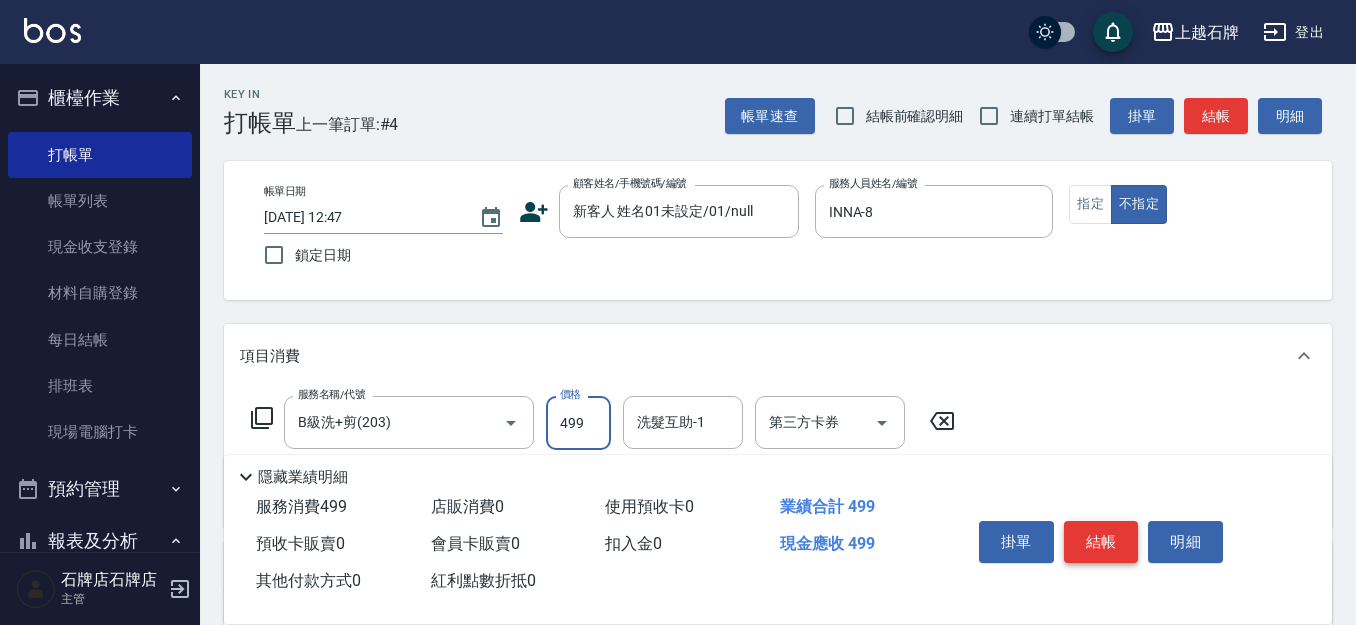 type on "499" 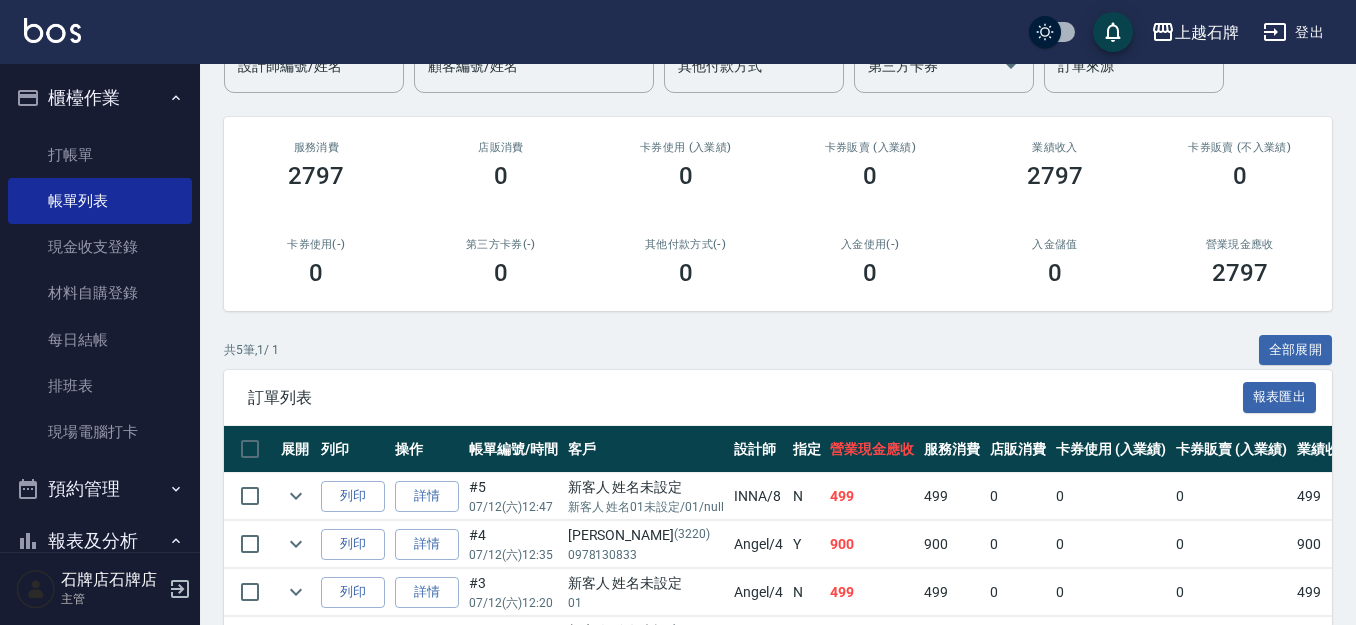 scroll, scrollTop: 200, scrollLeft: 0, axis: vertical 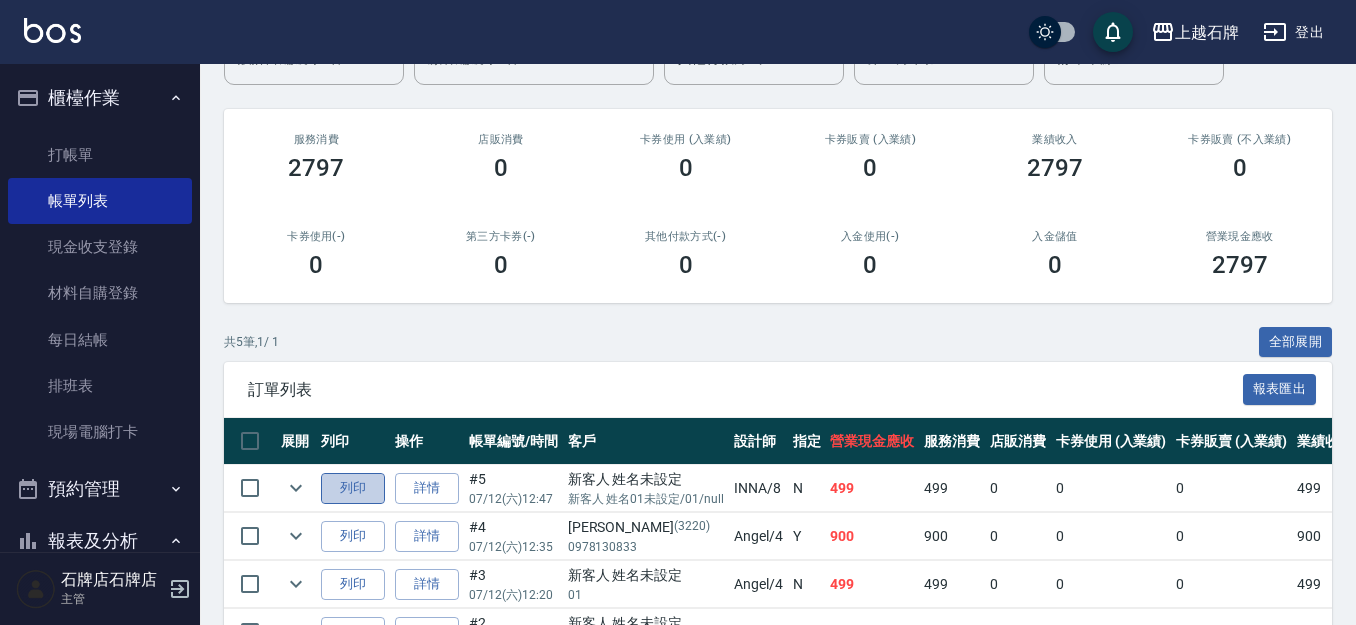 click on "列印" at bounding box center [353, 488] 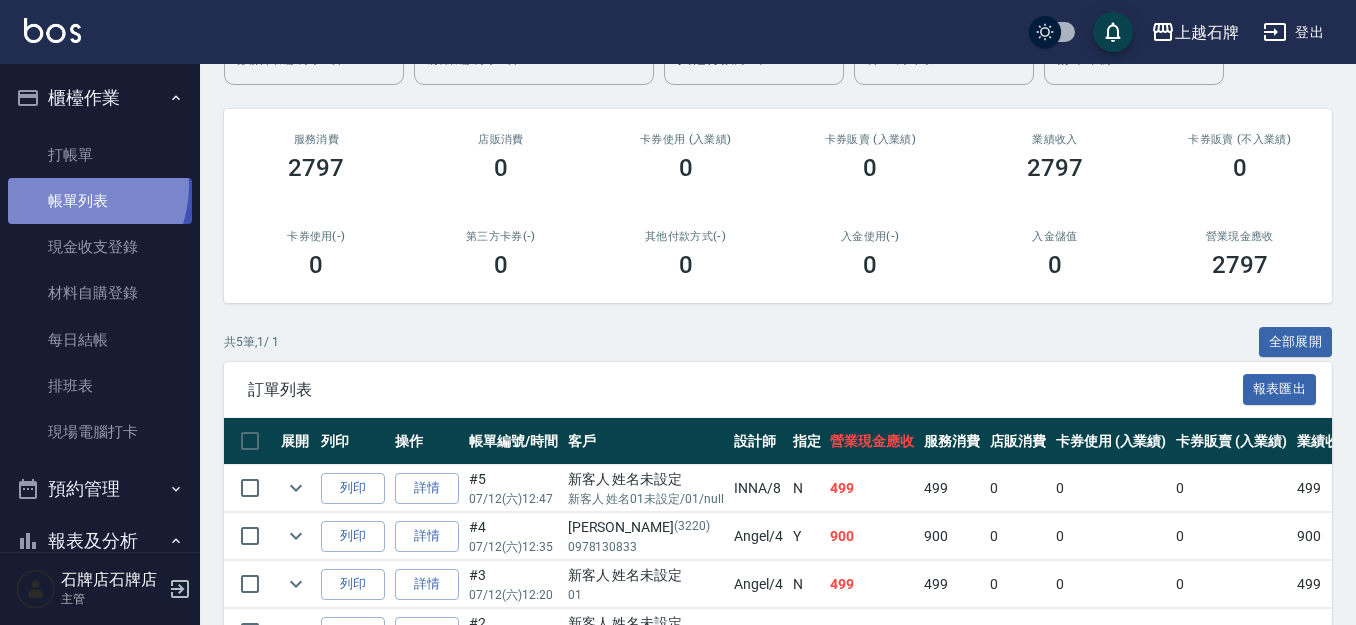 click on "帳單列表" at bounding box center (100, 201) 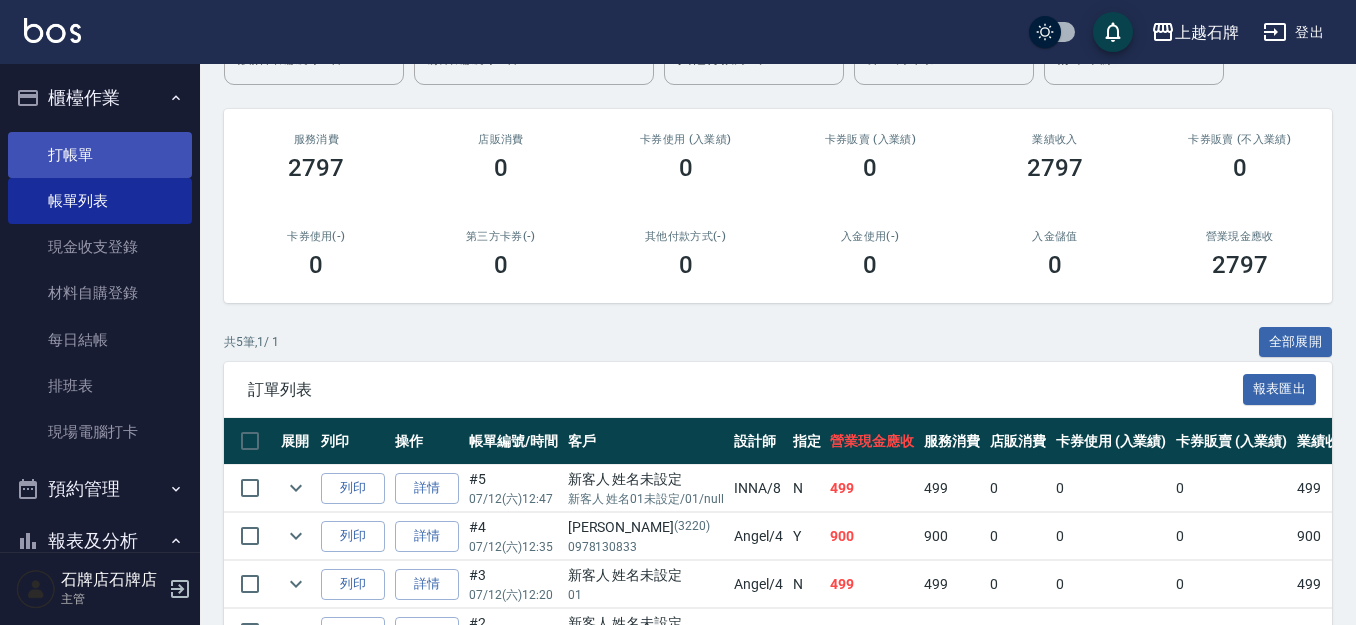 click on "打帳單" at bounding box center (100, 155) 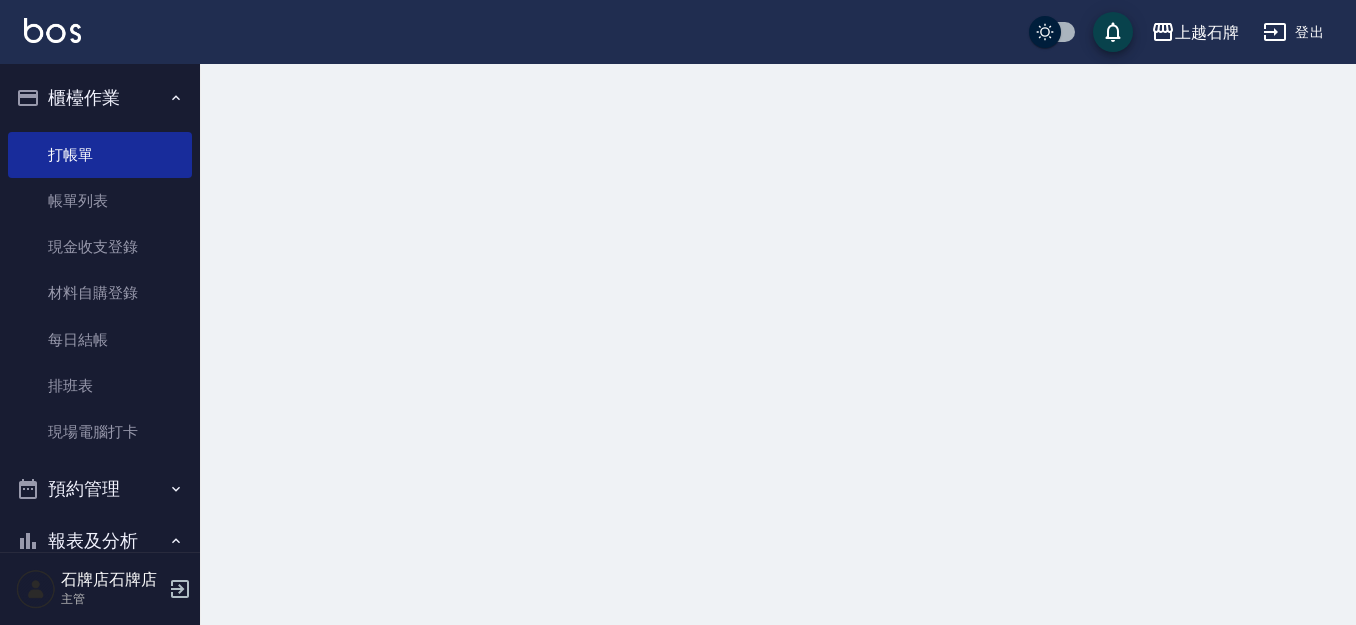 scroll, scrollTop: 0, scrollLeft: 0, axis: both 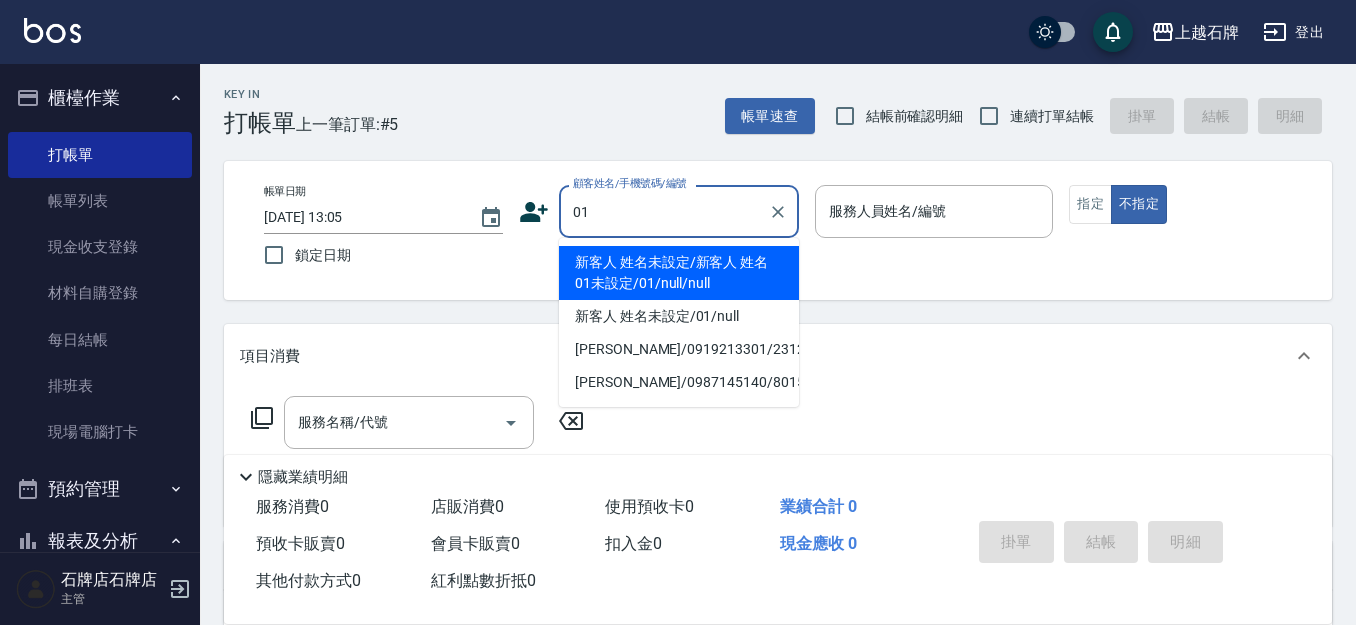 drag, startPoint x: 683, startPoint y: 266, endPoint x: 692, endPoint y: 41, distance: 225.17993 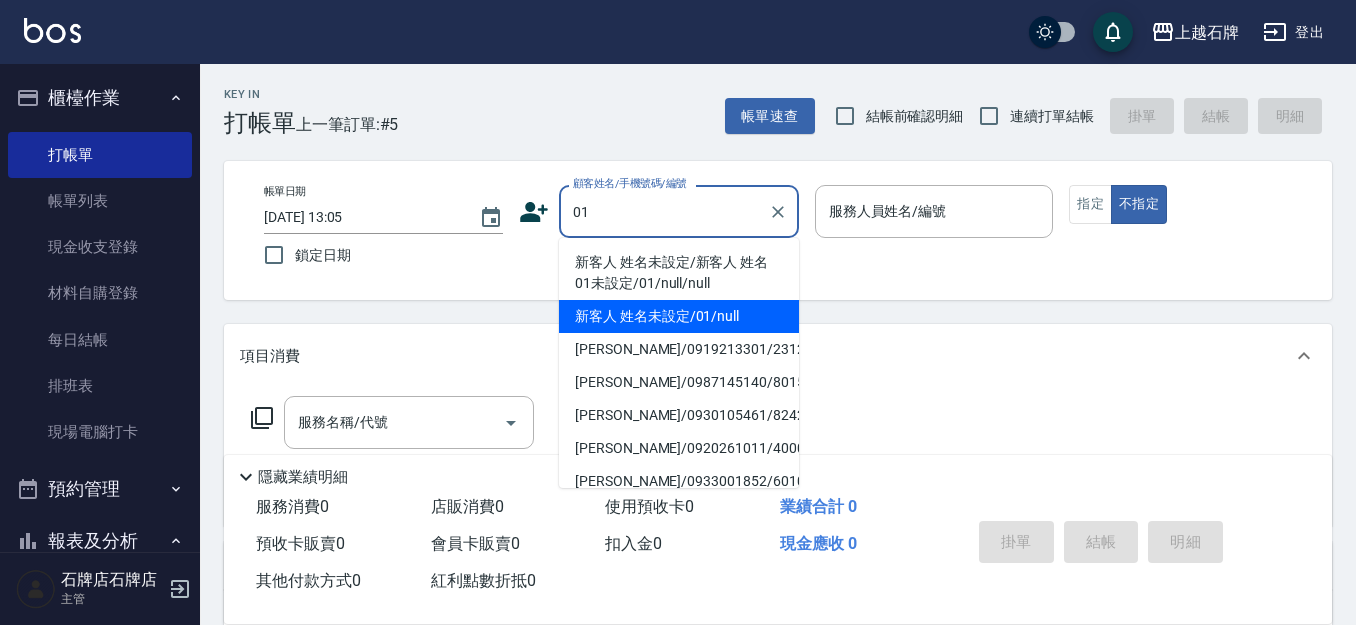 click on "新客人 姓名未設定/01/null" at bounding box center (679, 316) 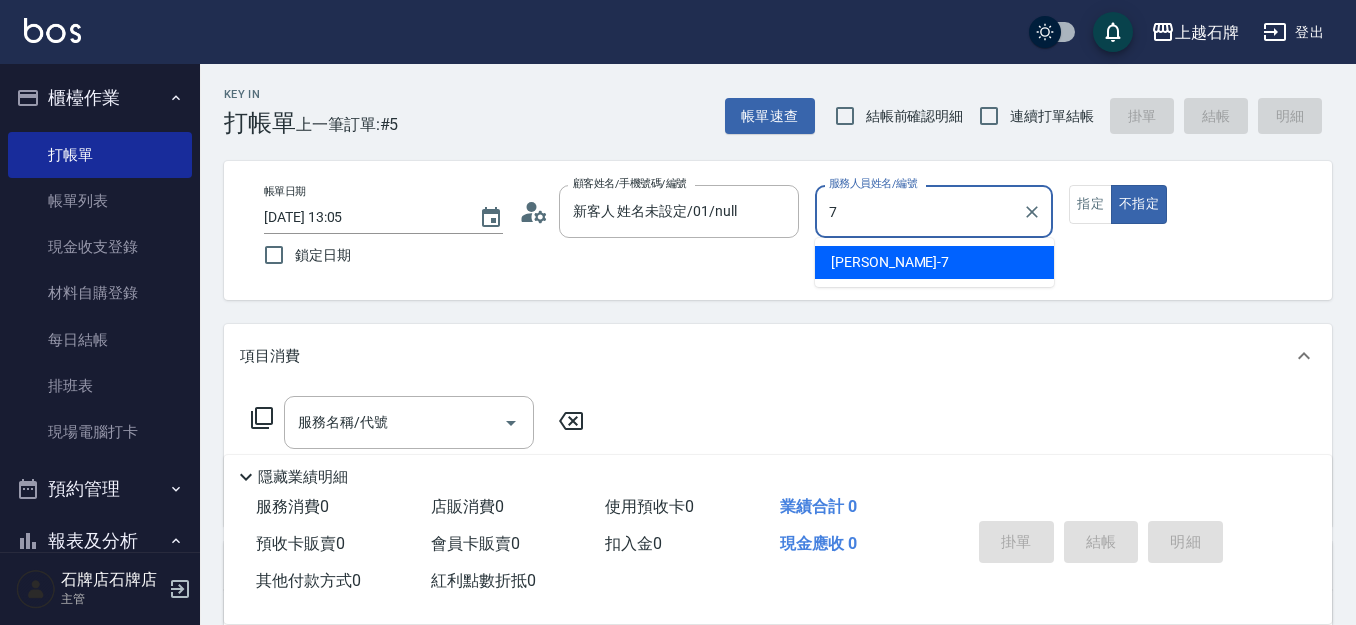 click on "[PERSON_NAME] -7" at bounding box center [934, 262] 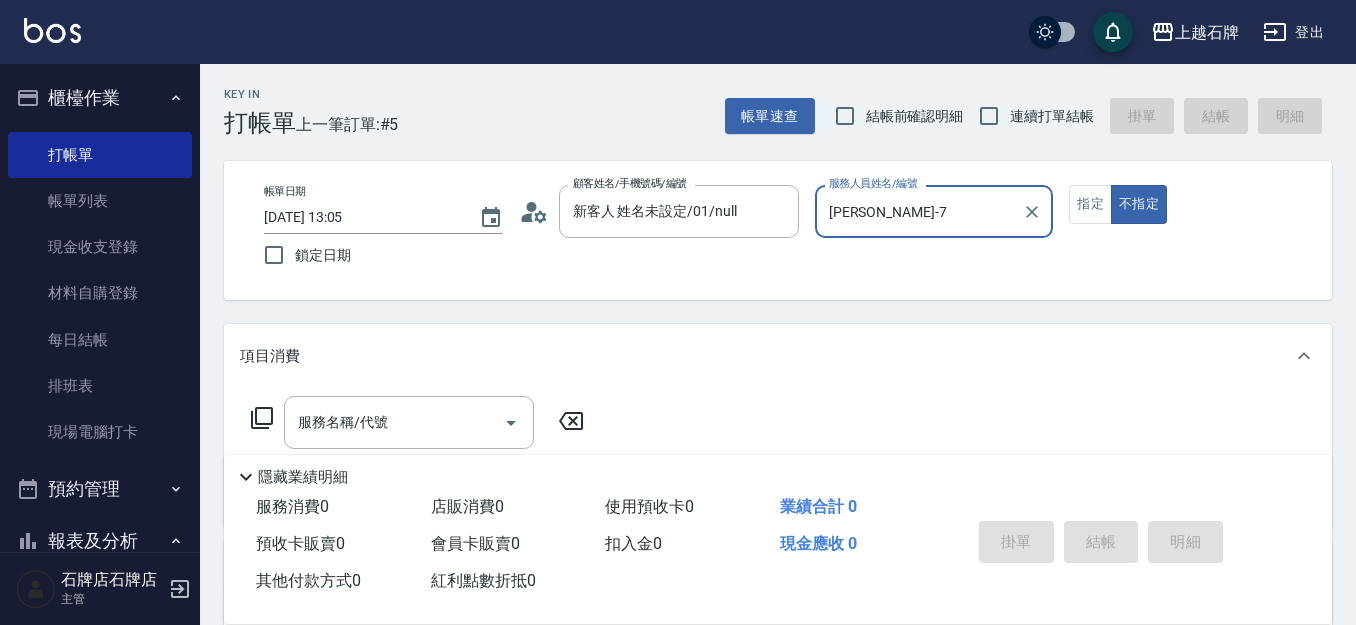 type on "[PERSON_NAME]-7" 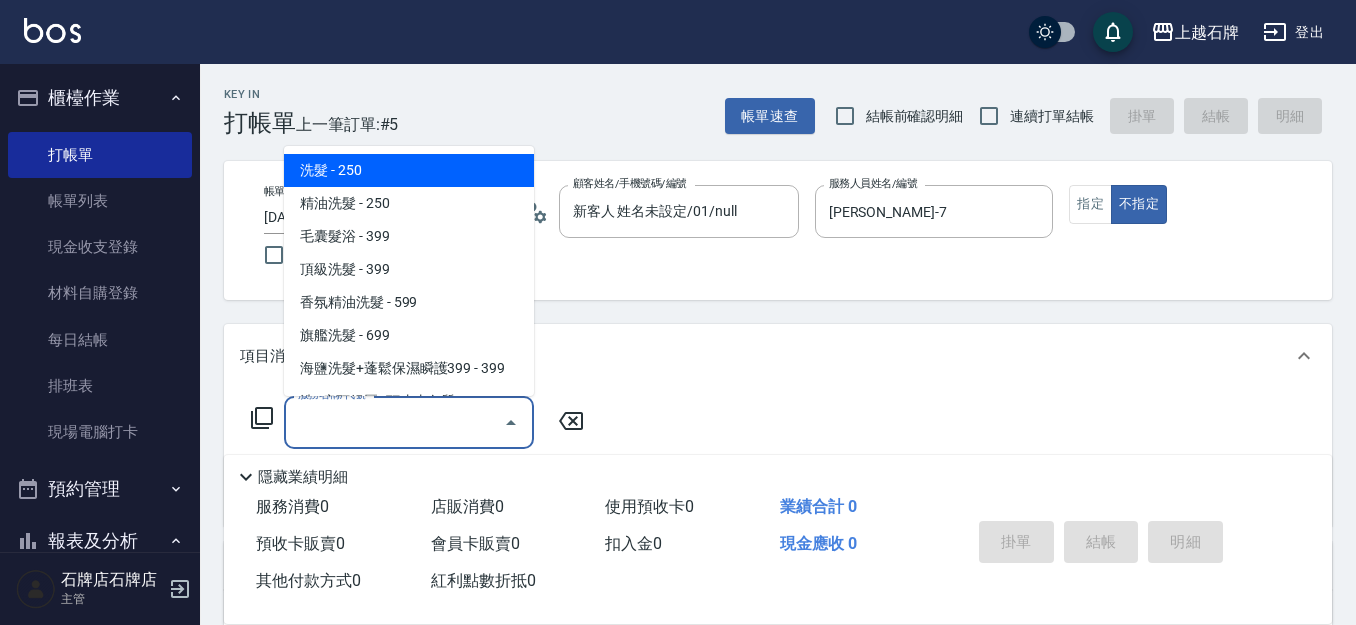 click on "服務名稱/代號" at bounding box center (394, 422) 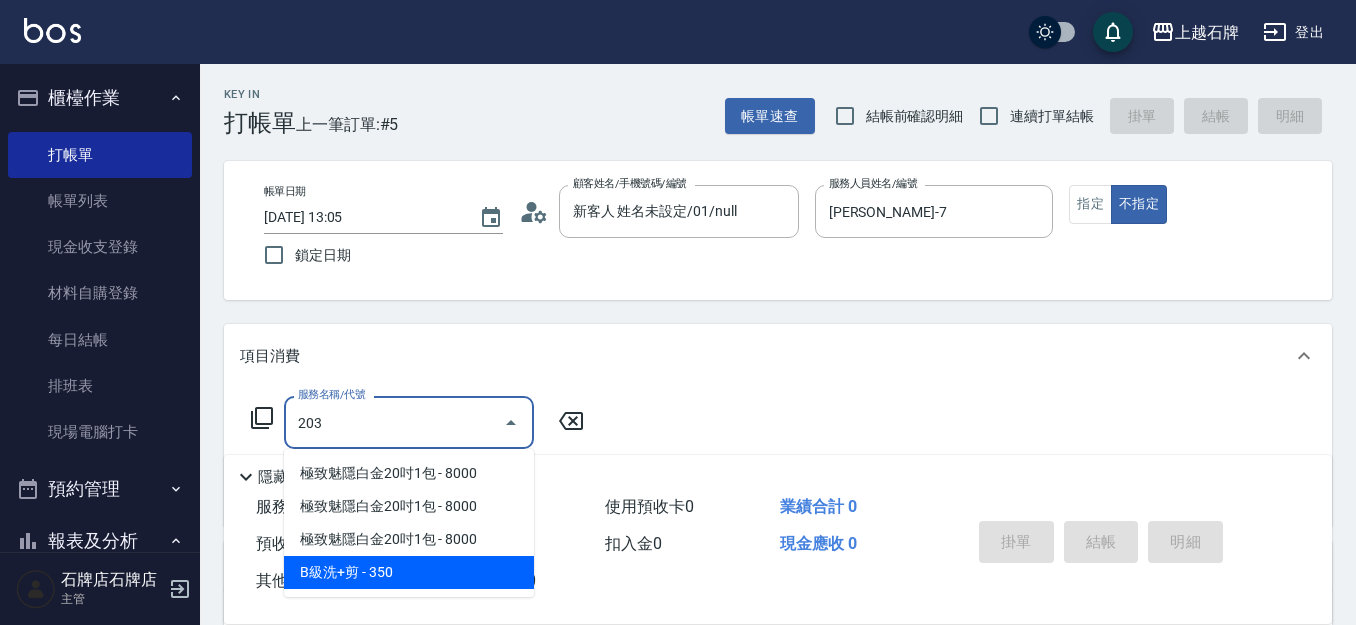 drag, startPoint x: 414, startPoint y: 574, endPoint x: 524, endPoint y: 450, distance: 165.75887 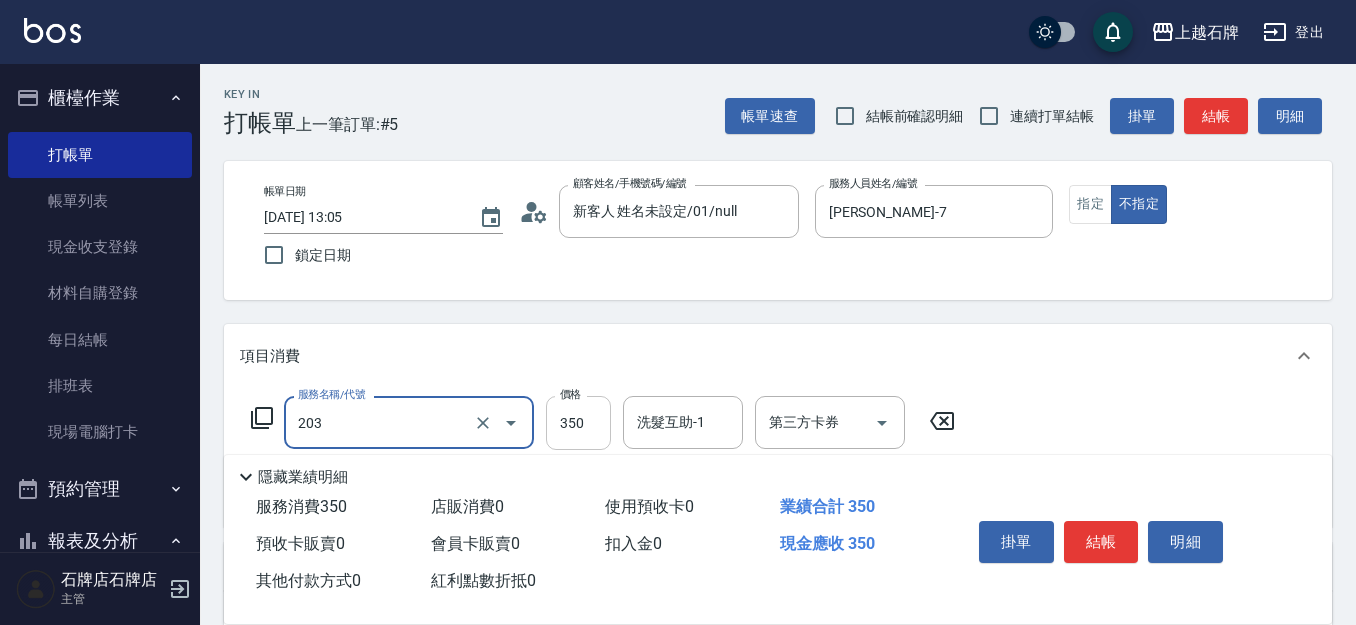 type on "B級洗+剪(203)" 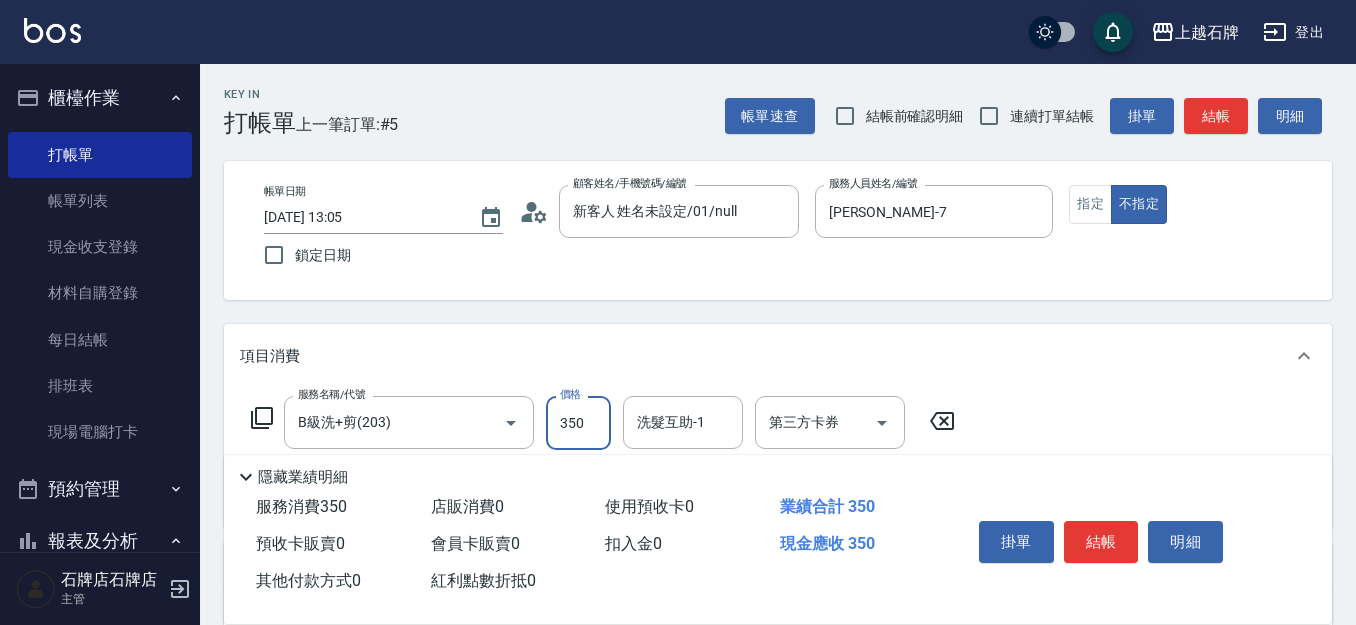 click on "350" at bounding box center (578, 423) 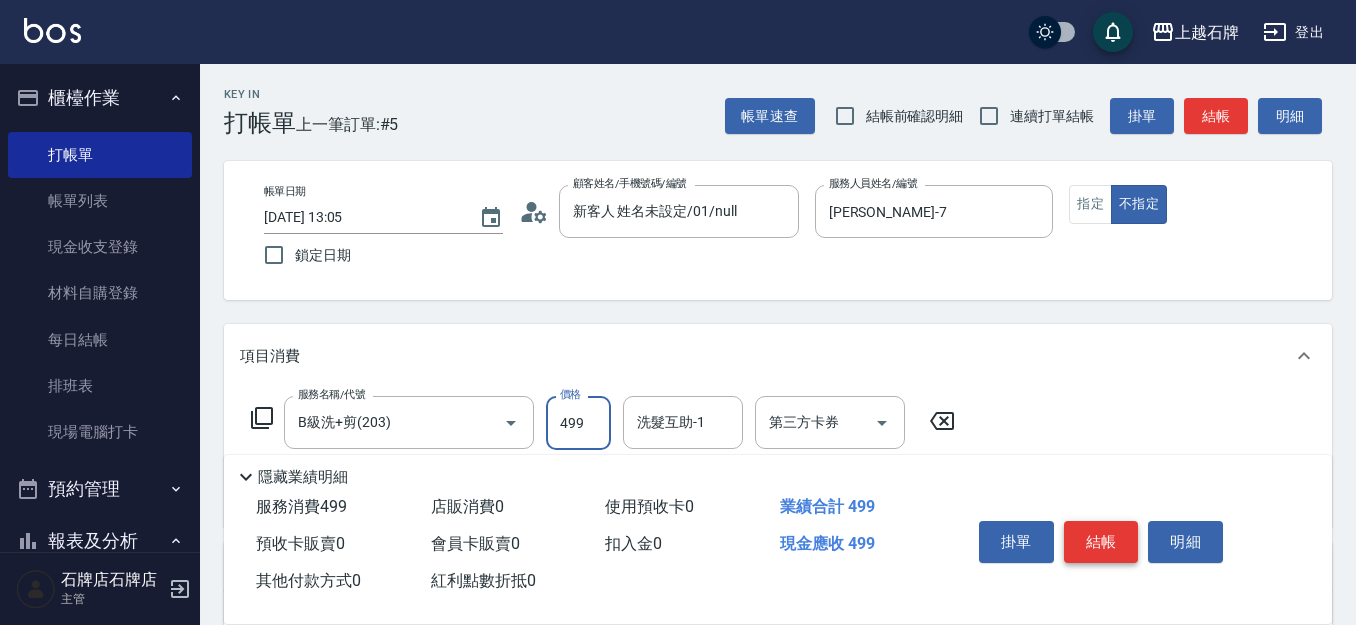 type on "499" 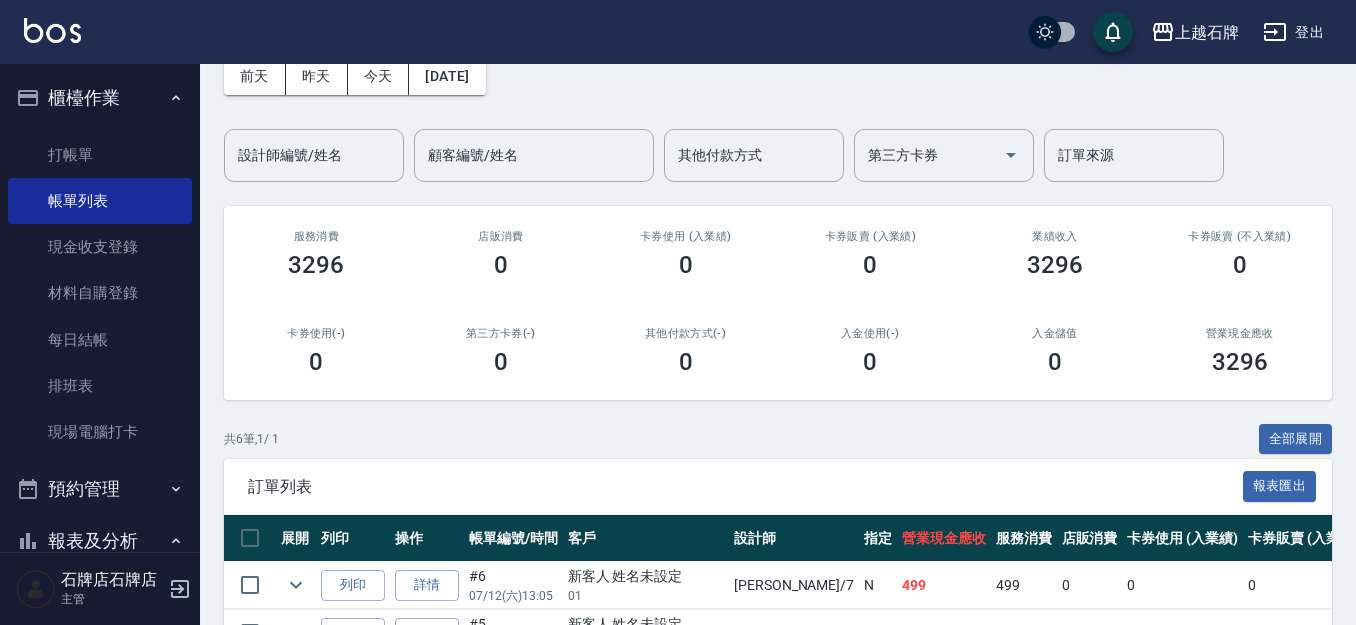 scroll, scrollTop: 200, scrollLeft: 0, axis: vertical 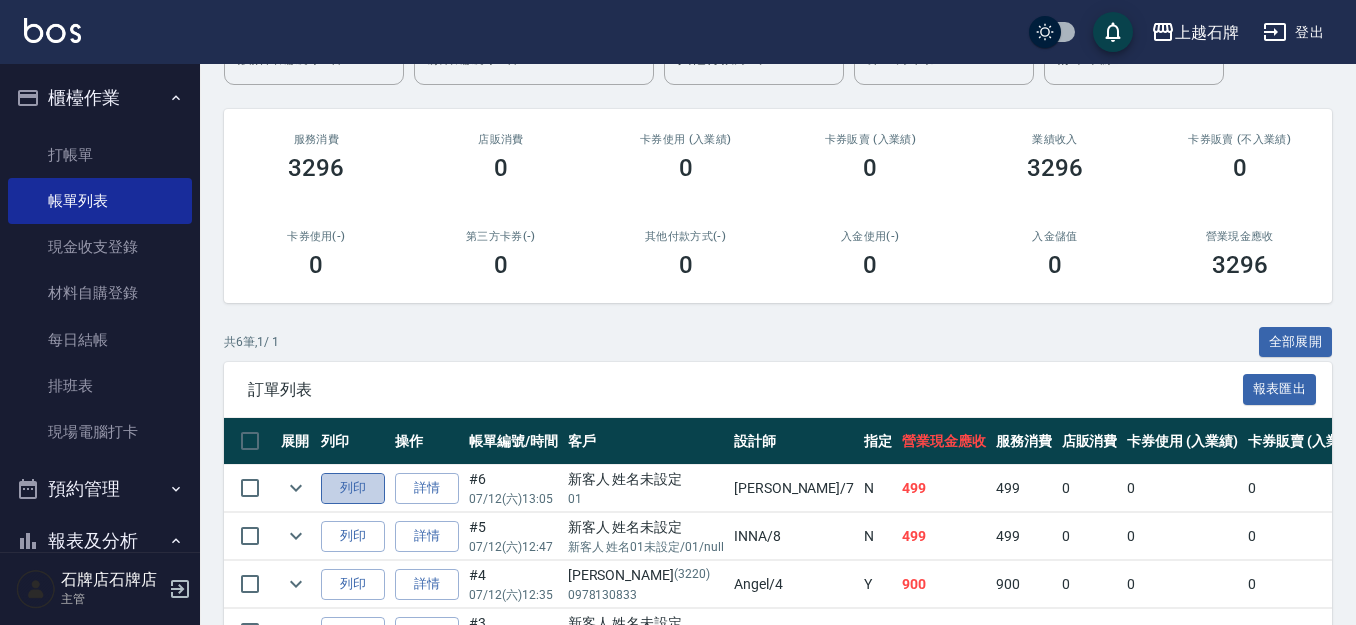 click on "列印" at bounding box center [353, 488] 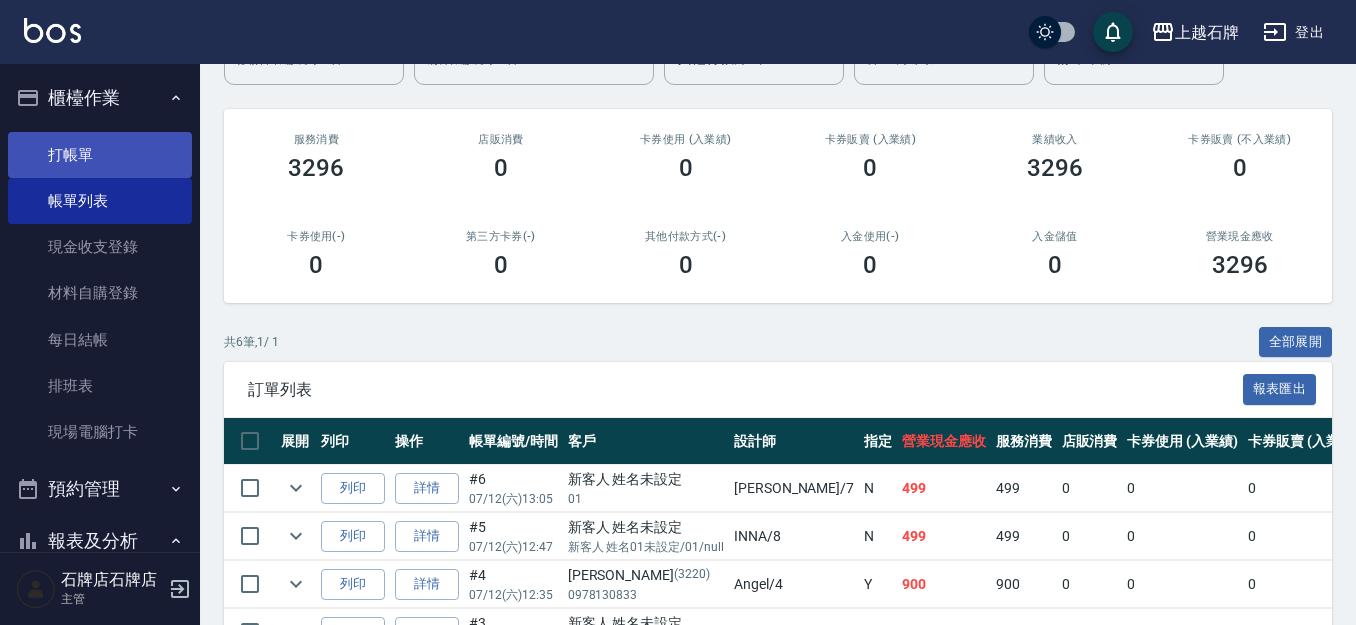 click on "打帳單" at bounding box center (100, 155) 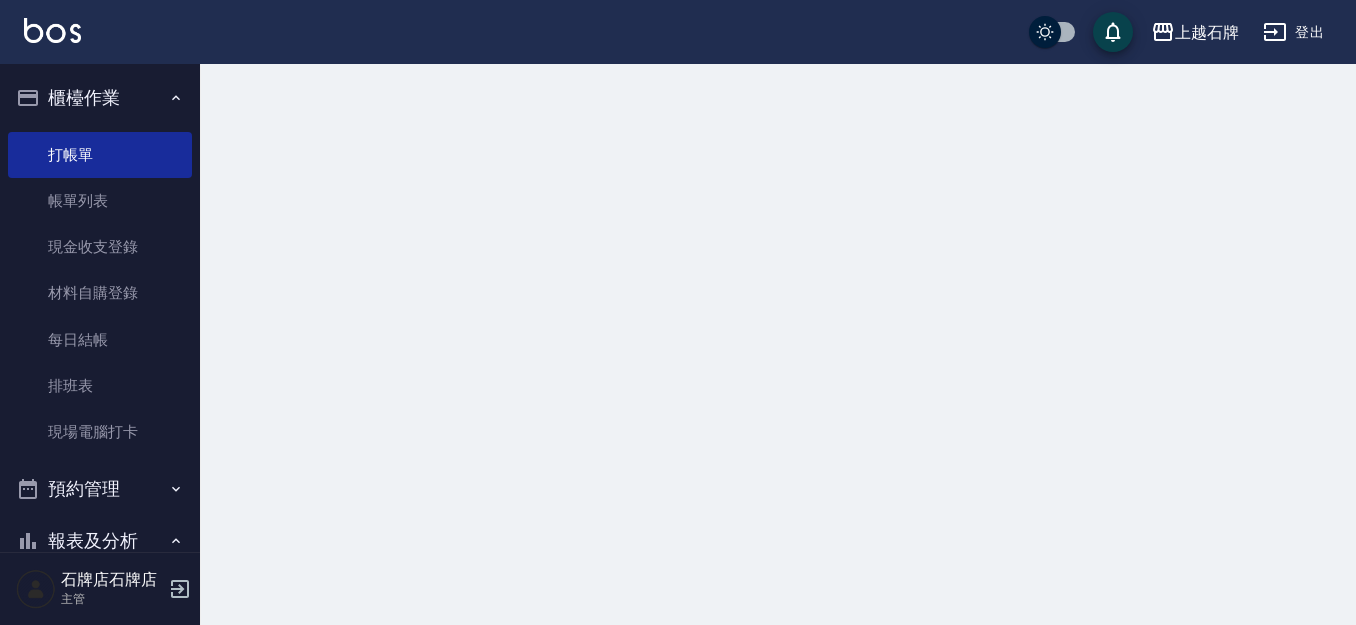 scroll, scrollTop: 0, scrollLeft: 0, axis: both 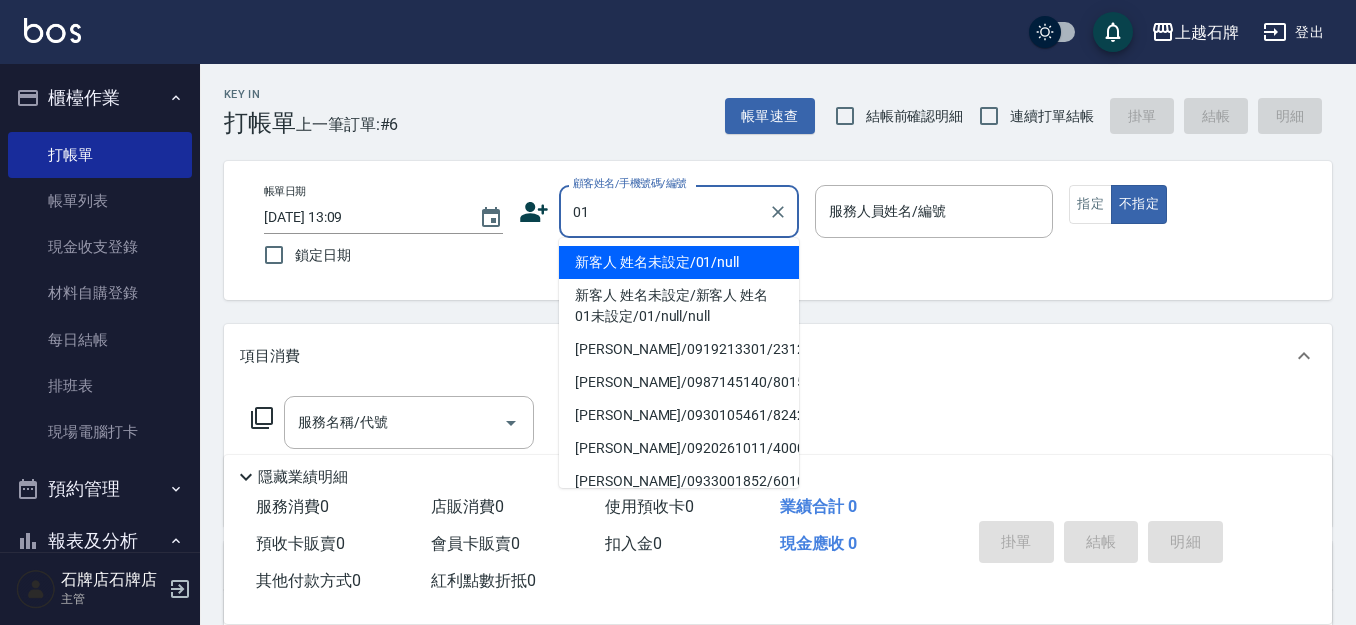 click on "新客人 姓名未設定/01/null" at bounding box center [679, 262] 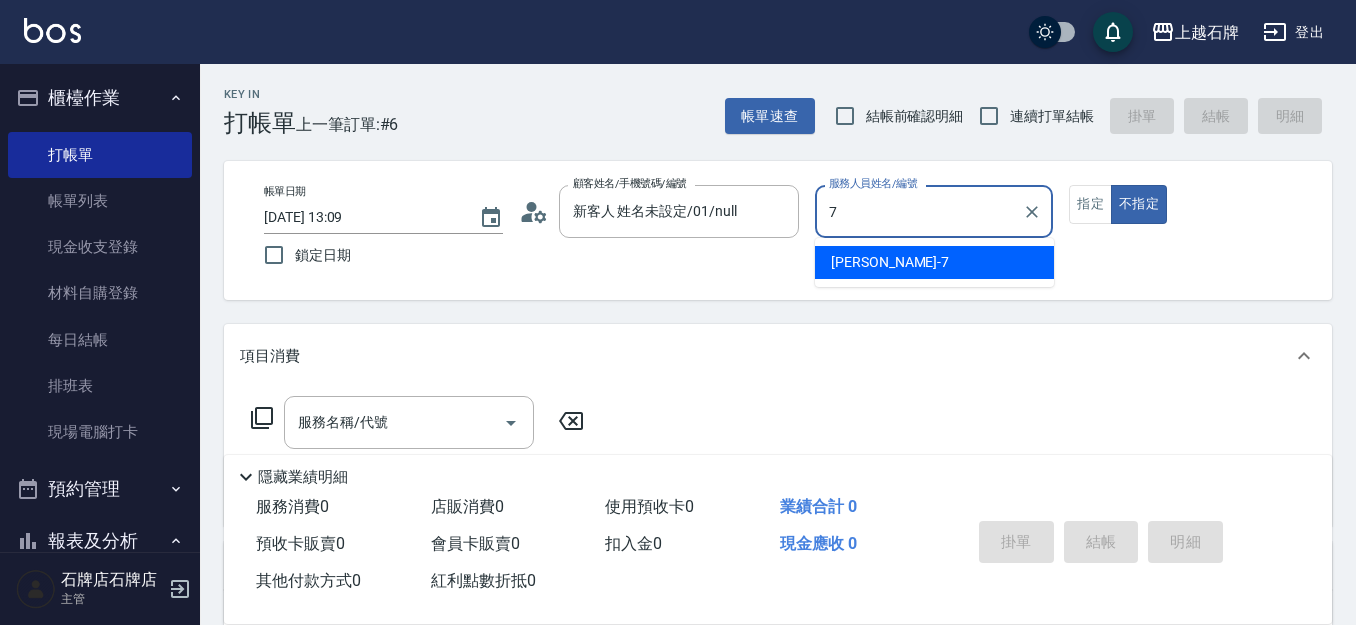click on "[PERSON_NAME] -7" at bounding box center [934, 262] 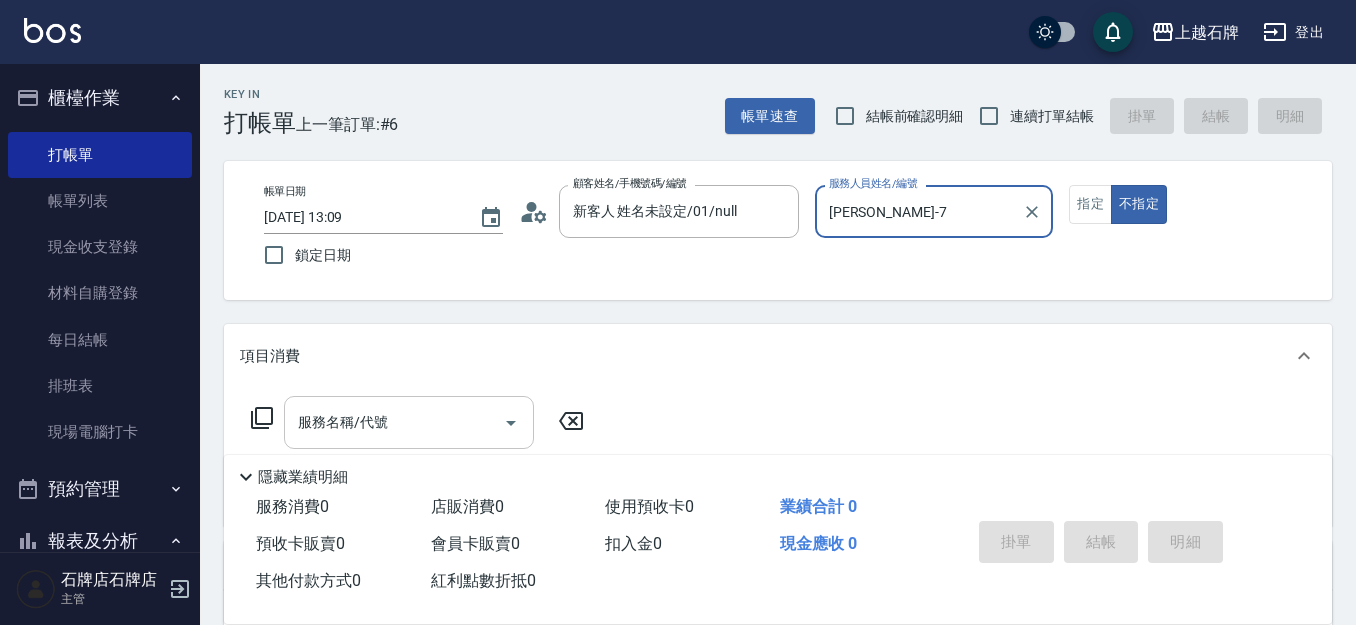 type on "[PERSON_NAME]-7" 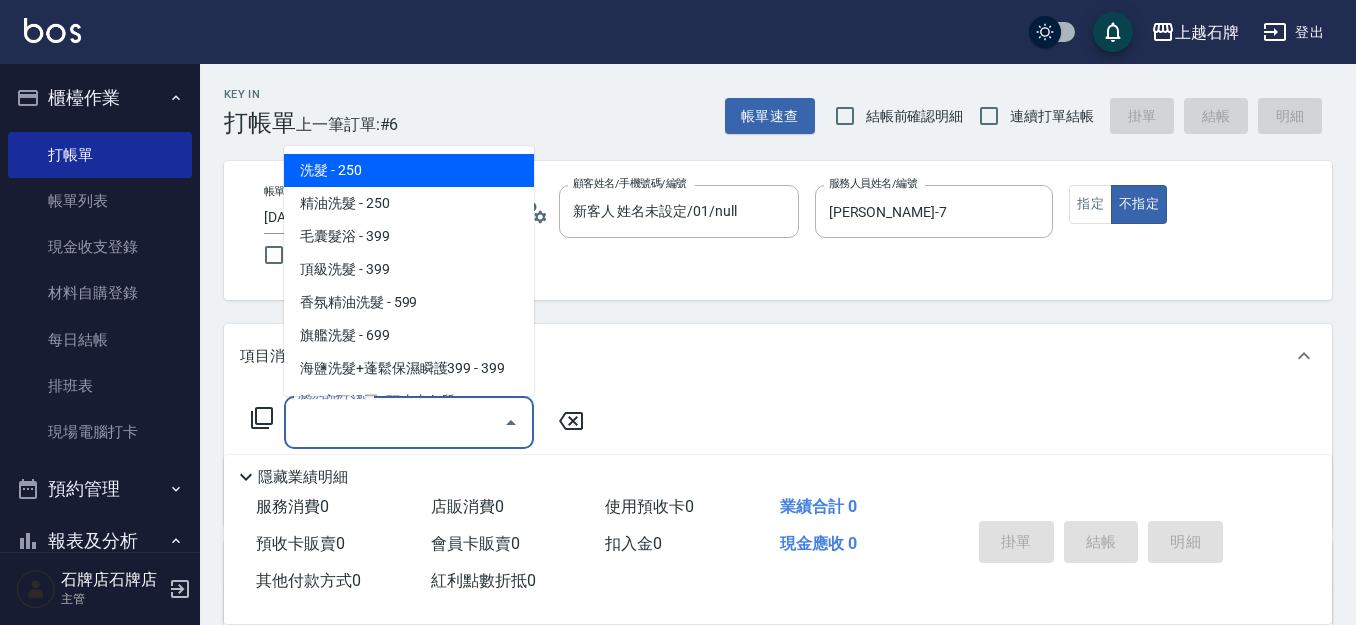 click on "服務名稱/代號" at bounding box center [394, 422] 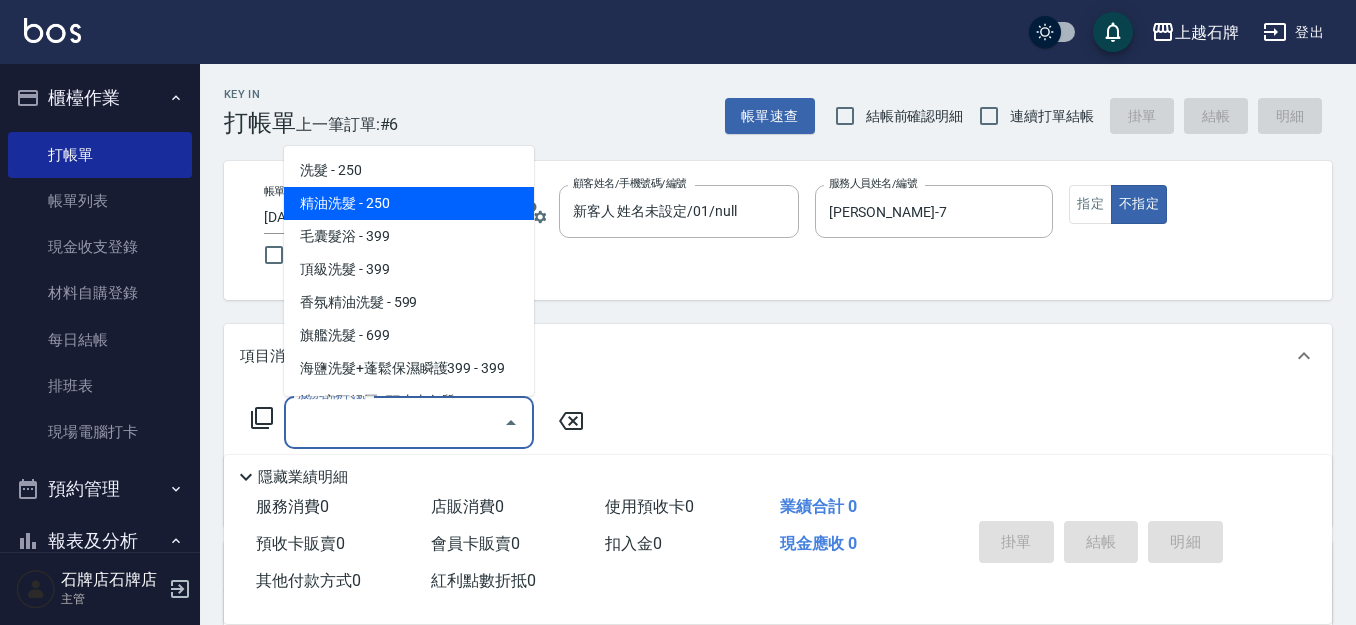 click on "精油洗髮 - 250" at bounding box center (409, 203) 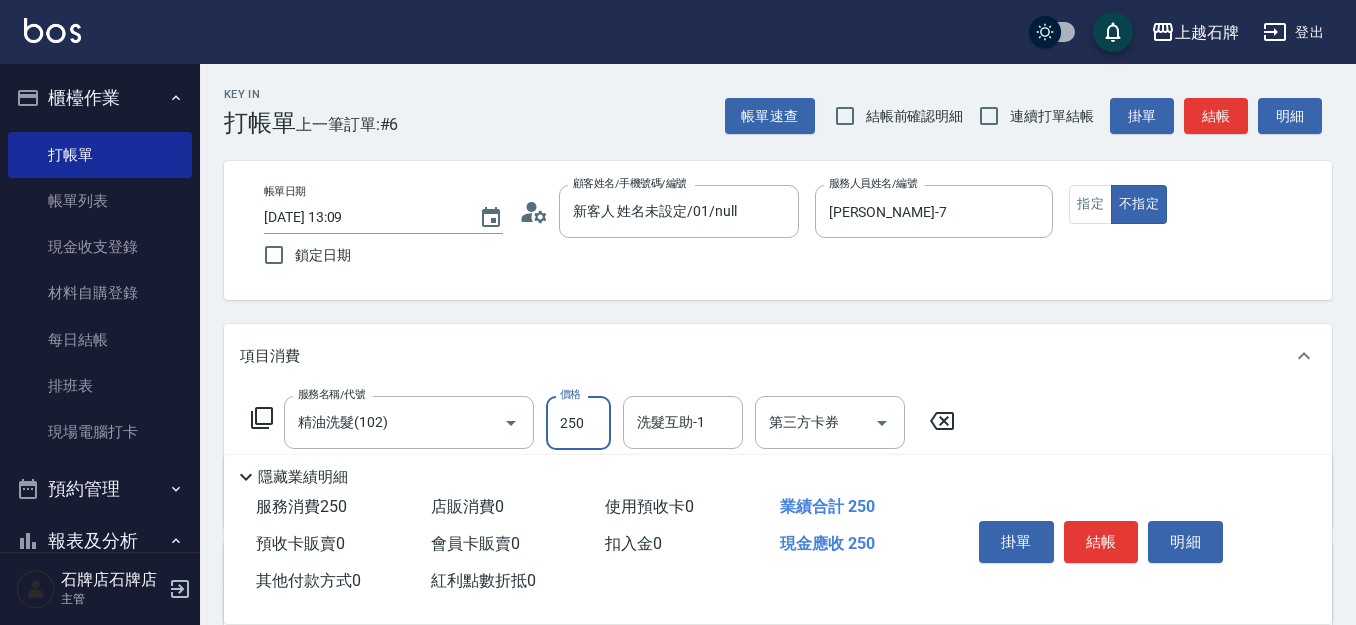 click on "250" at bounding box center (578, 423) 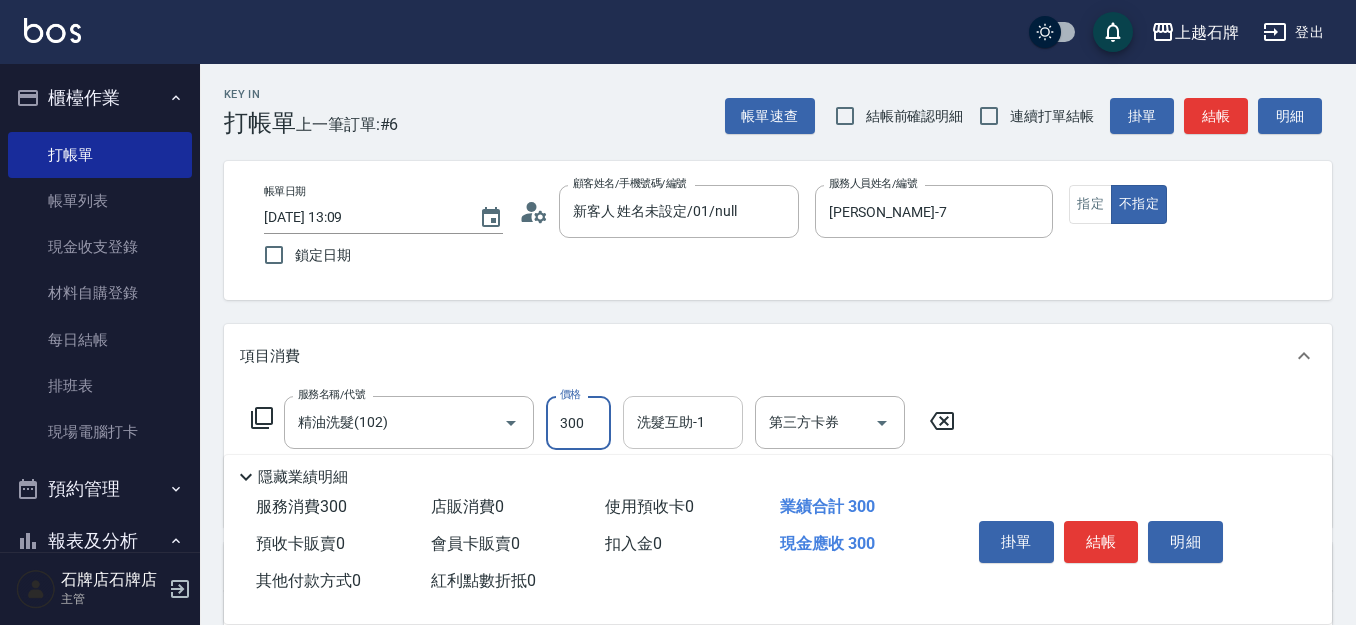 type on "300" 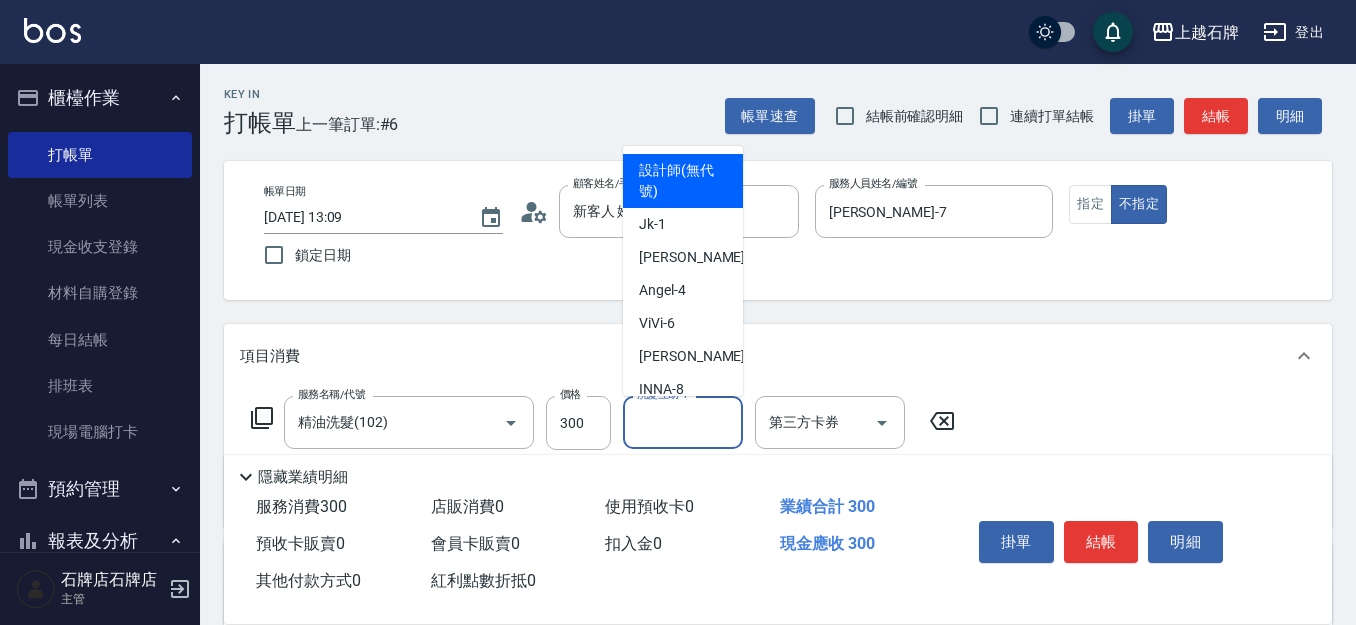 click on "洗髮互助-1" at bounding box center (683, 422) 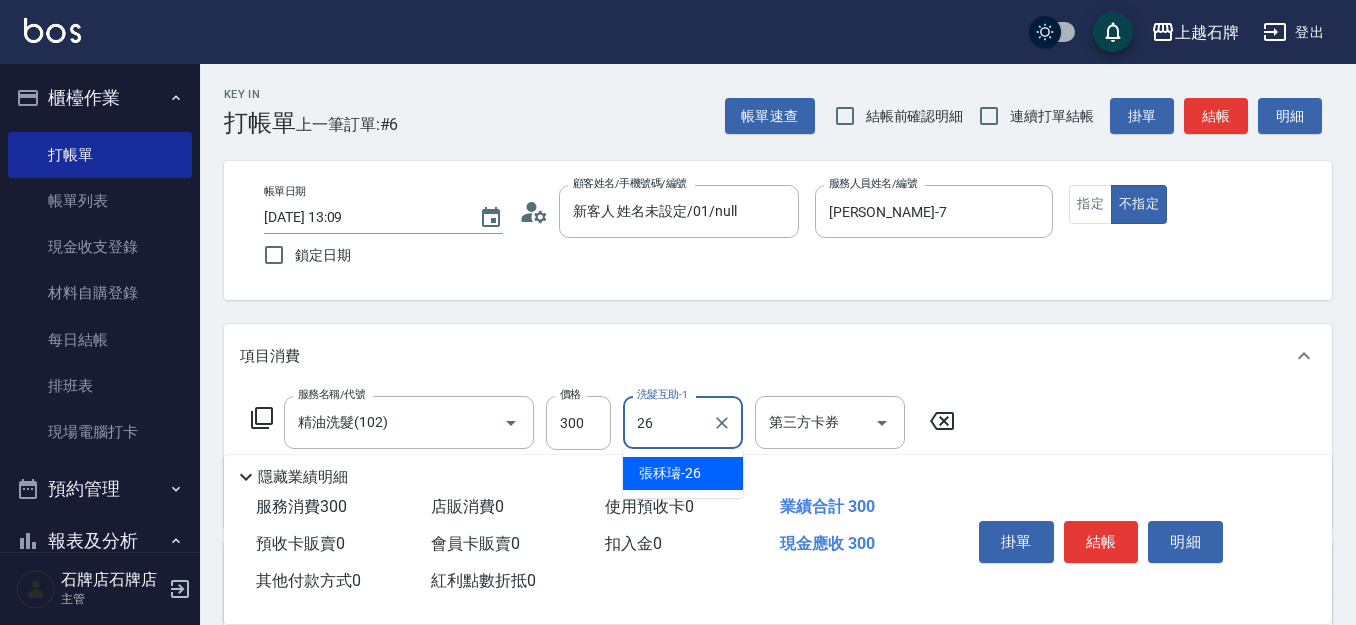 click on "[PERSON_NAME]-26" at bounding box center (683, 473) 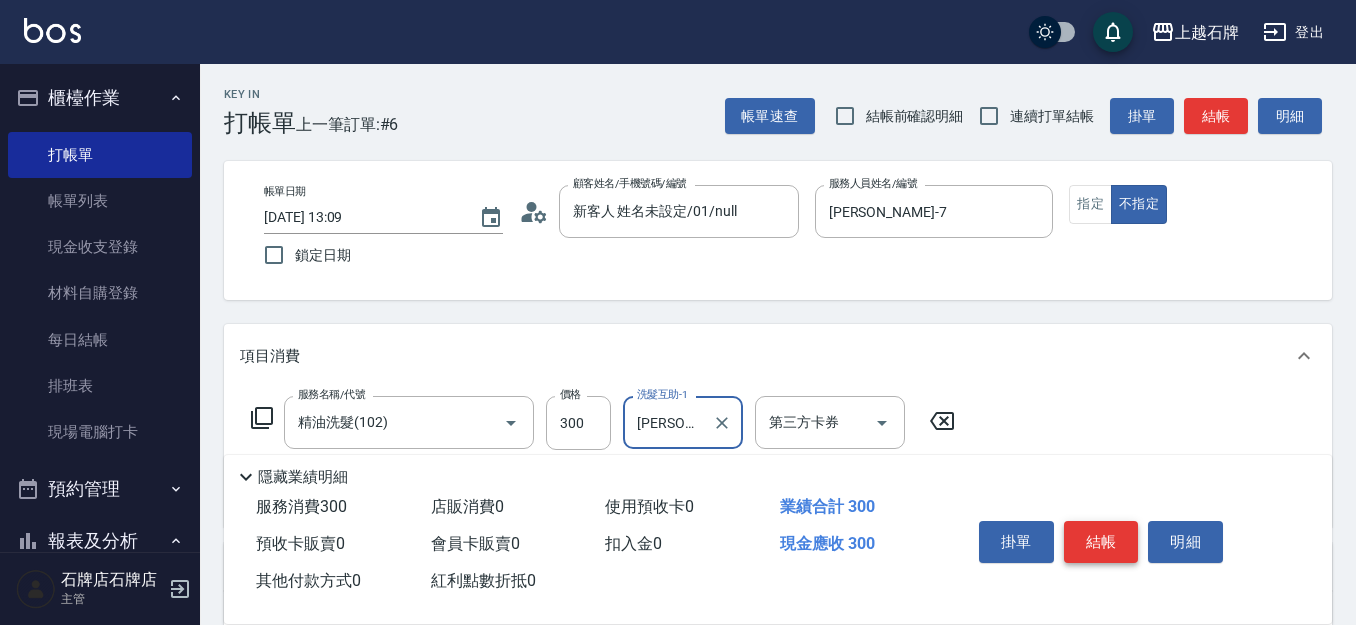 type on "[PERSON_NAME]-26" 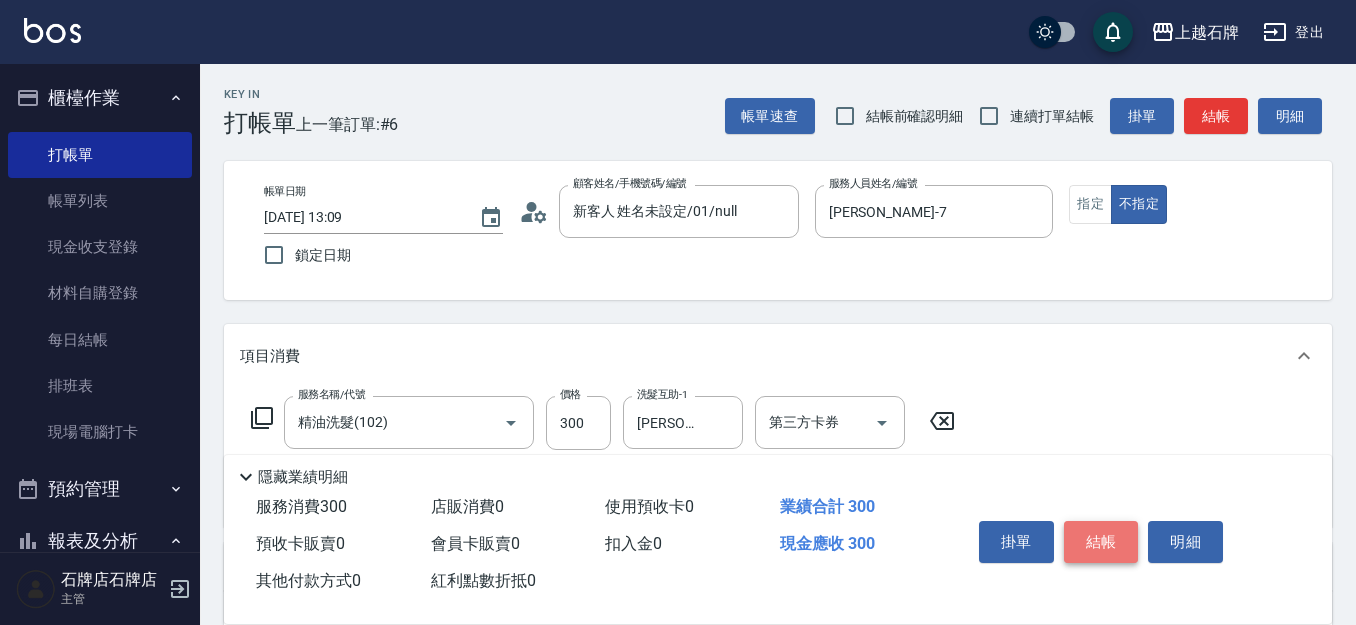 click on "結帳" at bounding box center [1101, 542] 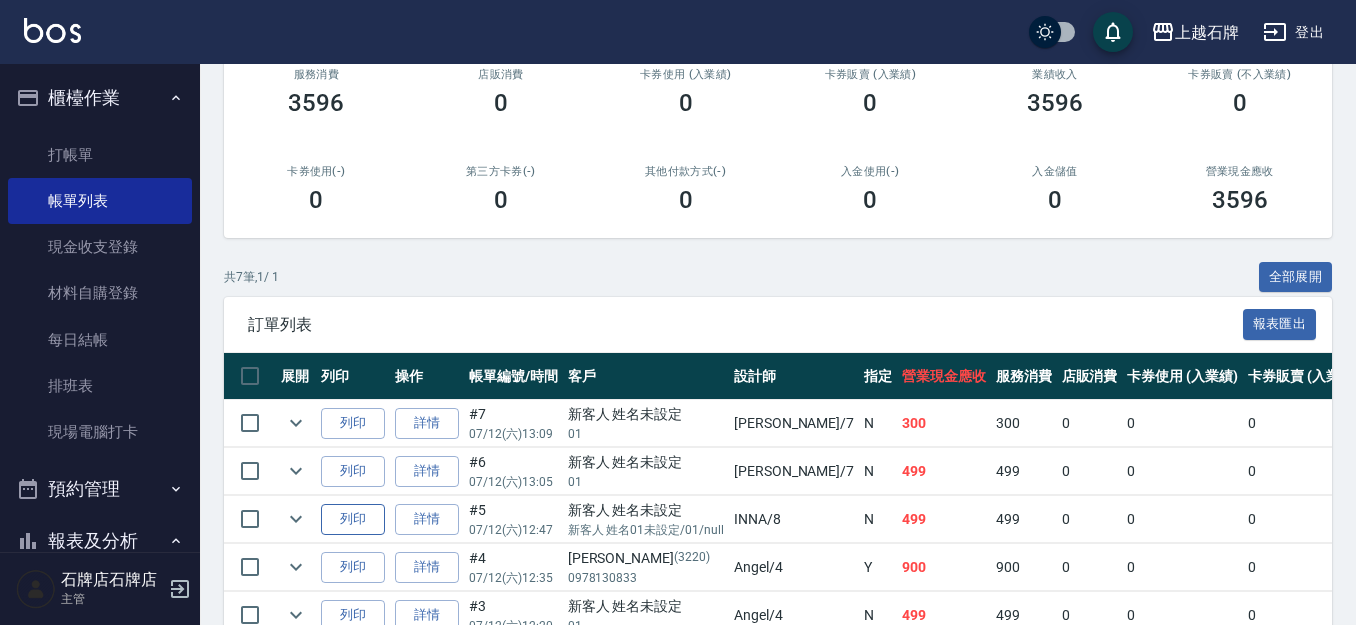 scroll, scrollTop: 300, scrollLeft: 0, axis: vertical 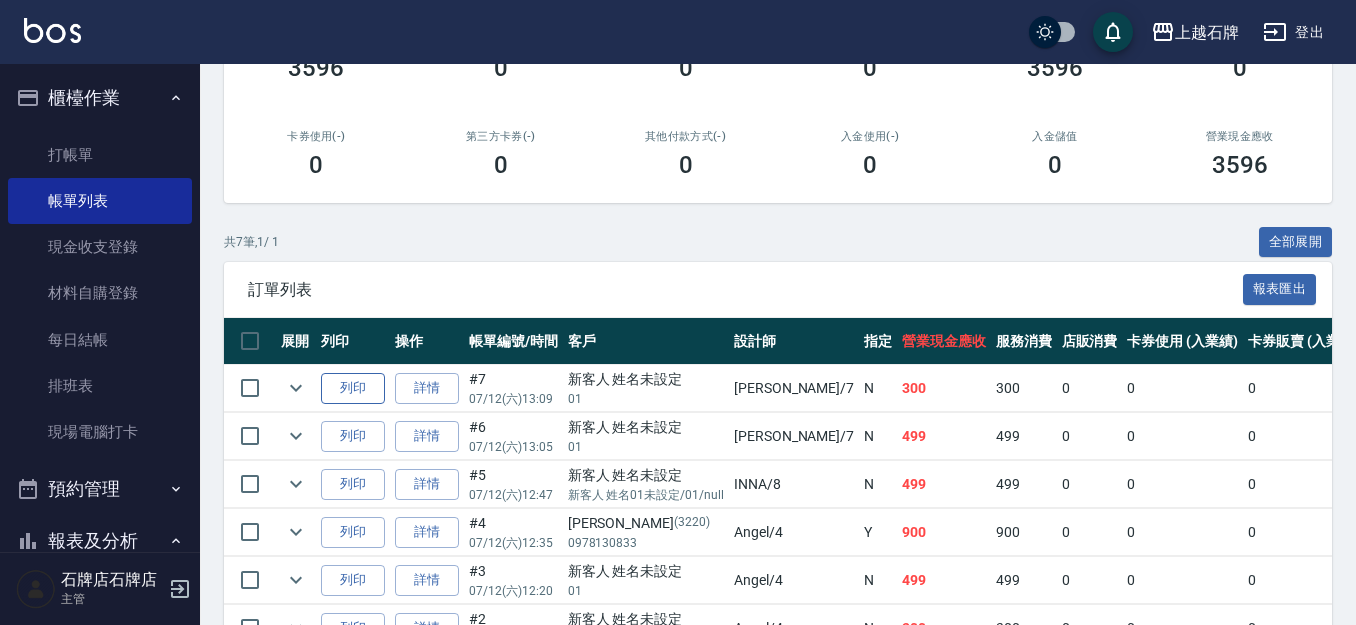 click on "列印" at bounding box center (353, 388) 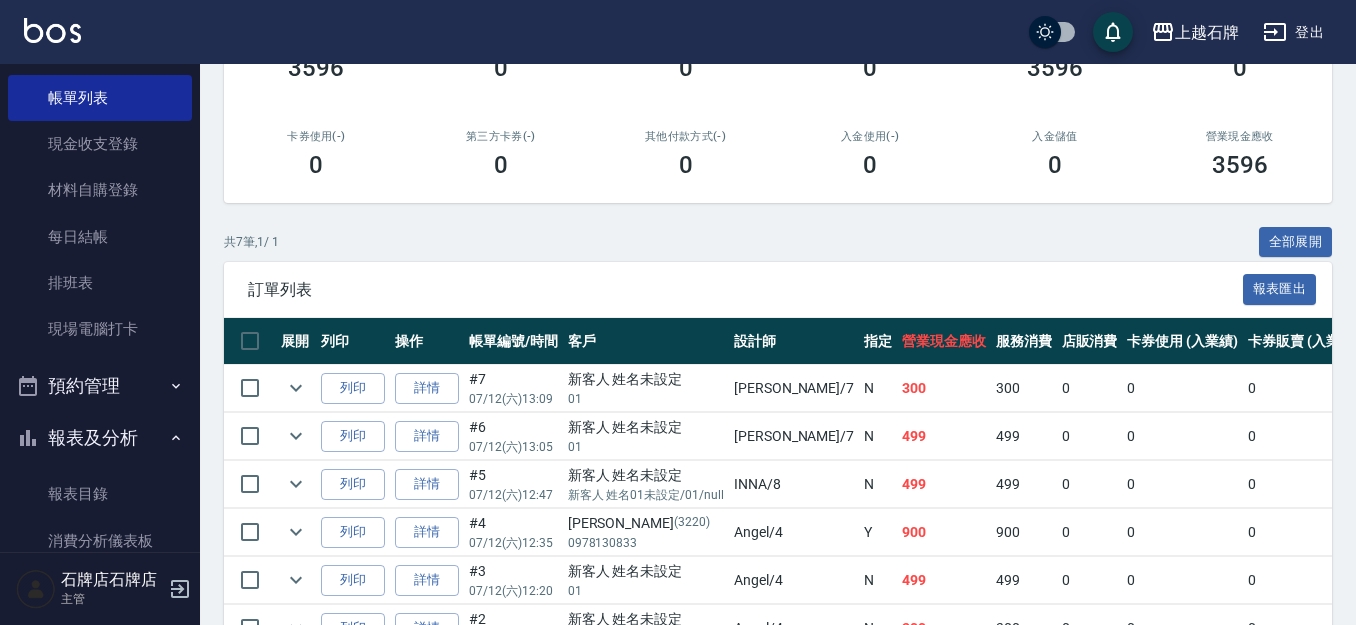 scroll, scrollTop: 200, scrollLeft: 0, axis: vertical 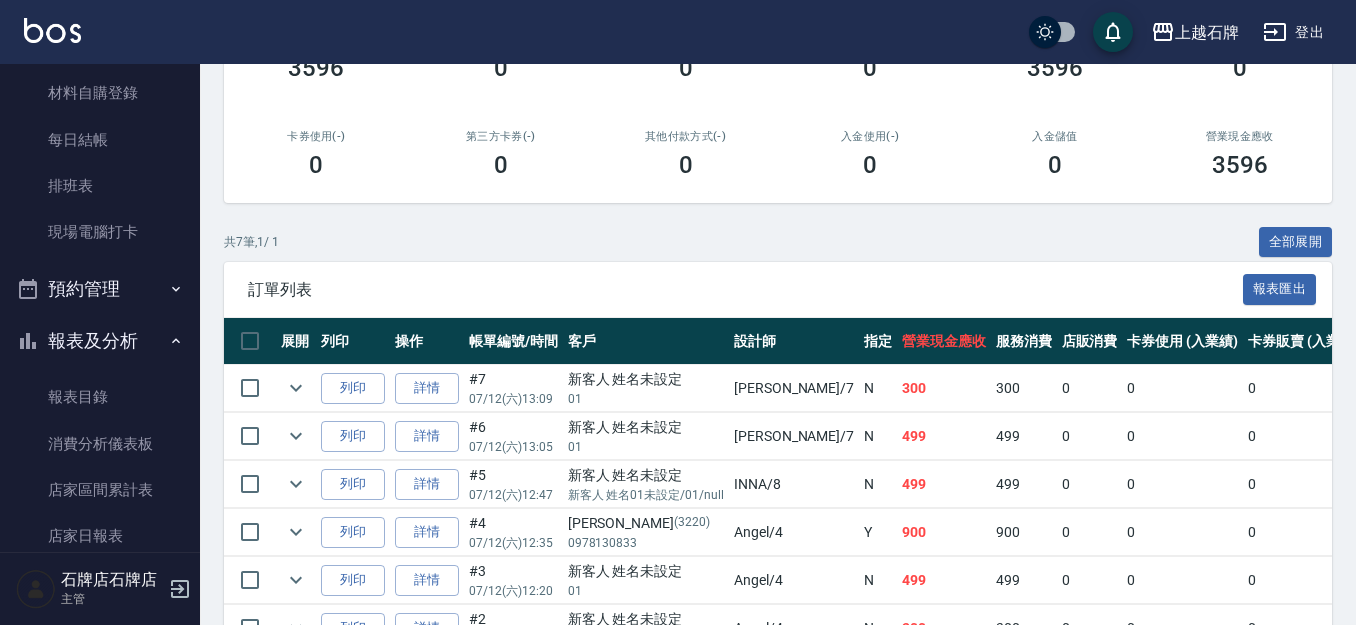 drag, startPoint x: 94, startPoint y: 392, endPoint x: 152, endPoint y: 345, distance: 74.65253 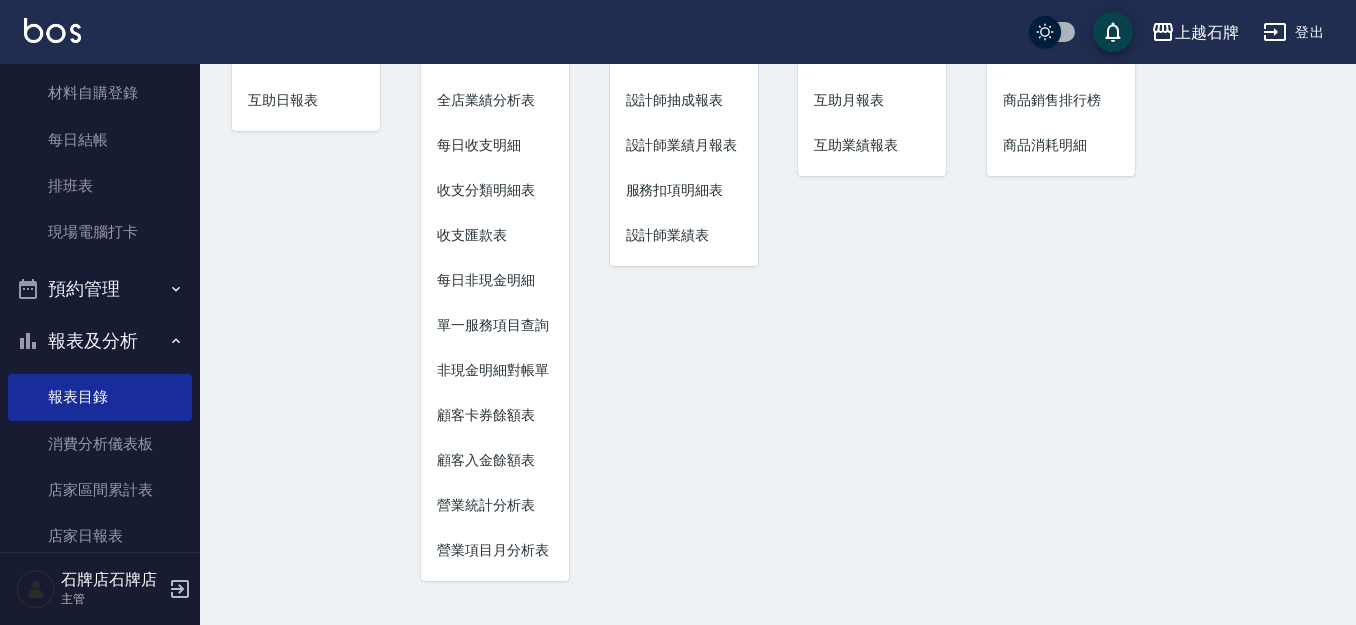 scroll, scrollTop: 0, scrollLeft: 0, axis: both 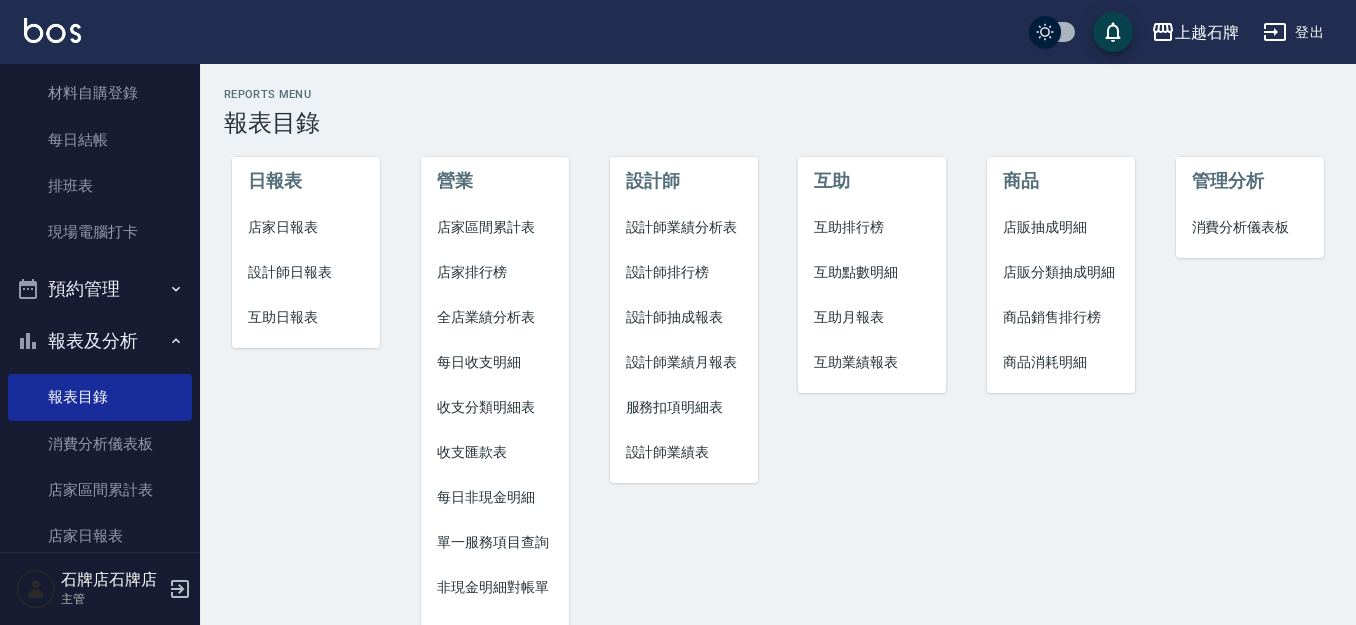 click on "設計師日報表" at bounding box center [306, 272] 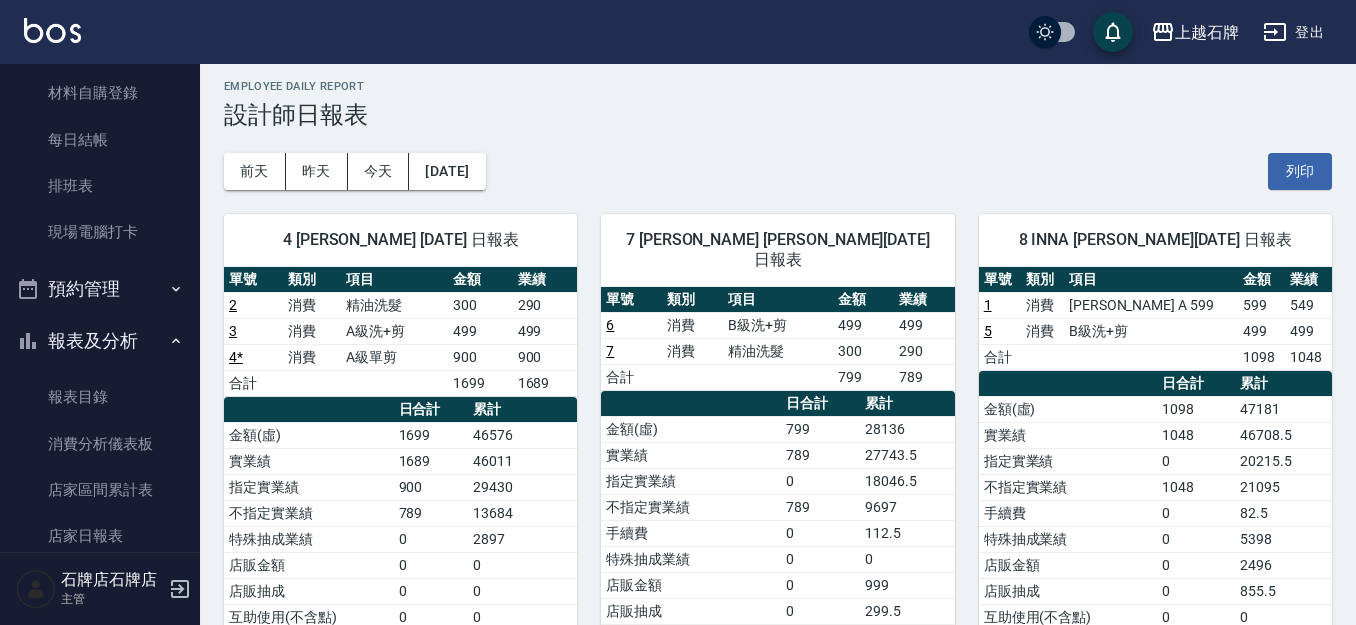 scroll, scrollTop: 0, scrollLeft: 0, axis: both 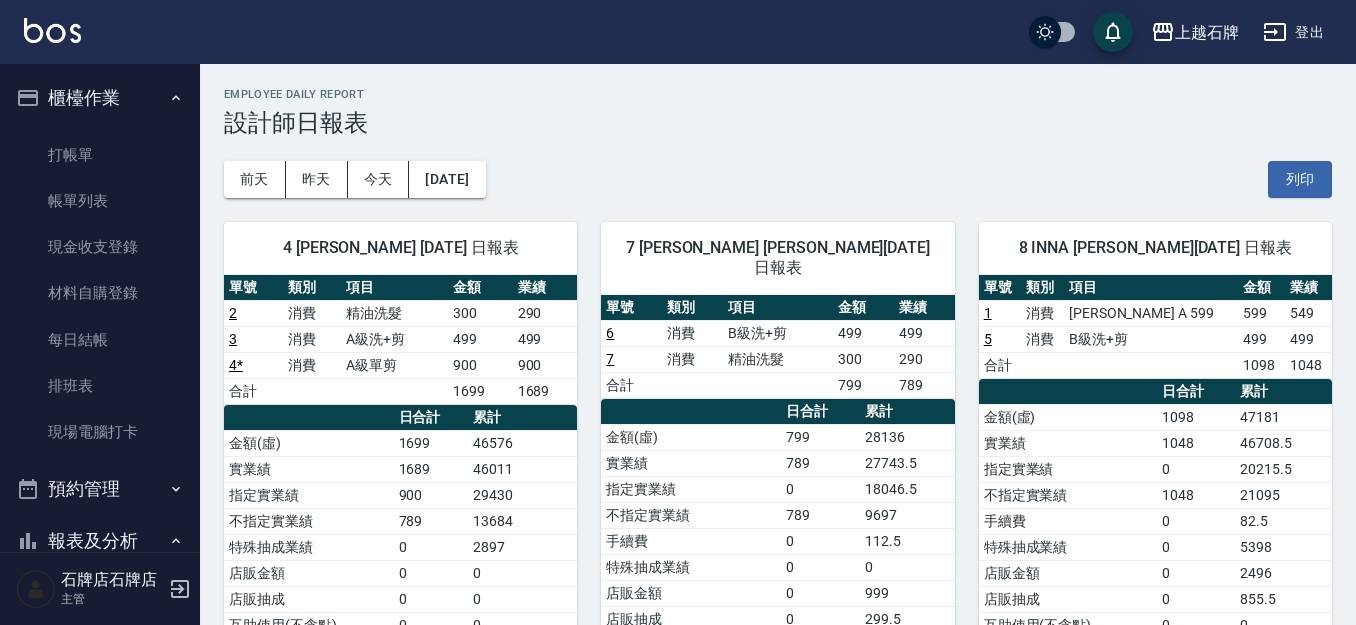 click on "打帳單 帳單列表 現金收支登錄 材料自購登錄 每日結帳 排班表 現場電腦打卡" at bounding box center [100, 294] 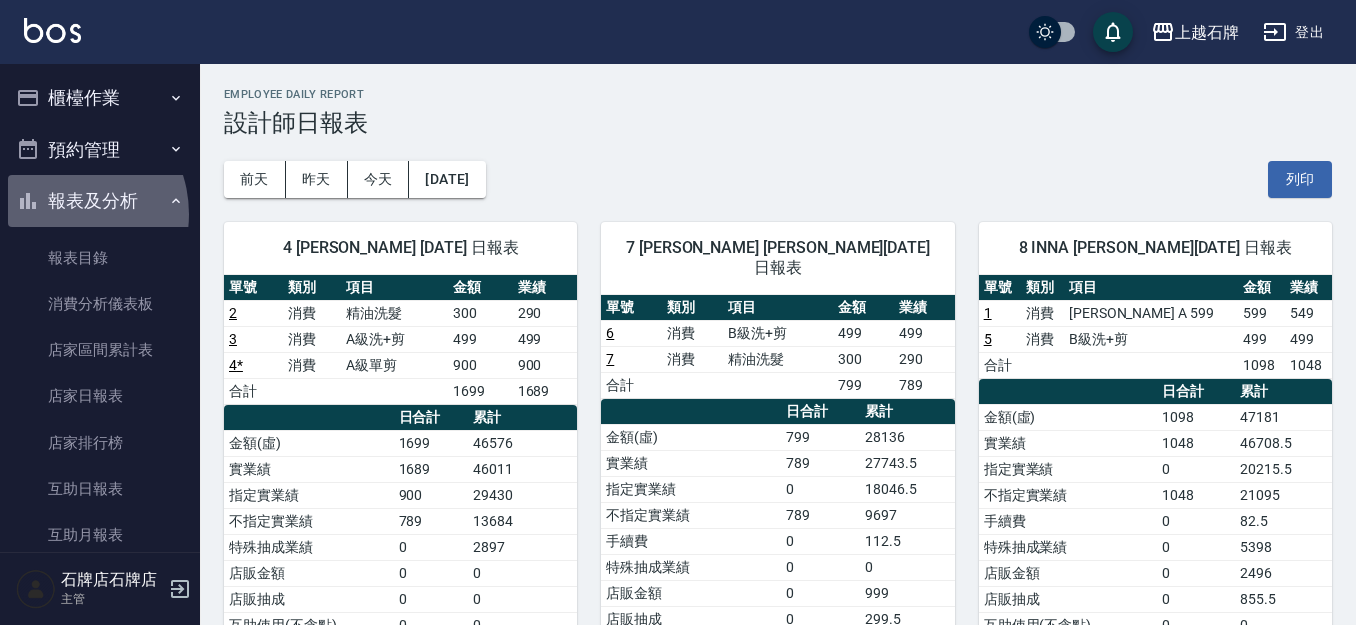 click on "報表及分析" at bounding box center [100, 201] 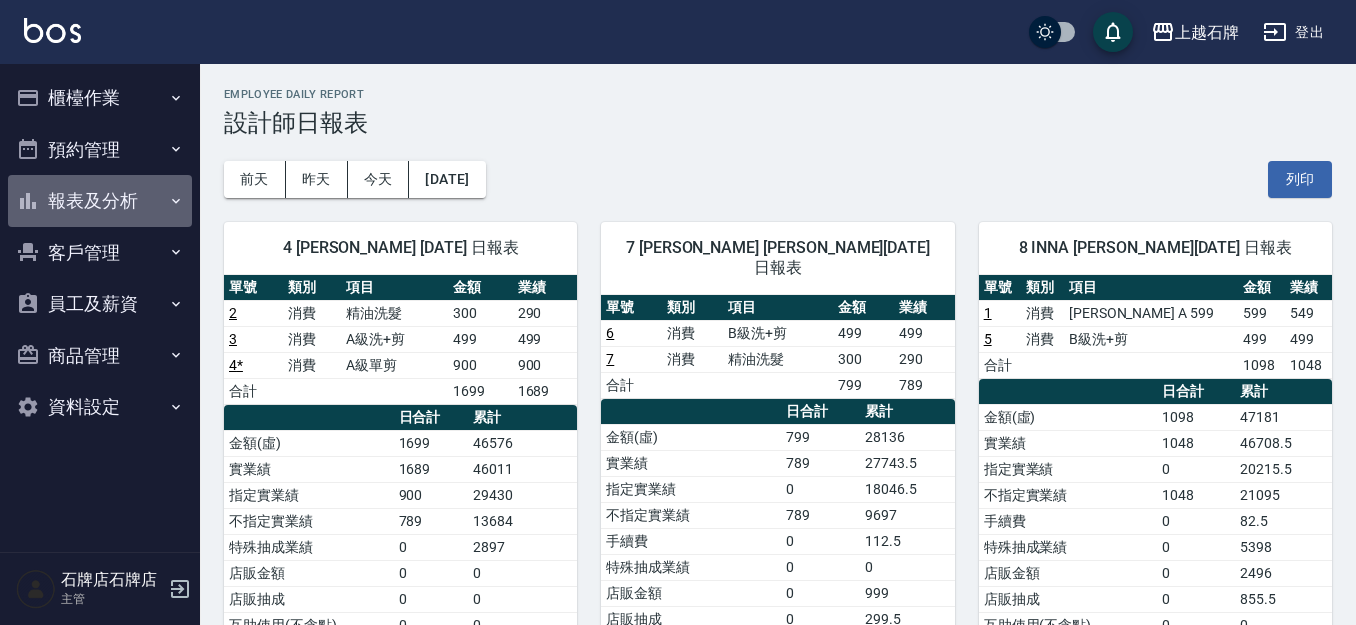 click on "報表及分析" at bounding box center [100, 201] 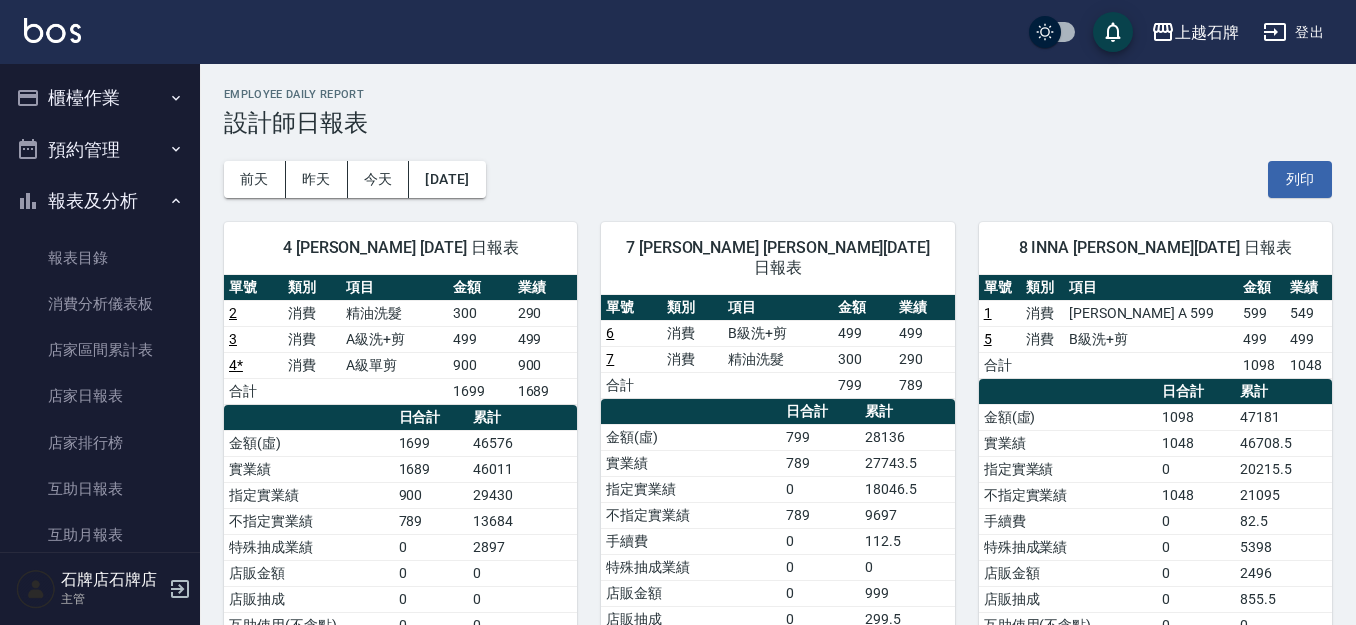 click on "報表及分析" at bounding box center (100, 201) 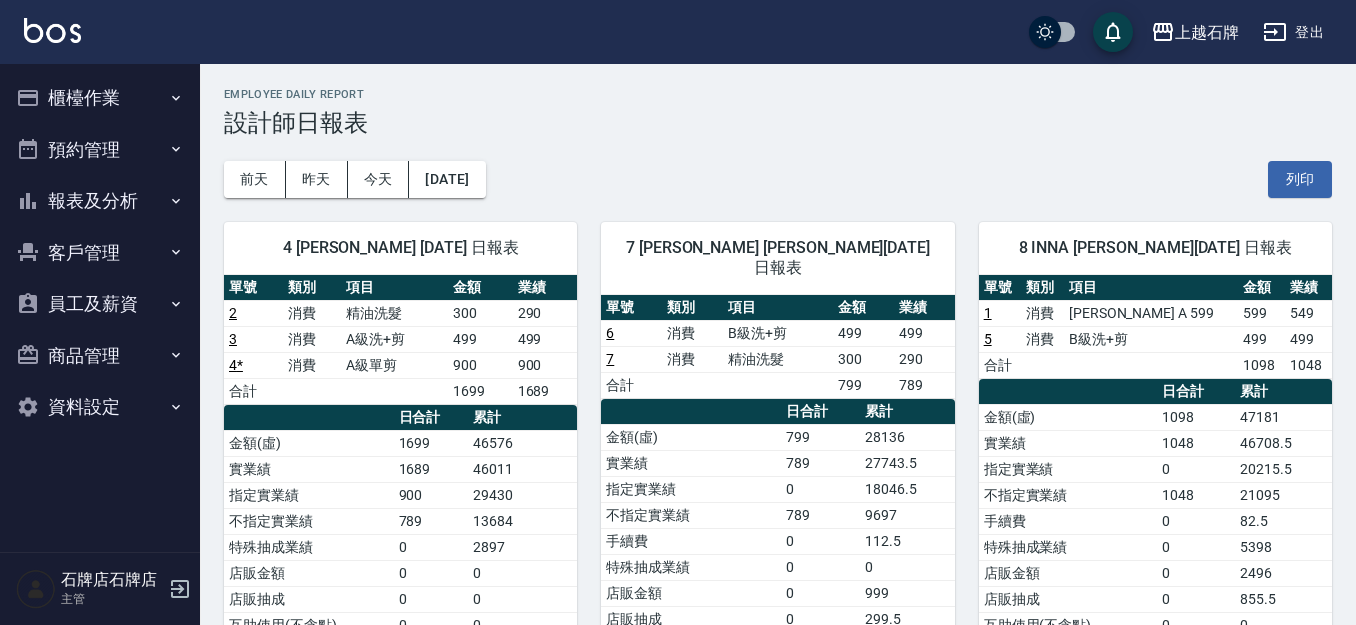 click on "櫃檯作業" at bounding box center [100, 98] 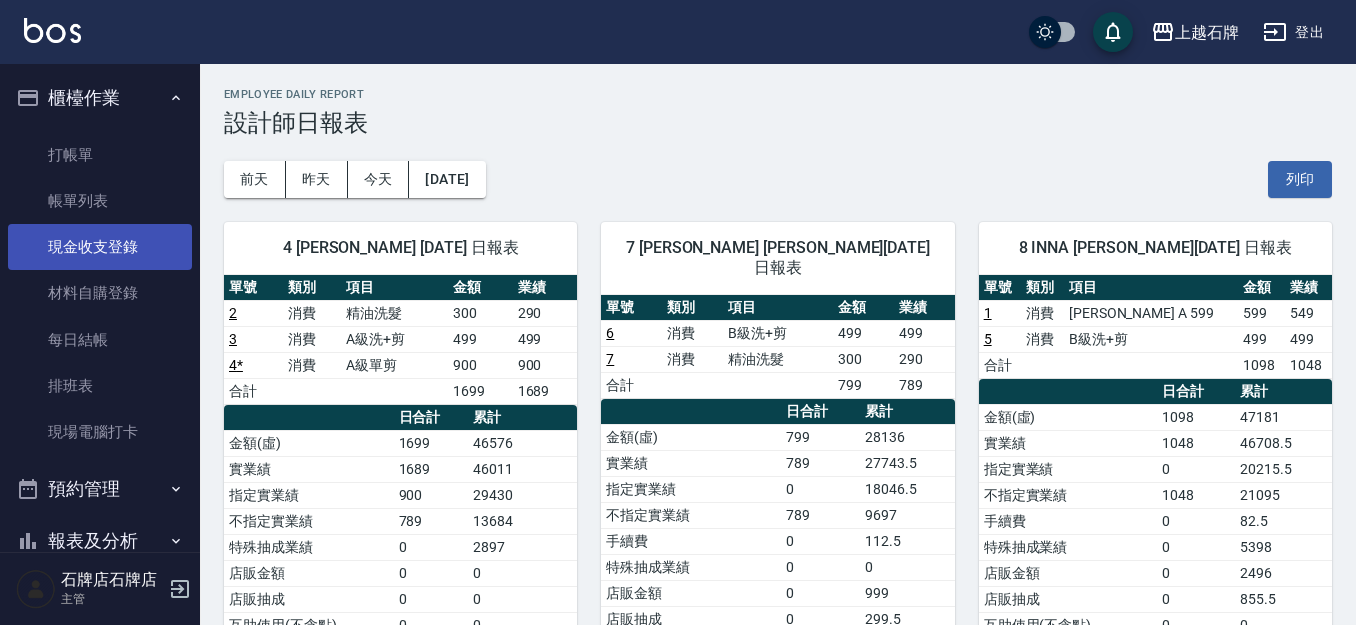 click on "現金收支登錄" at bounding box center [100, 247] 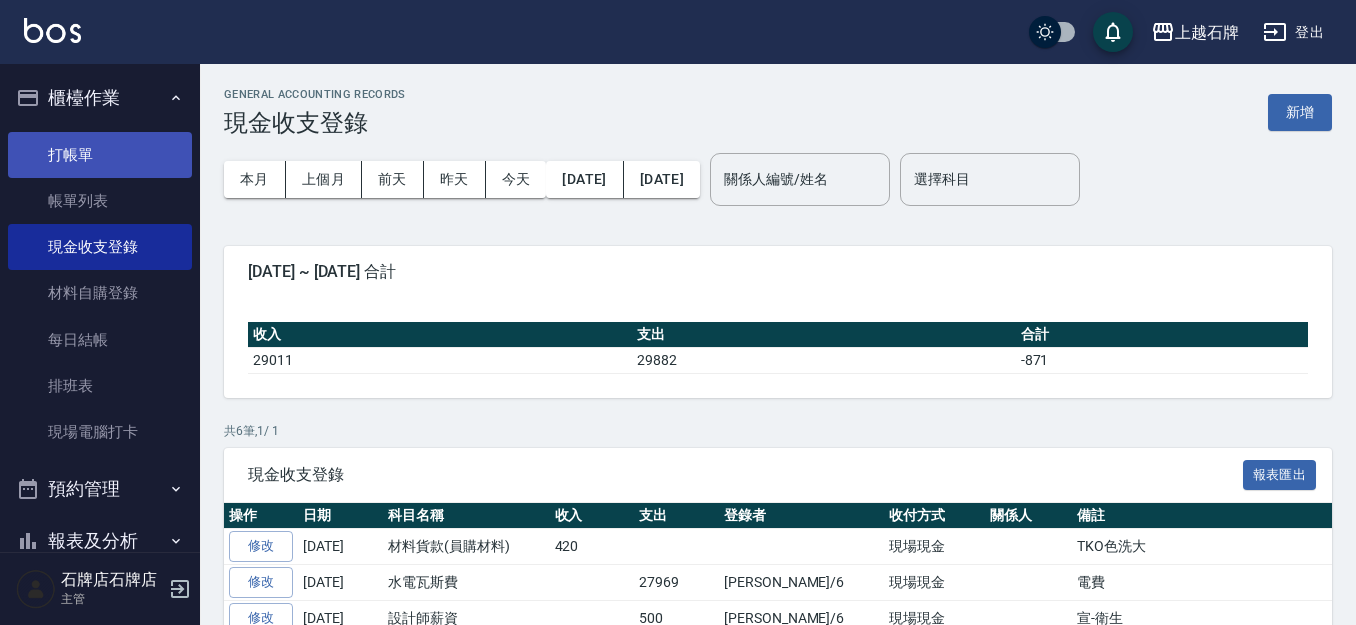 click on "打帳單" at bounding box center [100, 155] 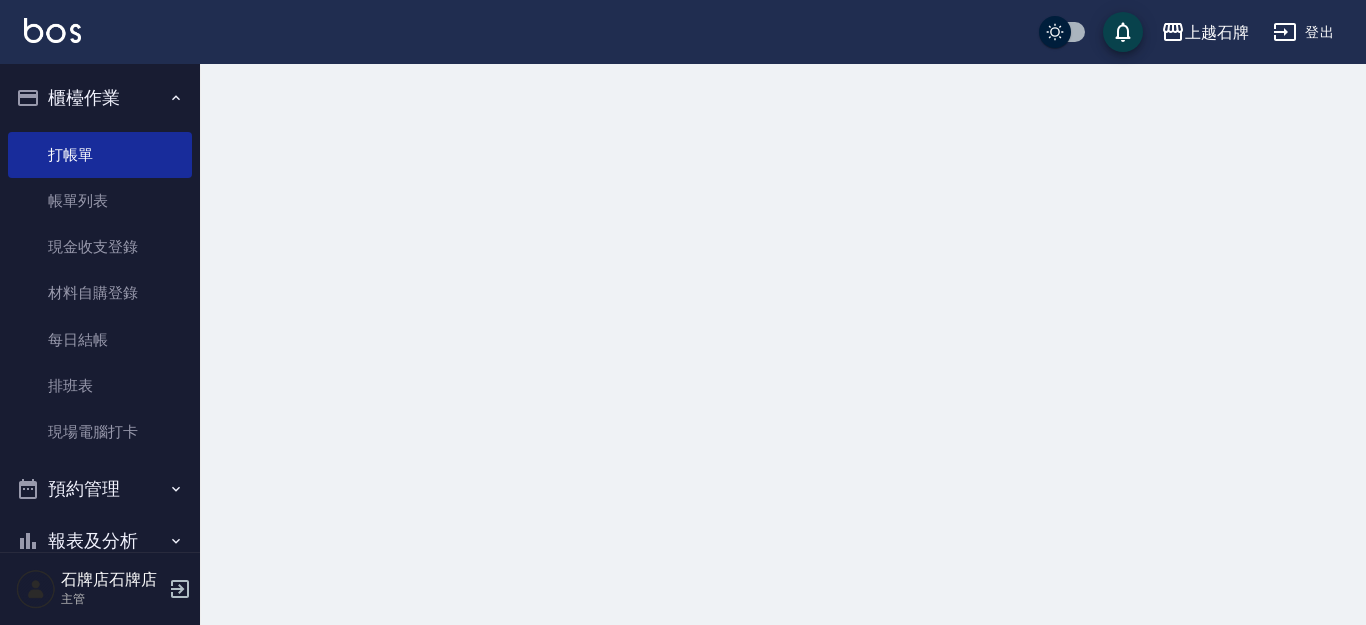 click on "櫃檯作業" at bounding box center [100, 98] 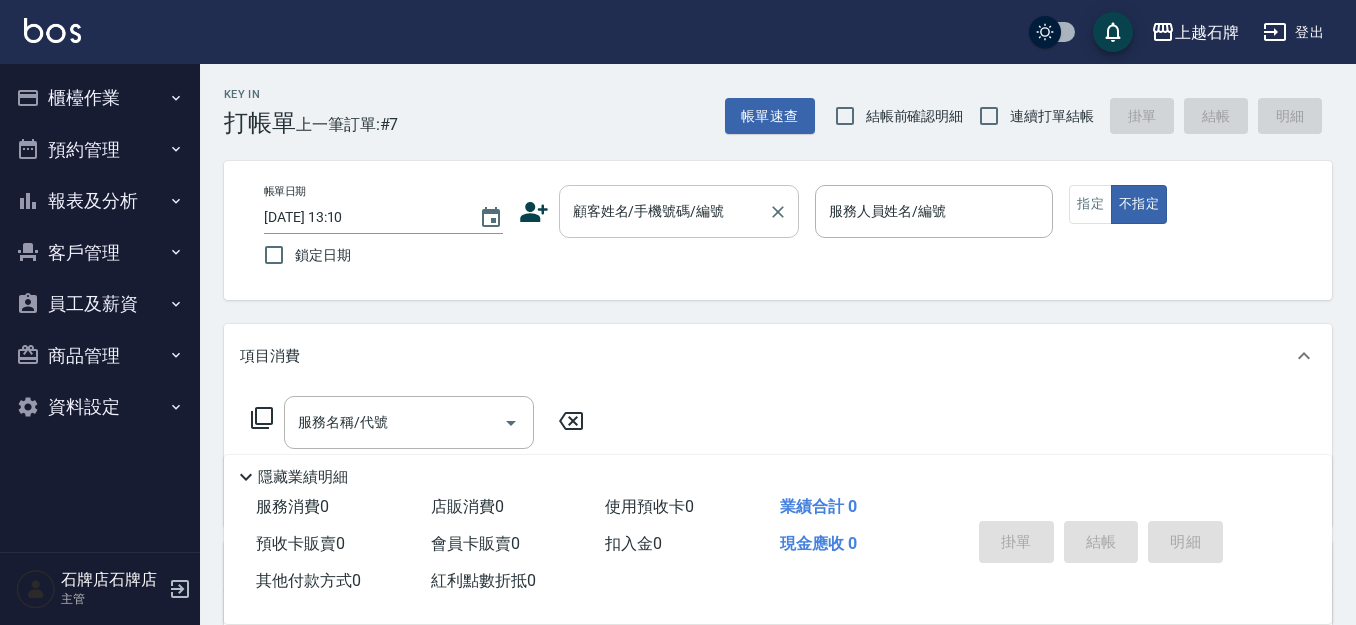 click on "顧客姓名/手機號碼/編號" at bounding box center (664, 211) 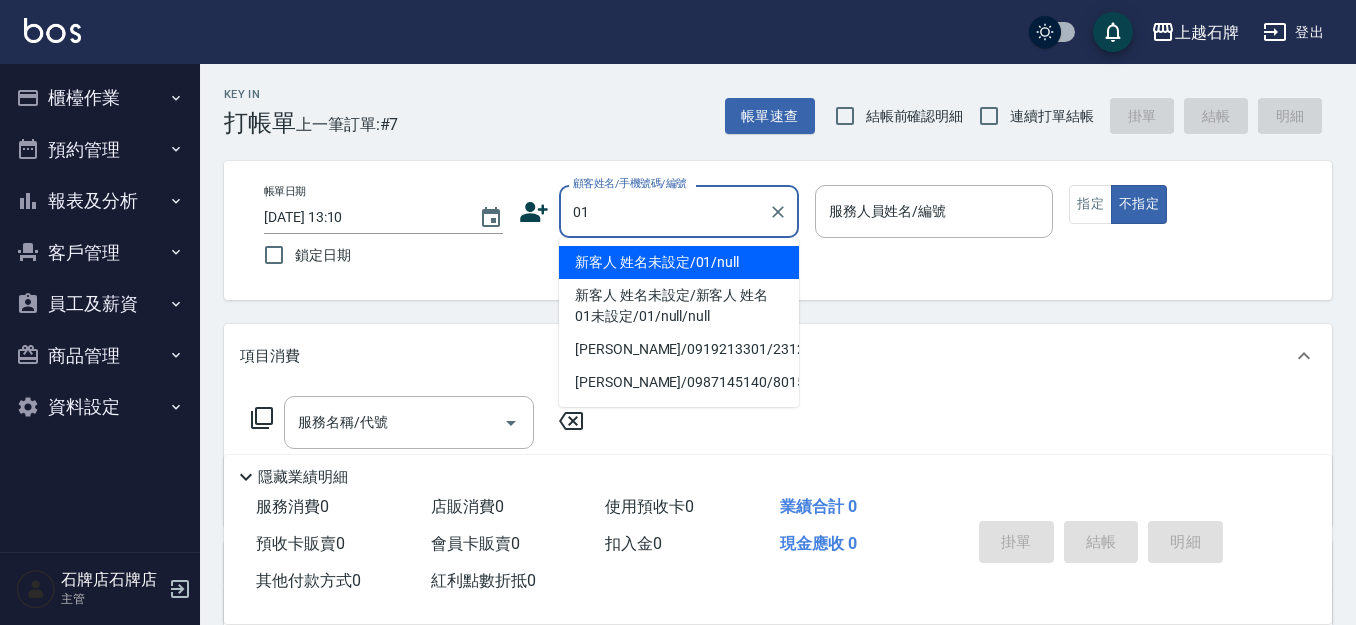 type on "新客人 姓名未設定/01/null" 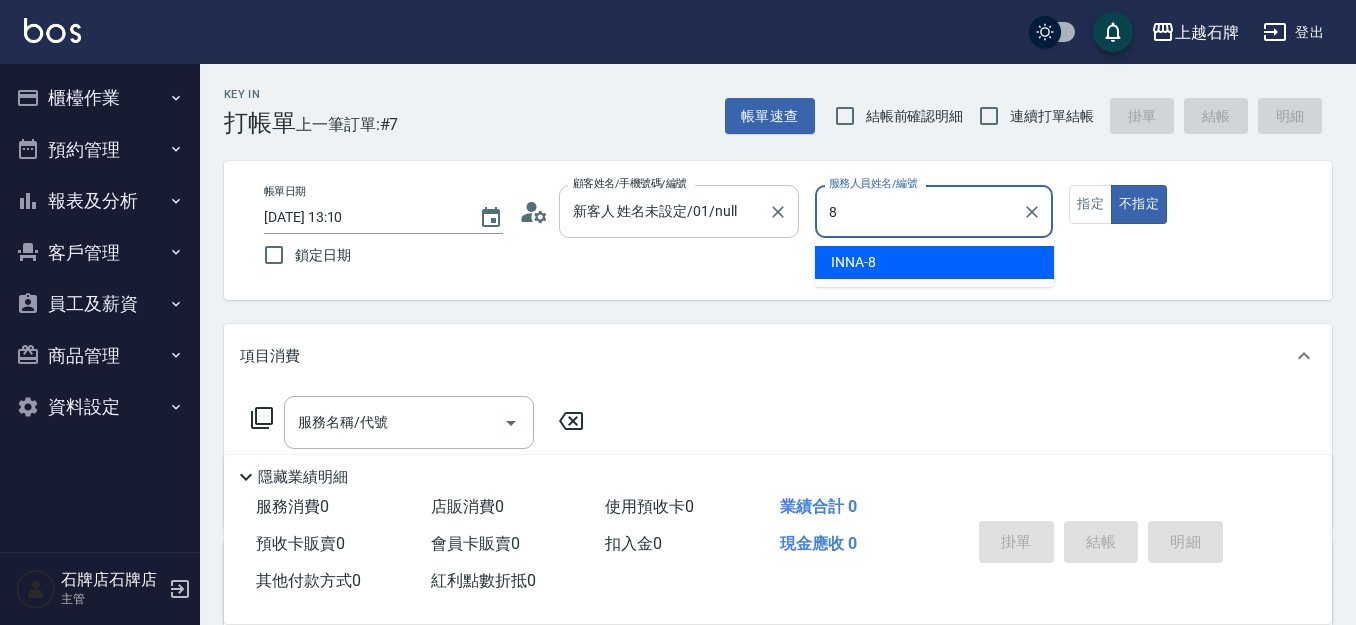 type on "INNA-8" 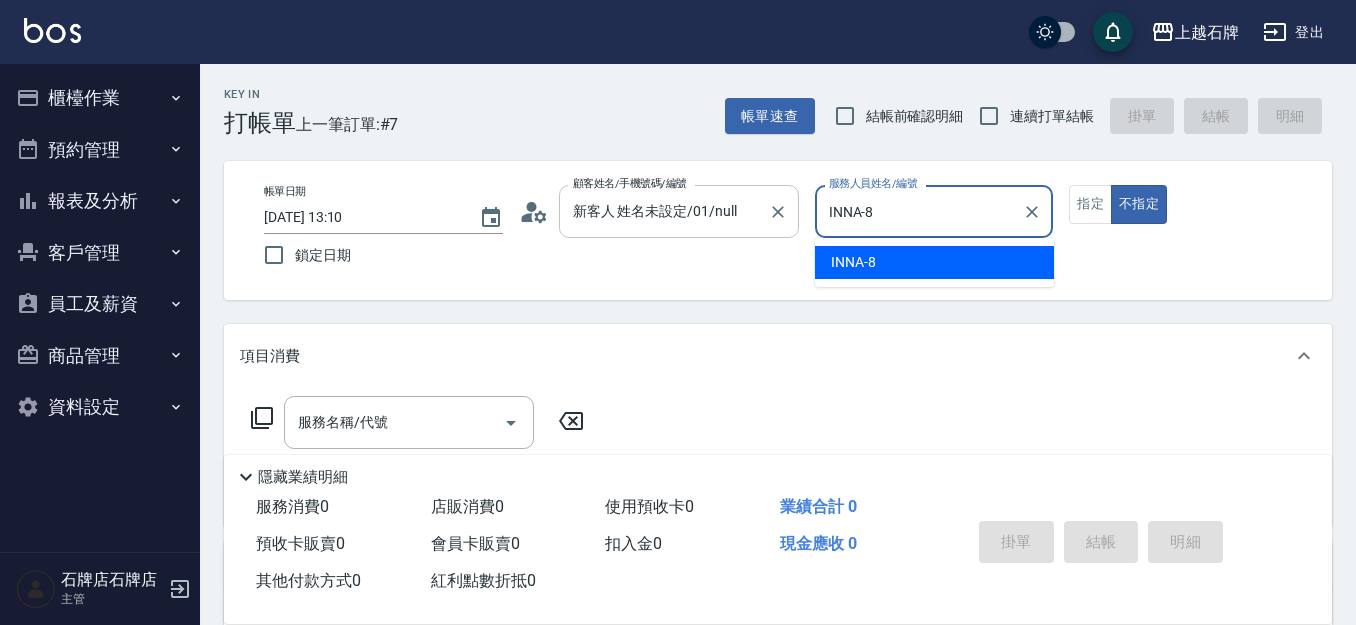 type on "false" 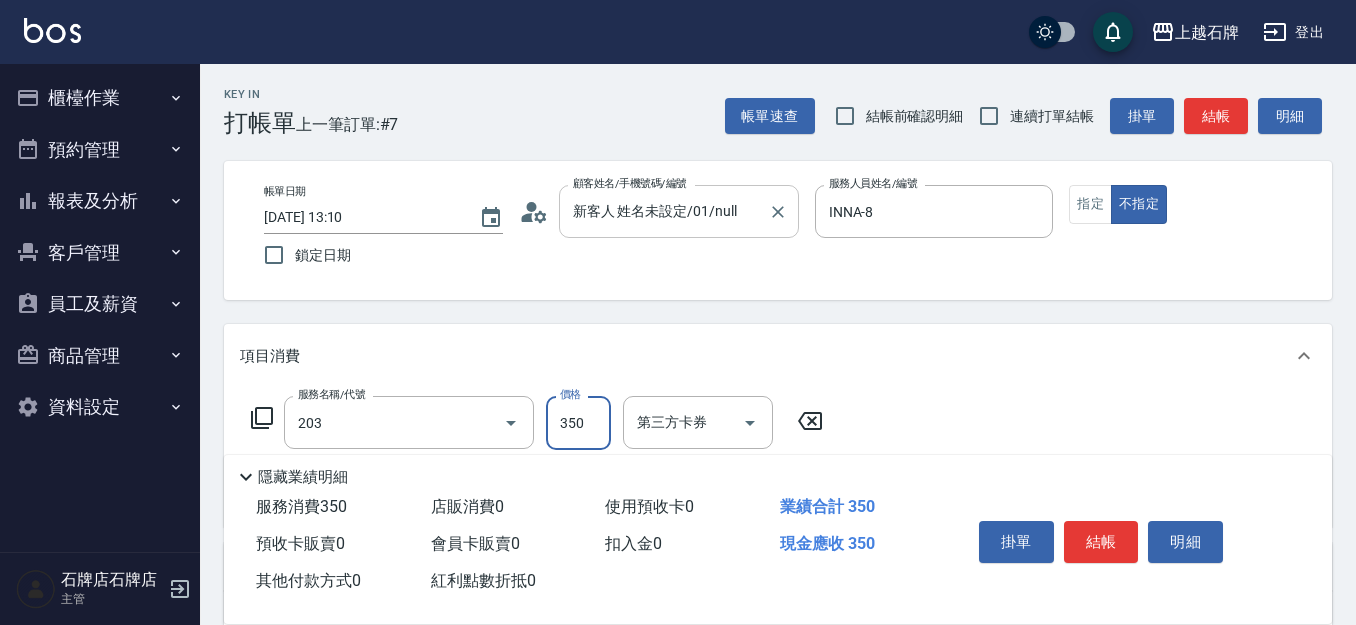 type on "B級洗+剪(203)" 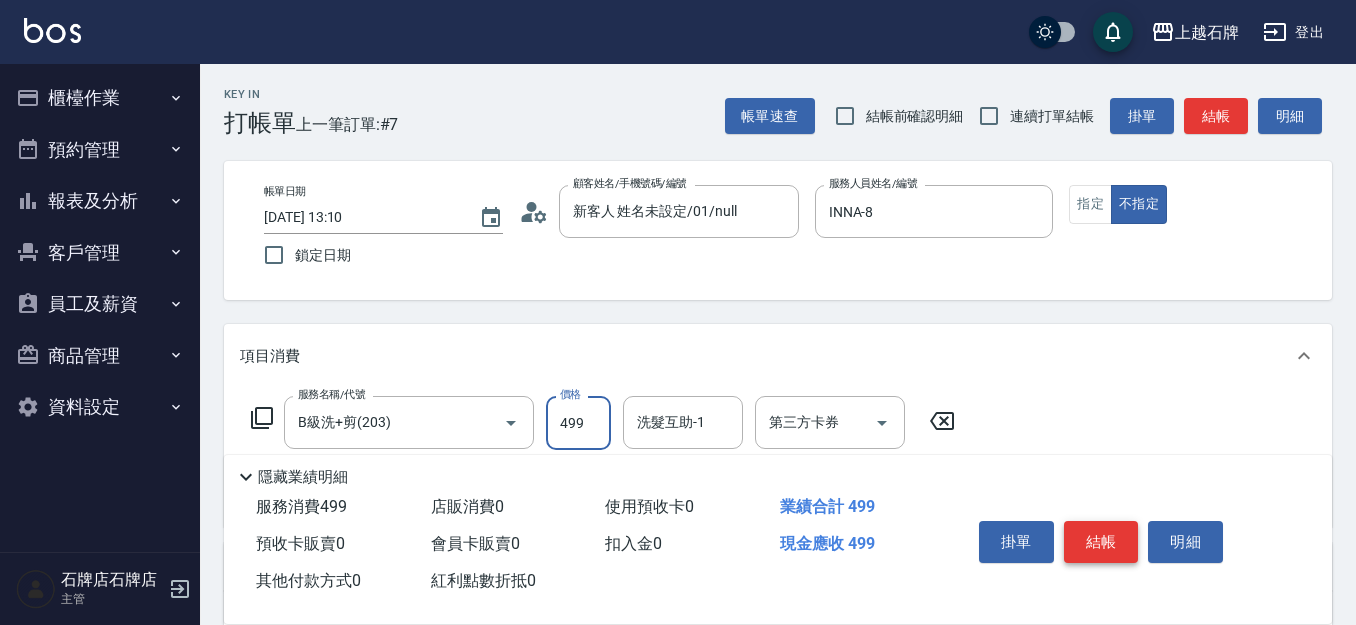 type on "499" 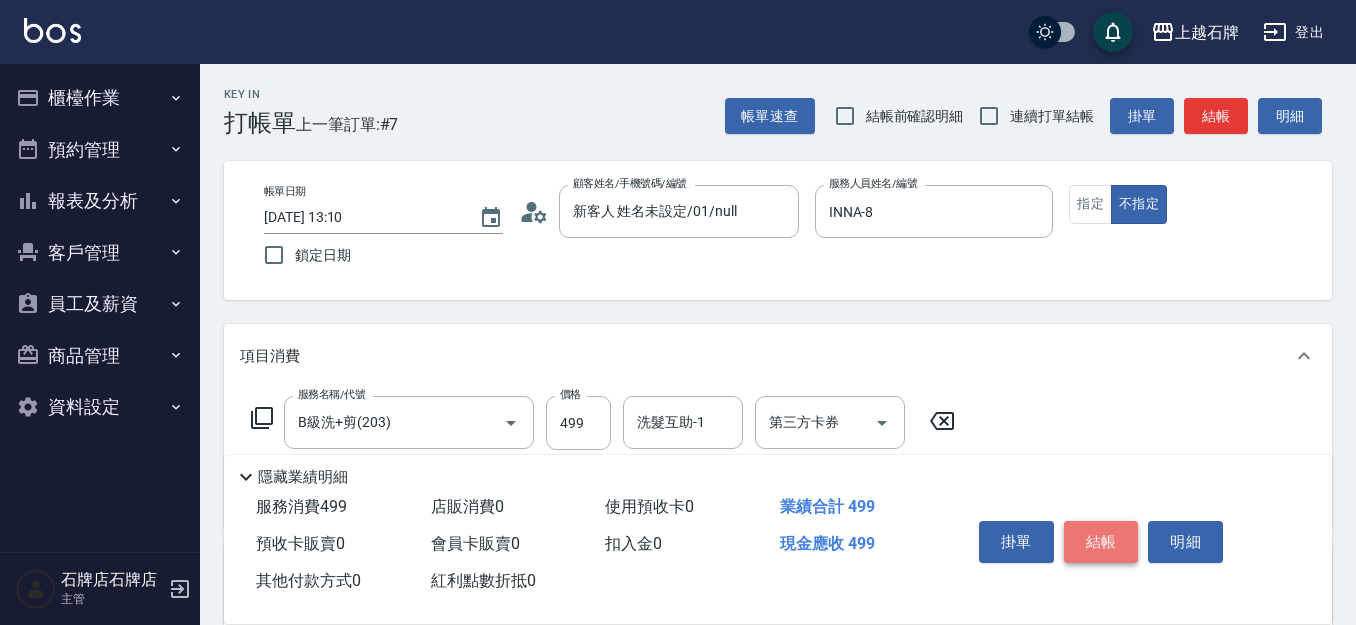 click on "結帳" at bounding box center (1101, 542) 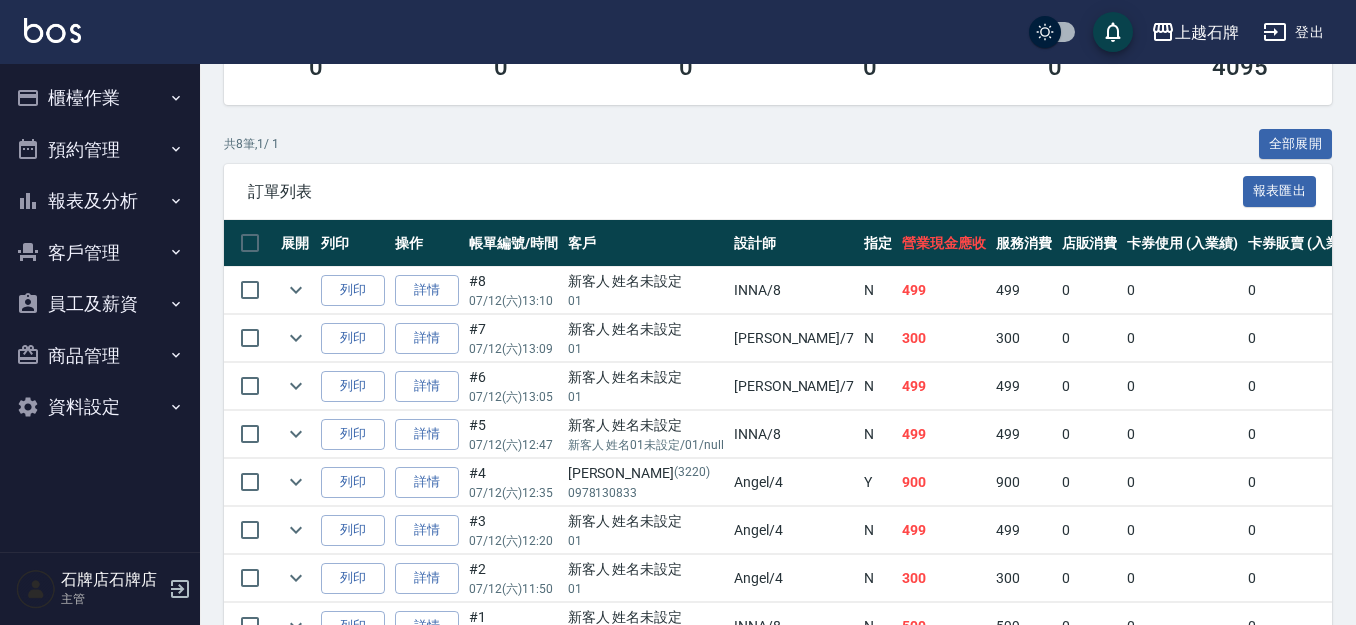 scroll, scrollTop: 400, scrollLeft: 0, axis: vertical 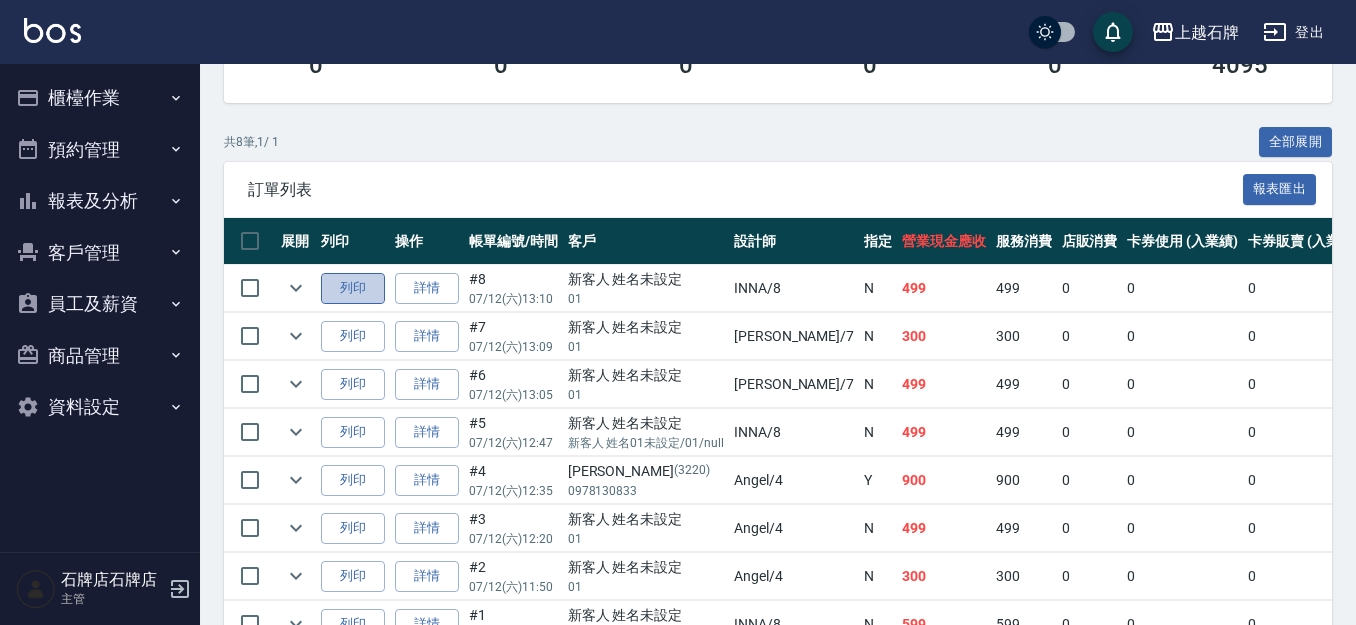 click on "列印" at bounding box center [353, 288] 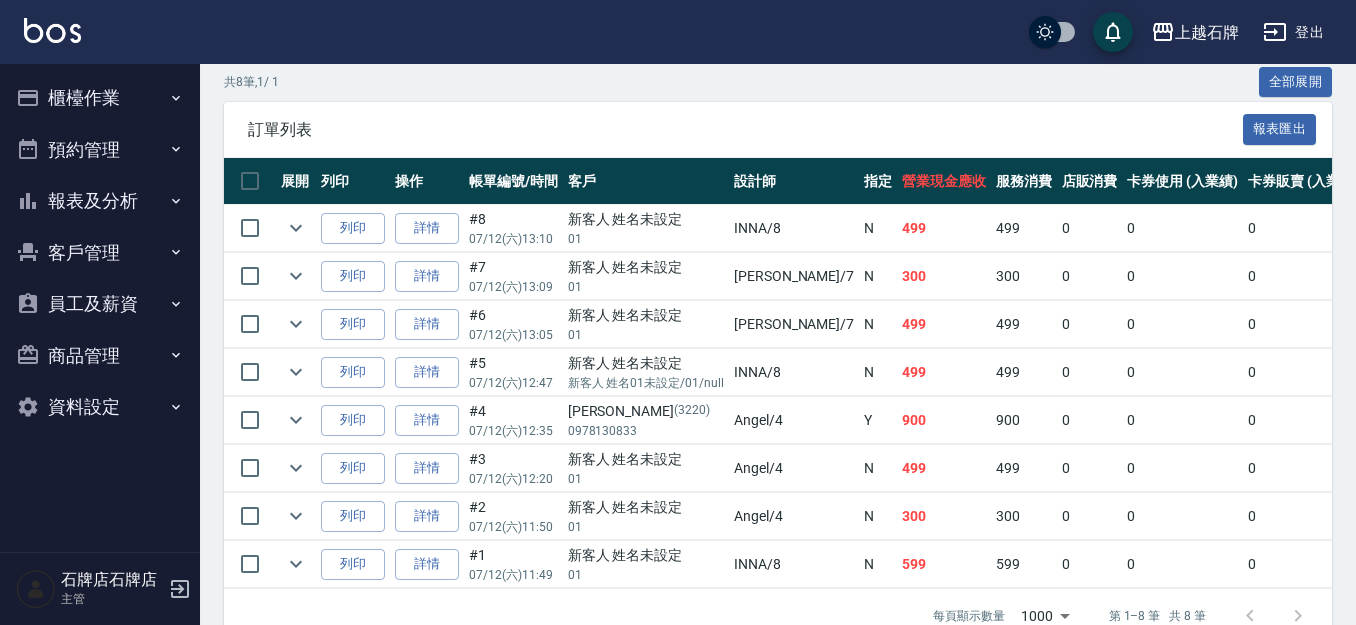 scroll, scrollTop: 519, scrollLeft: 0, axis: vertical 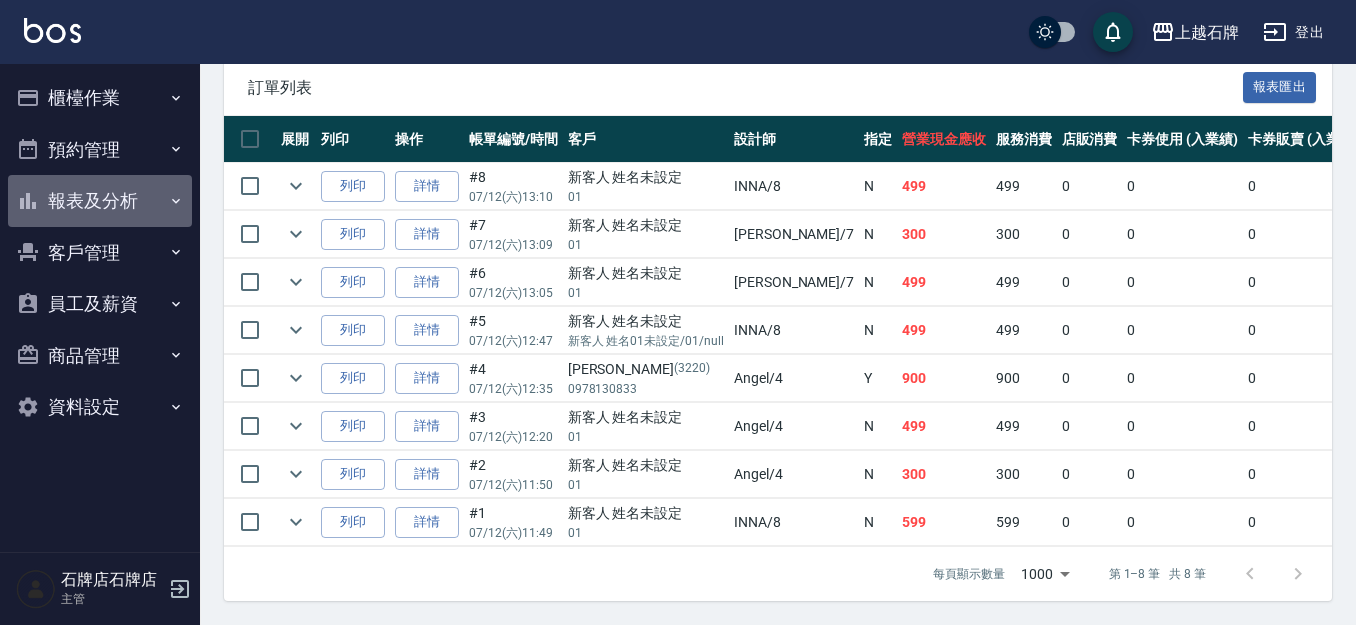click on "報表及分析" at bounding box center (100, 201) 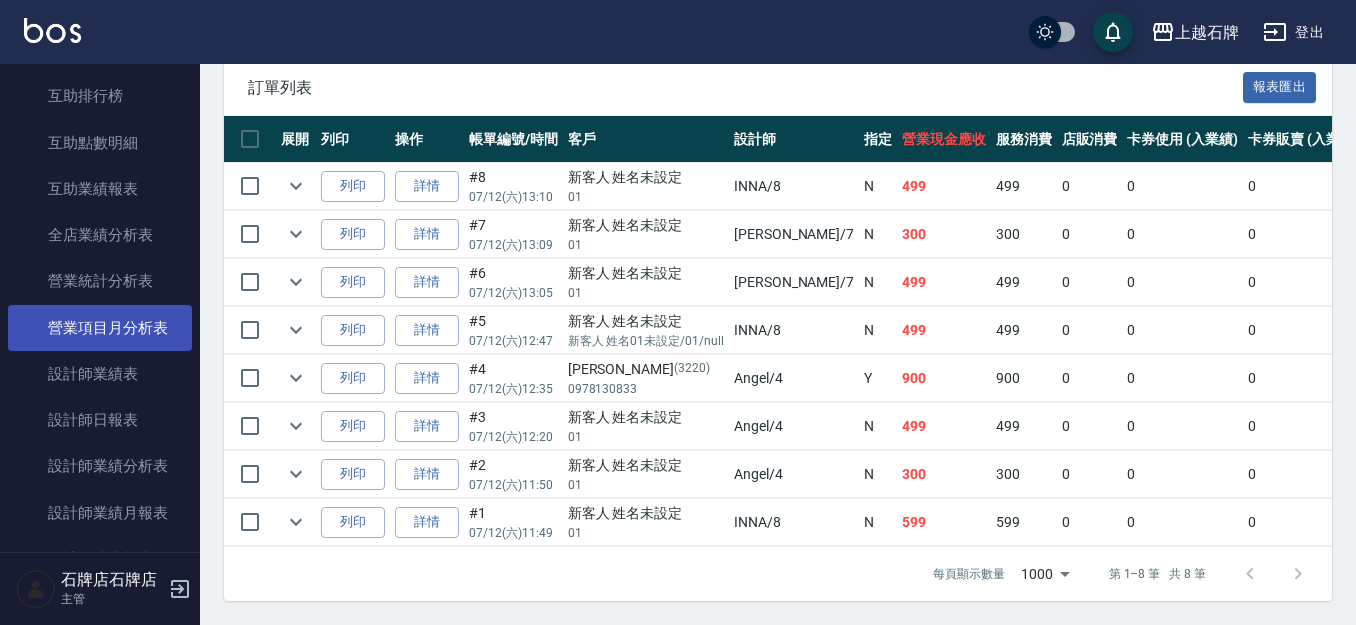 scroll, scrollTop: 600, scrollLeft: 0, axis: vertical 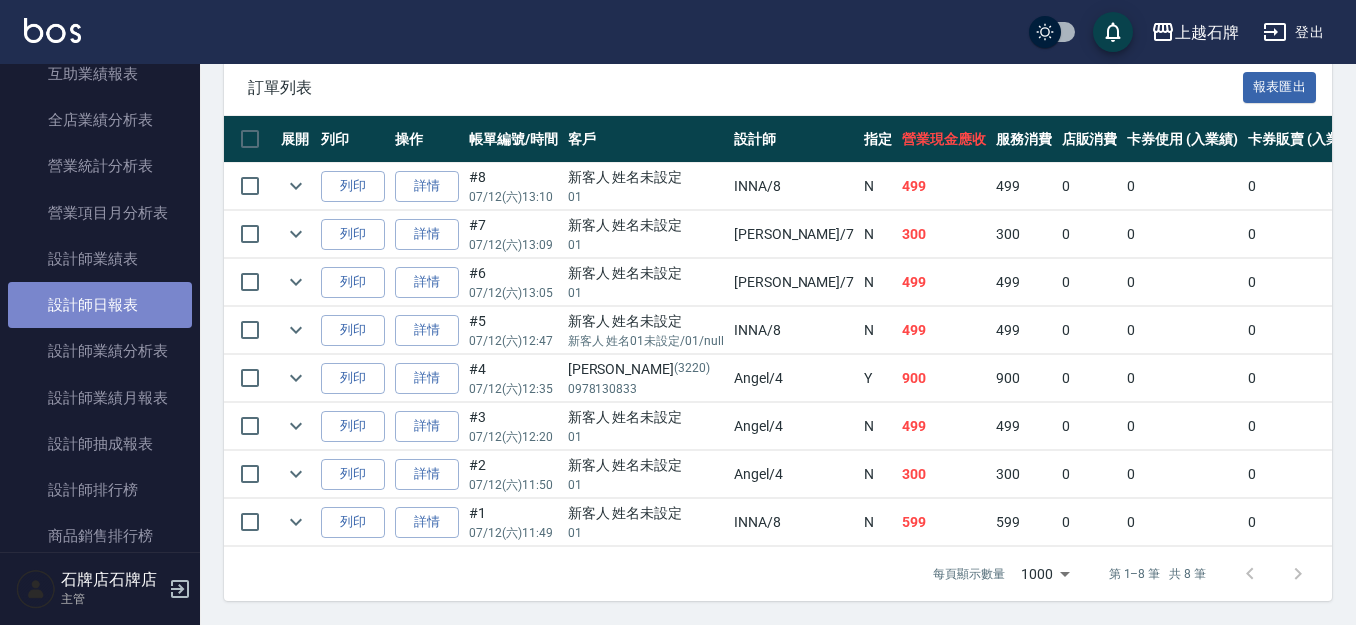 click on "設計師日報表" at bounding box center [100, 305] 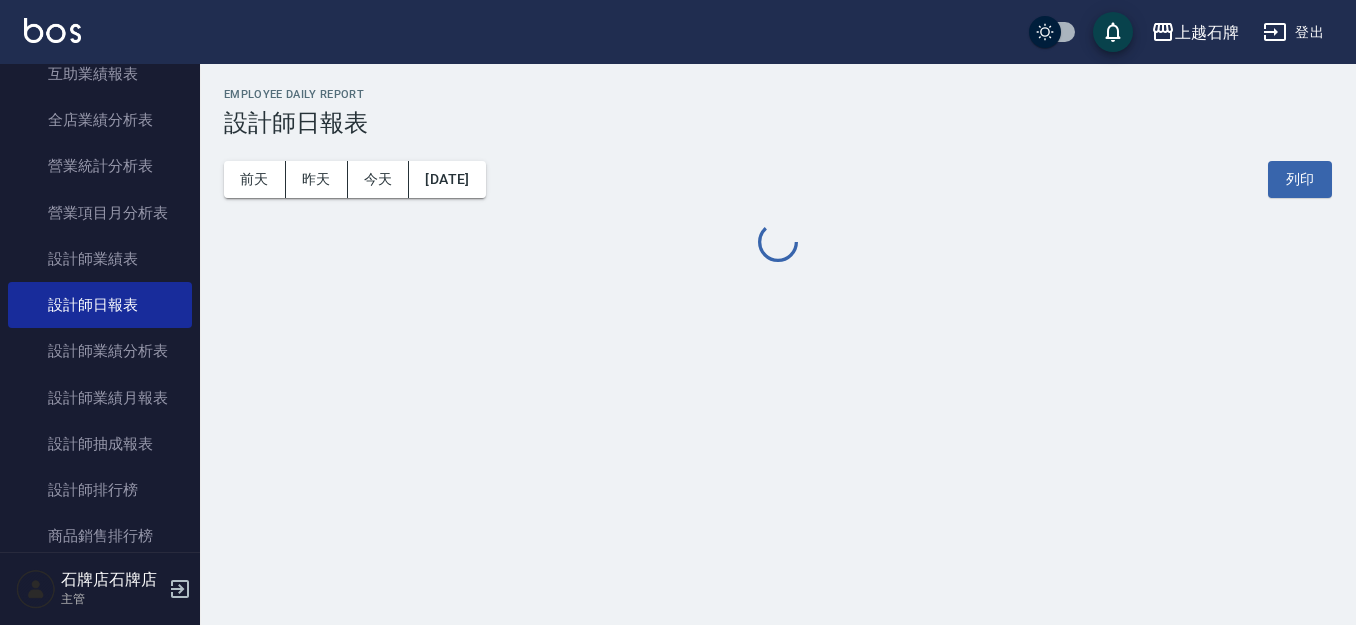 scroll, scrollTop: 0, scrollLeft: 0, axis: both 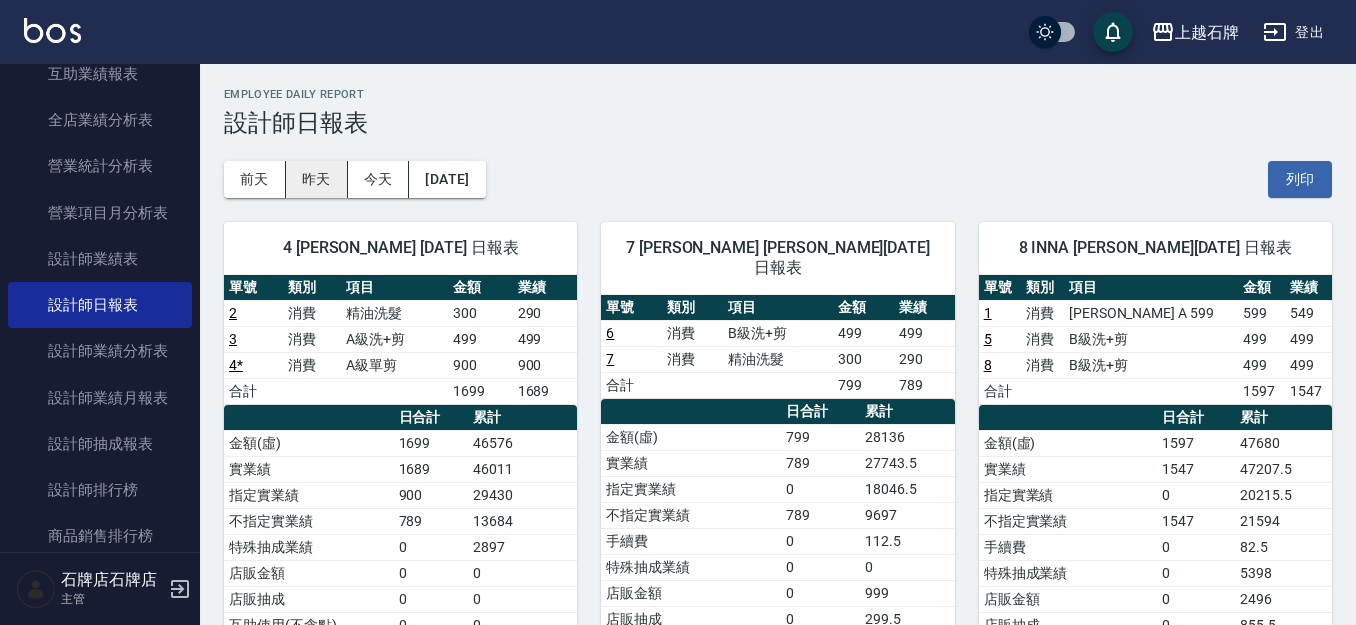 click on "昨天" at bounding box center (317, 179) 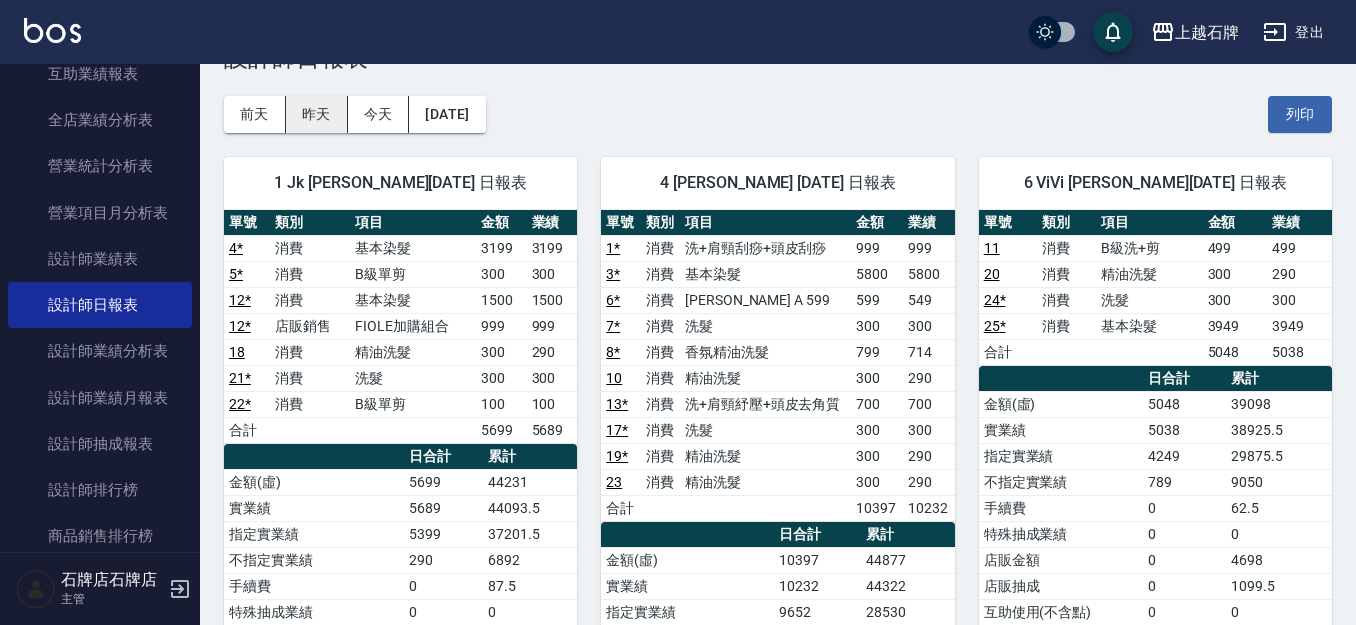 scroll, scrollTop: 100, scrollLeft: 0, axis: vertical 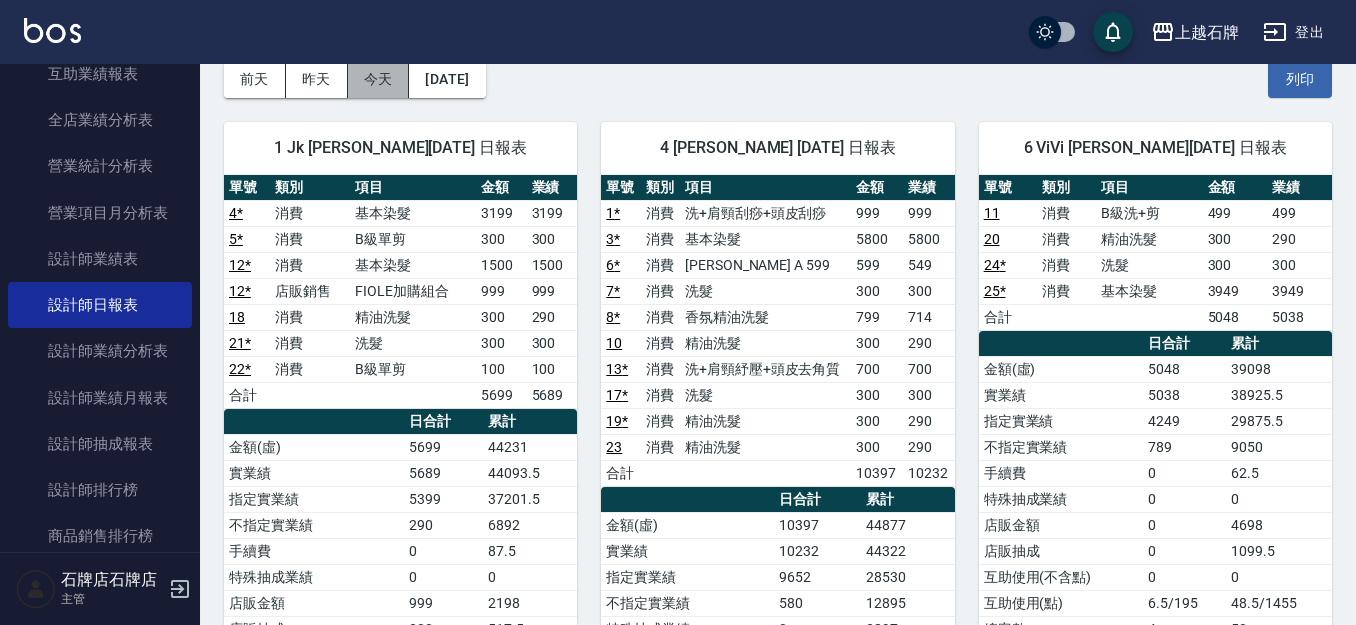 click on "今天" at bounding box center [379, 79] 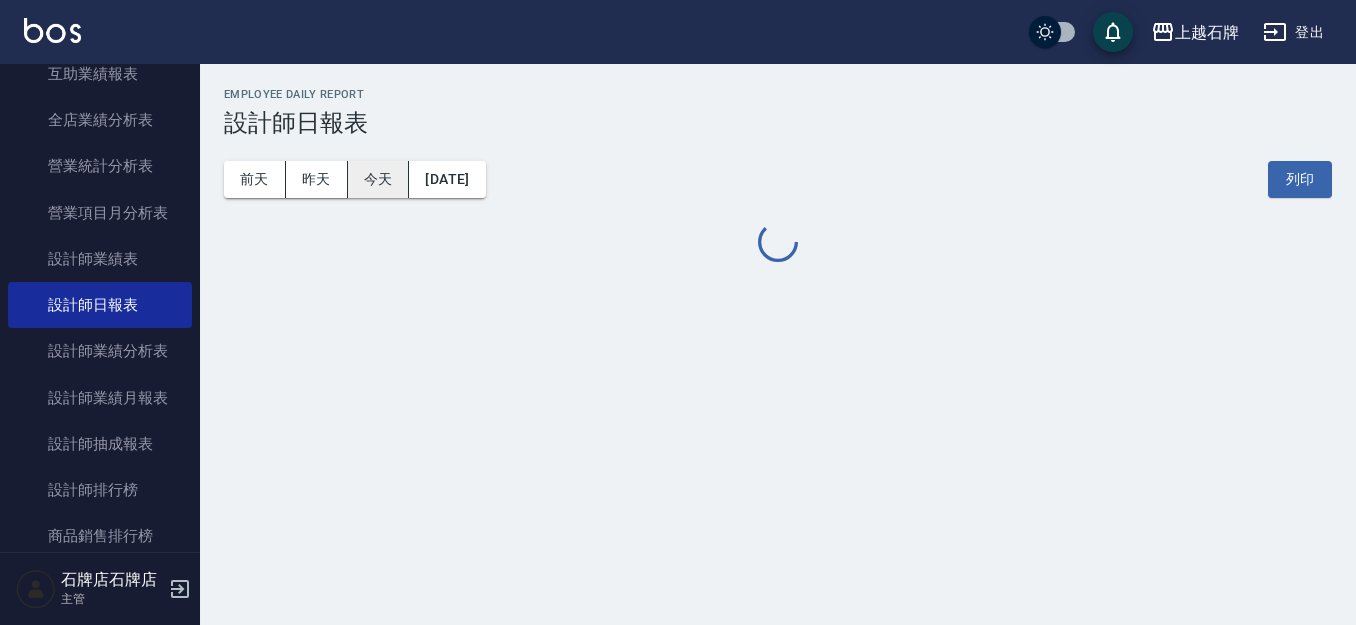 scroll, scrollTop: 0, scrollLeft: 0, axis: both 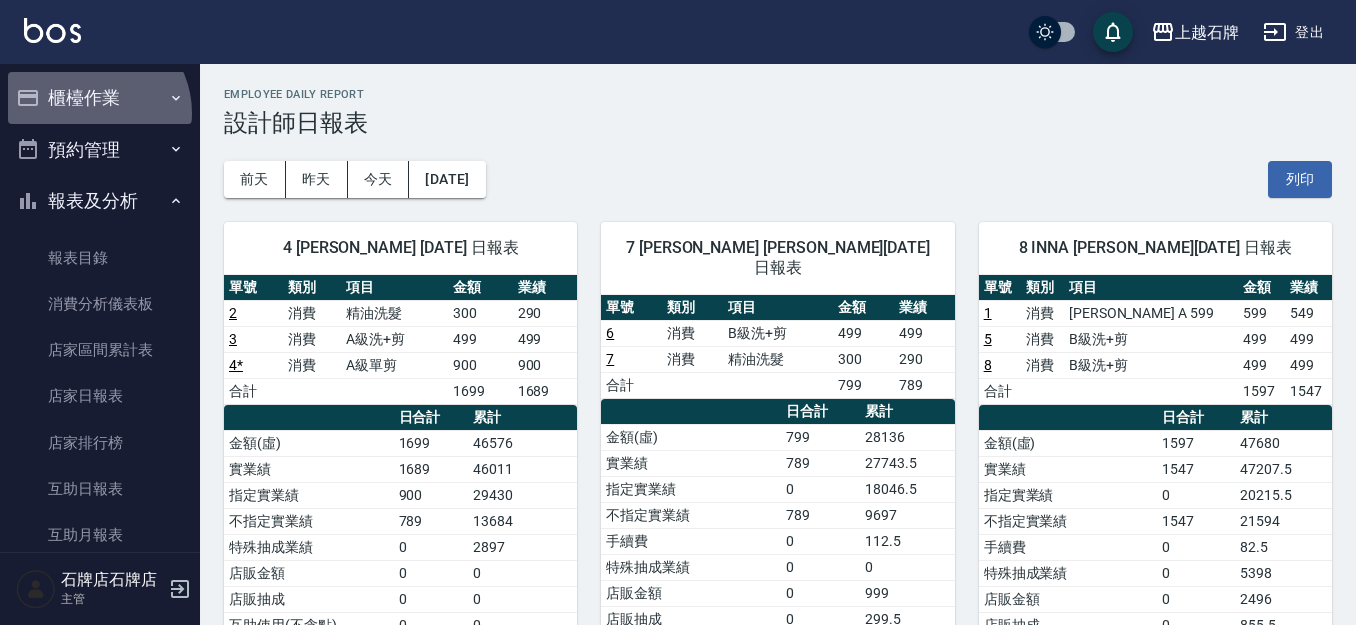 click on "櫃檯作業" at bounding box center (100, 98) 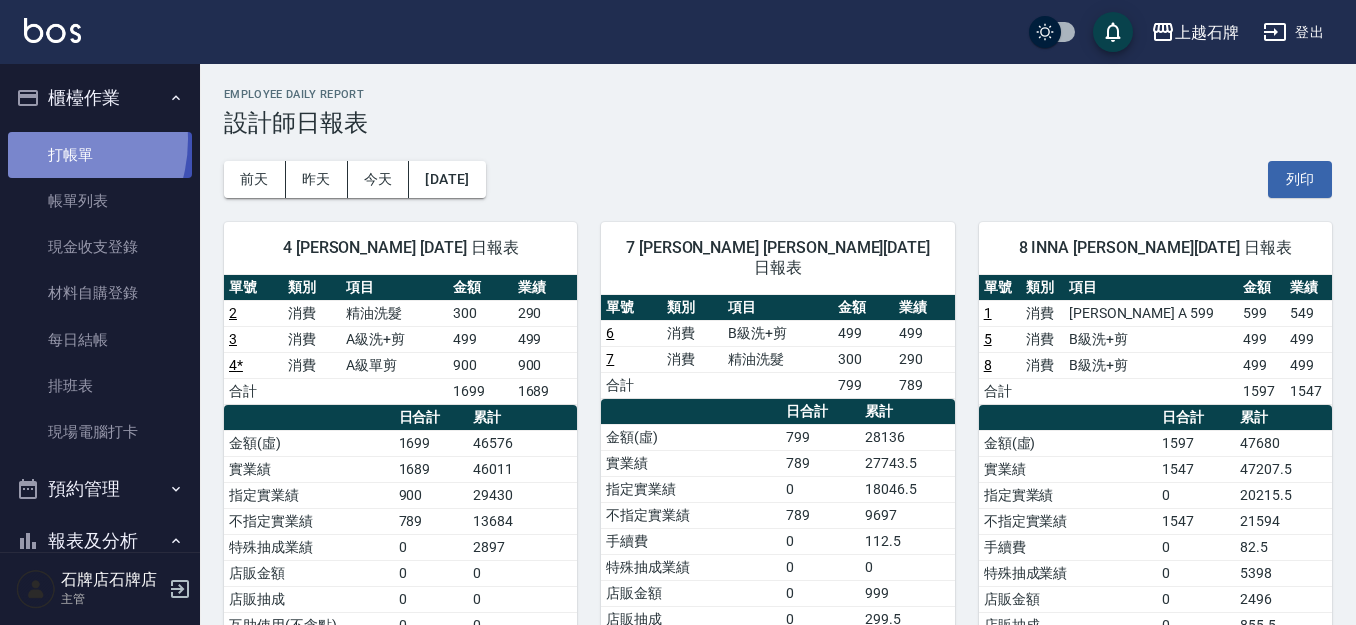 click on "打帳單" at bounding box center (100, 155) 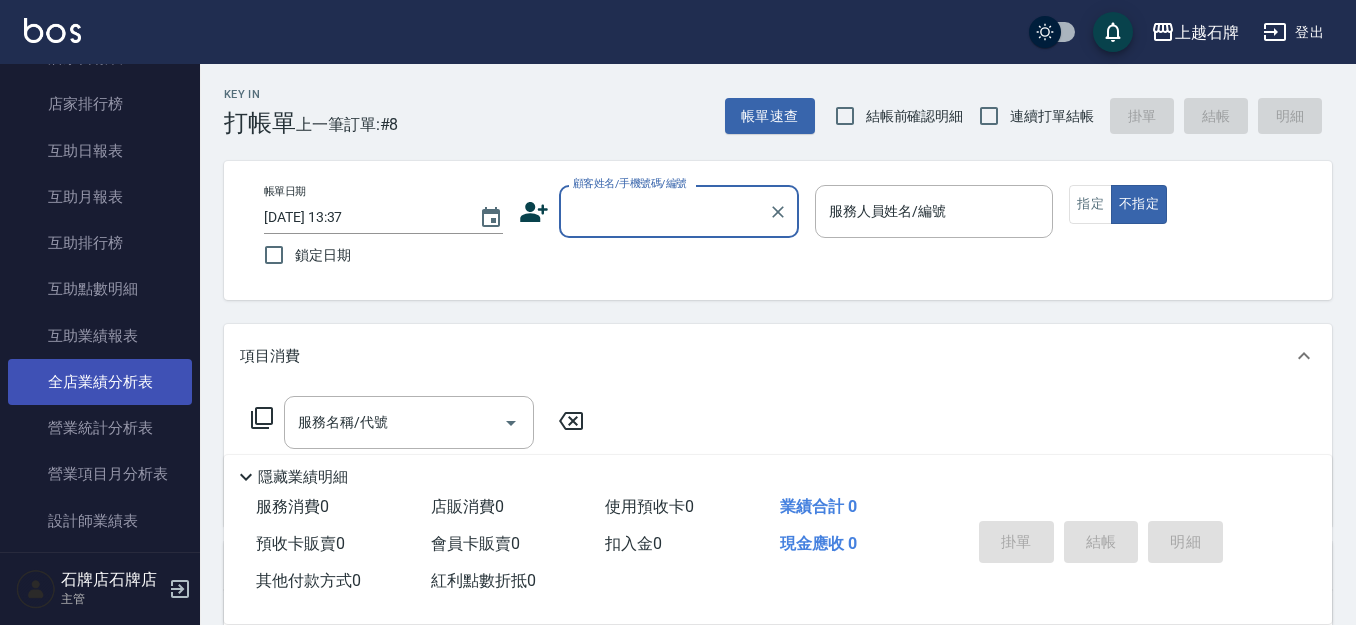 scroll, scrollTop: 700, scrollLeft: 0, axis: vertical 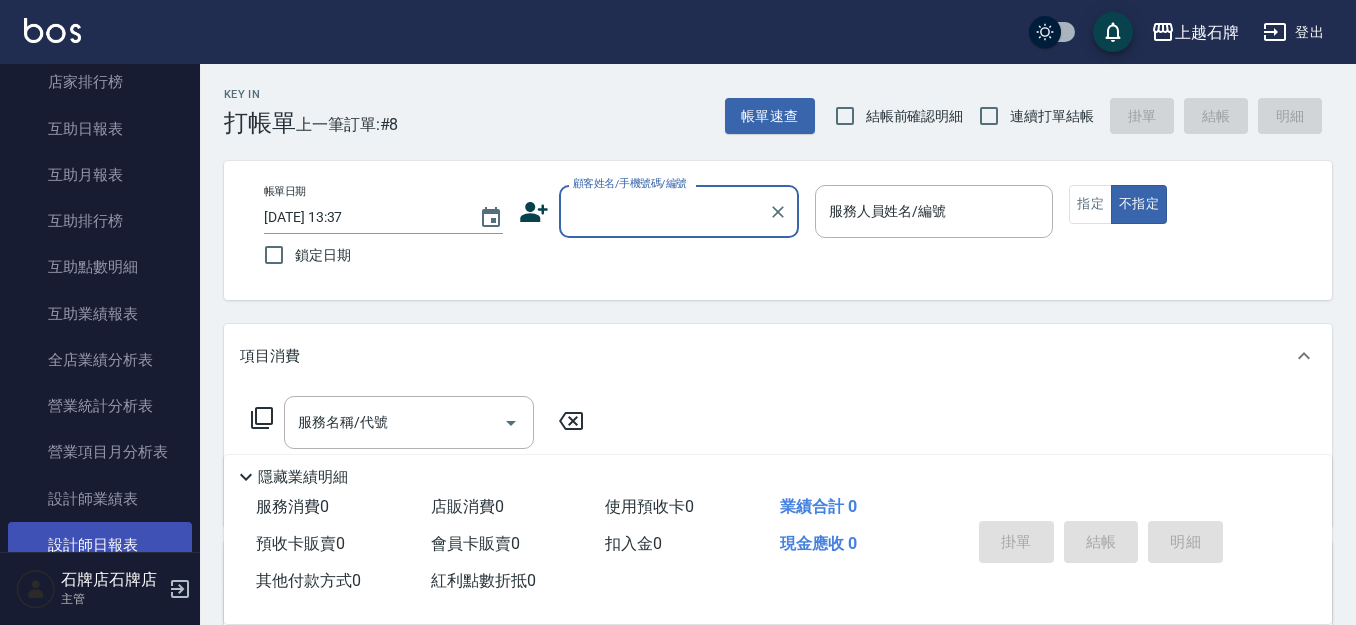 click on "設計師日報表" at bounding box center [100, 545] 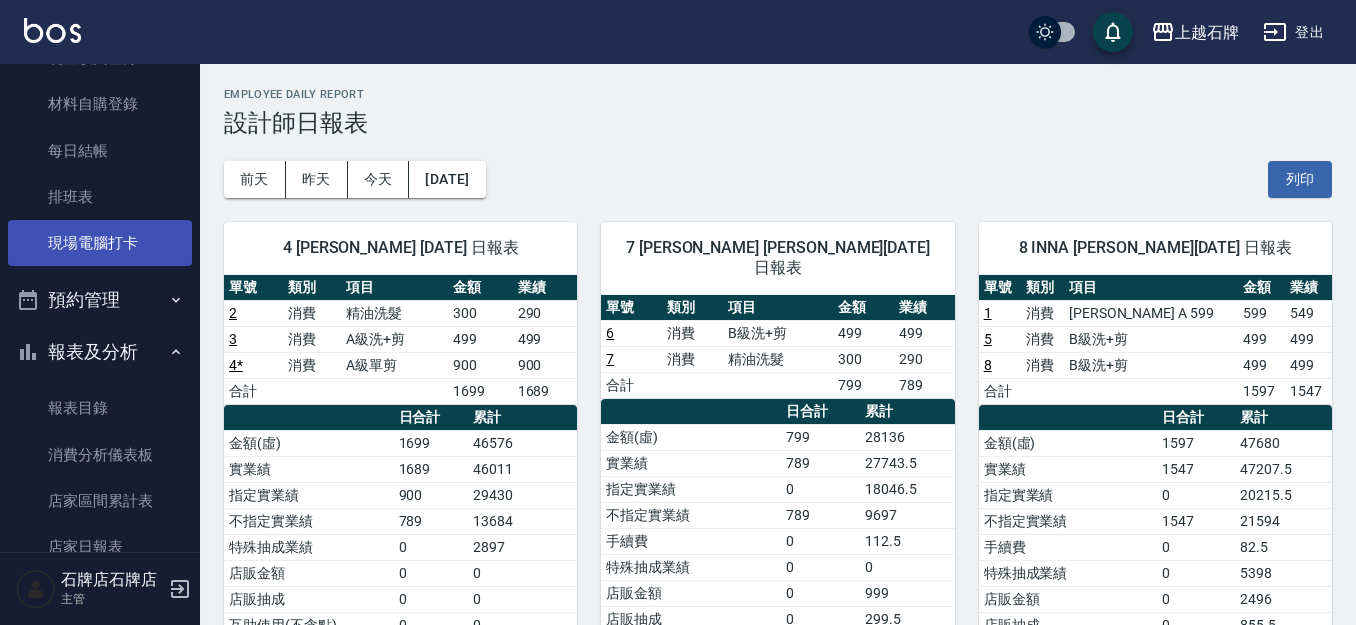 scroll, scrollTop: 0, scrollLeft: 0, axis: both 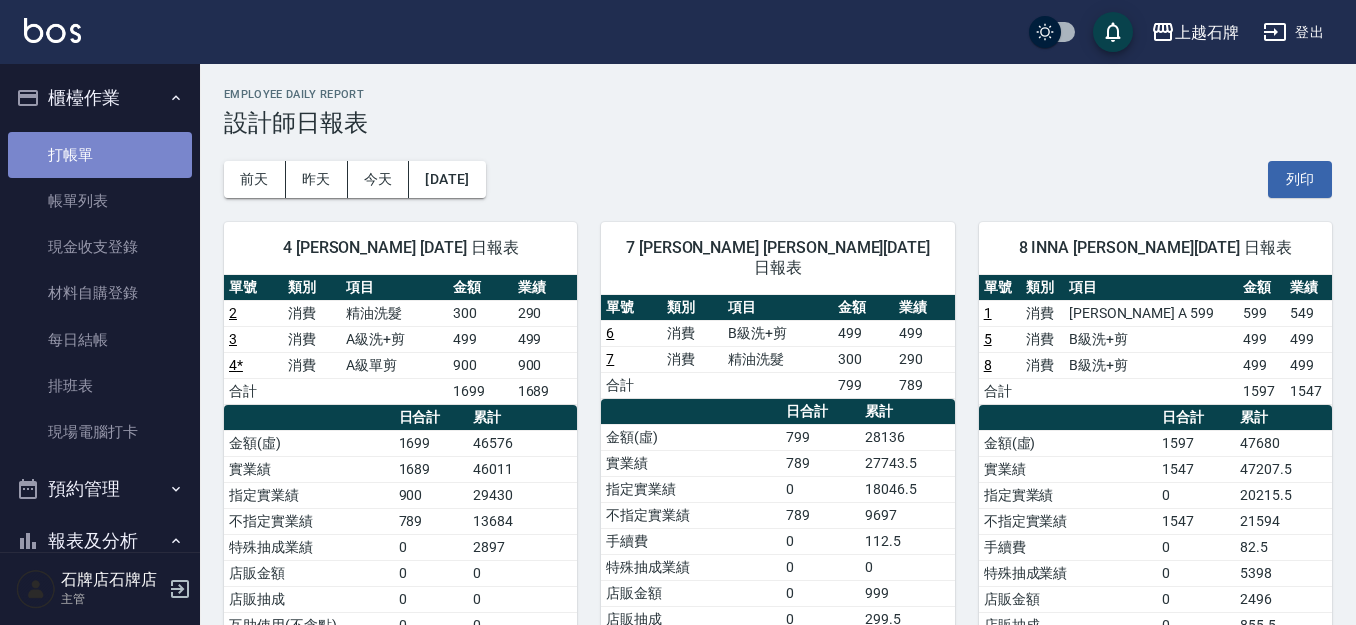 click on "打帳單" at bounding box center [100, 155] 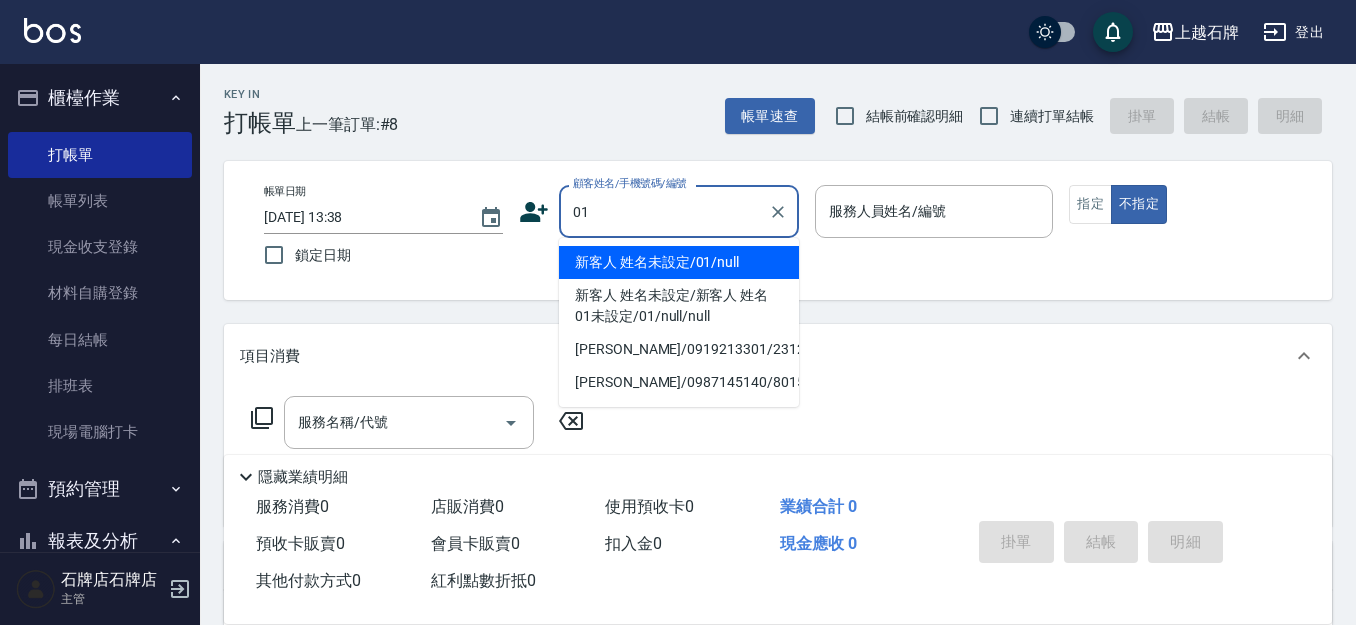 type on "新客人 姓名未設定/01/null" 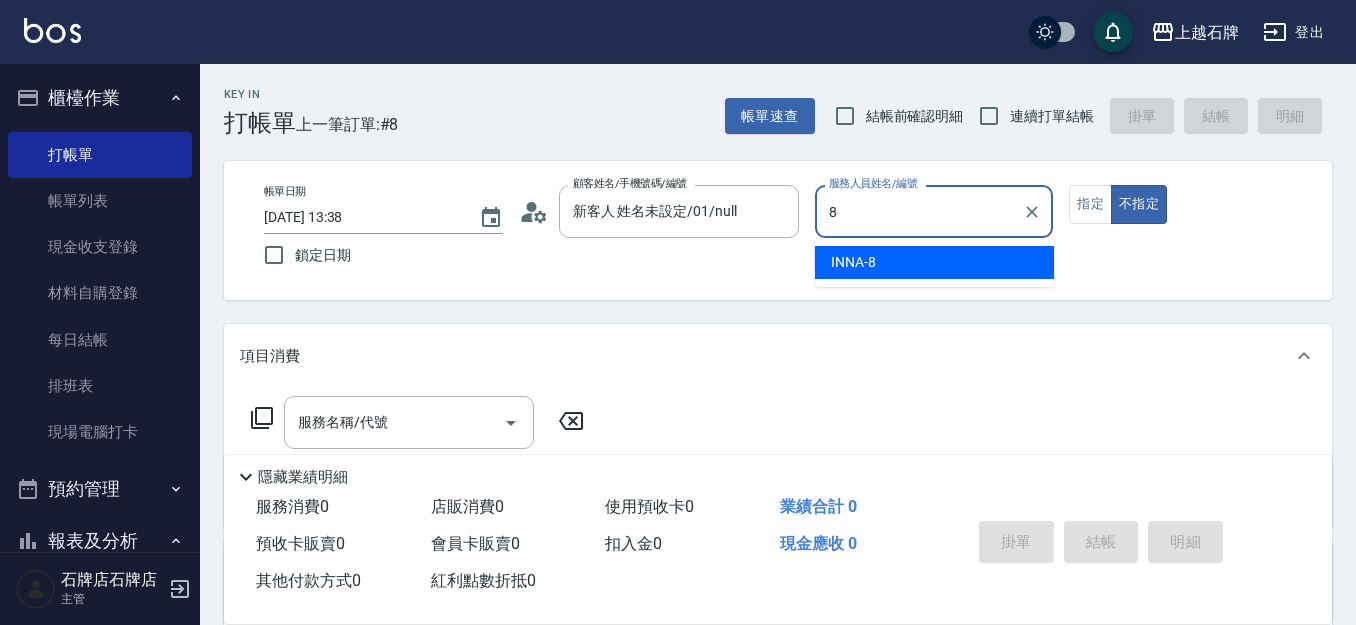 type on "INNA-8" 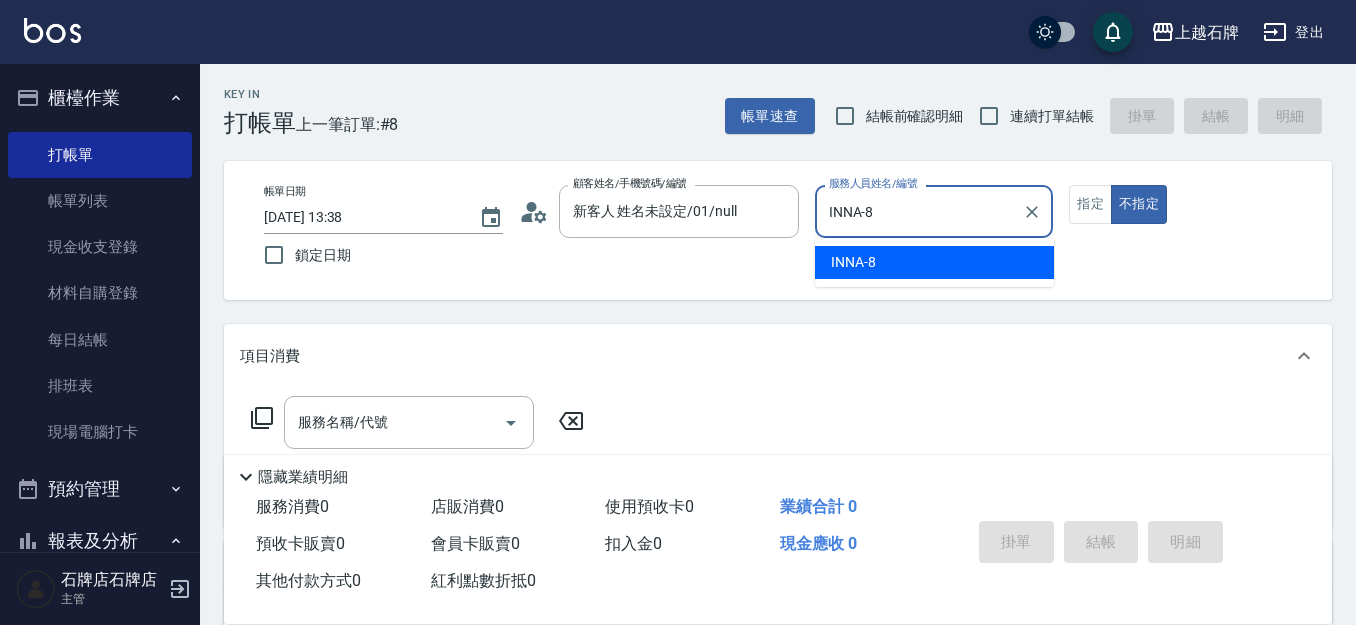 type on "false" 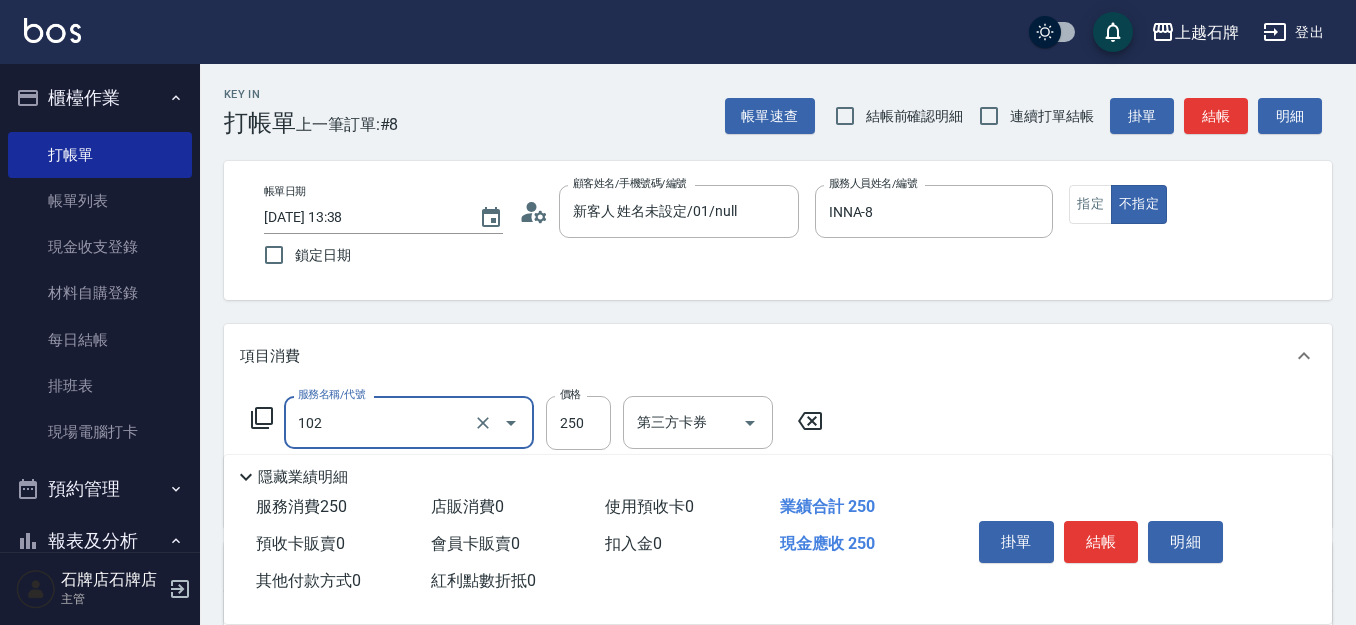 type on "精油洗髮(102)" 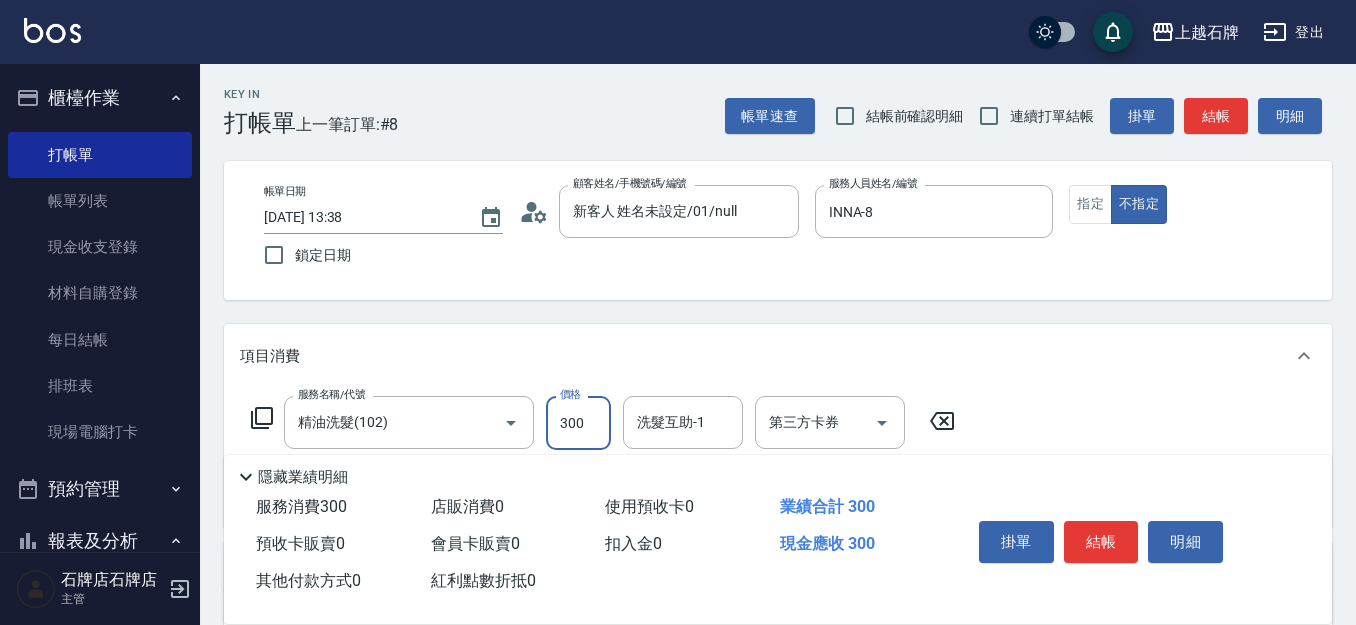 type on "300" 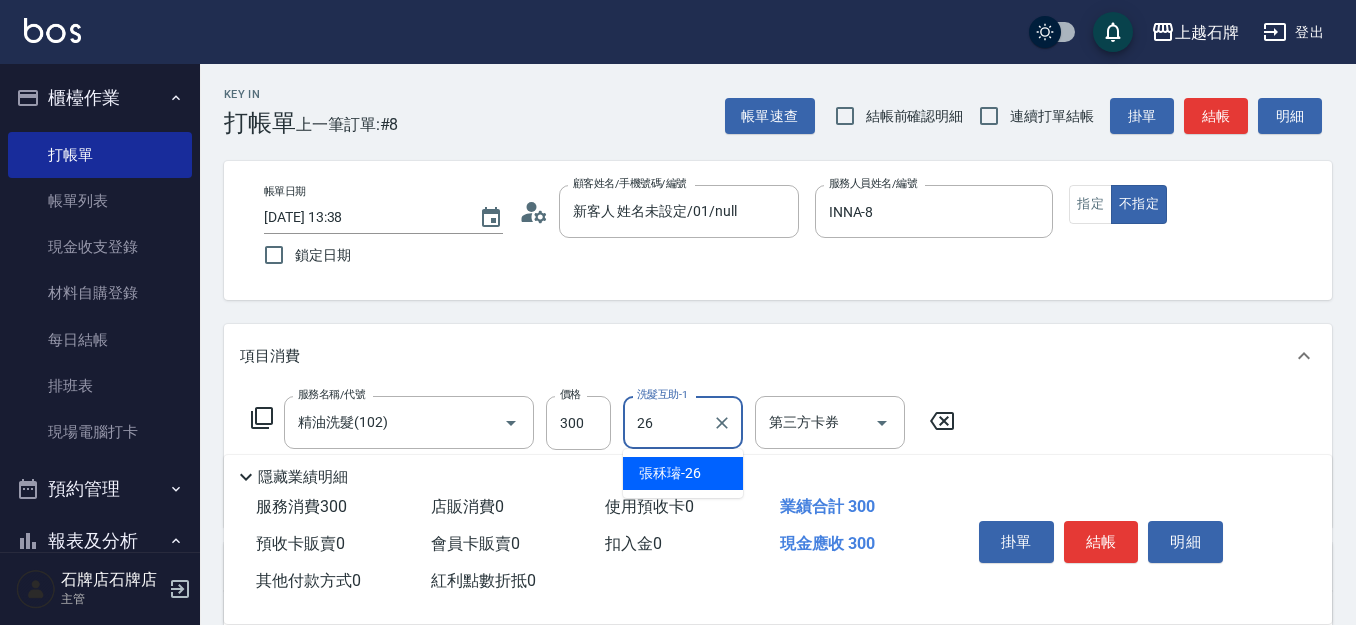type on "[PERSON_NAME]-26" 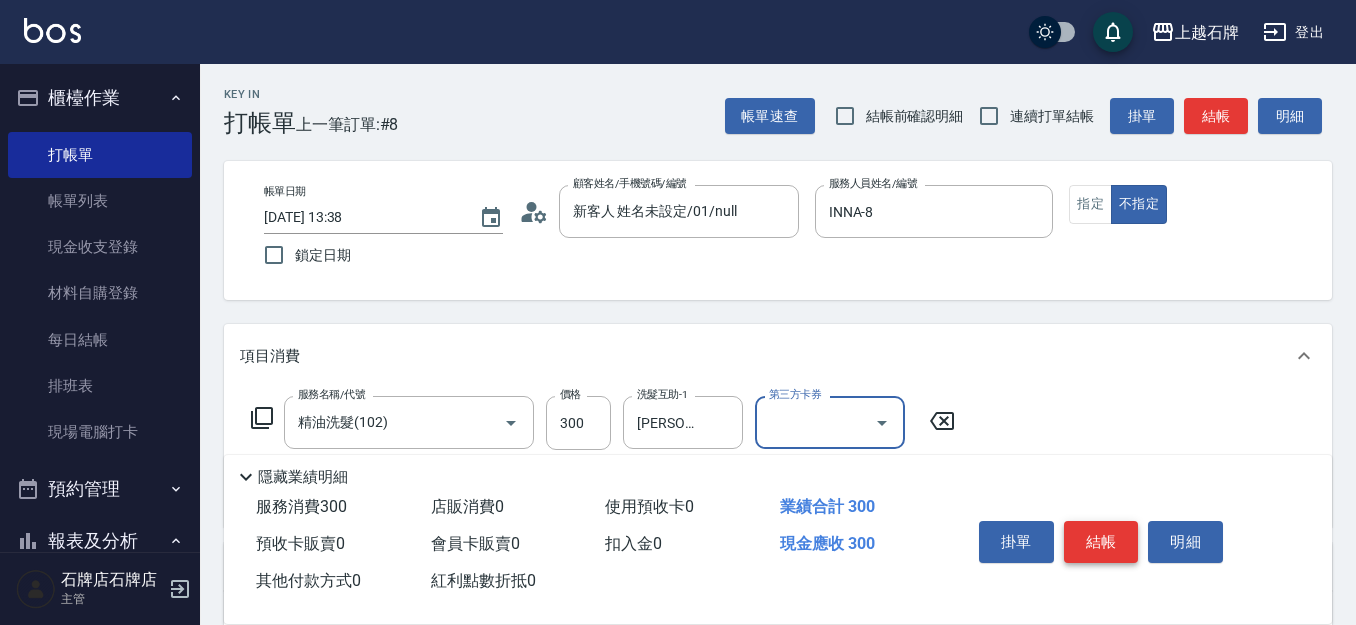 click on "結帳" at bounding box center [1101, 542] 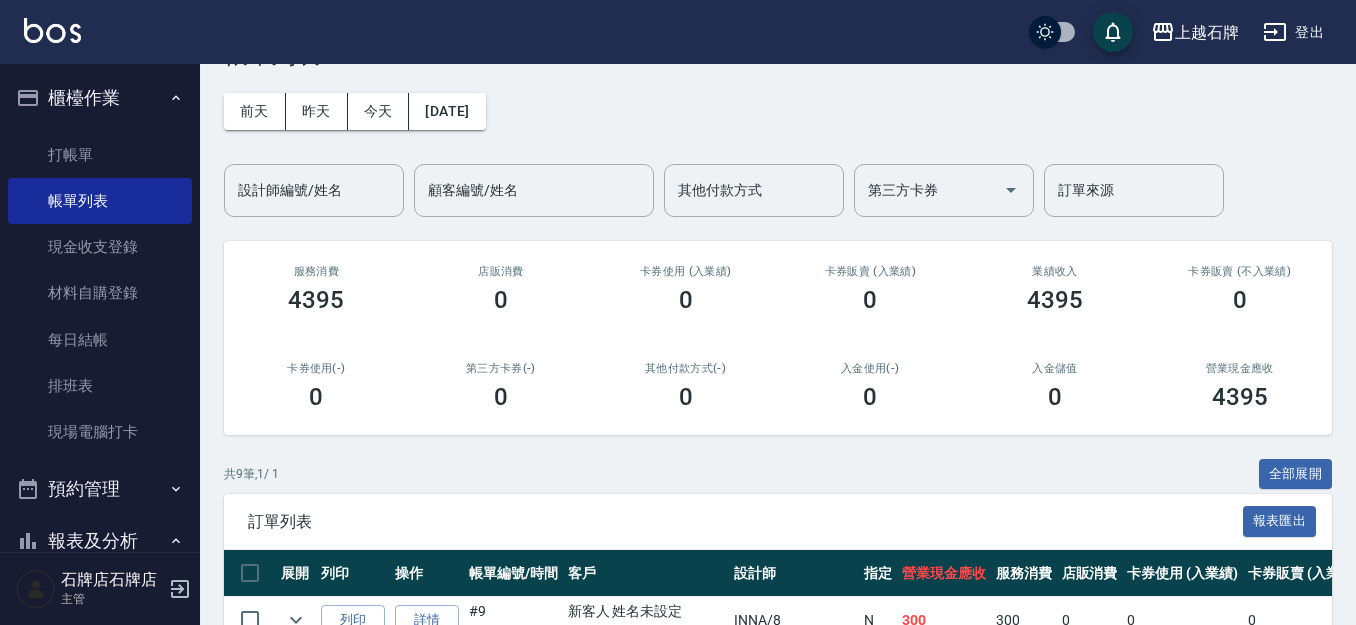 scroll, scrollTop: 200, scrollLeft: 0, axis: vertical 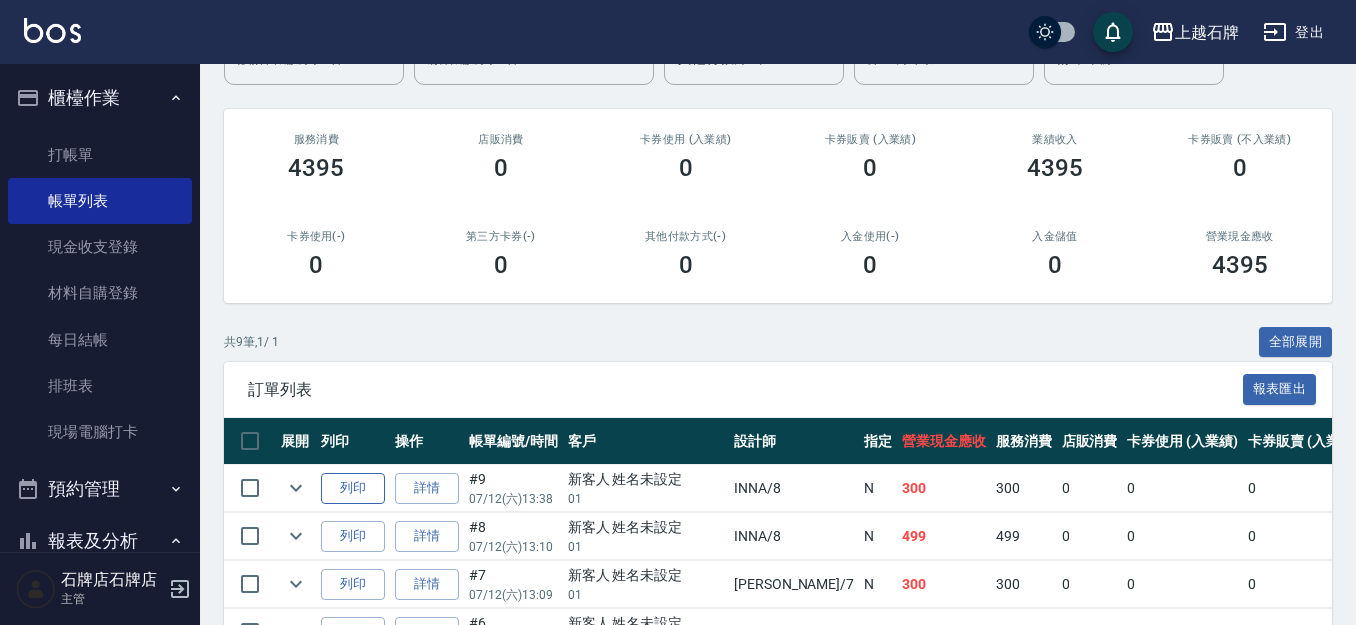 click on "列印" at bounding box center (353, 488) 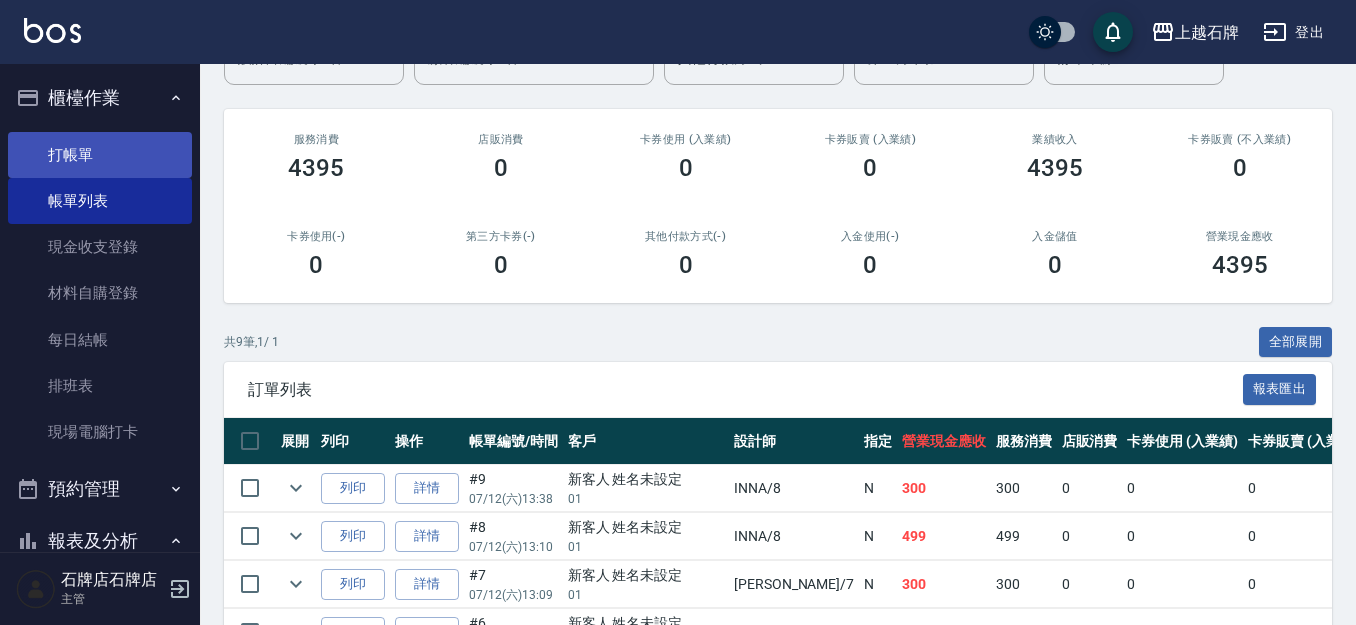 click on "打帳單" at bounding box center (100, 155) 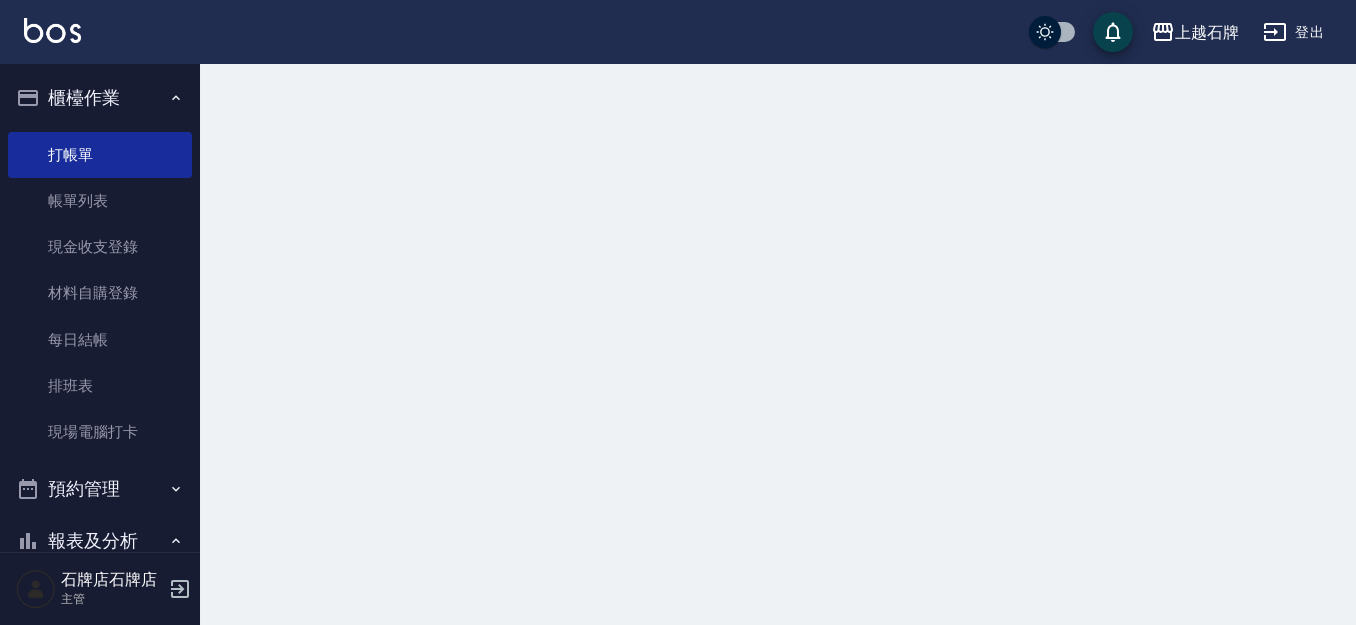 scroll, scrollTop: 0, scrollLeft: 0, axis: both 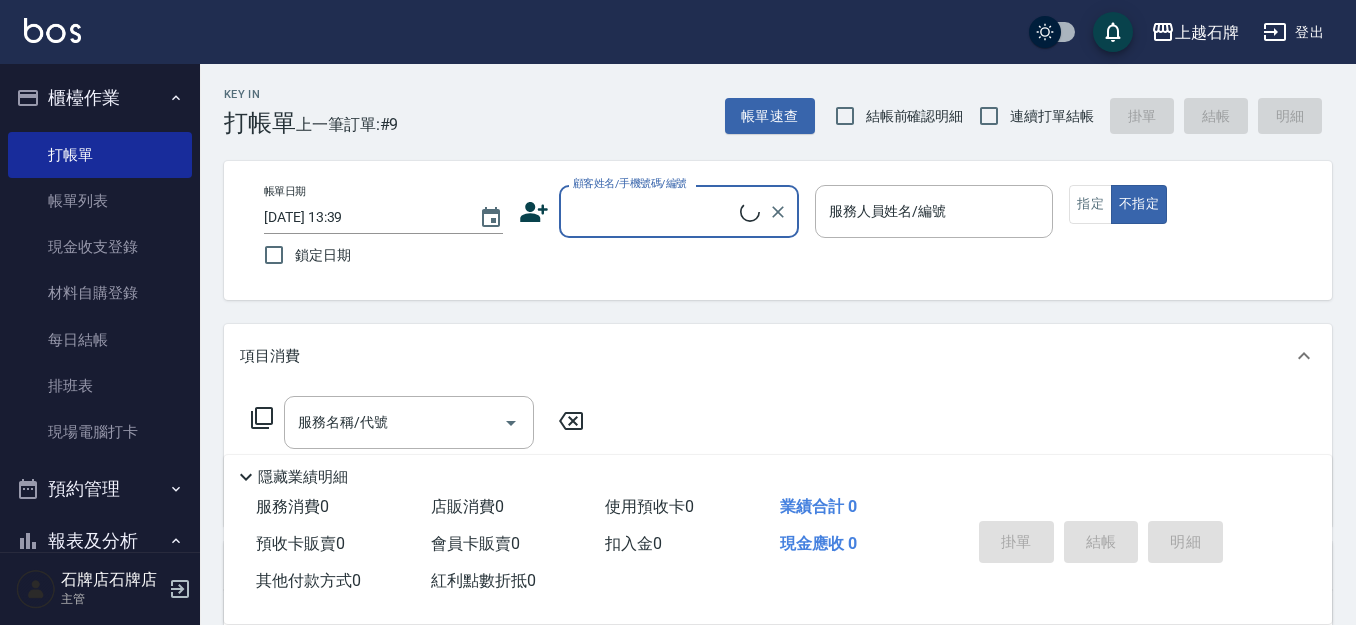 click on "顧客姓名/手機號碼/編號" at bounding box center (654, 211) 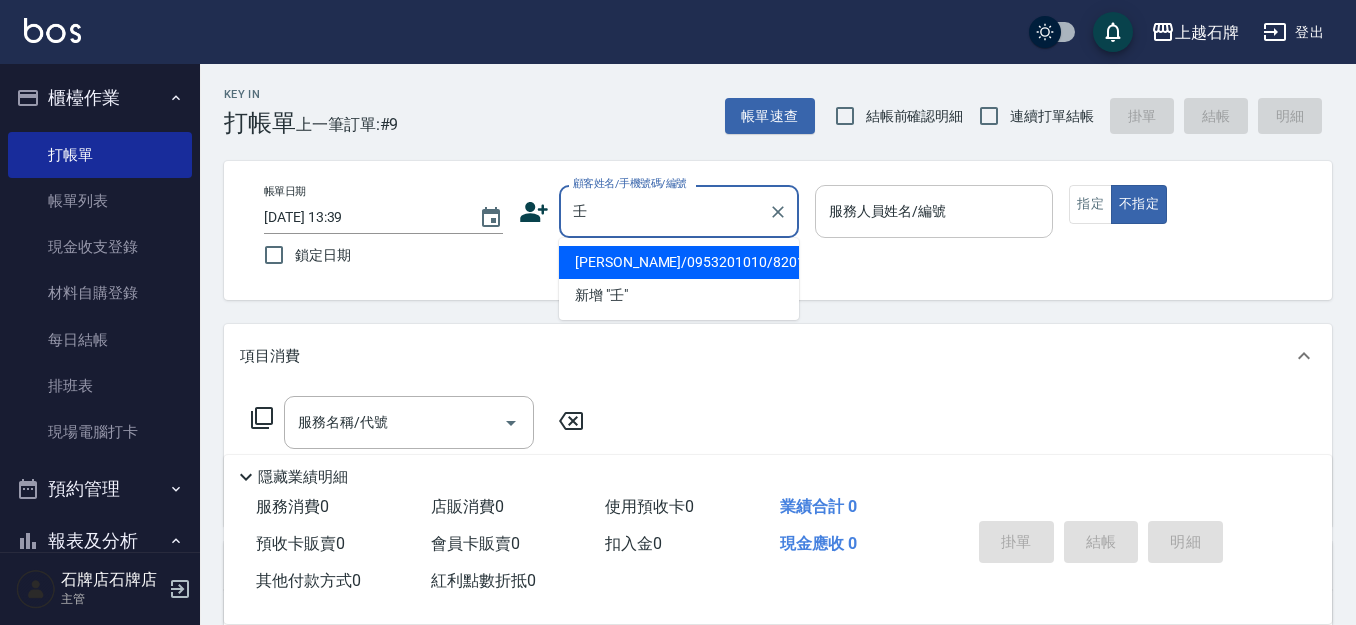 click on "[PERSON_NAME]/0953201010/8201" at bounding box center (679, 262) 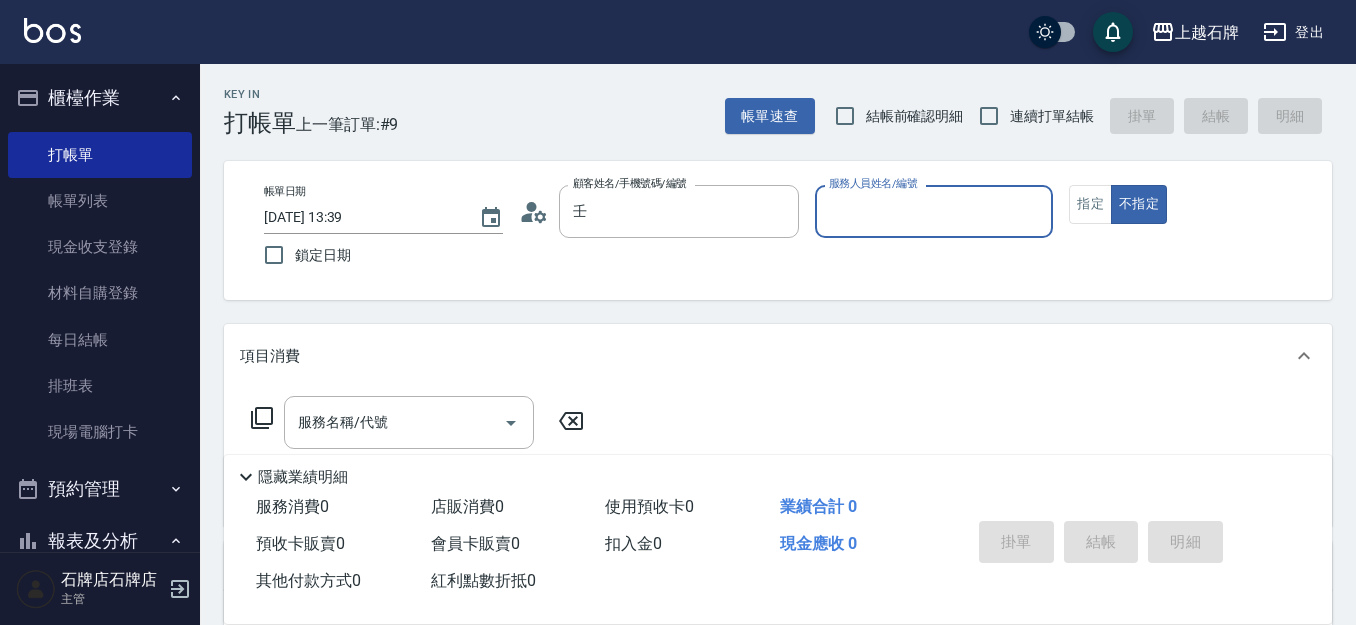 type on "[PERSON_NAME]/0953201010/8201" 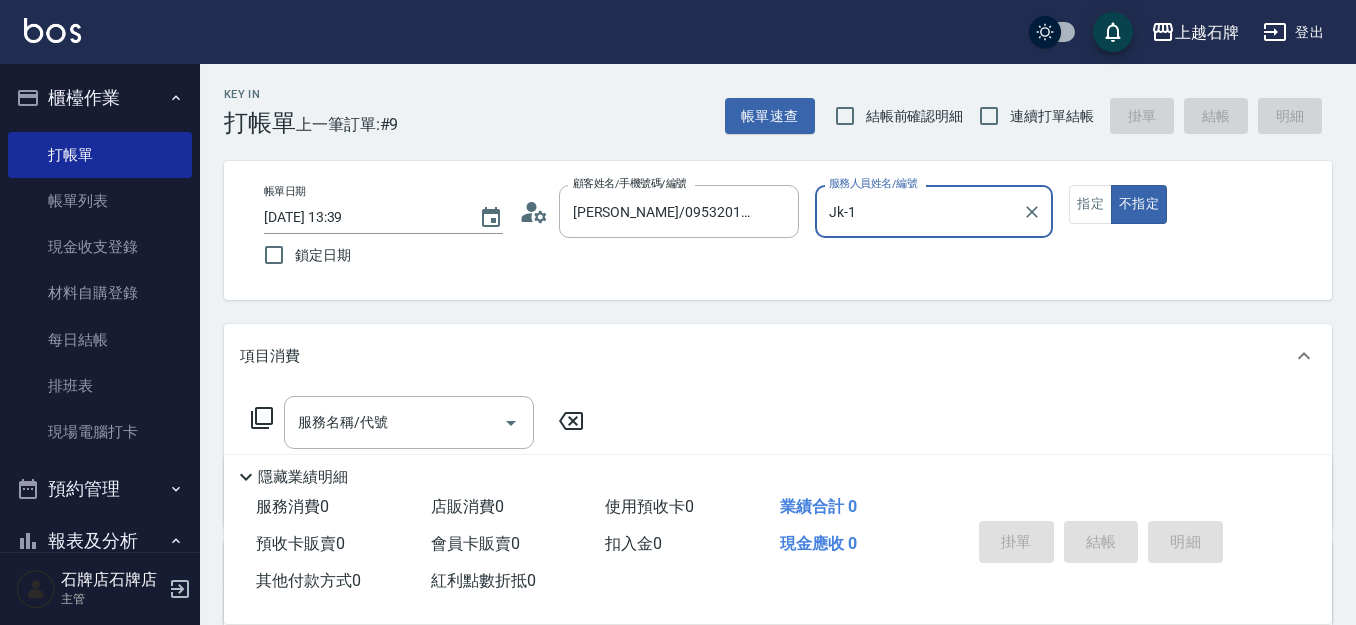type on "Jk-1" 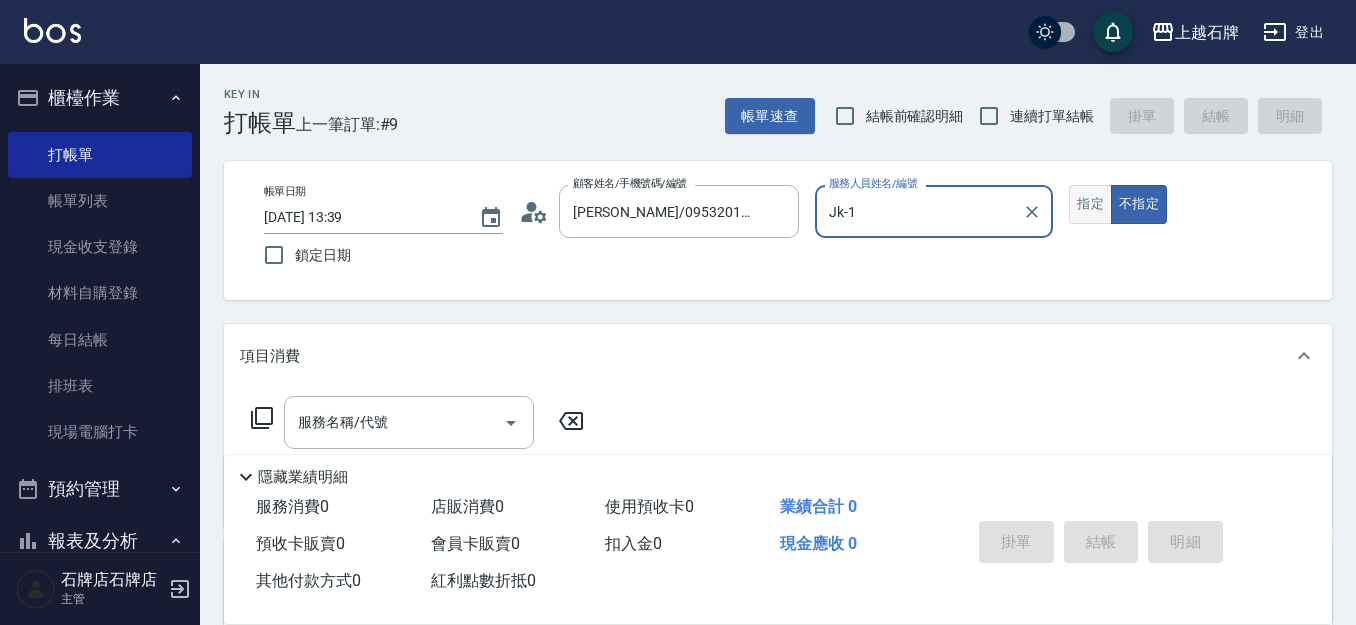 click on "指定" at bounding box center [1090, 204] 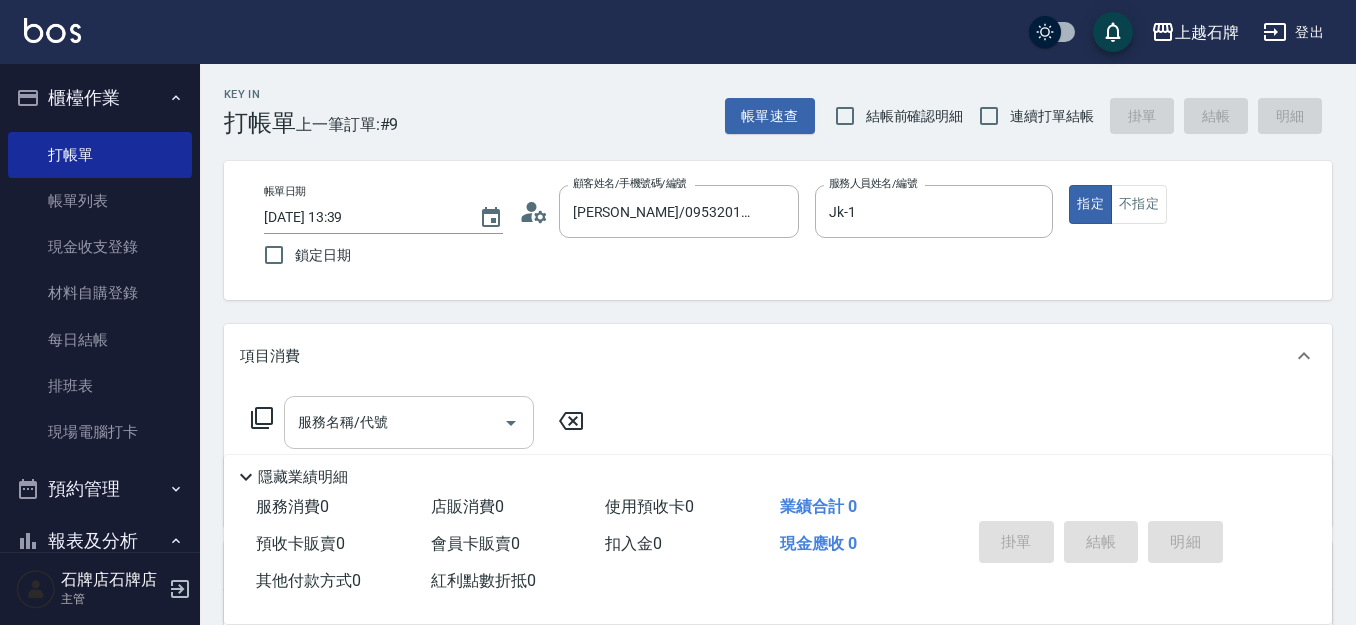 click on "服務名稱/代號" at bounding box center [409, 422] 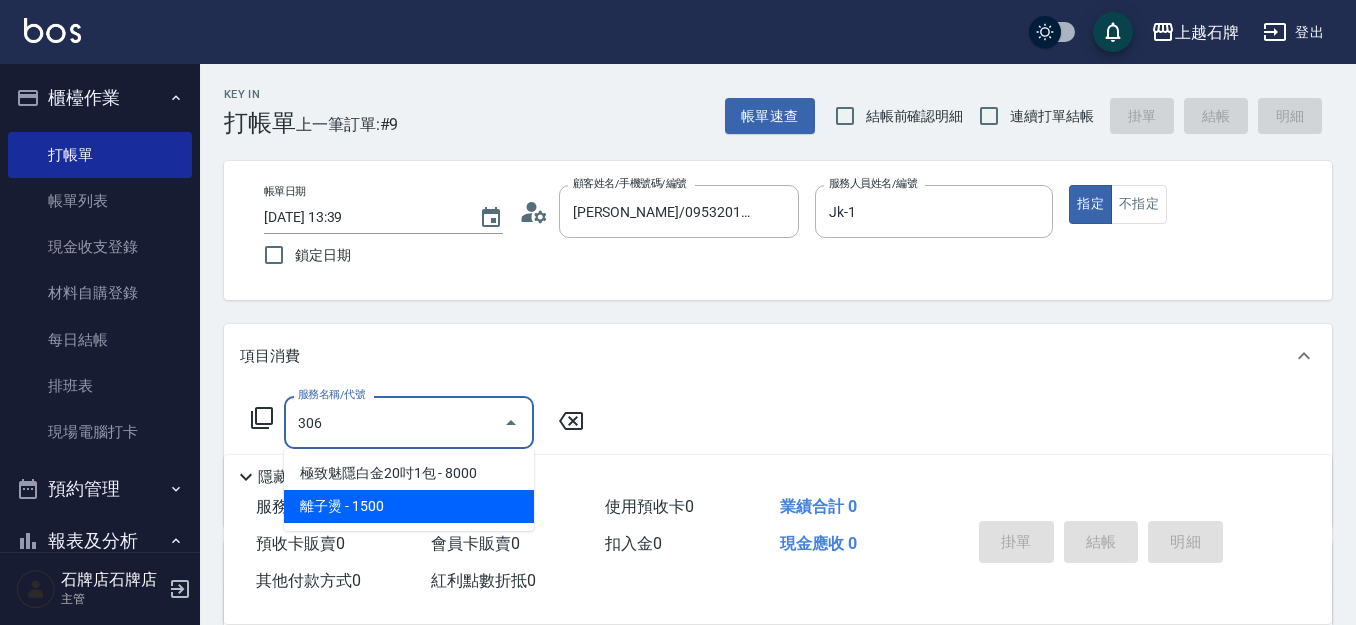 click on "離子燙 - 1500" at bounding box center (409, 506) 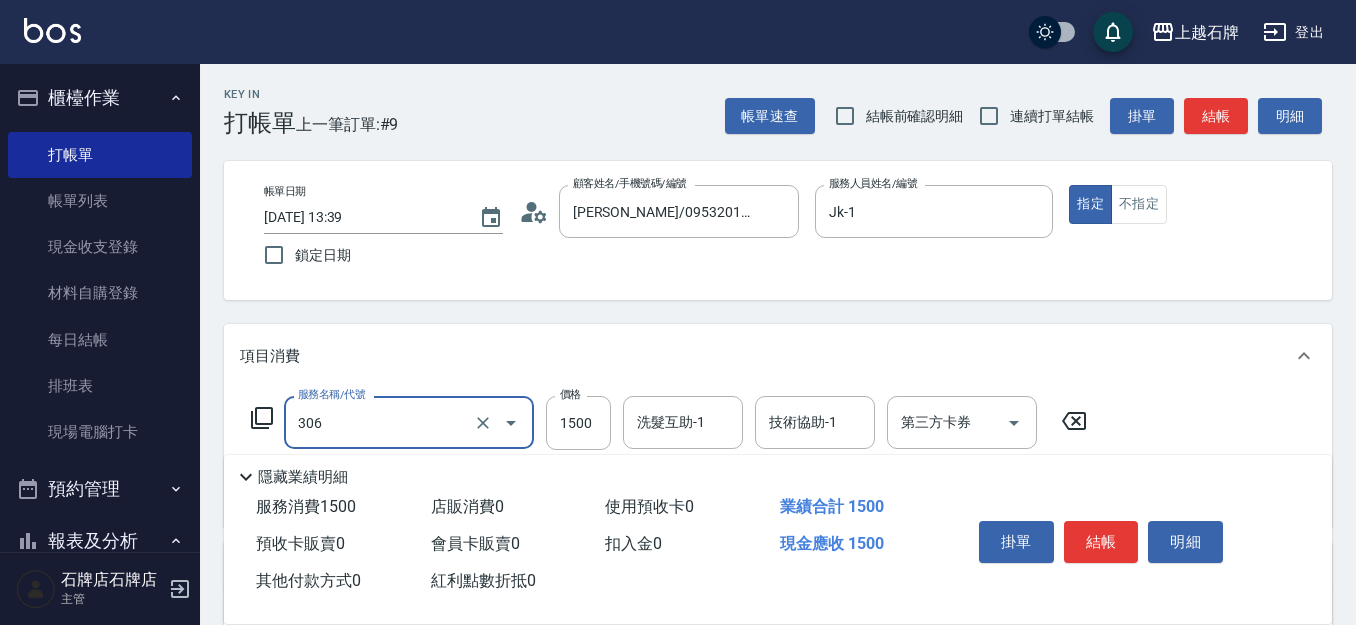 type on "離子燙(306)" 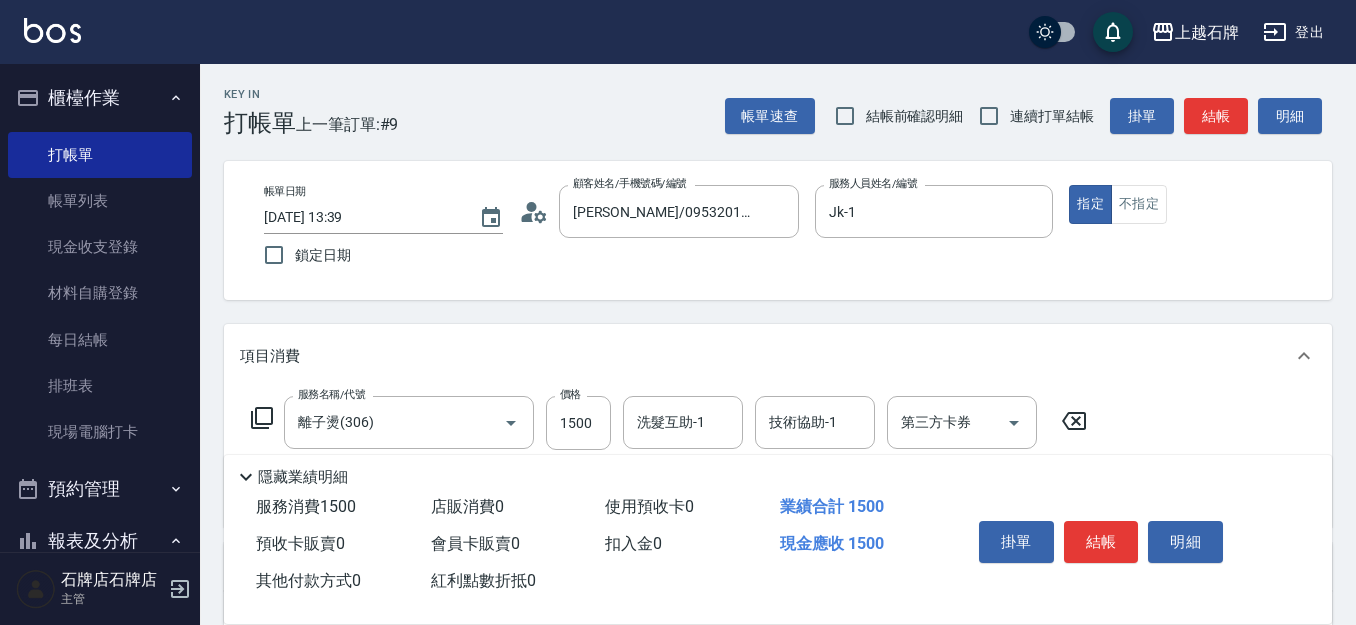 click on "Key In 打帳單 上一筆訂單:#9 帳單速查 結帳前確認明細 連續打單結帳 掛單 結帳 明細 帳單日期 [DATE] 13:39 鎖定日期 顧客姓名/手機號碼/編號 [PERSON_NAME]/0953201010/8201 顧客姓名/手機號碼/編號 服務人員姓名/編號 Jk-1 服務人員姓名/編號 指定 不指定 項目消費 服務名稱/代號 離子燙(306) 服務名稱/代號 價格 1500 價格 洗髮互助-1 洗髮互助-1 技術協助-1 技術協助-1 第三方卡券 第三方卡券 店販銷售 服務人員姓名/編號 服務人員姓名/編號 商品代號/名稱 商品代號/名稱 預收卡販賣 卡券名稱/代號 卡券名稱/代號 使用預收卡 卡券代號/名稱 卡券代號/名稱 其他付款方式 入金可用餘額: 0 其他付款方式 其他付款方式 入金剩餘： 0元 0 ​ 整筆扣入金 0元 異動入金 備註及來源 備註 備註 訂單來源 ​ 訂單來源 隱藏業績明細 服務消費  1500 店販消費  0 使用預收卡  0 業績合計   1500 0 0 扣入金" at bounding box center (778, 519) 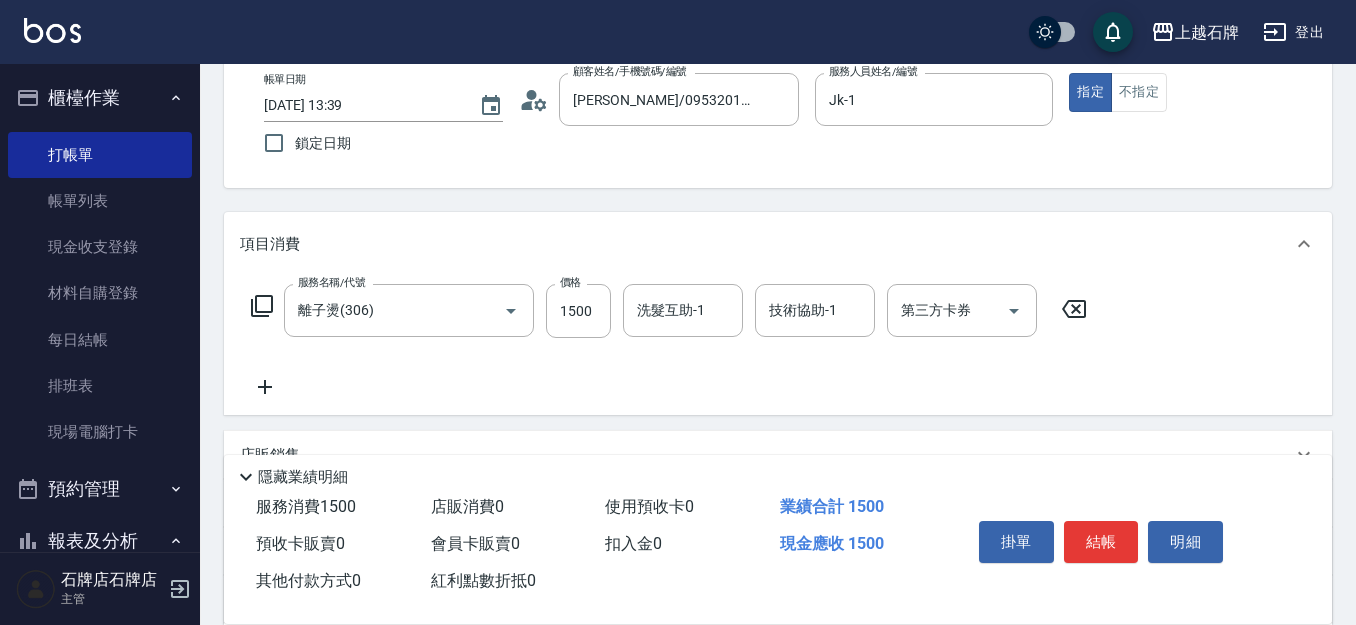 scroll, scrollTop: 0, scrollLeft: 0, axis: both 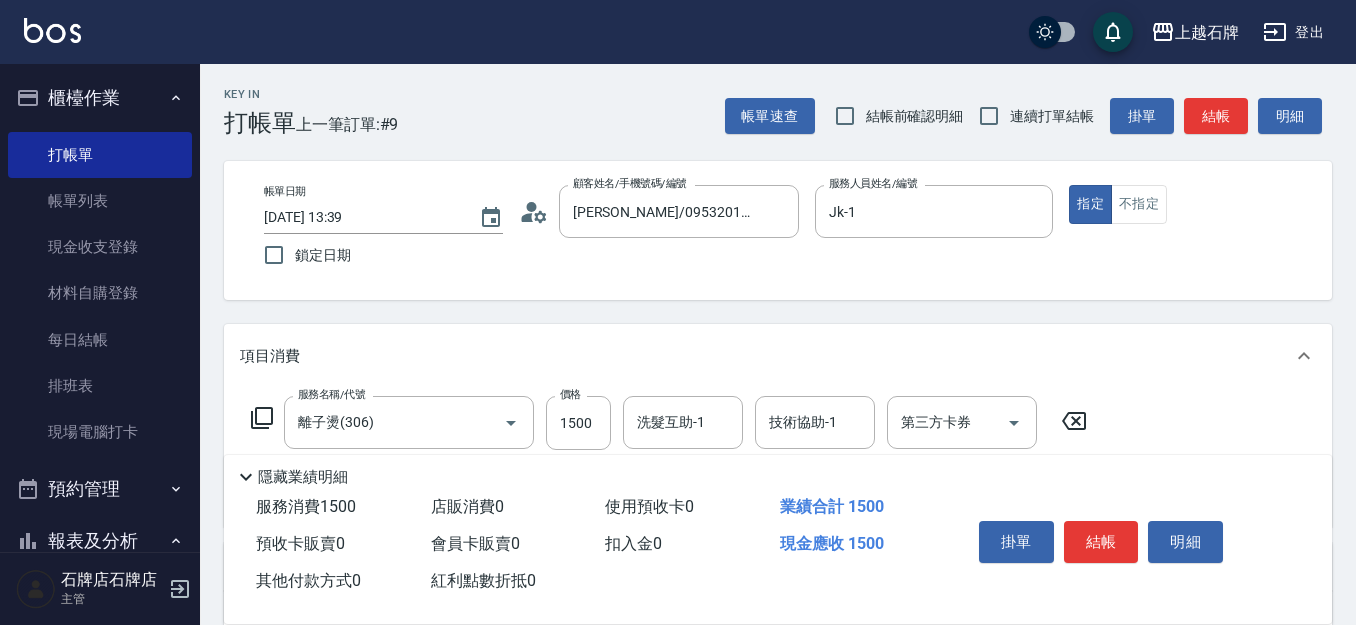 click on "Key In 打帳單 上一筆訂單:#9 帳單速查 結帳前確認明細 連續打單結帳 掛單 結帳 明細" at bounding box center (766, 100) 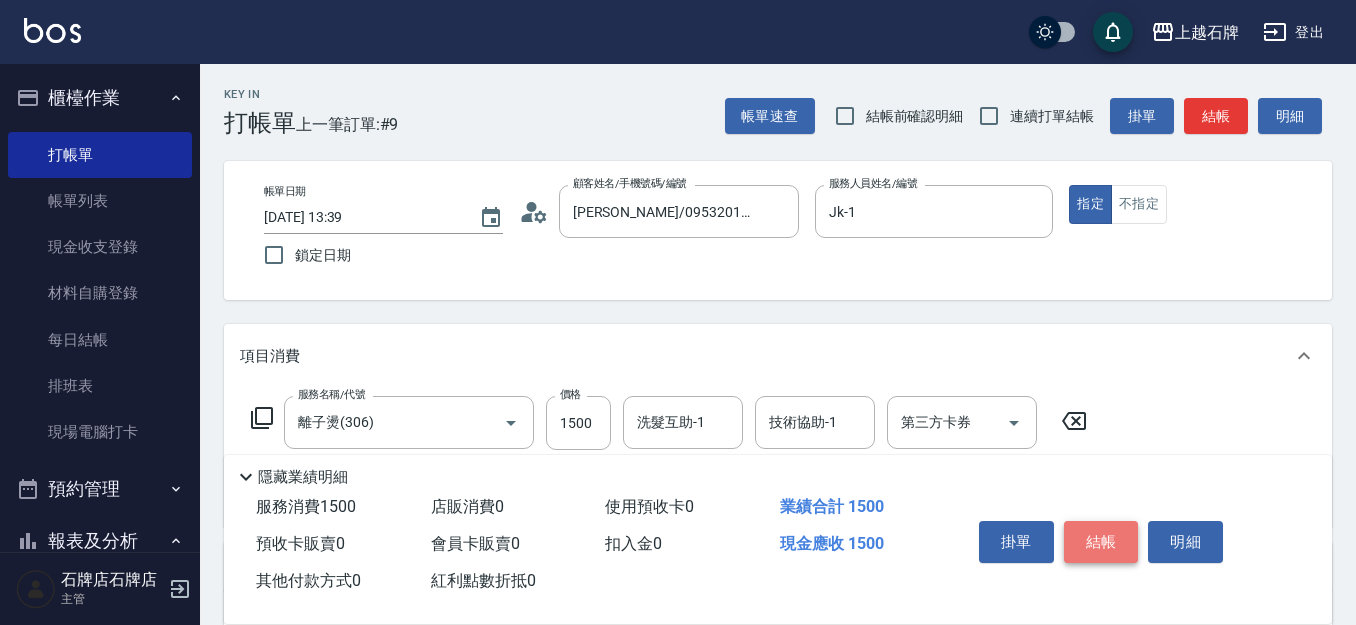 click on "結帳" at bounding box center (1101, 542) 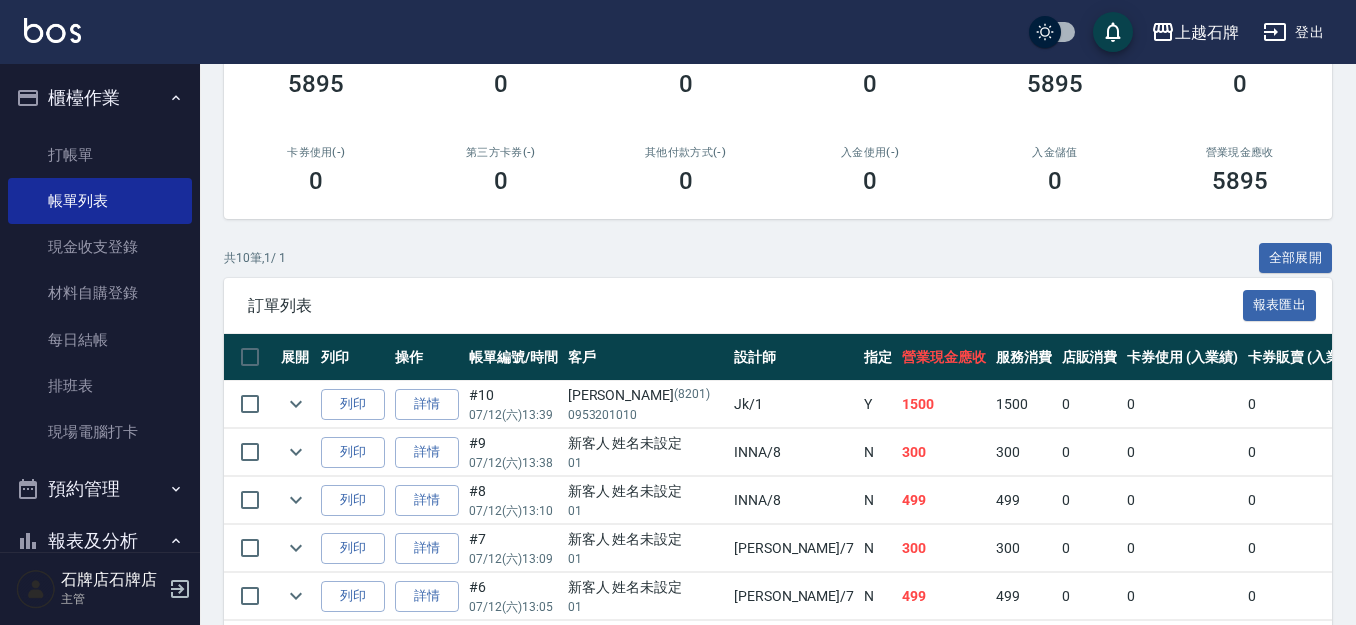 scroll, scrollTop: 300, scrollLeft: 0, axis: vertical 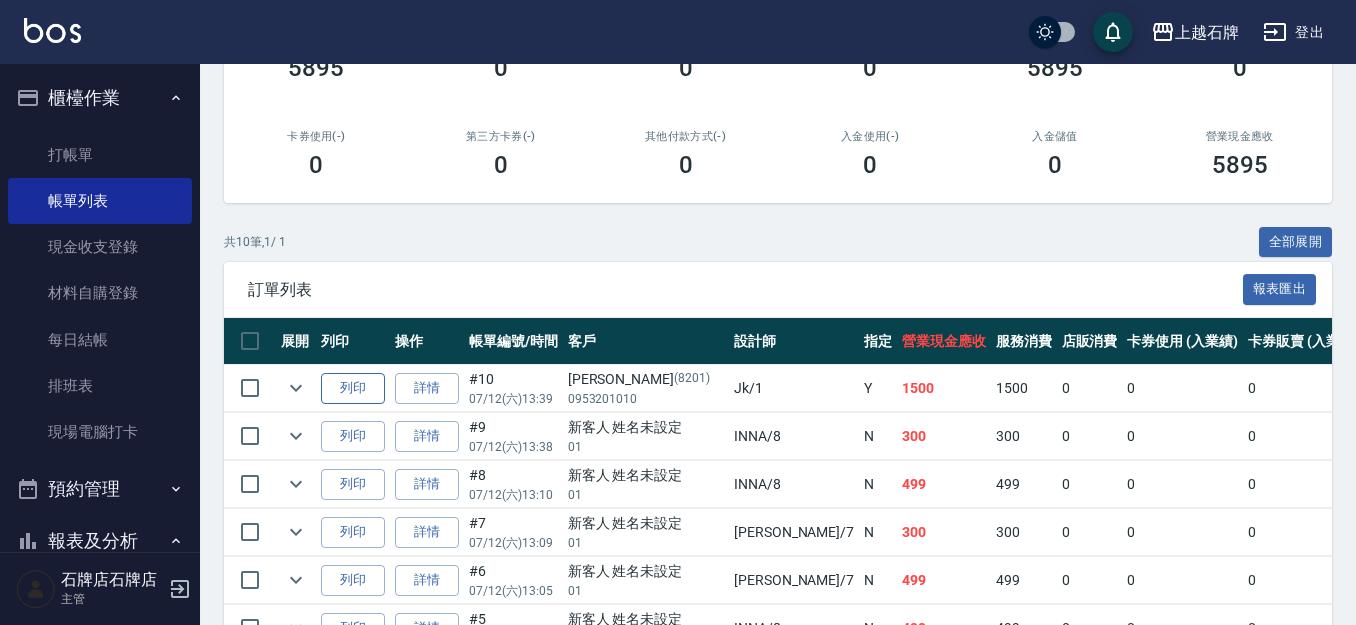 click on "列印" at bounding box center (353, 388) 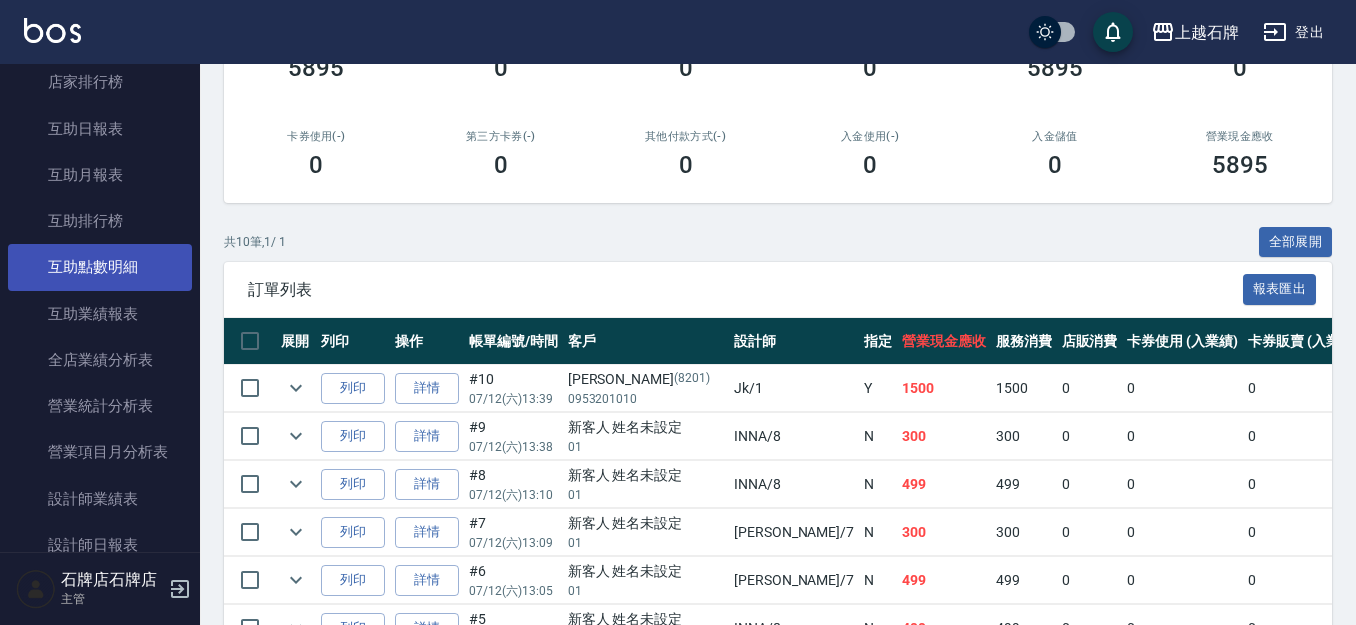 scroll, scrollTop: 900, scrollLeft: 0, axis: vertical 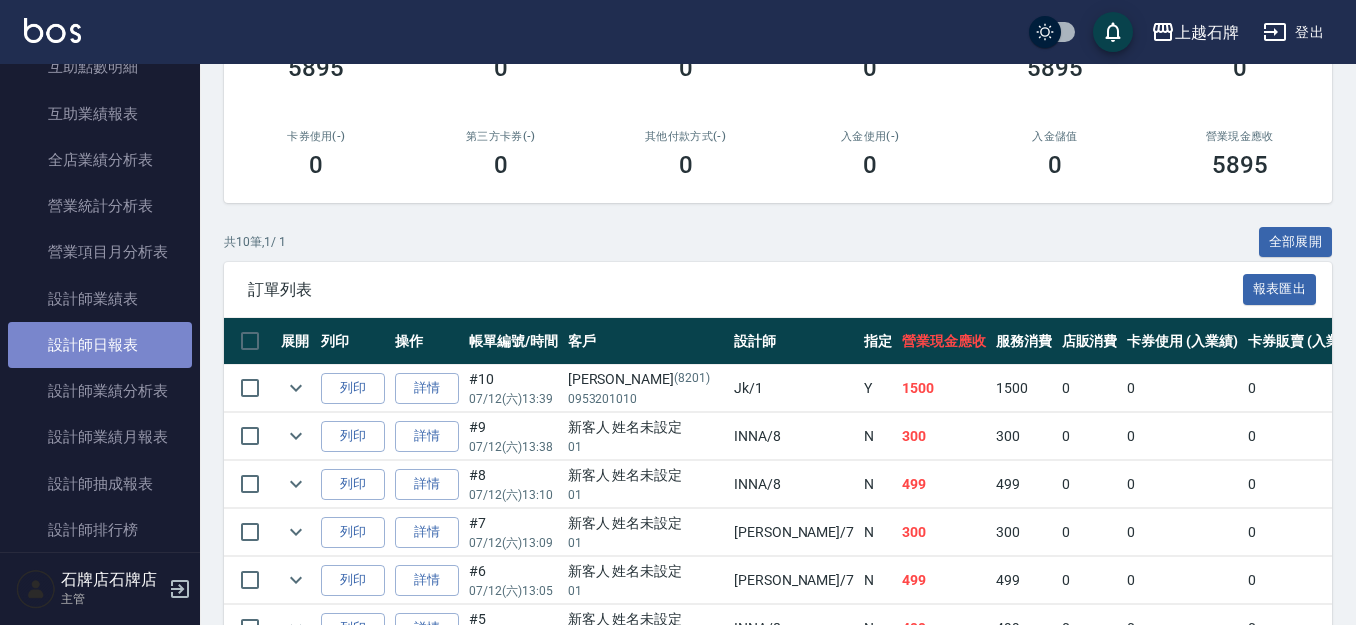 click on "設計師日報表" at bounding box center [100, 345] 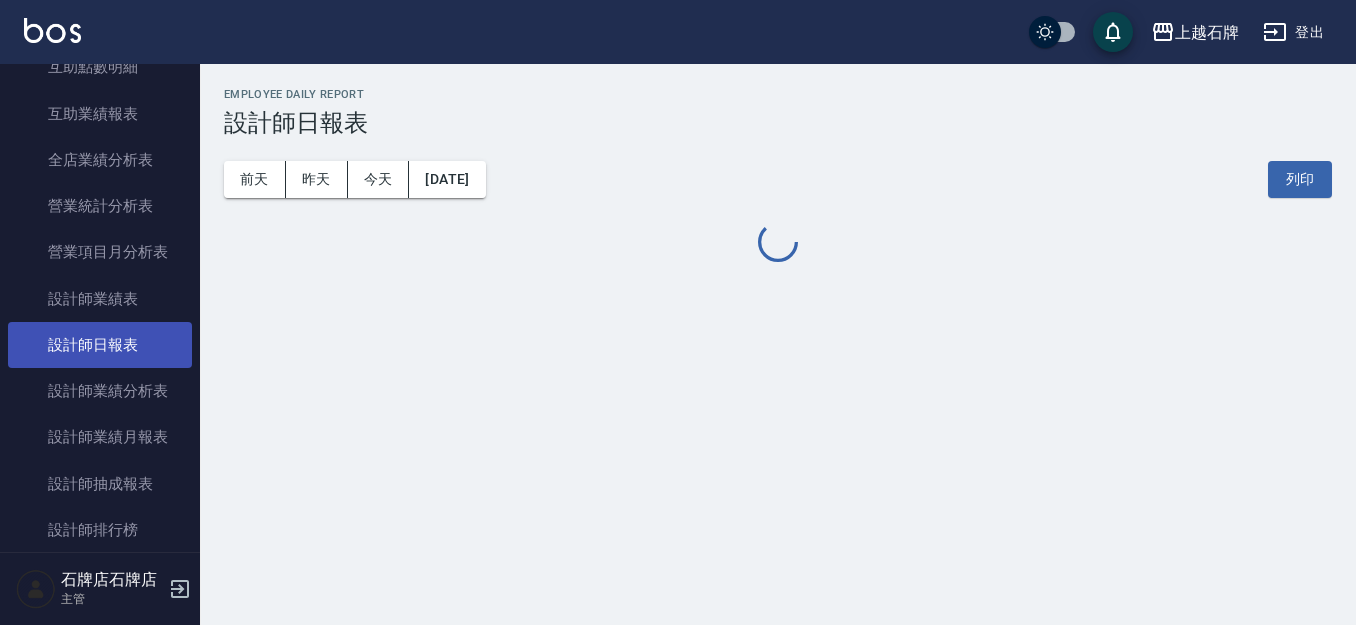 scroll, scrollTop: 0, scrollLeft: 0, axis: both 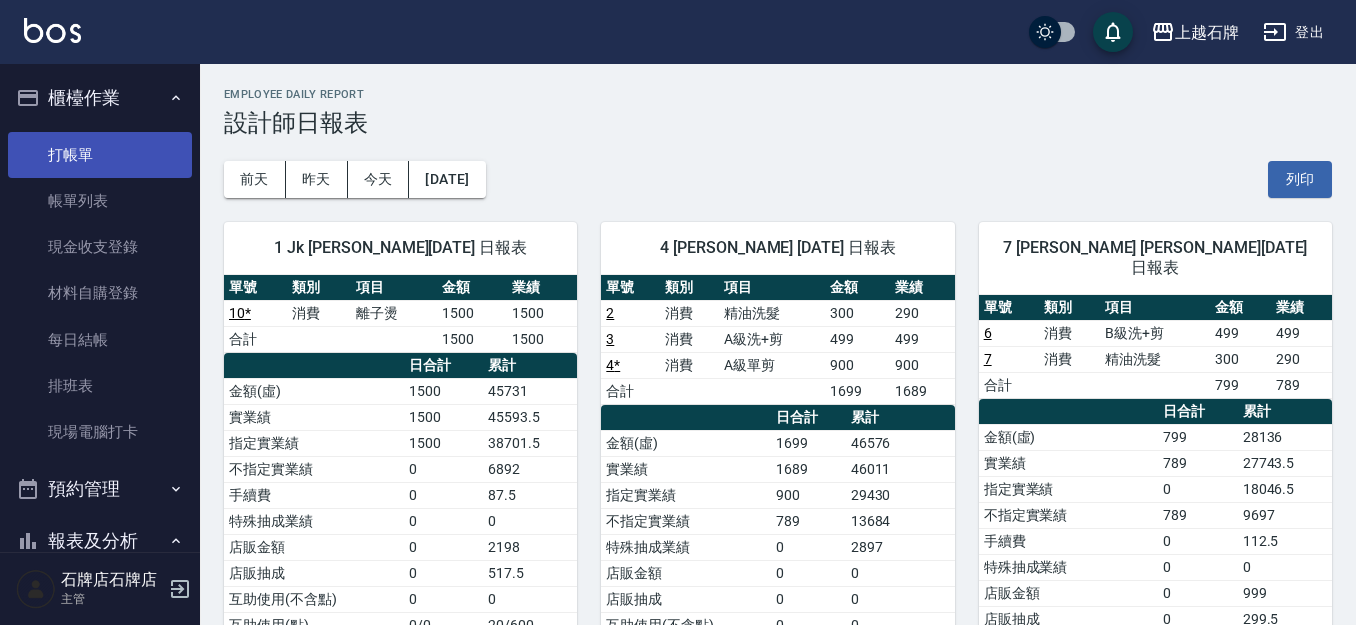 click on "打帳單" at bounding box center (100, 155) 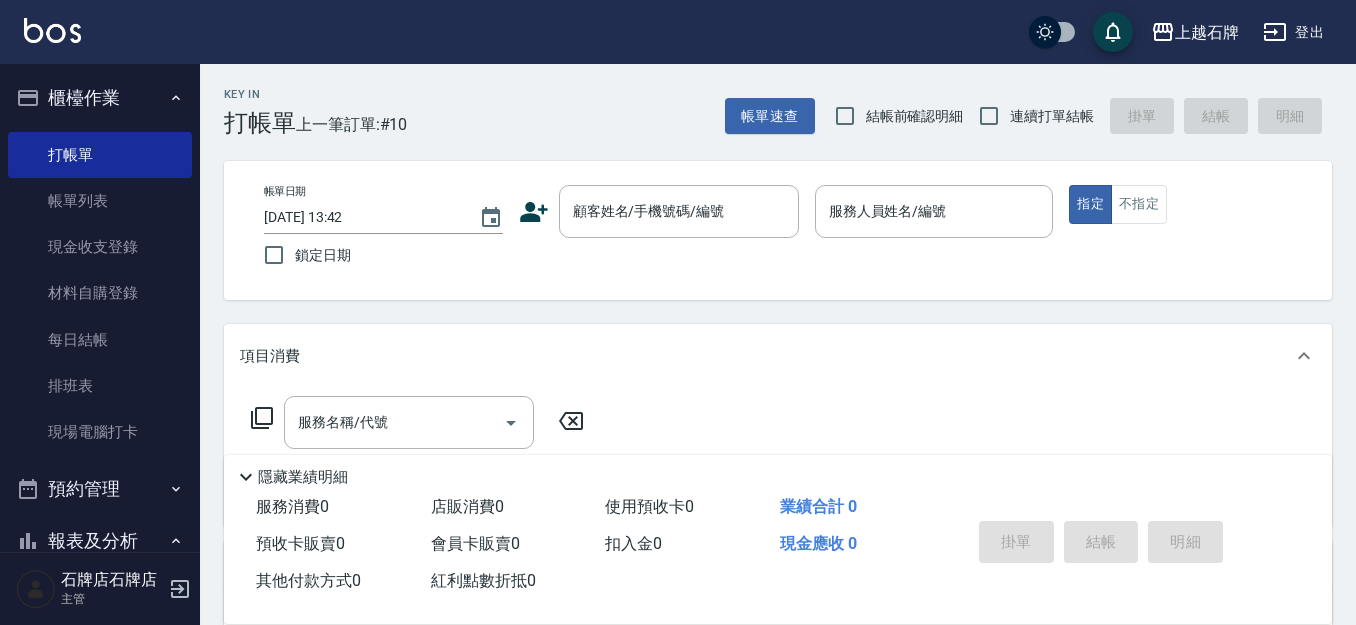 click on "Key In 打帳單 上一筆訂單:#10 帳單速查 結帳前確認明細 連續打單結帳 掛單 結帳 明細 帳單日期 [DATE] 13:42 鎖定日期 顧客姓名/手機號碼/編號 顧客姓名/手機號碼/編號 服務人員姓名/編號 服務人員姓名/編號 指定 不指定 項目消費 服務名稱/代號 服務名稱/代號 店販銷售 服務人員姓名/編號 服務人員姓名/編號 商品代號/名稱 商品代號/名稱 預收卡販賣 卡券名稱/代號 卡券名稱/代號 使用預收卡 其他付款方式 其他付款方式 其他付款方式 備註及來源 備註 備註 訂單來源 ​ 訂單來源 隱藏業績明細 服務消費  0 店販消費  0 使用預收卡  0 業績合計   0 預收卡販賣  0 會員卡販賣  0 扣入金  0 現金應收   0 其他付款方式  0 紅利點數折抵  0 掛單 結帳 明細" at bounding box center [778, 519] 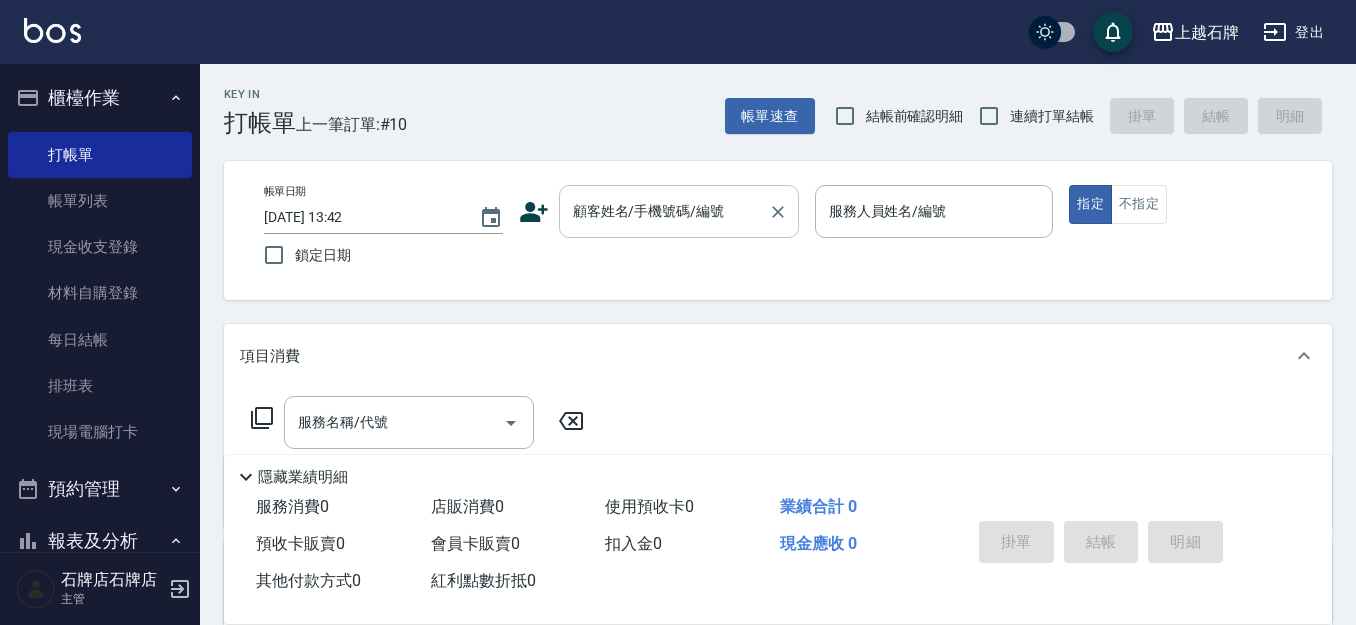 drag, startPoint x: 686, startPoint y: 259, endPoint x: 690, endPoint y: 227, distance: 32.24903 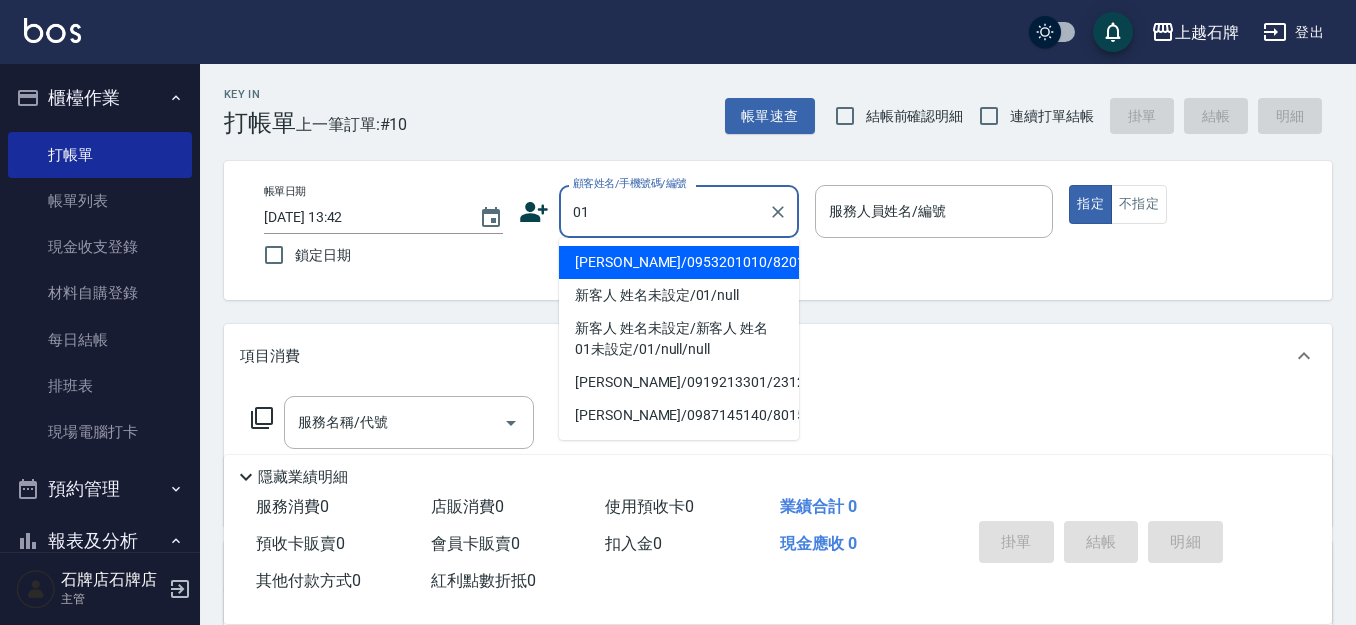 click on "[PERSON_NAME]/0953201010/8201" at bounding box center (679, 262) 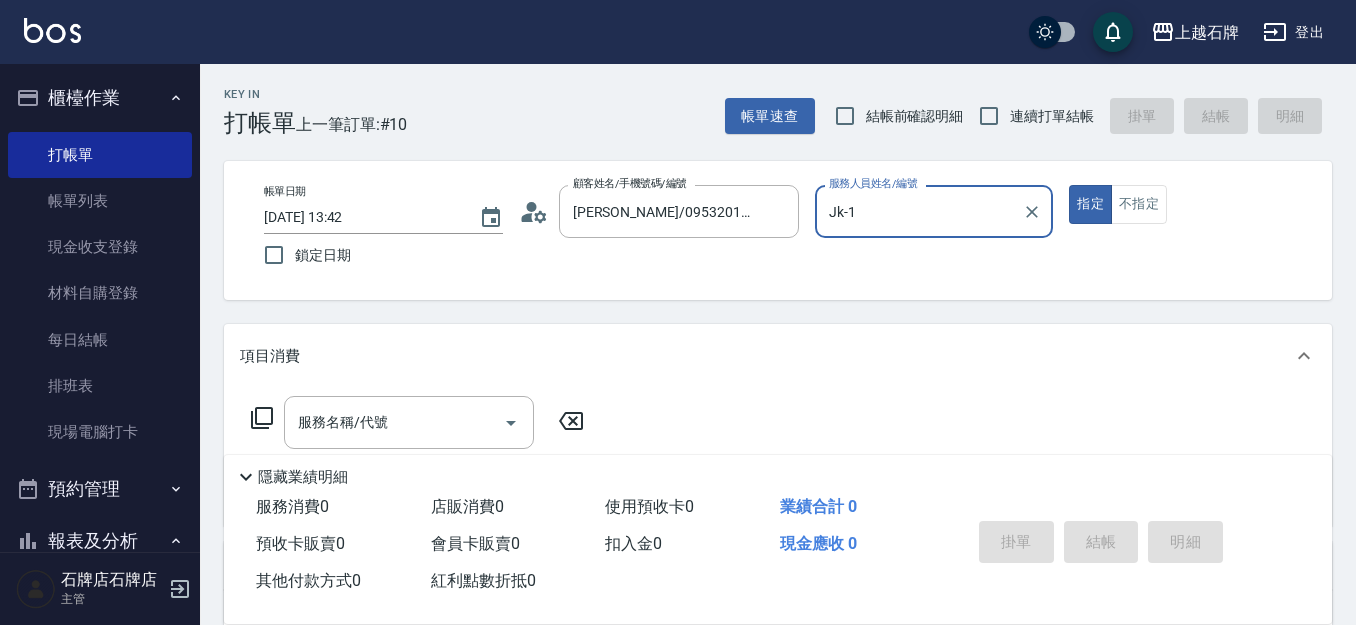 type on "Jk-1" 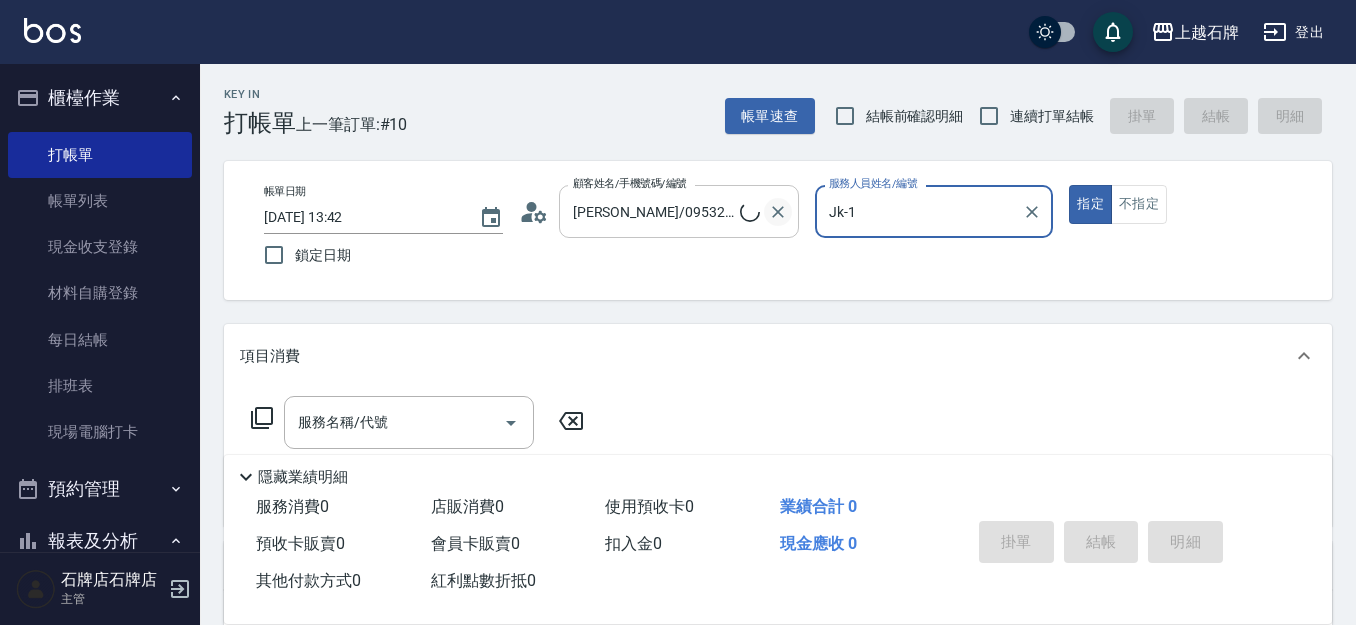 click 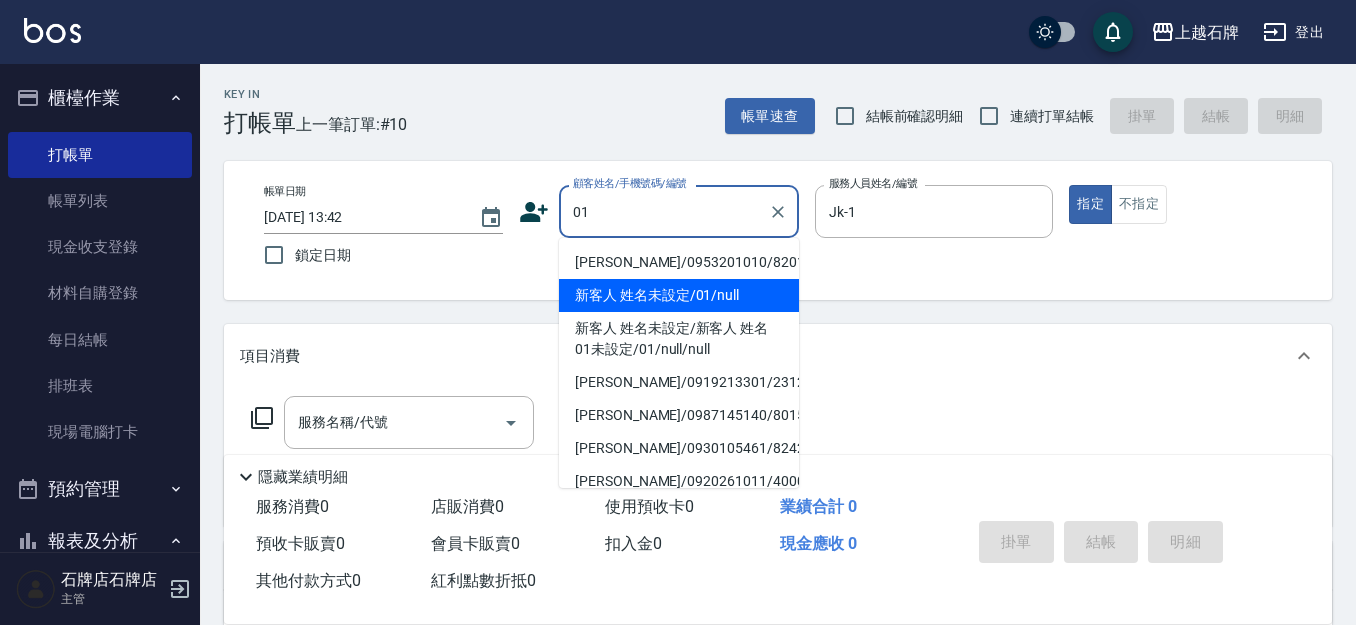 click on "新客人 姓名未設定/01/null" at bounding box center [679, 295] 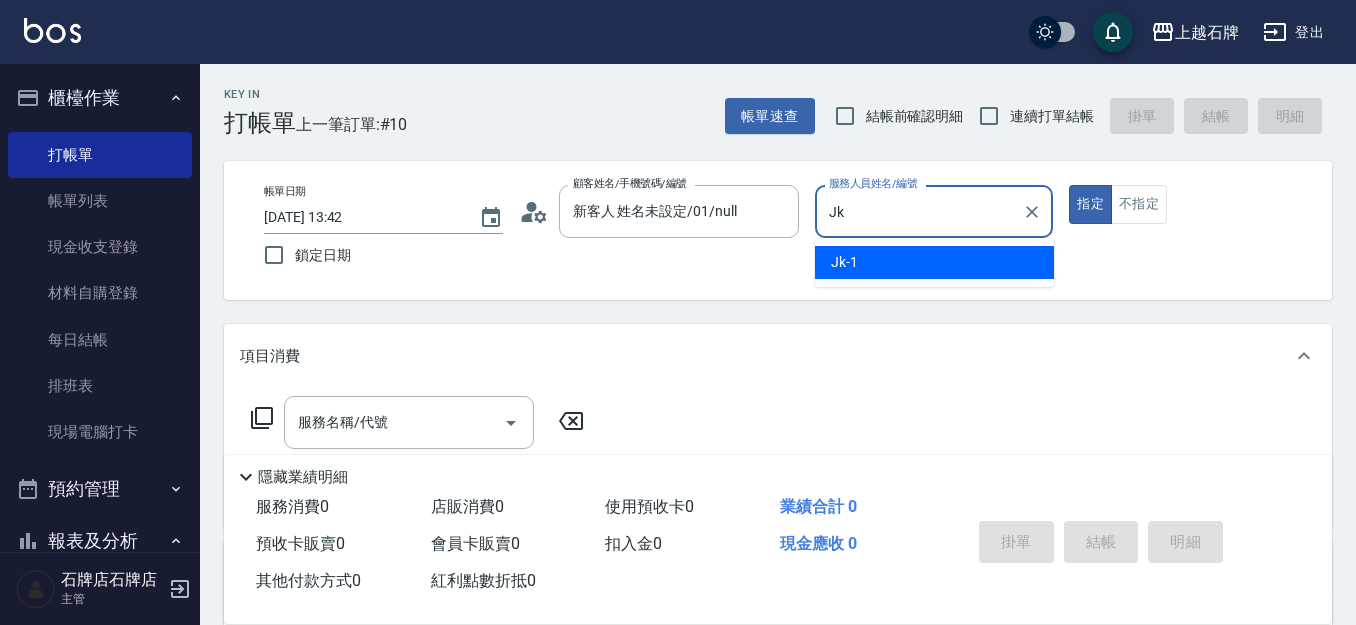 type on "J" 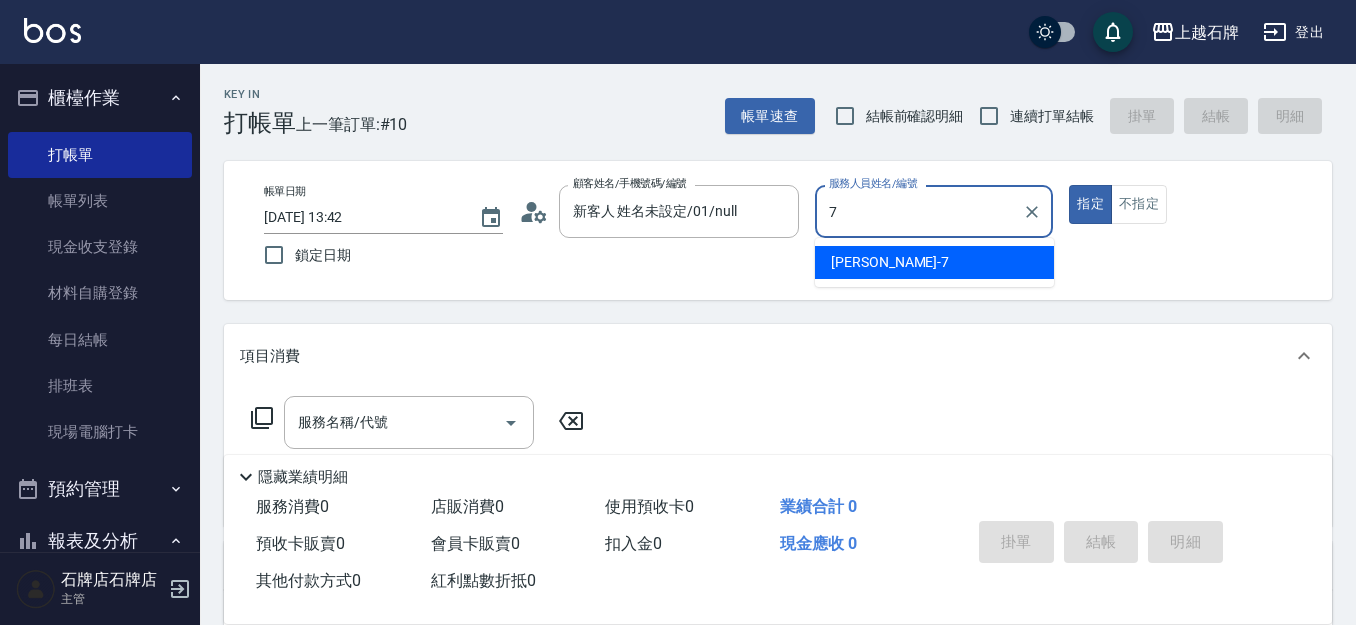click on "[PERSON_NAME] -7" at bounding box center [934, 262] 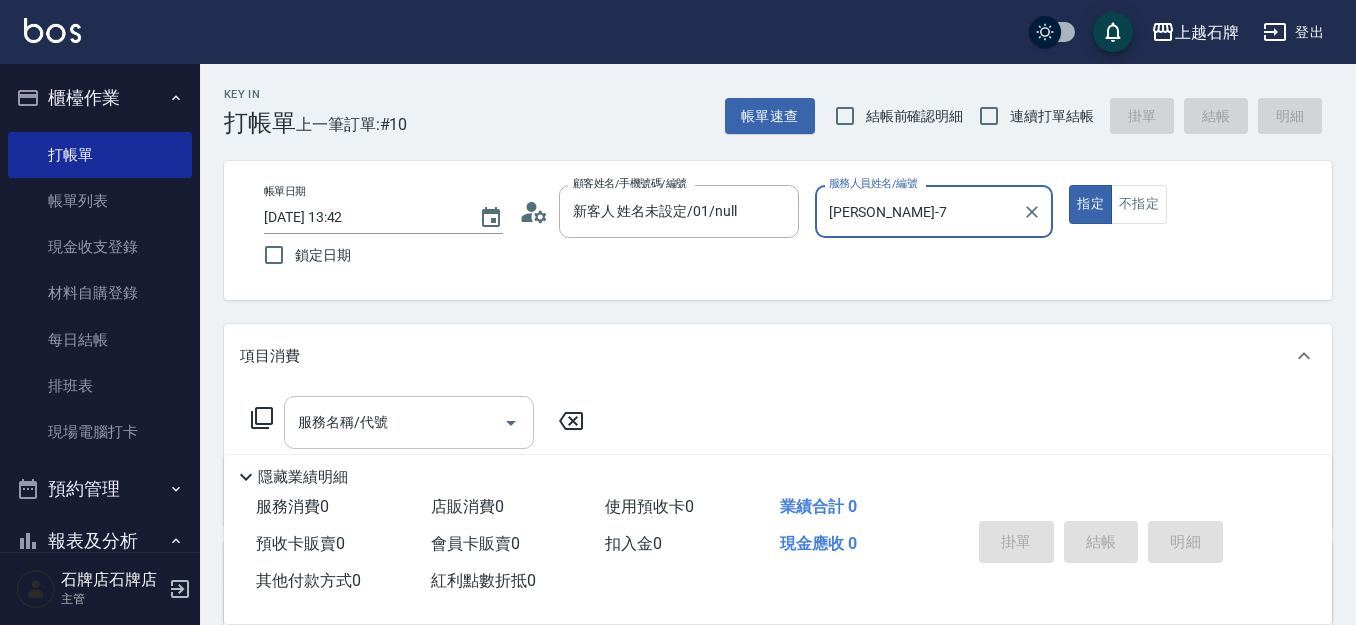 type on "[PERSON_NAME]-7" 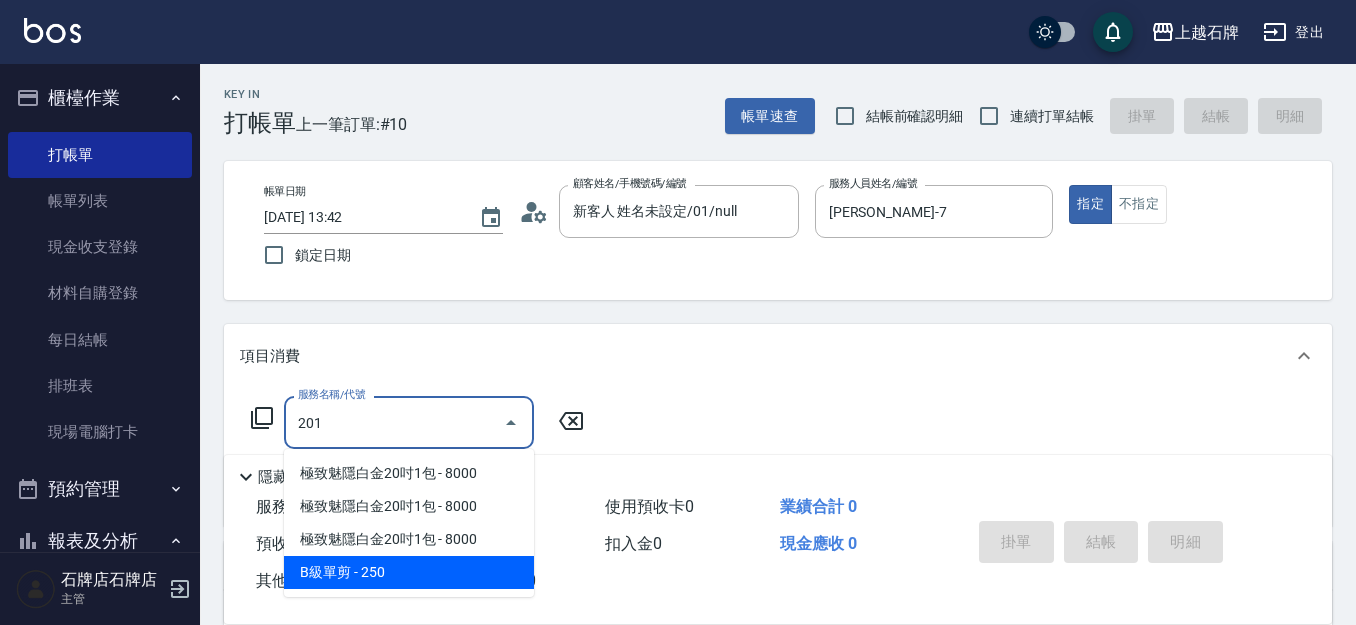 drag, startPoint x: 422, startPoint y: 576, endPoint x: 505, endPoint y: 506, distance: 108.57716 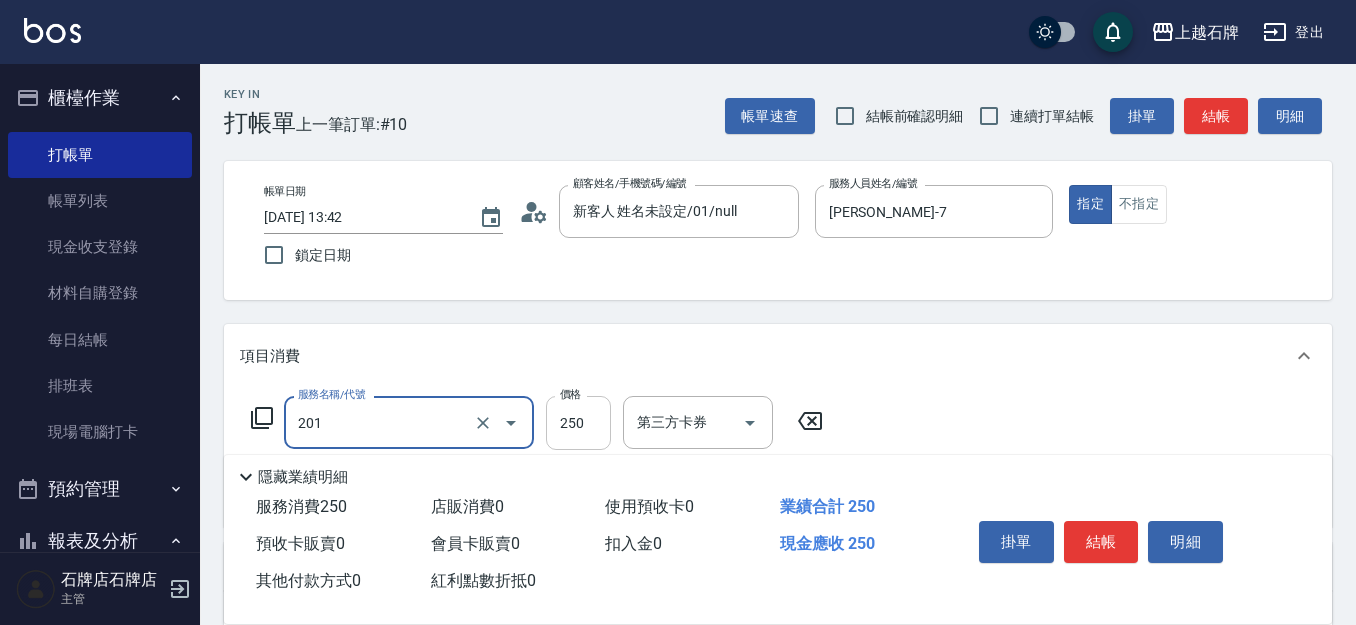 type on "B級單剪(201)" 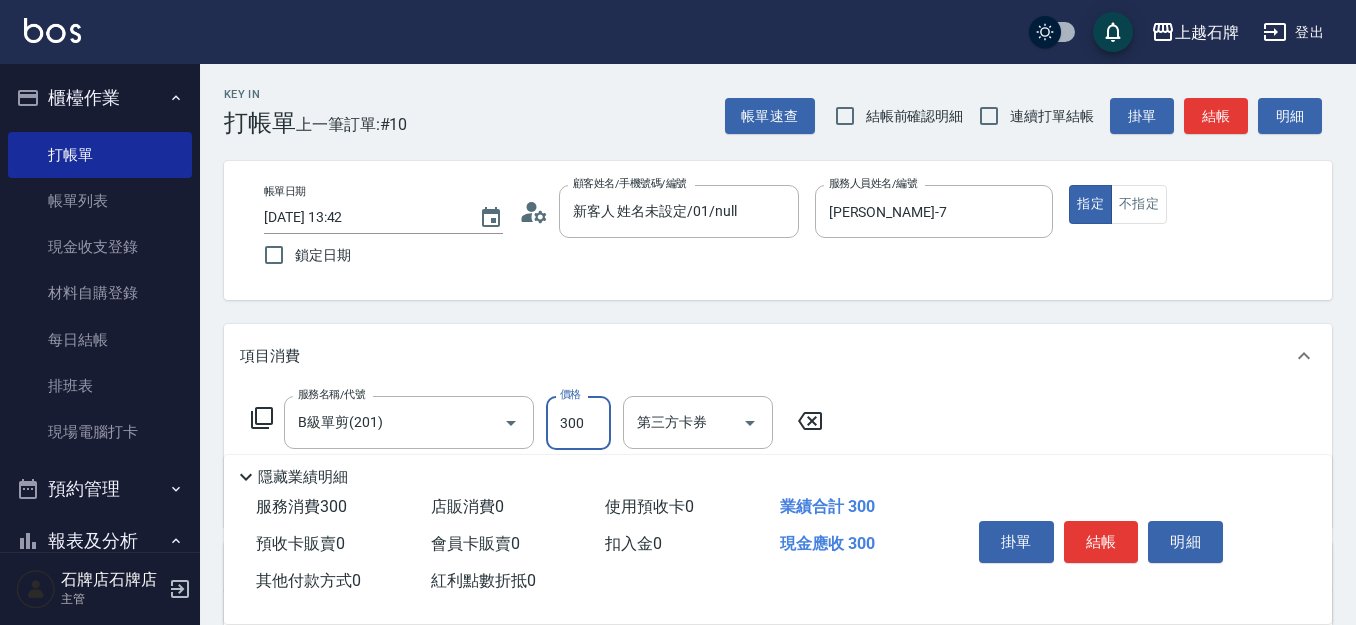 type on "300" 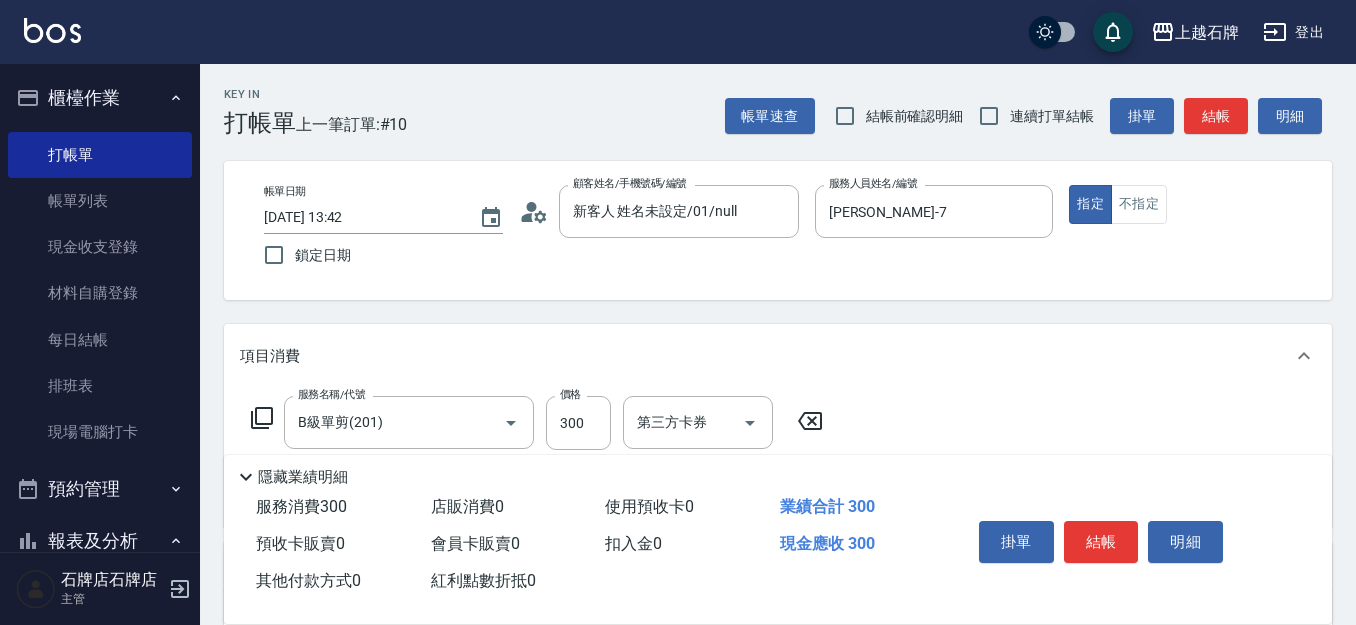 click on "掛單 結帳 明細" at bounding box center [1101, 544] 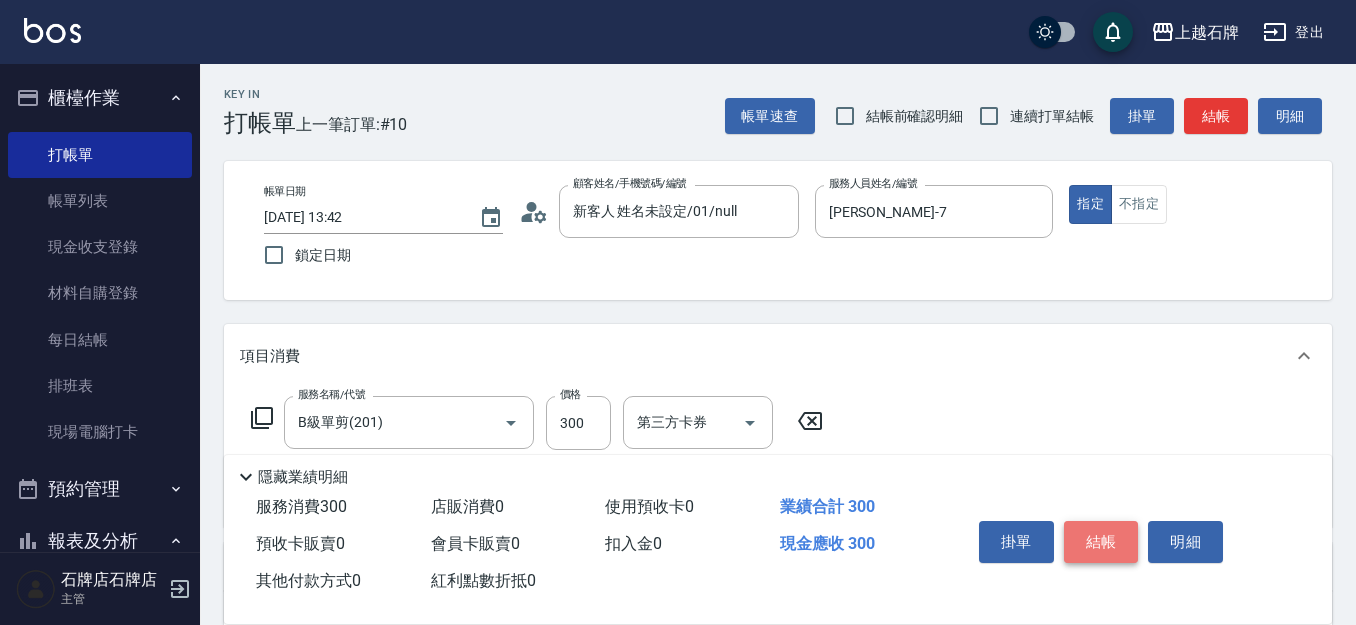 click on "結帳" at bounding box center [1101, 542] 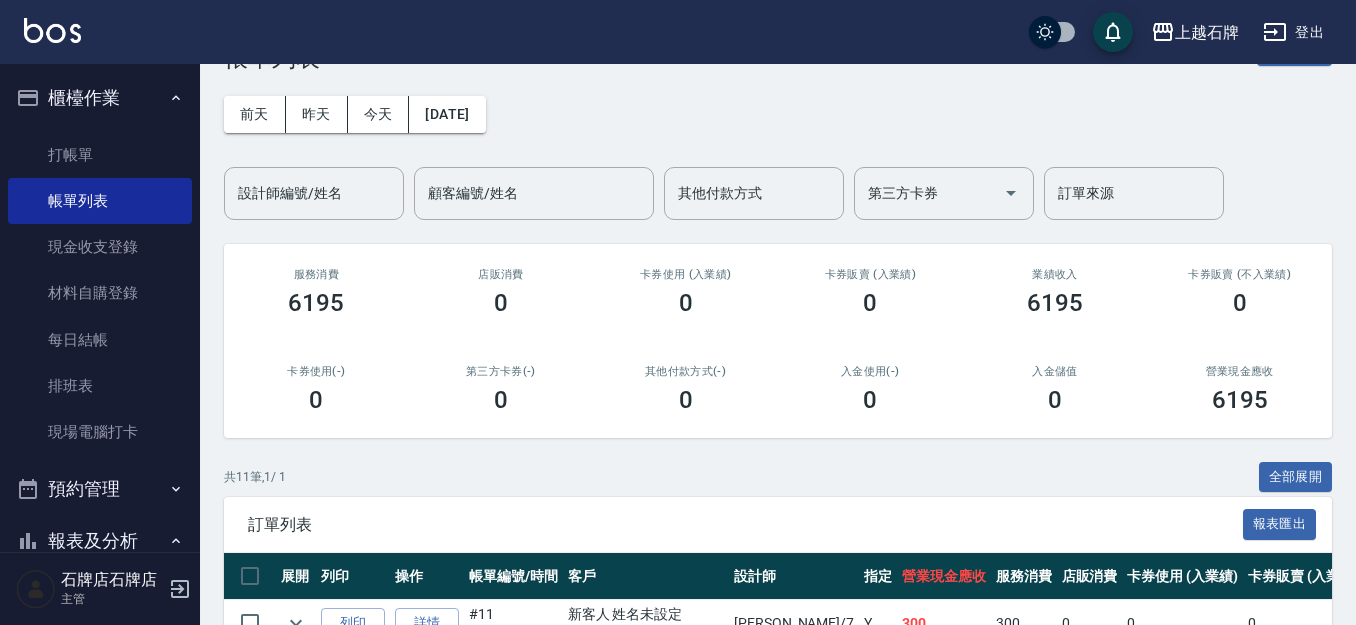 scroll, scrollTop: 100, scrollLeft: 0, axis: vertical 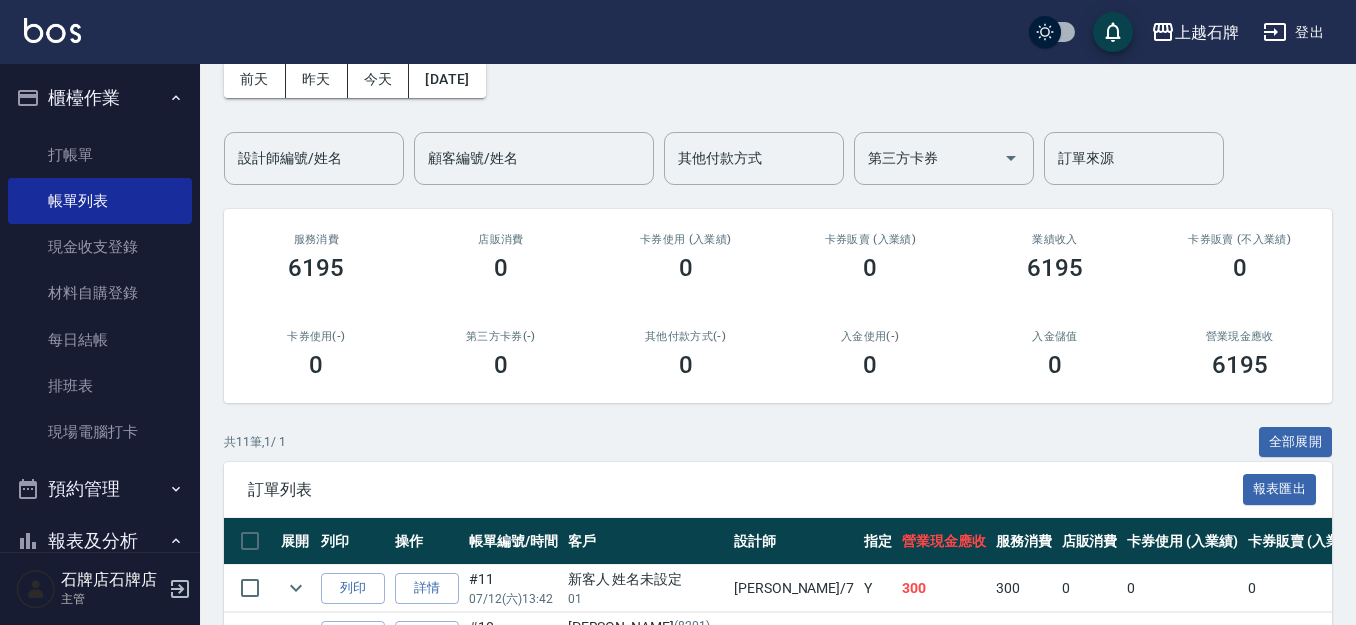 click on "訂單列表 報表匯出" at bounding box center [778, 489] 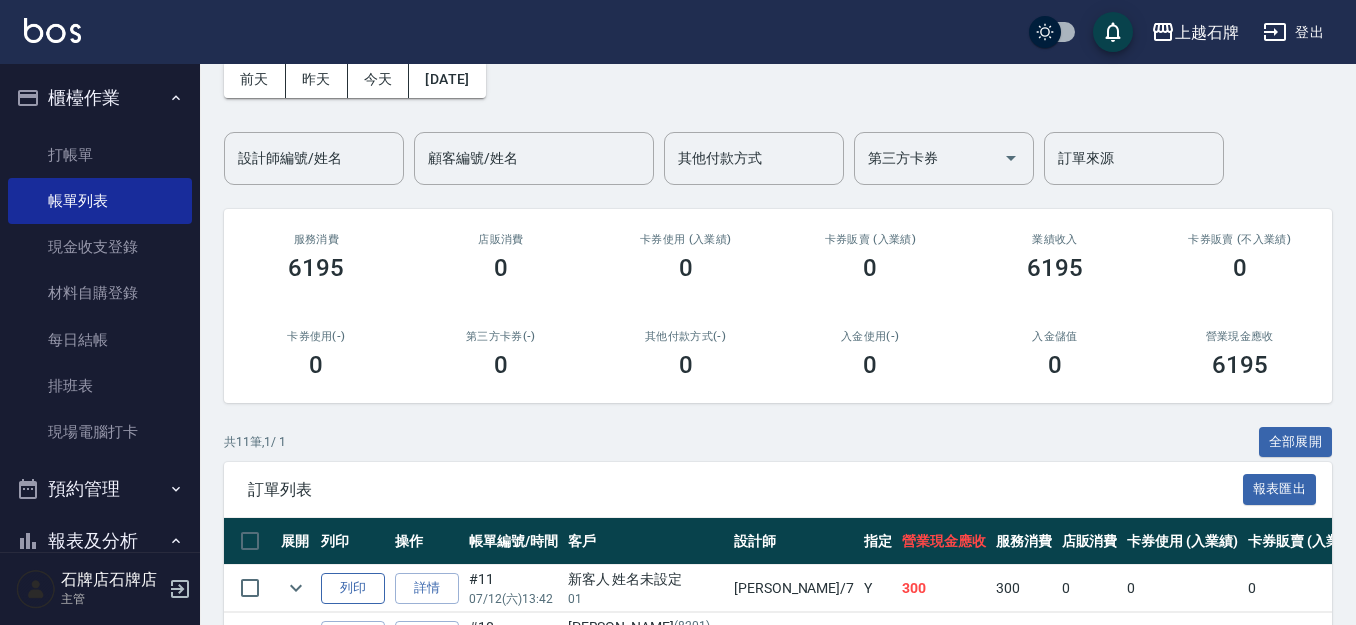 click on "列印" at bounding box center (353, 588) 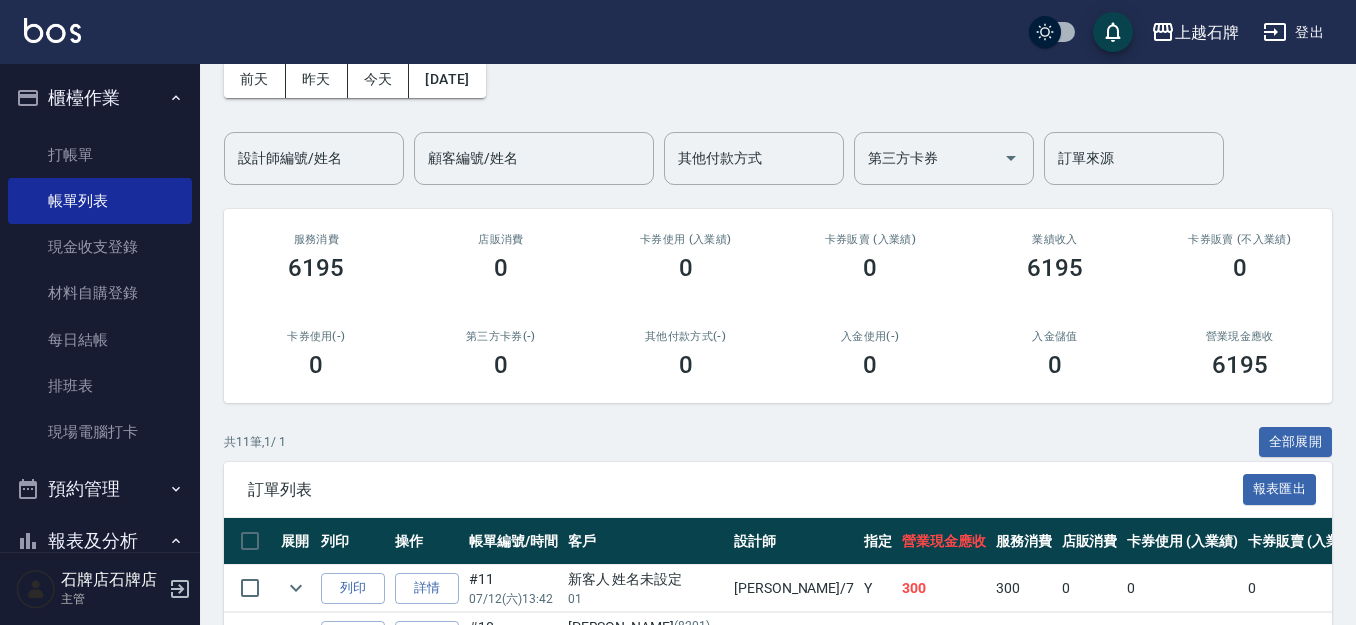 drag, startPoint x: 112, startPoint y: 150, endPoint x: 353, endPoint y: 143, distance: 241.10164 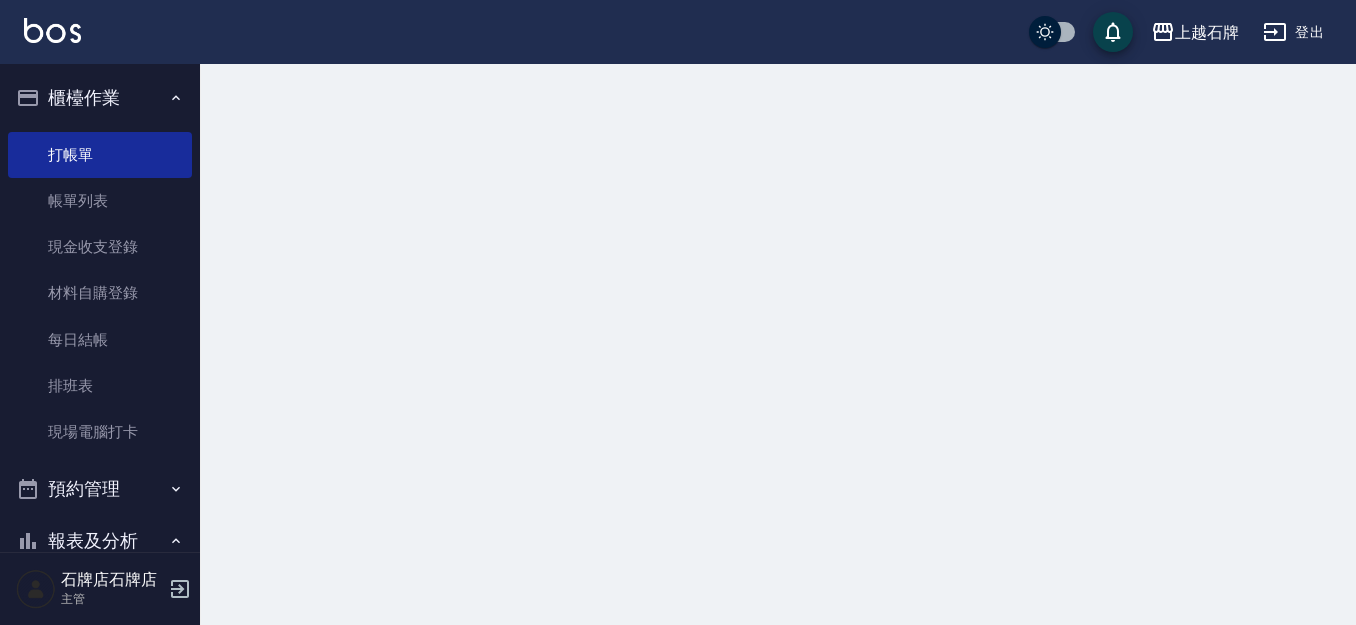 scroll, scrollTop: 0, scrollLeft: 0, axis: both 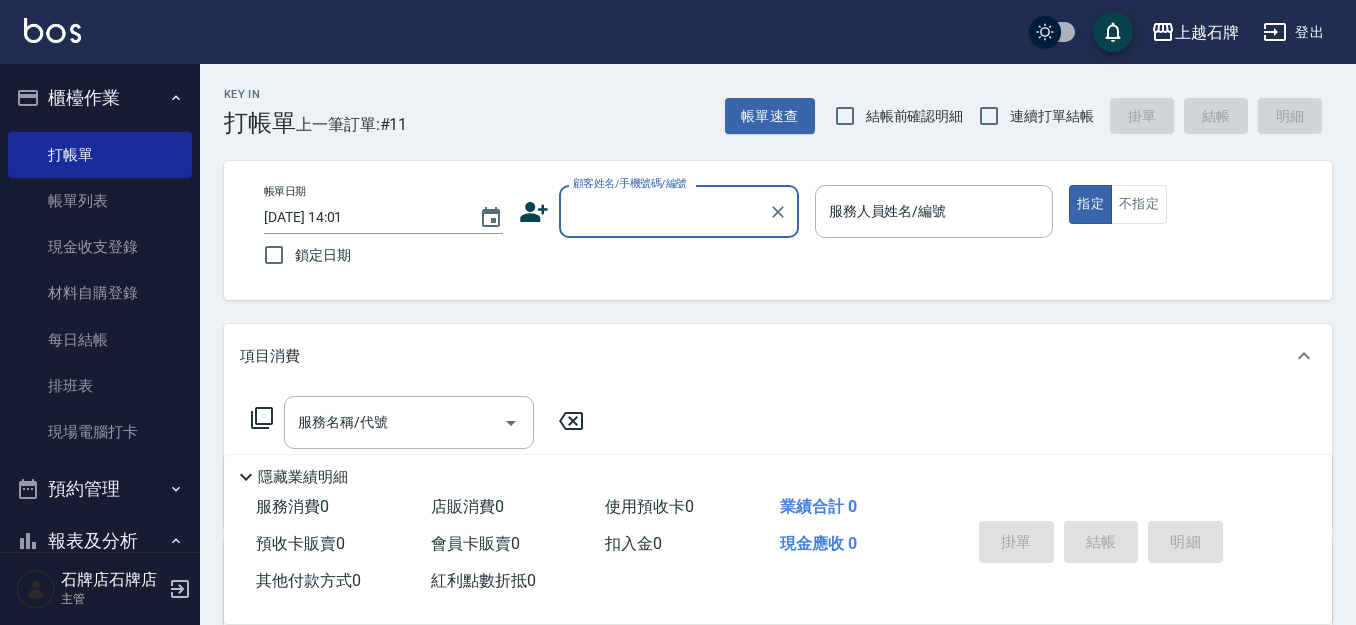 click on "顧客姓名/手機號碼/編號" at bounding box center (664, 211) 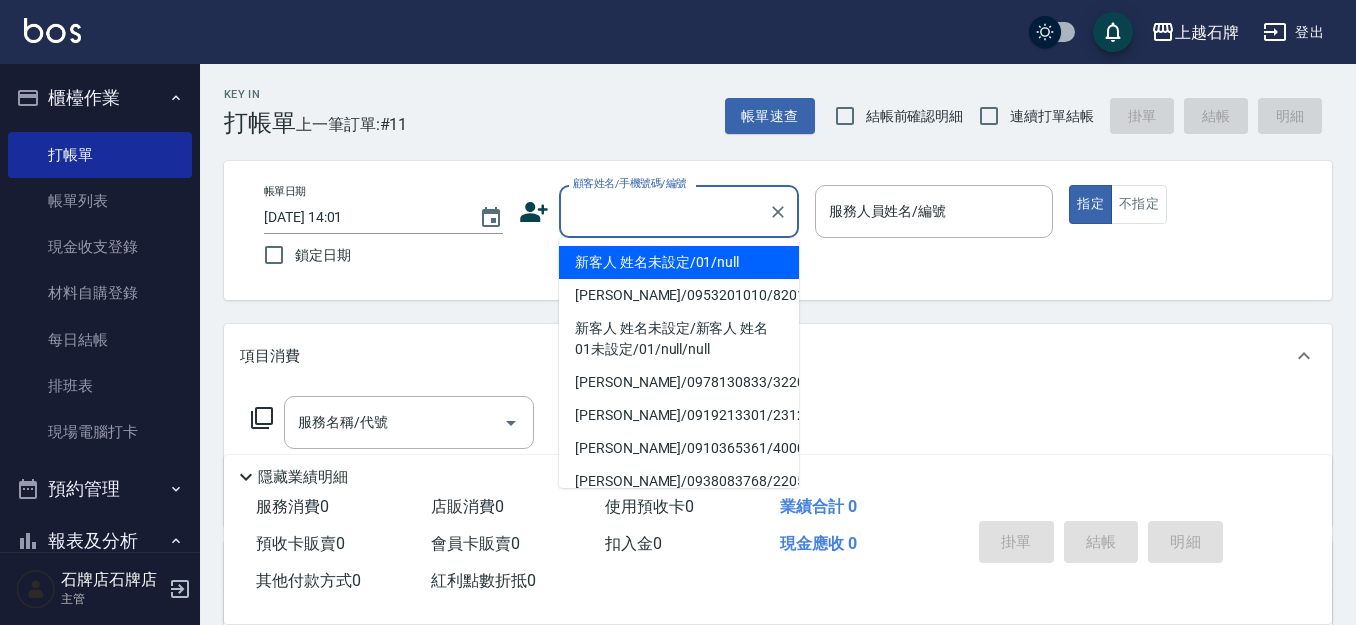 drag, startPoint x: 746, startPoint y: 264, endPoint x: 861, endPoint y: 253, distance: 115.52489 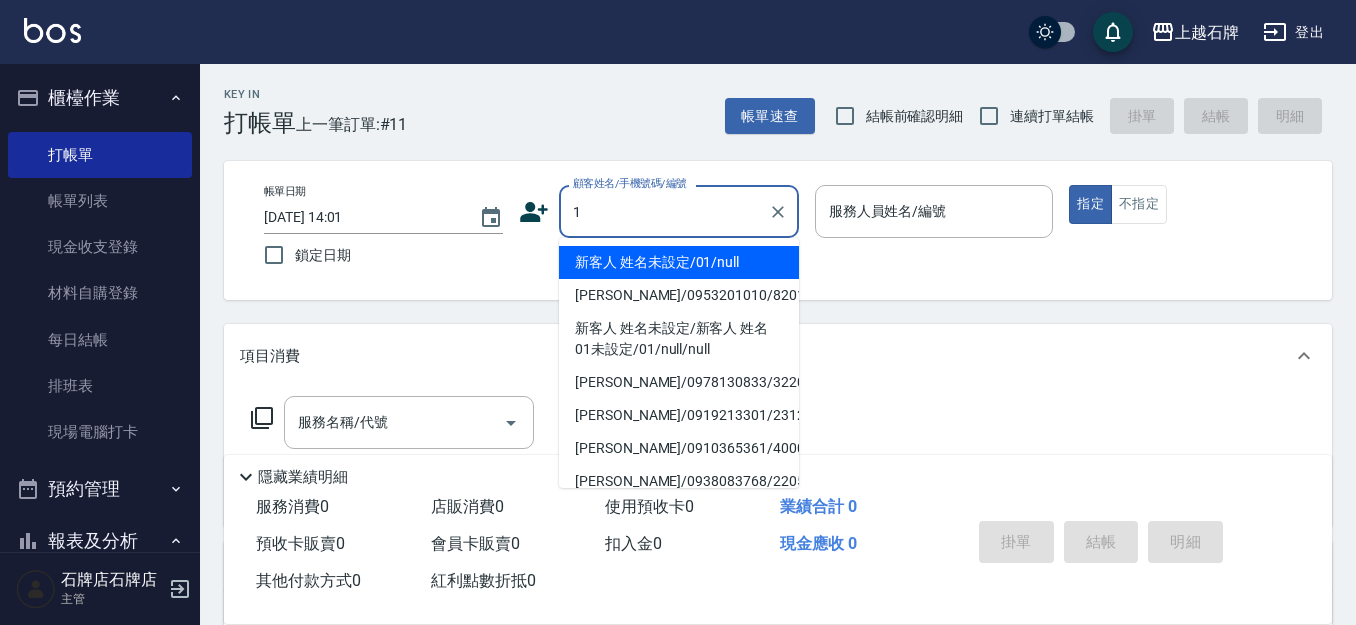 click at bounding box center (934, 248) 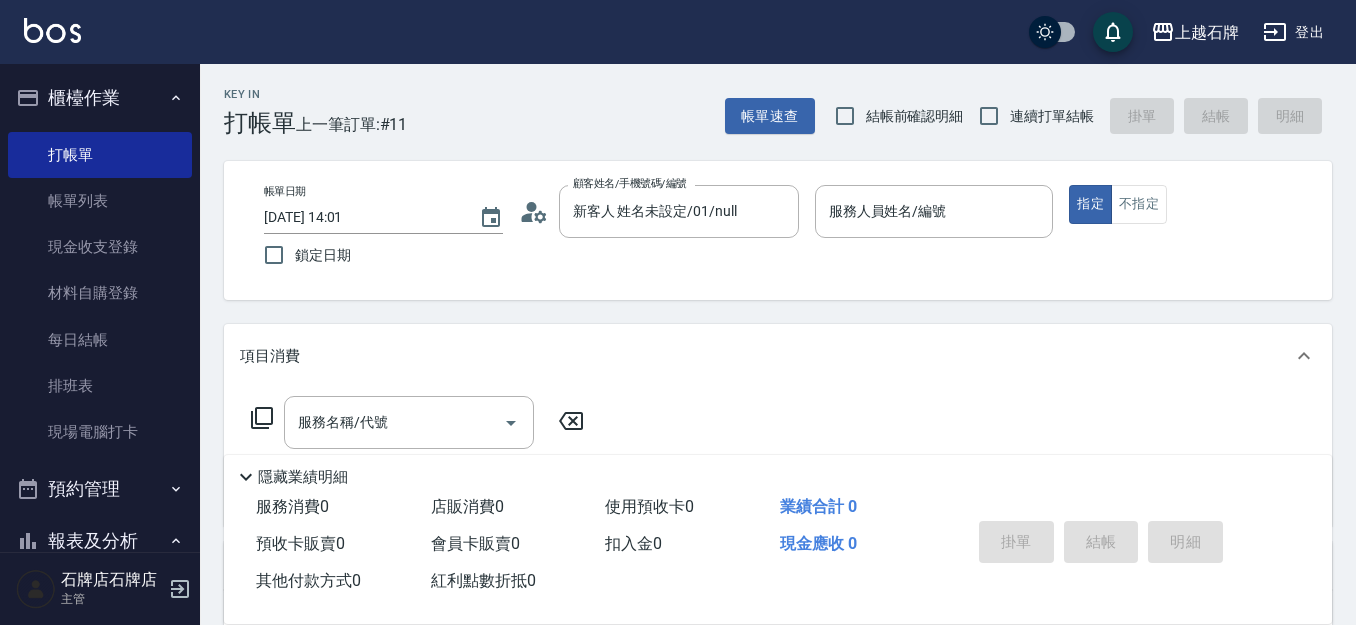 click at bounding box center [934, 248] 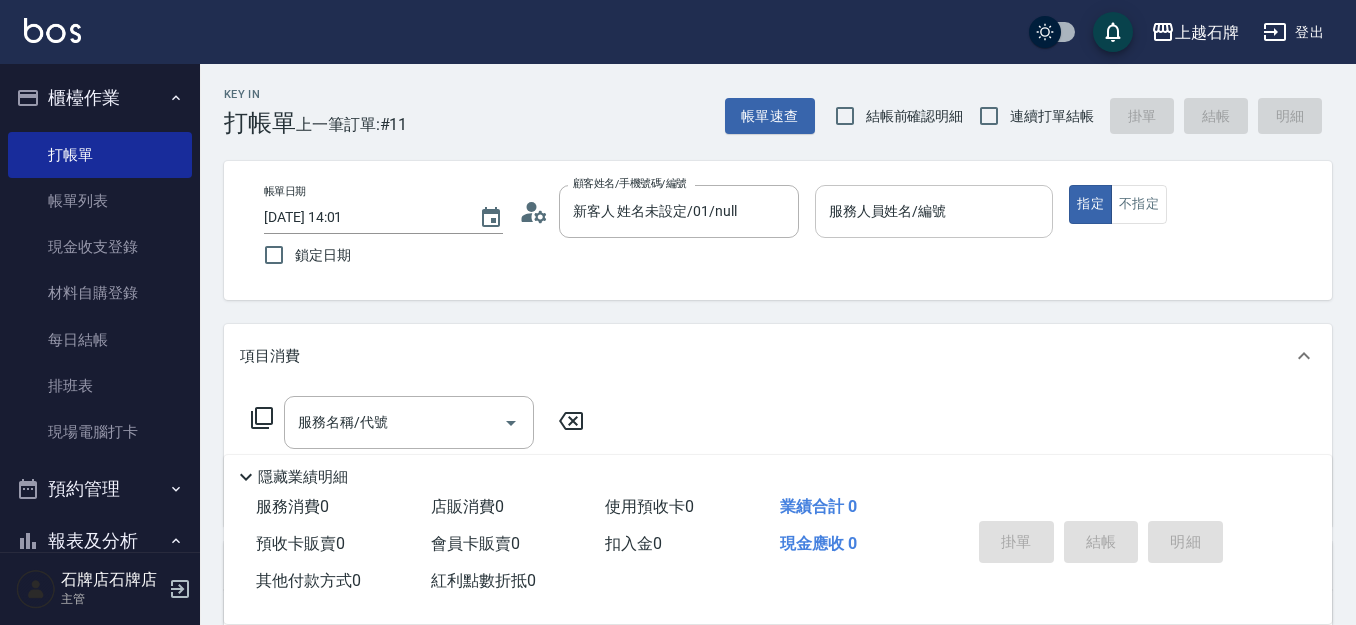 click on "服務人員姓名/編號" at bounding box center [934, 211] 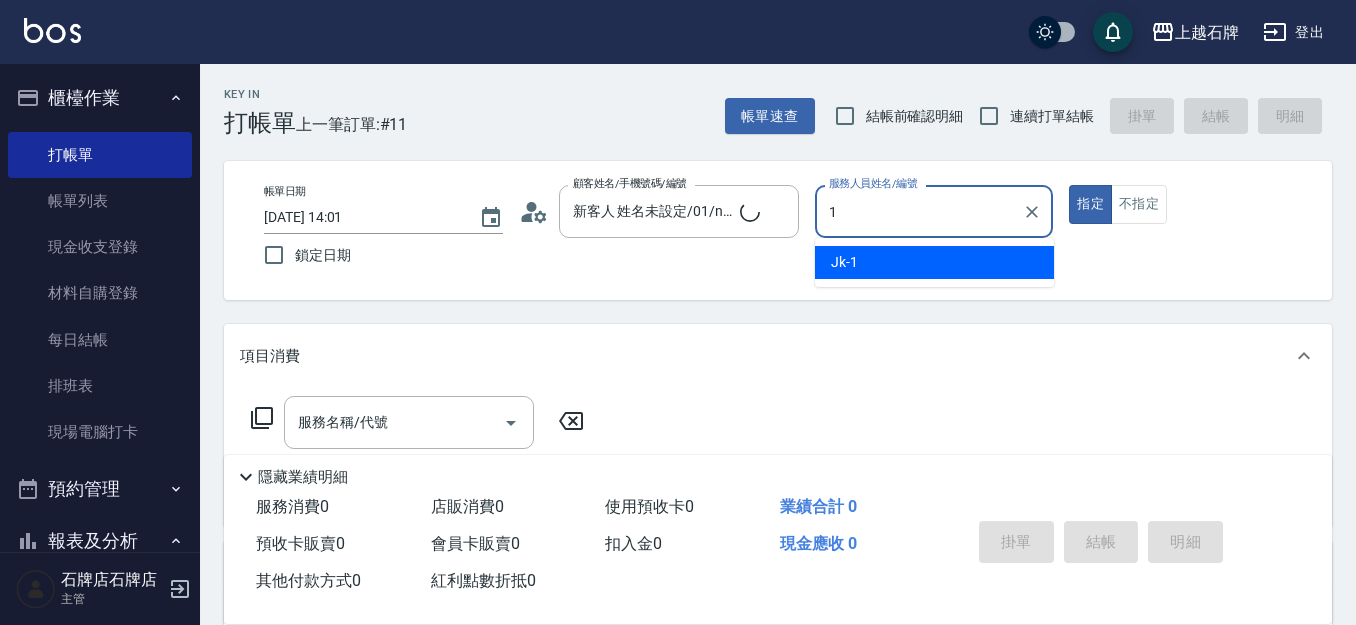 type on "1" 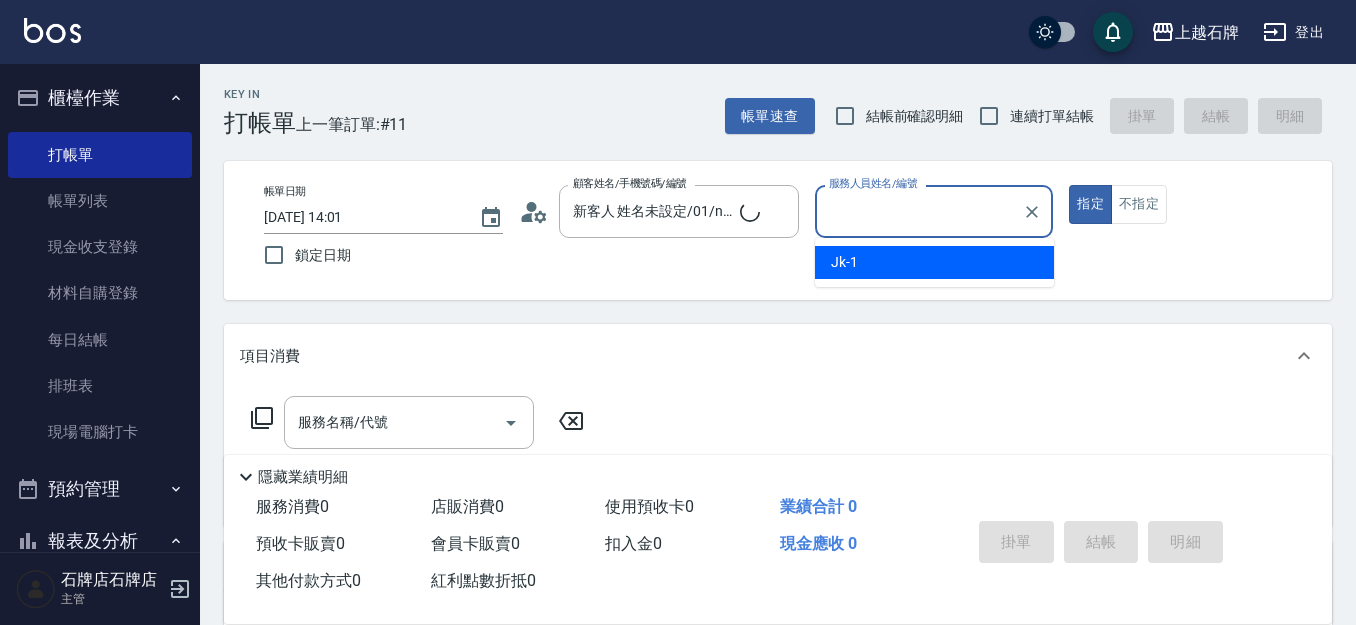 click on "帳單日期 [DATE] 14:01 鎖定日期 顧客姓名/手機號碼/編號 新客人 姓名未設定/01/null 顧客姓名/手機號碼/編號 服務人員姓名/編號 服務人員姓名/編號 指定 不指定" at bounding box center [778, 230] 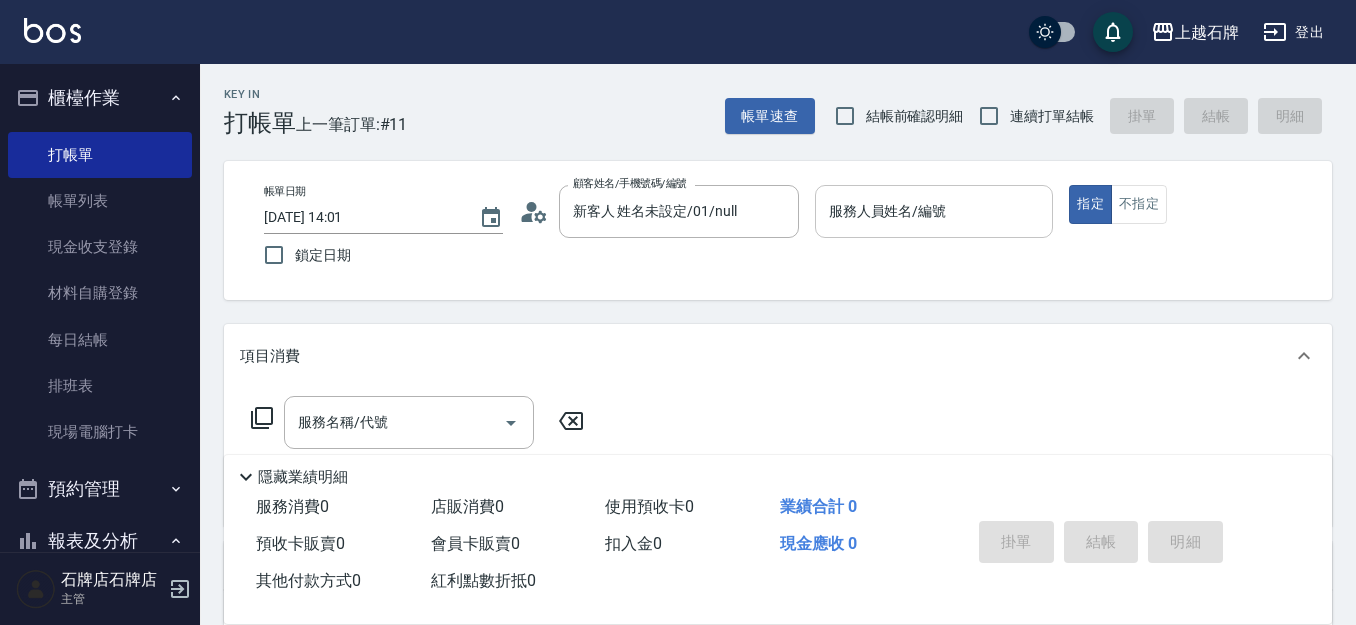 drag, startPoint x: 985, startPoint y: 214, endPoint x: 986, endPoint y: 235, distance: 21.023796 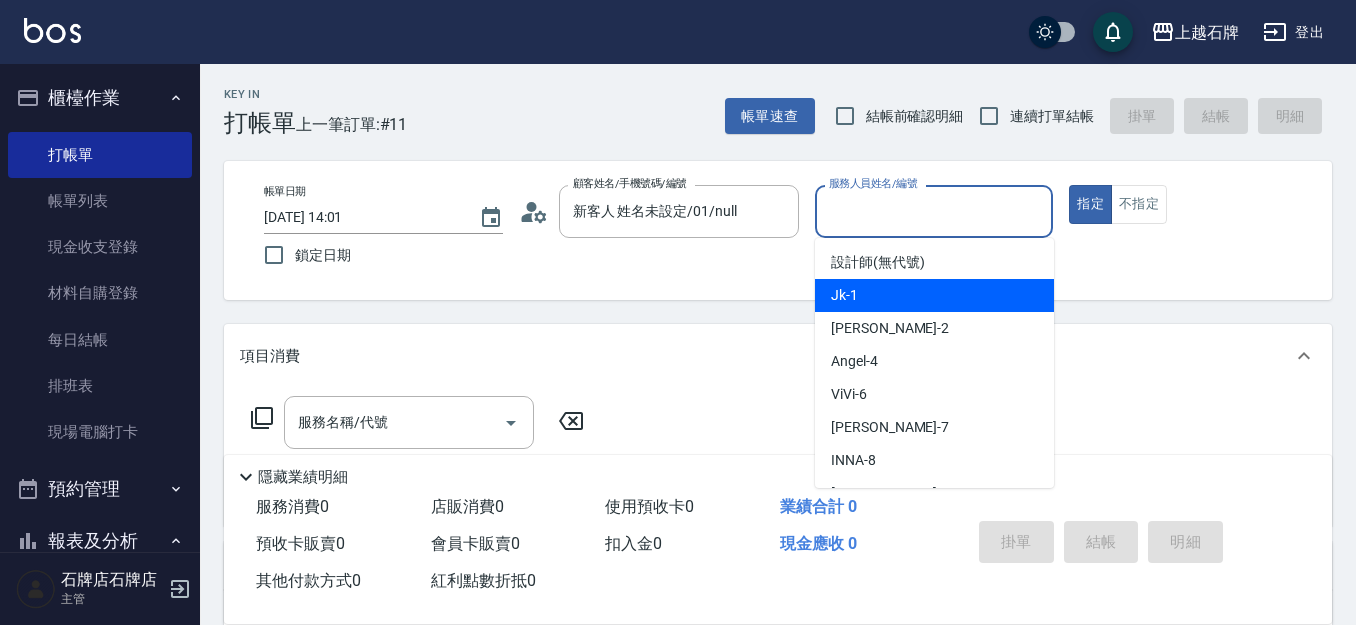 click on "Jk -1" at bounding box center [934, 295] 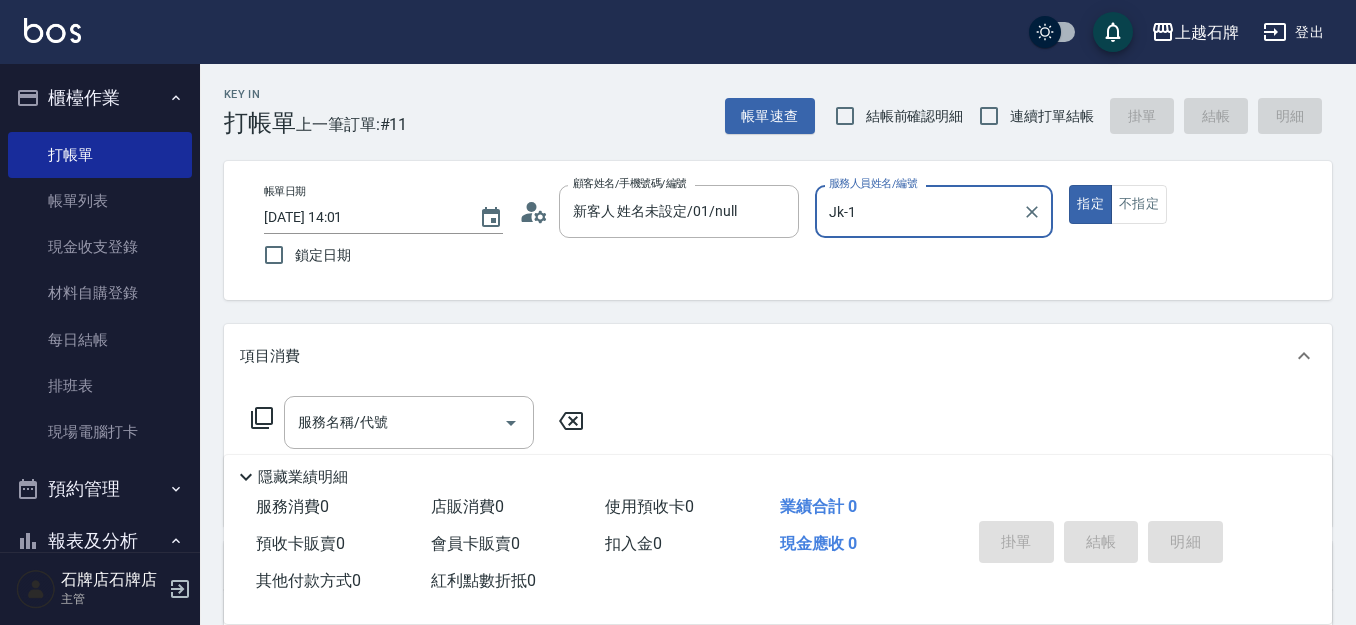 click on "服務名稱/代號 服務名稱/代號" at bounding box center [409, 422] 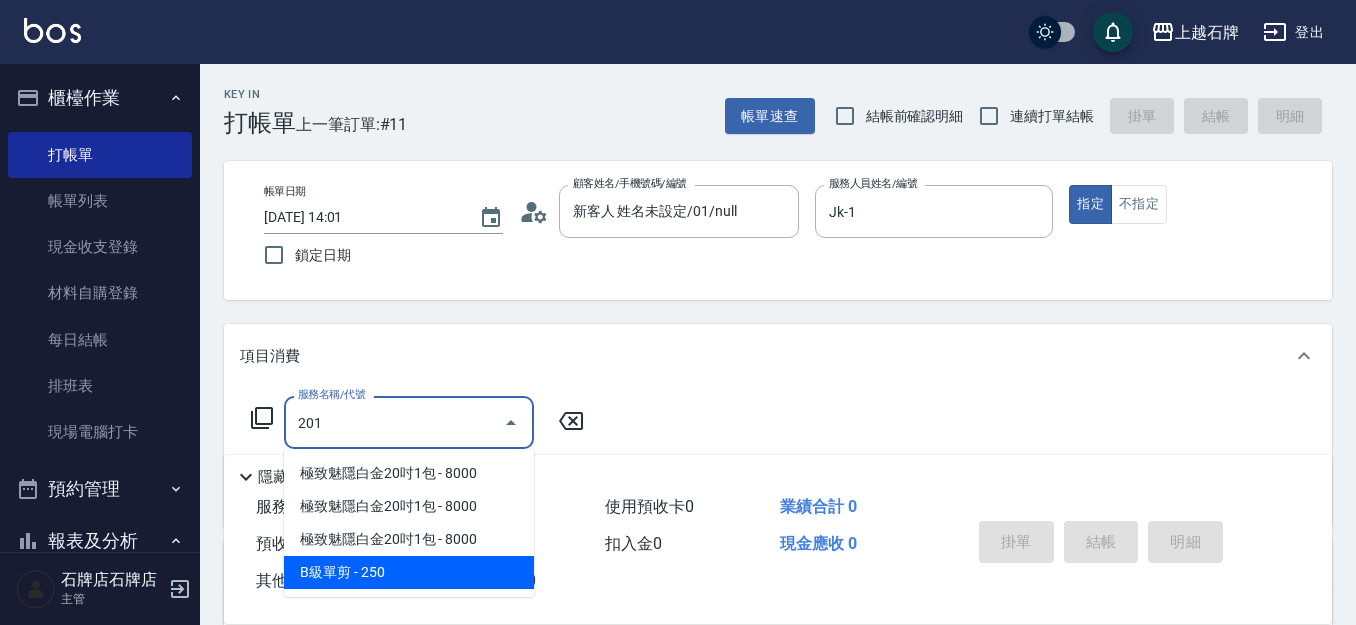 click on "B級單剪 - 250" at bounding box center (409, 572) 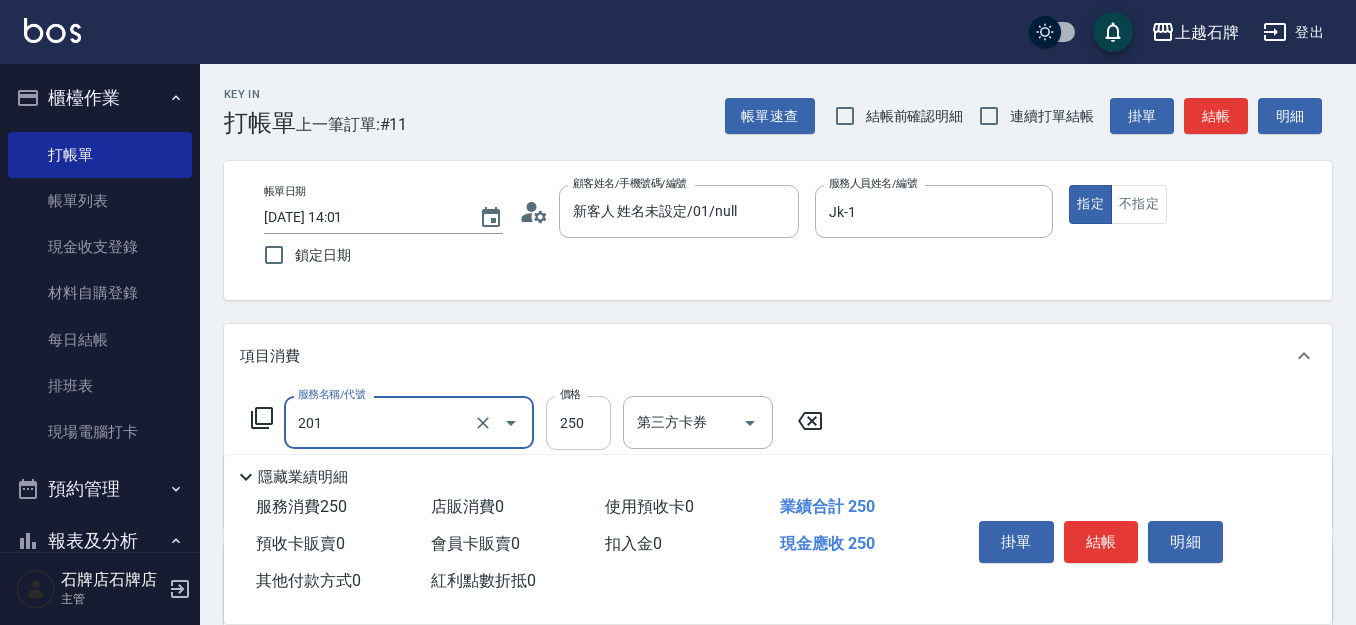 type on "201" 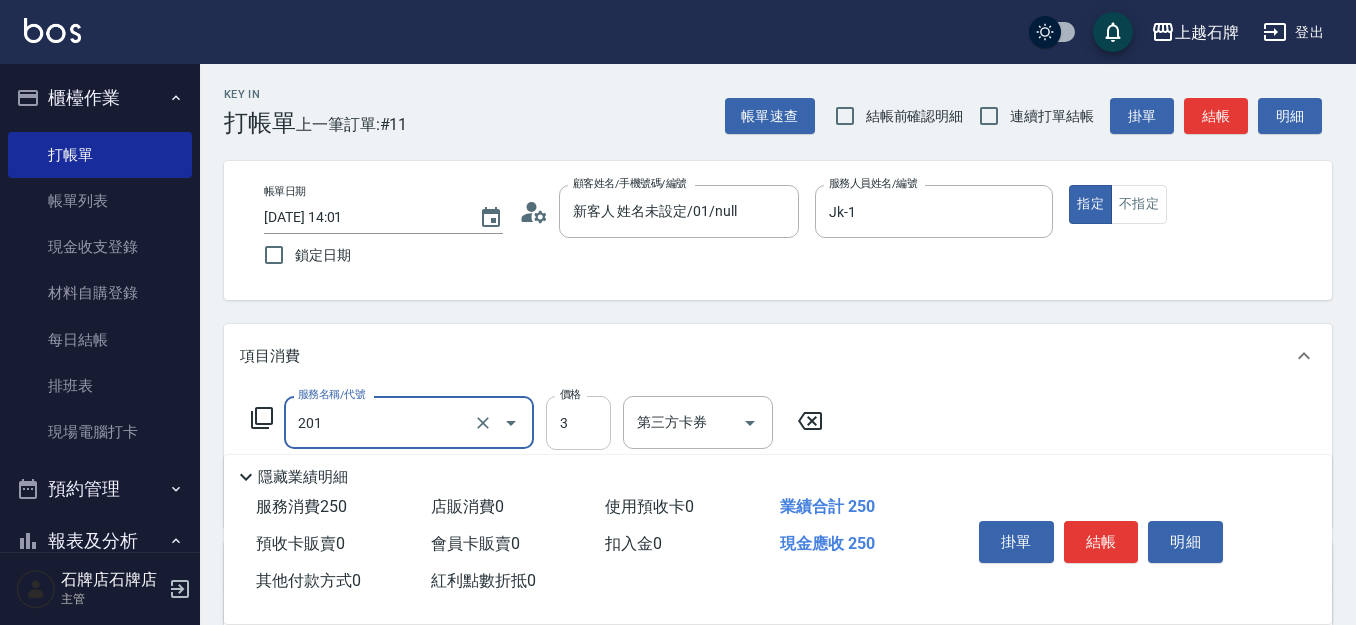 type on "B級單剪(201)" 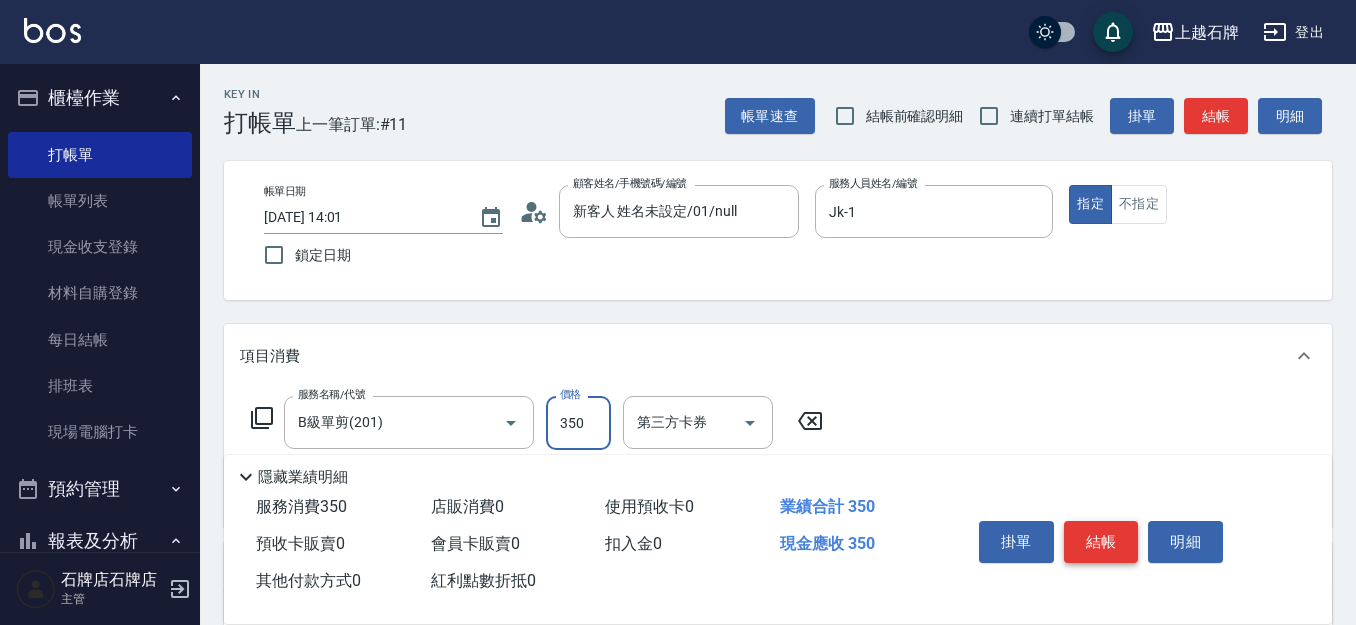 type on "350" 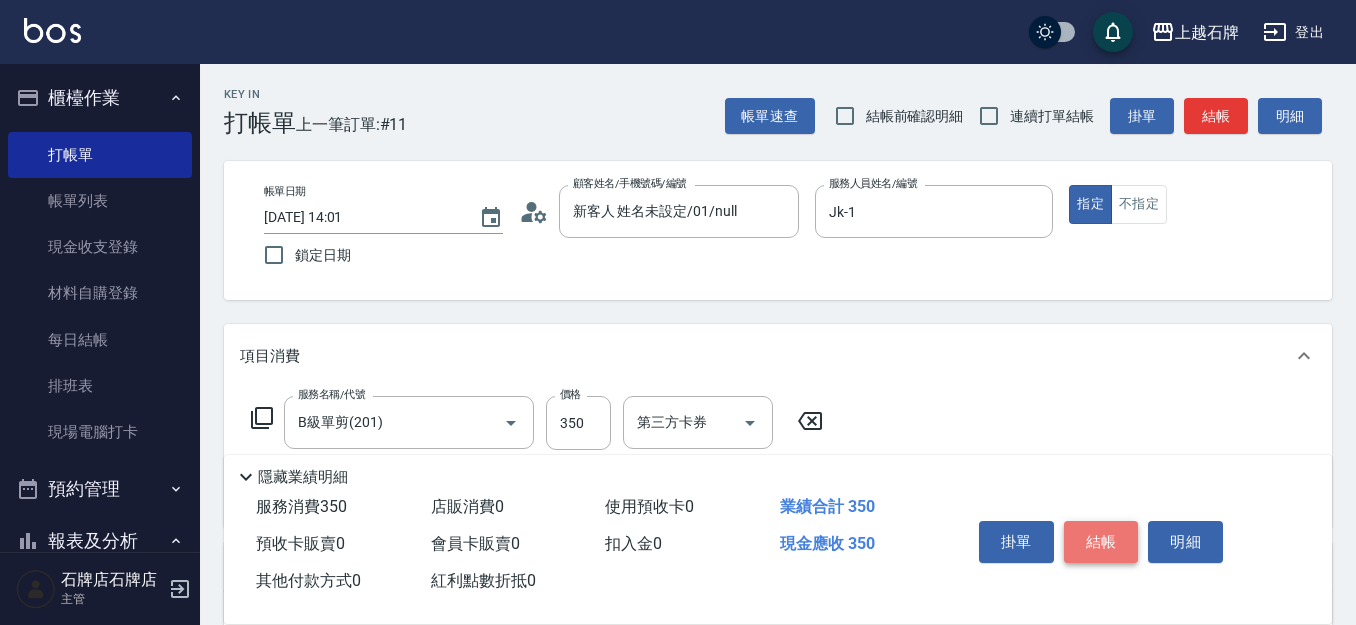 click on "結帳" at bounding box center [1101, 542] 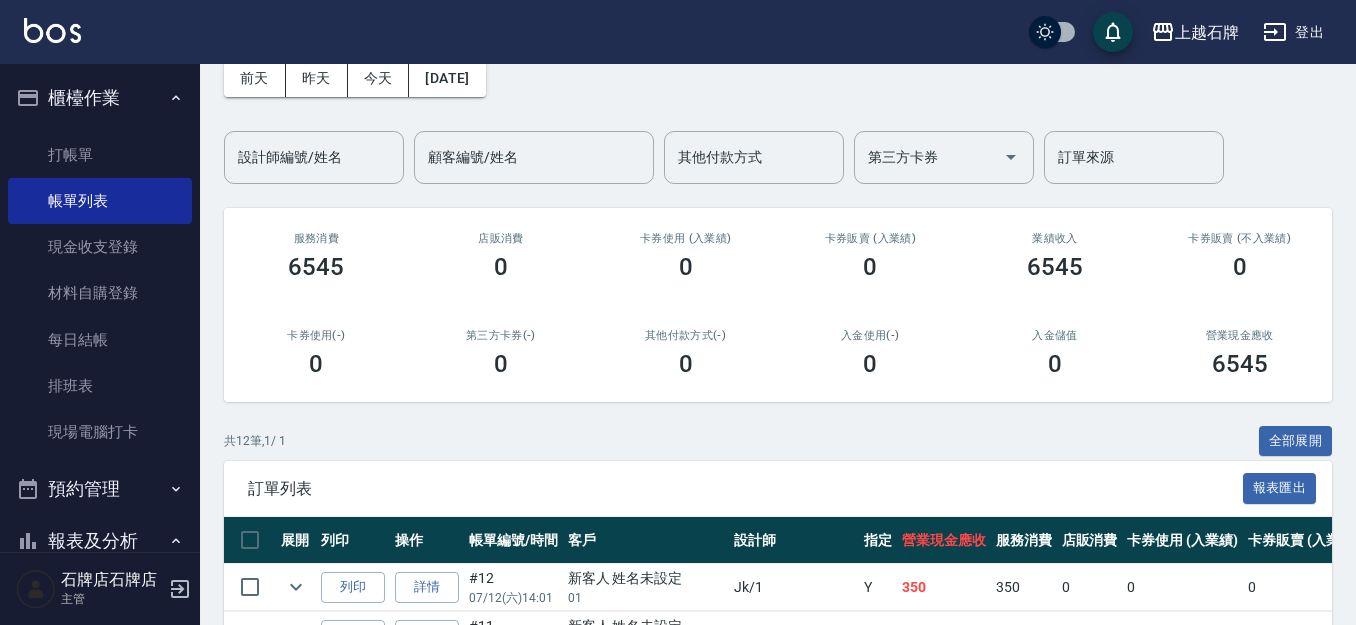 scroll, scrollTop: 300, scrollLeft: 0, axis: vertical 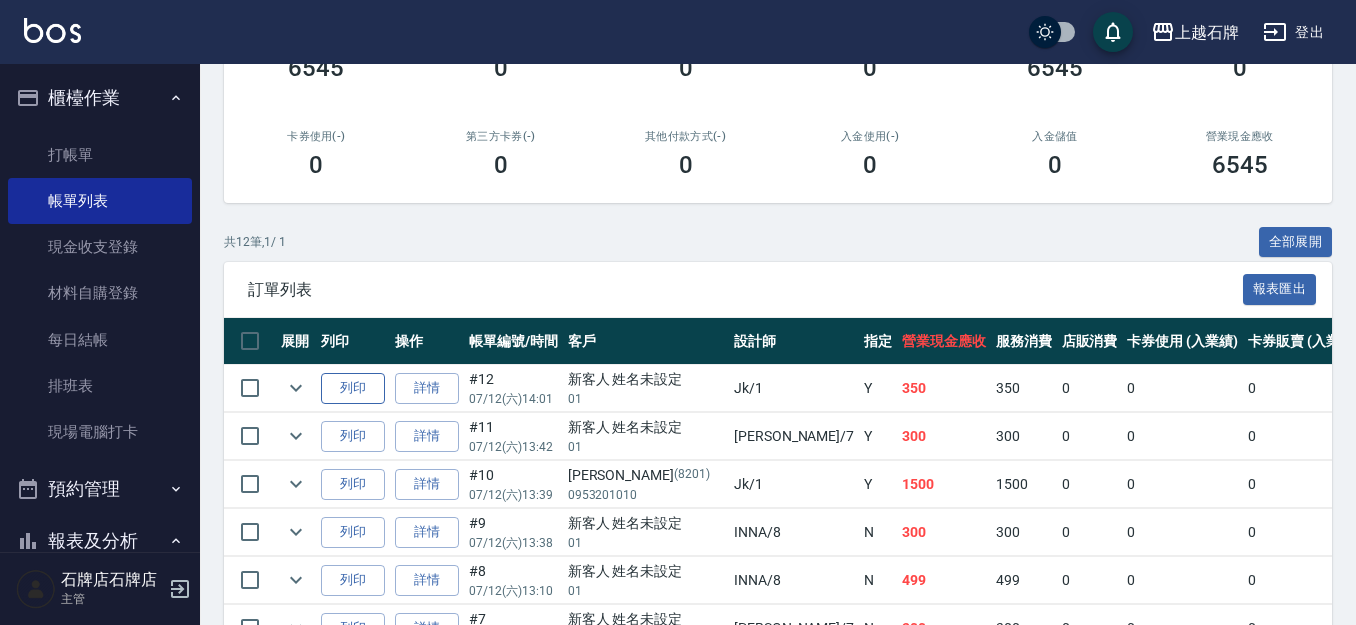 click on "列印" at bounding box center [353, 388] 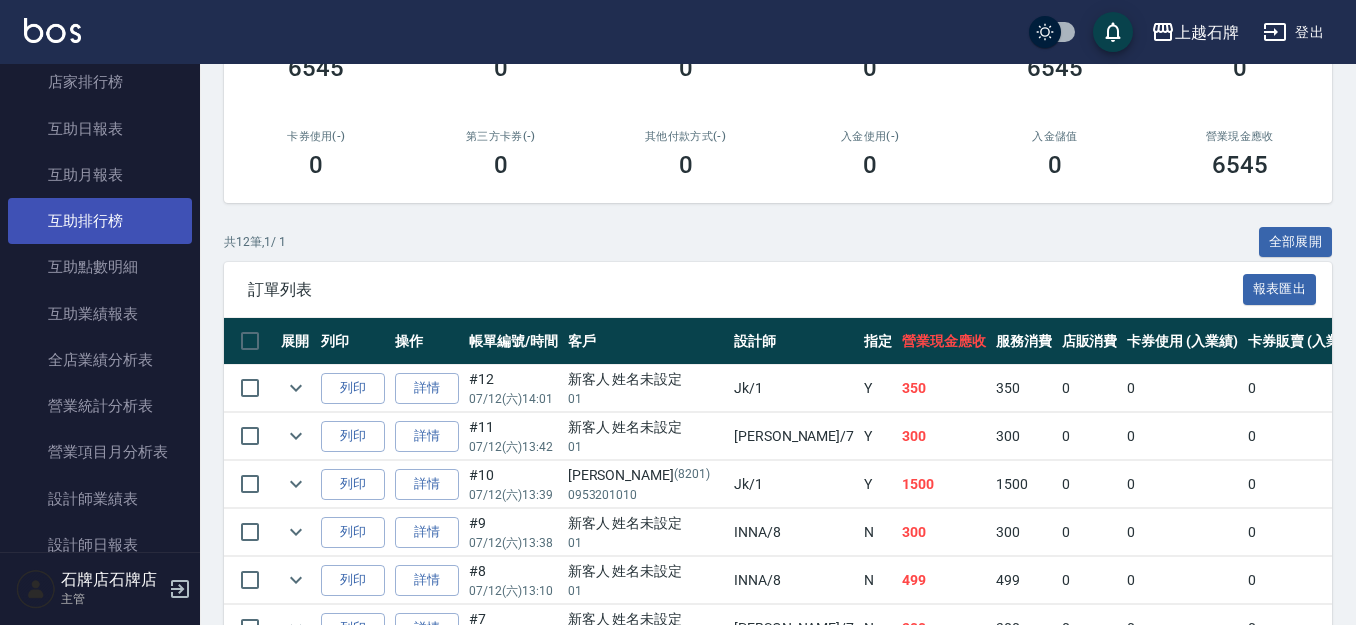 scroll, scrollTop: 800, scrollLeft: 0, axis: vertical 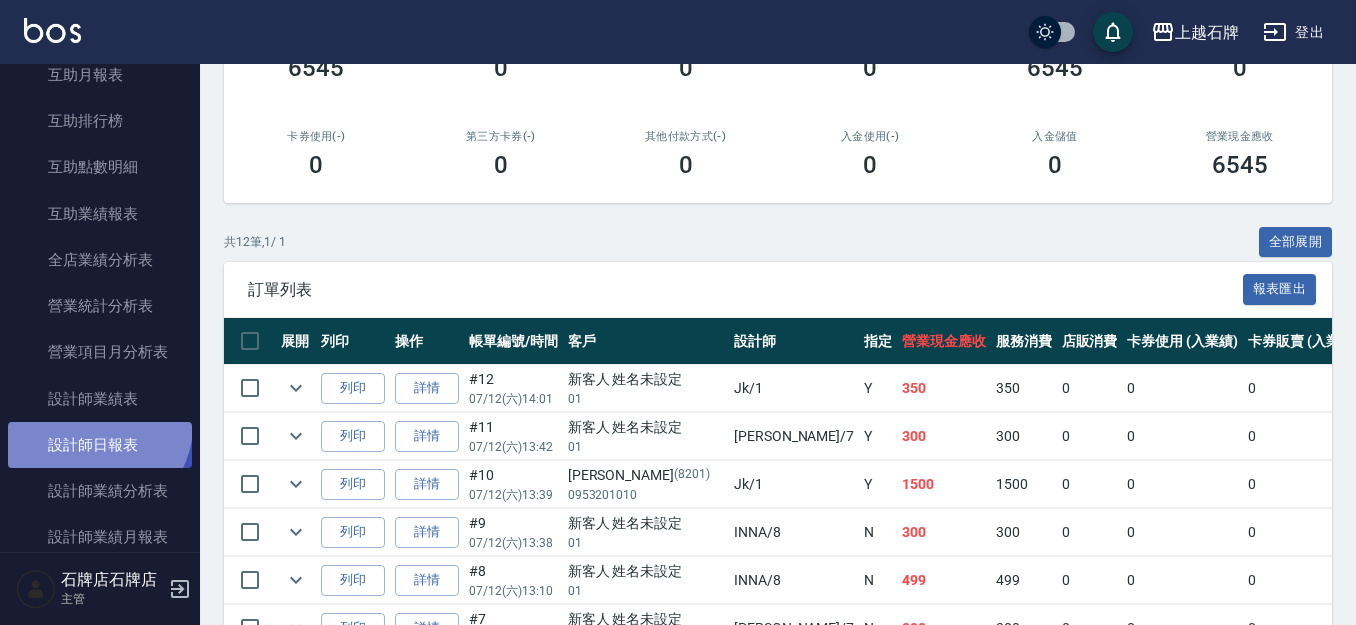 click on "設計師日報表" at bounding box center (100, 445) 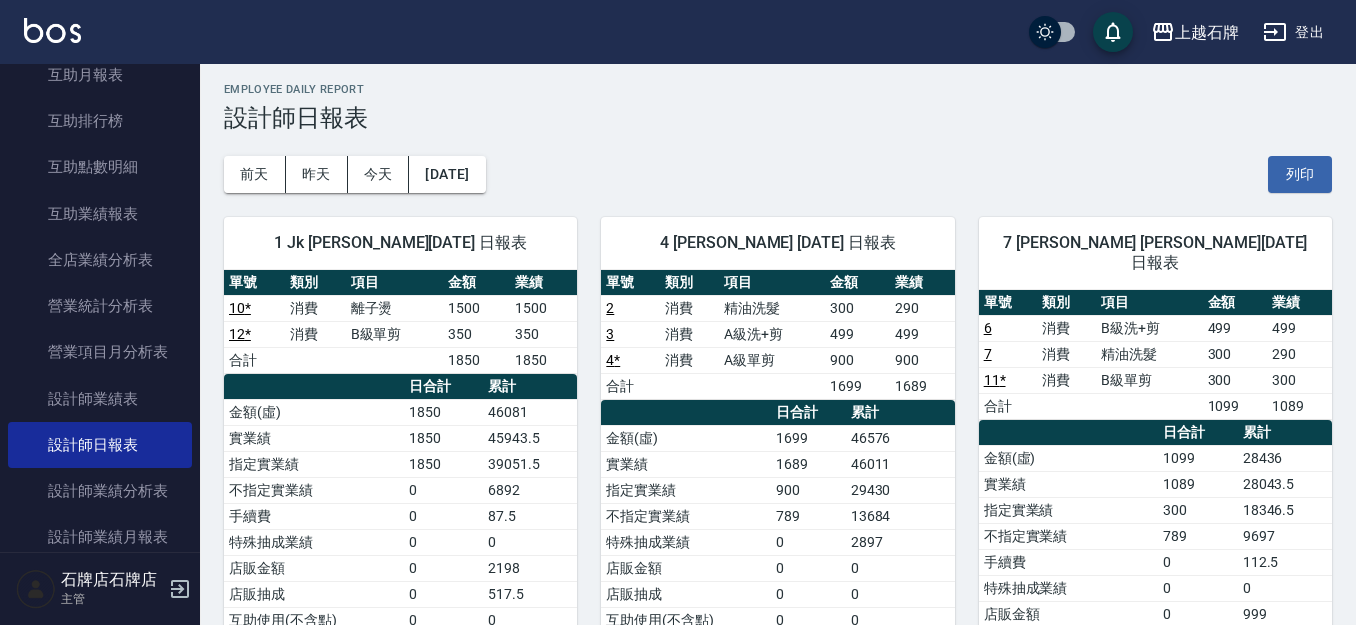 scroll, scrollTop: 0, scrollLeft: 0, axis: both 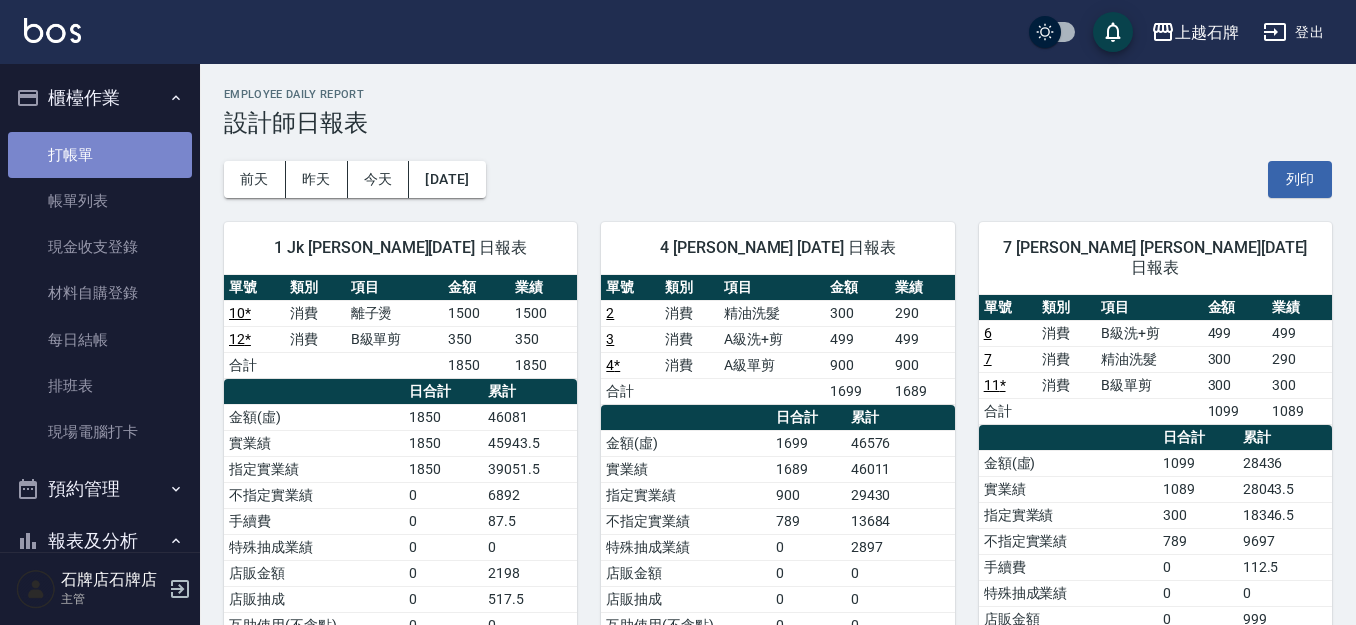click on "打帳單" at bounding box center (100, 155) 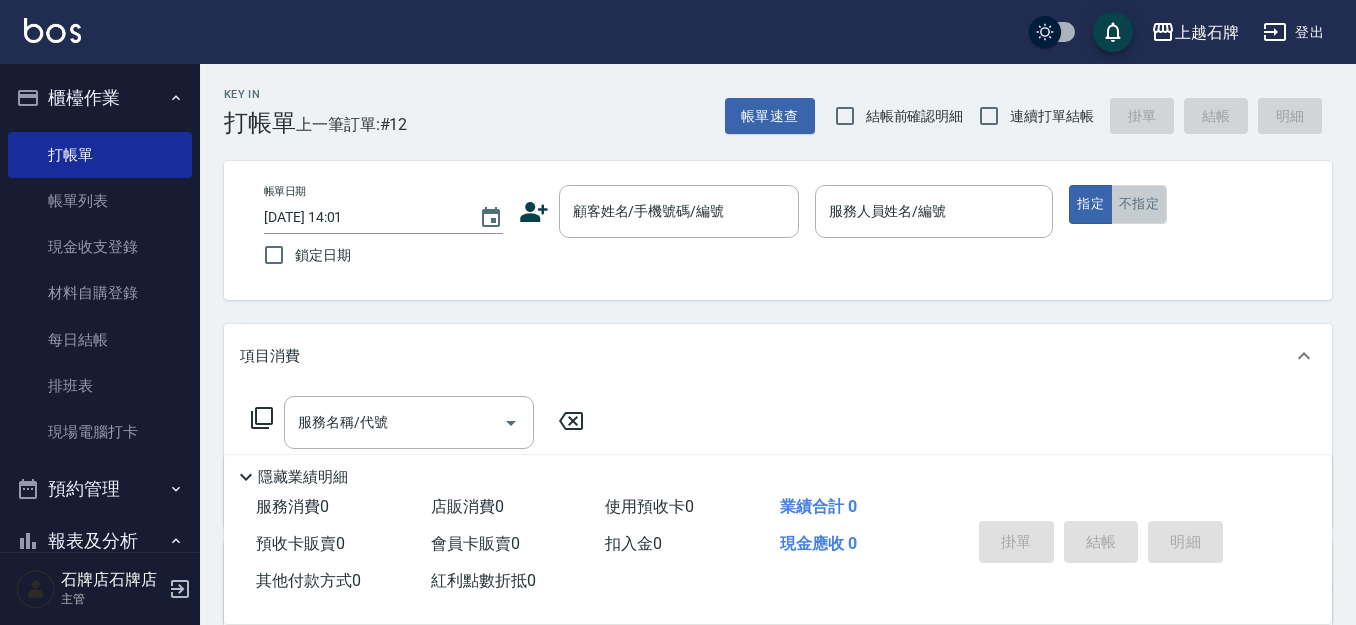 click on "不指定" at bounding box center [1139, 204] 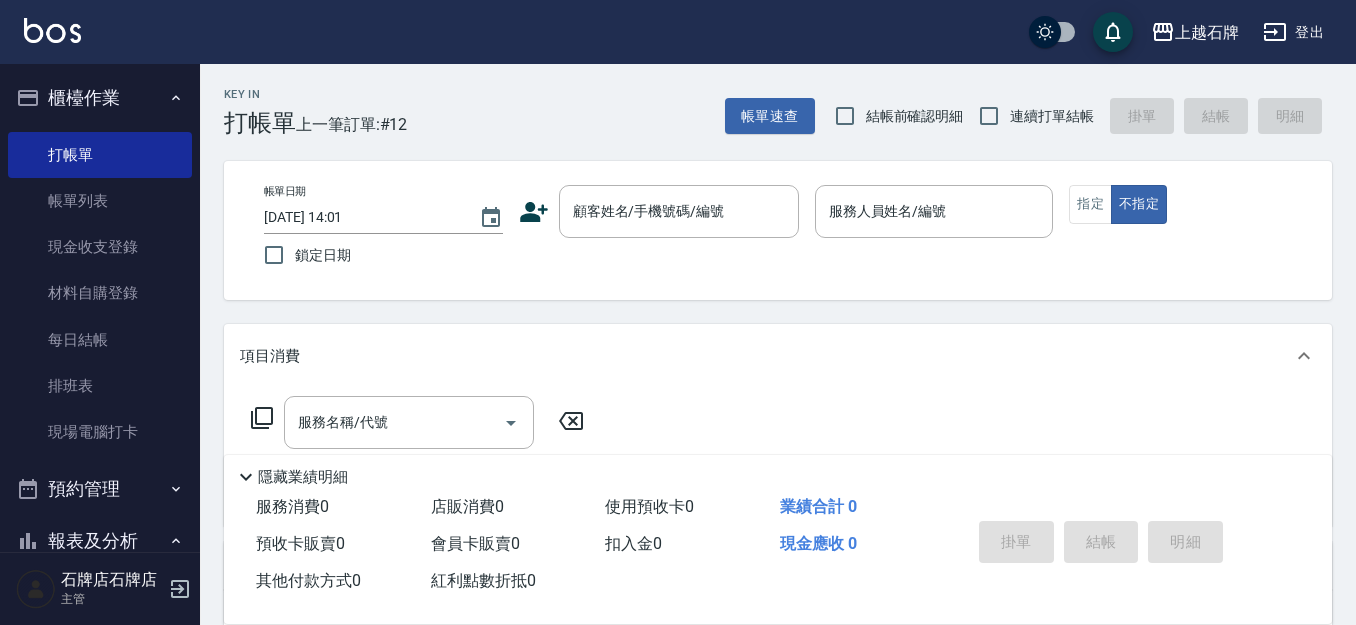 click on "Key In 打帳單 上一筆訂單:#12 帳單速查 結帳前確認明細 連續打單結帳 掛單 結帳 明細" at bounding box center [766, 100] 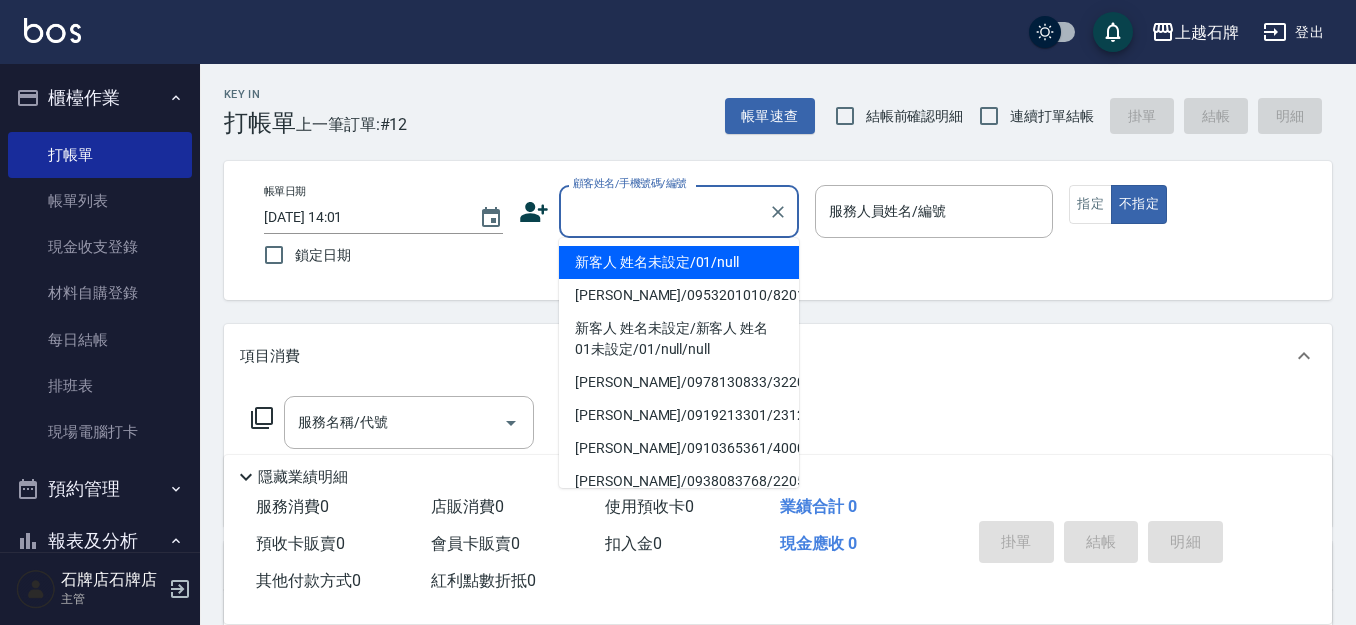 click on "顧客姓名/手機號碼/編號" at bounding box center [664, 211] 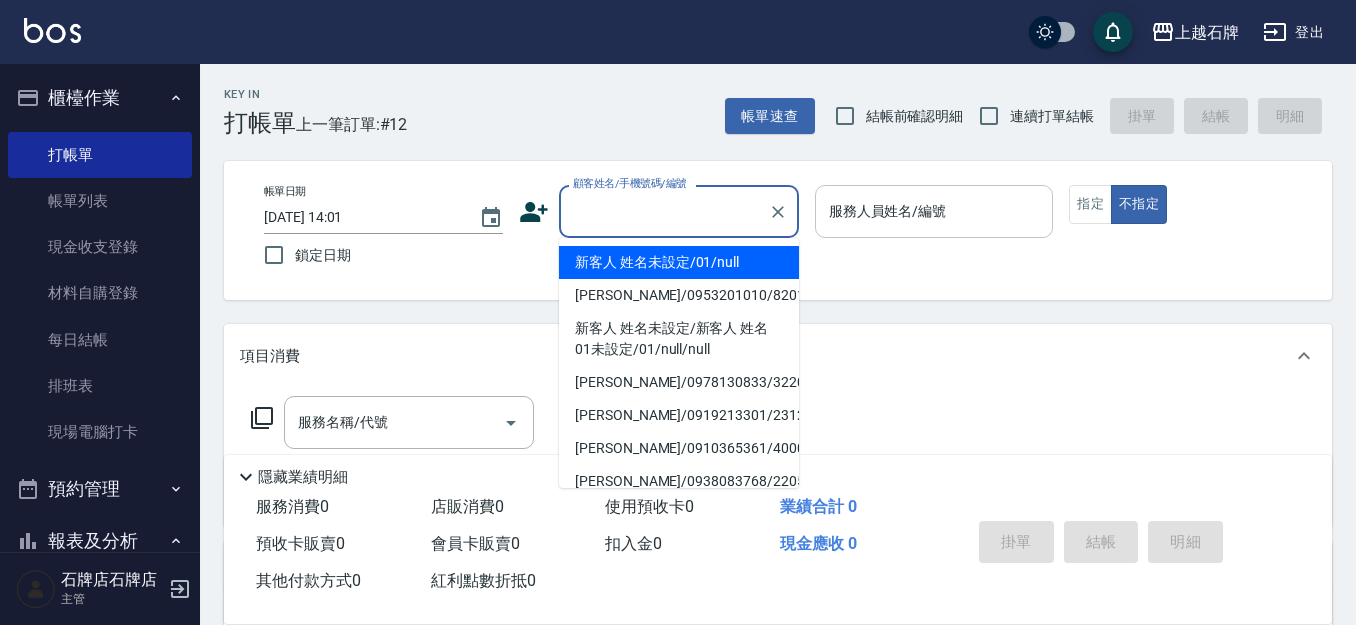 type on "新客人 姓名未設定/01/null" 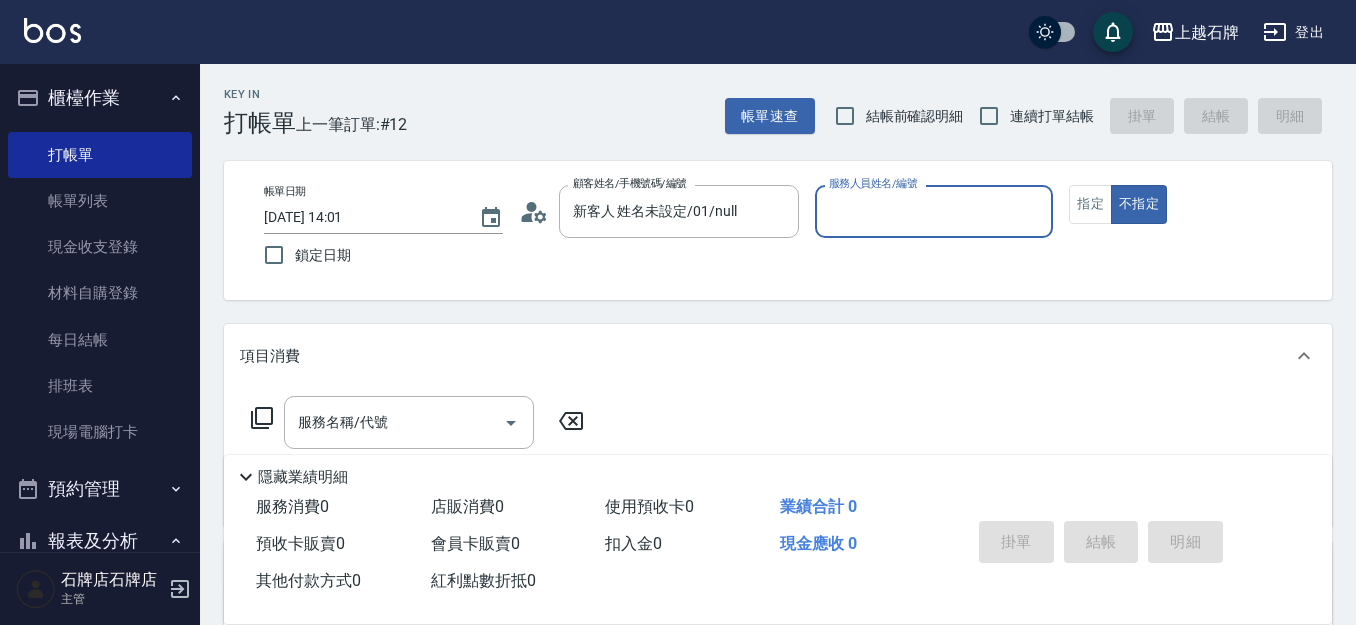 click on "服務人員姓名/編號" at bounding box center (934, 211) 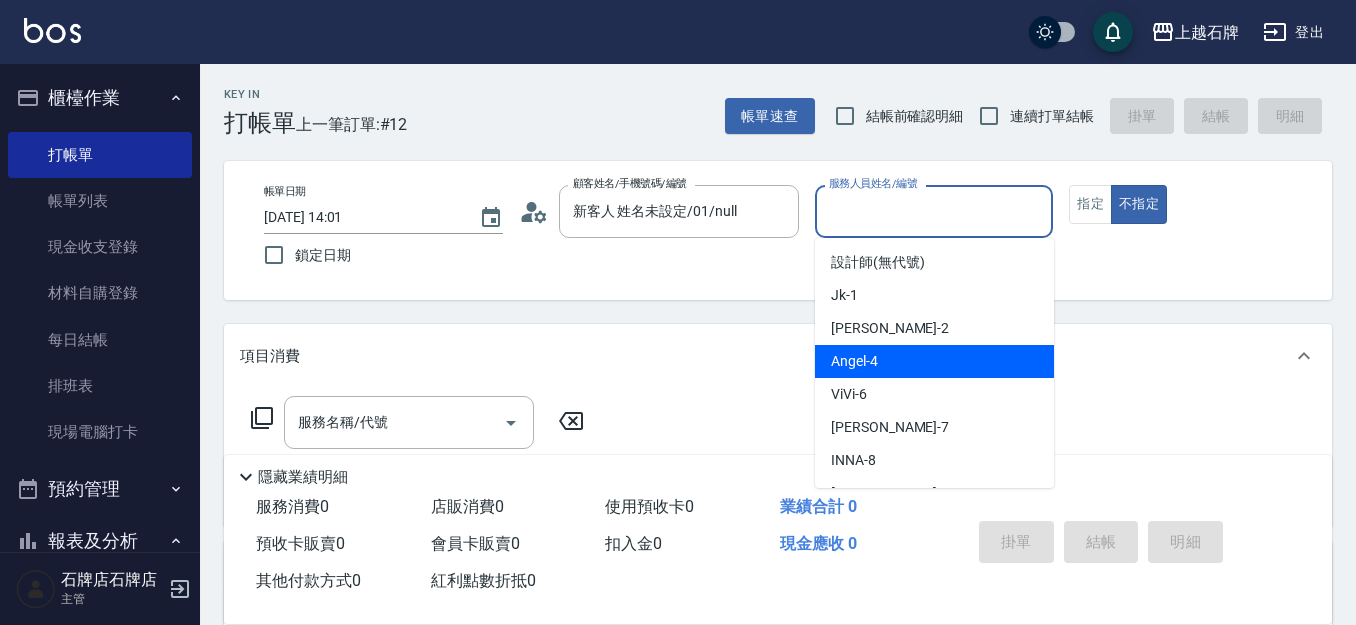 scroll, scrollTop: 0, scrollLeft: 0, axis: both 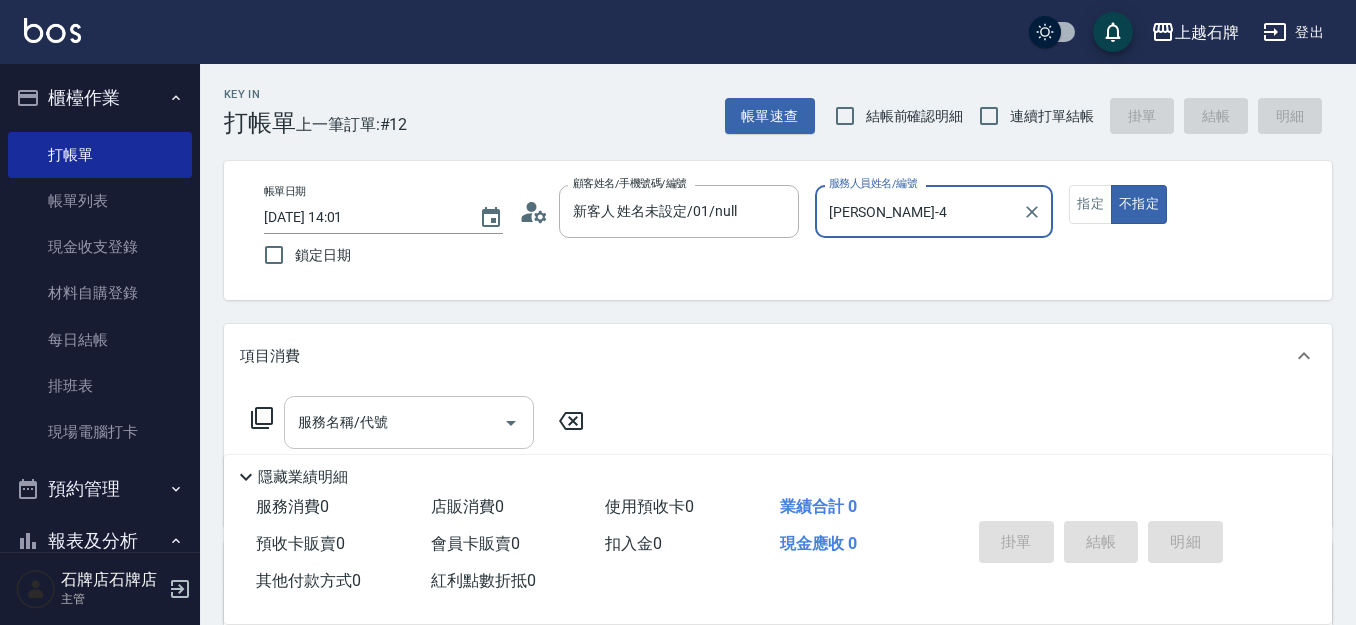 click on "服務名稱/代號" at bounding box center [394, 422] 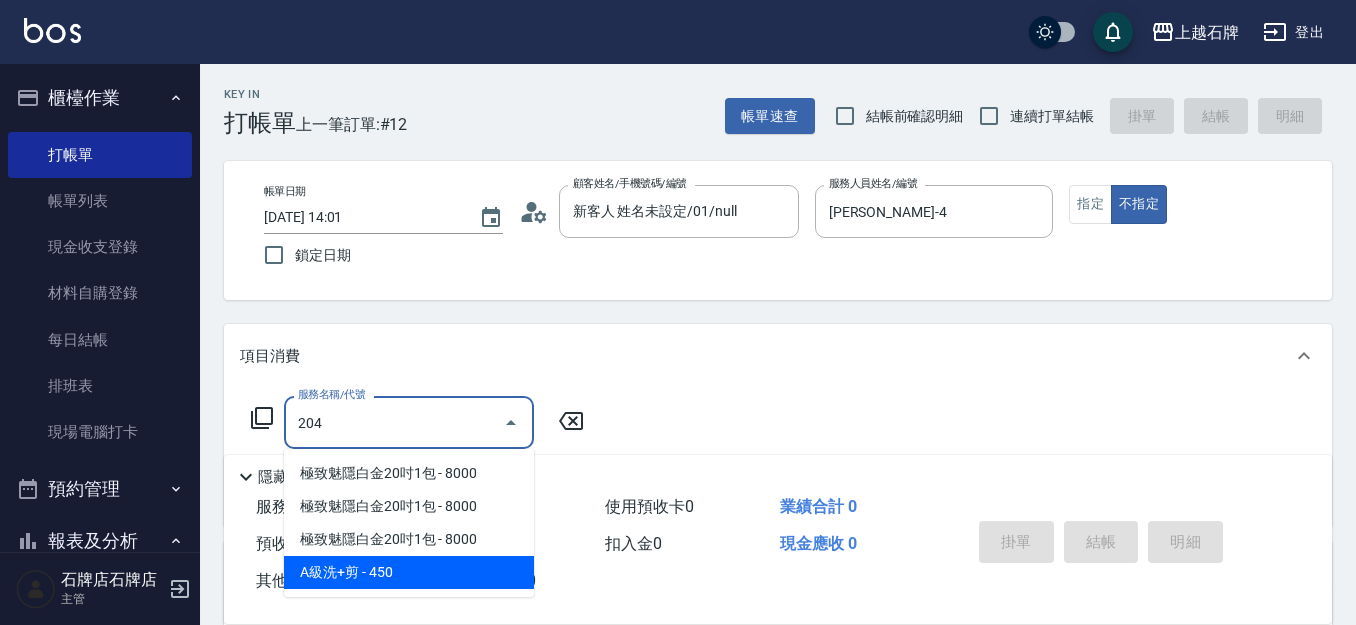 click on "A級洗+剪 - 450" at bounding box center [409, 572] 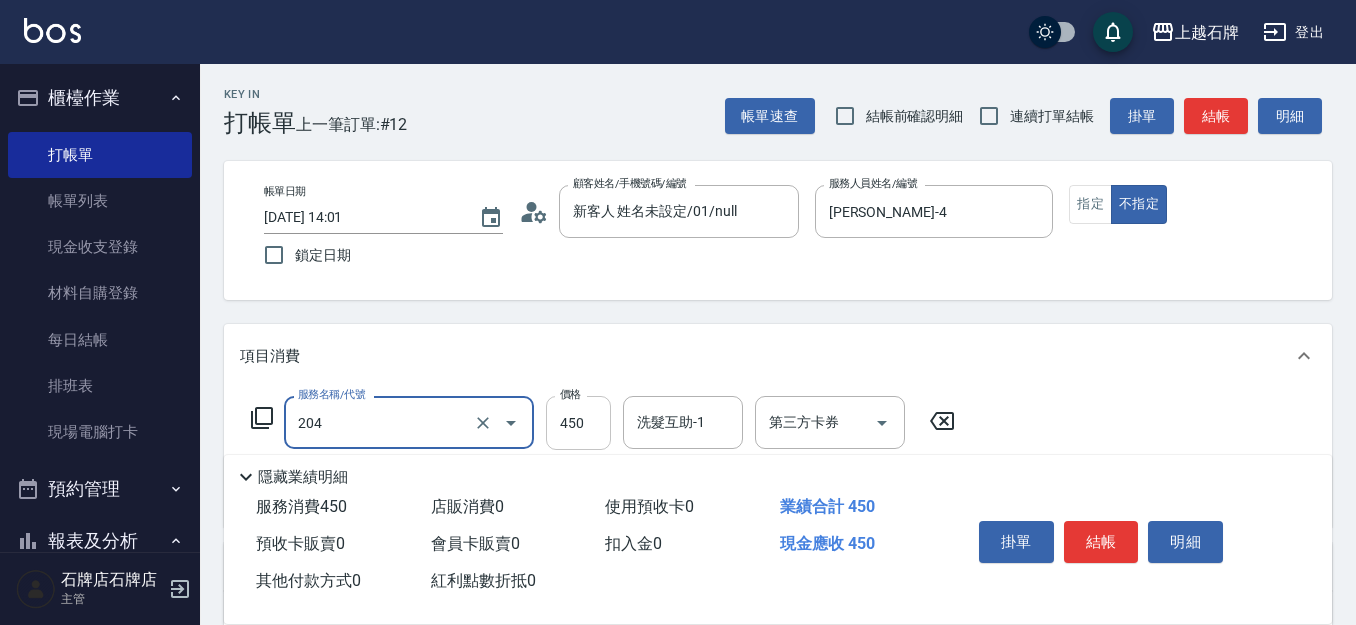 type on "A級洗+剪(204)" 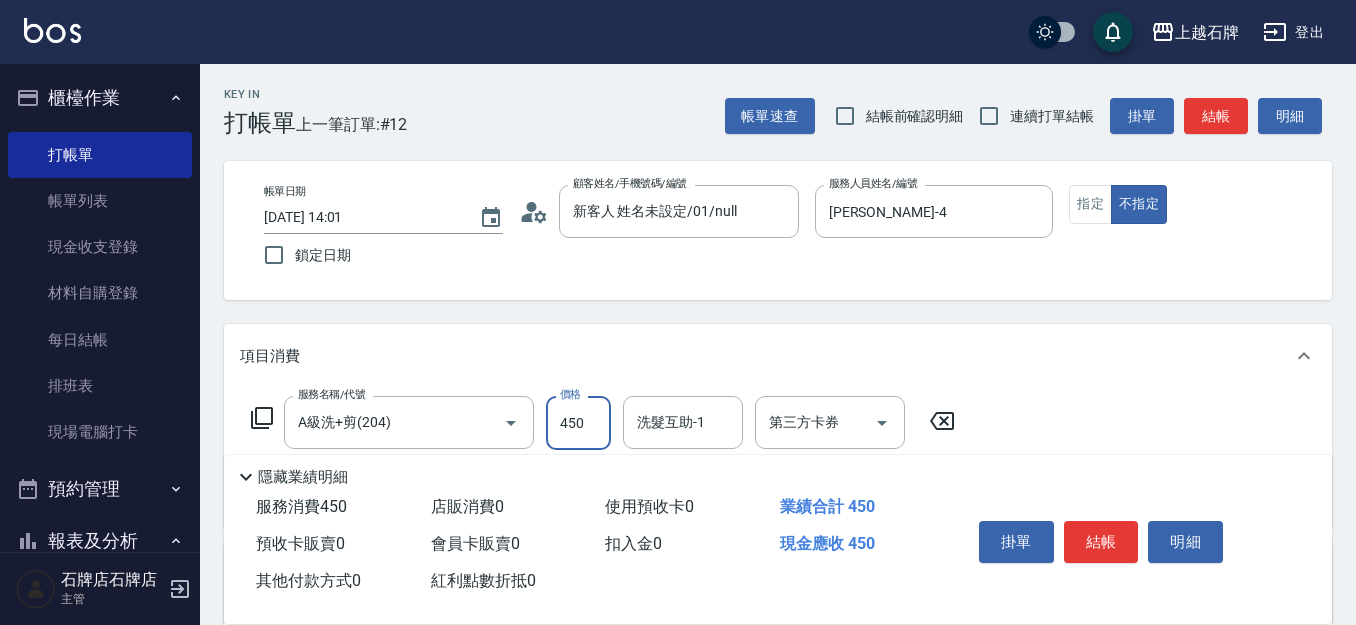 click on "450" at bounding box center [578, 423] 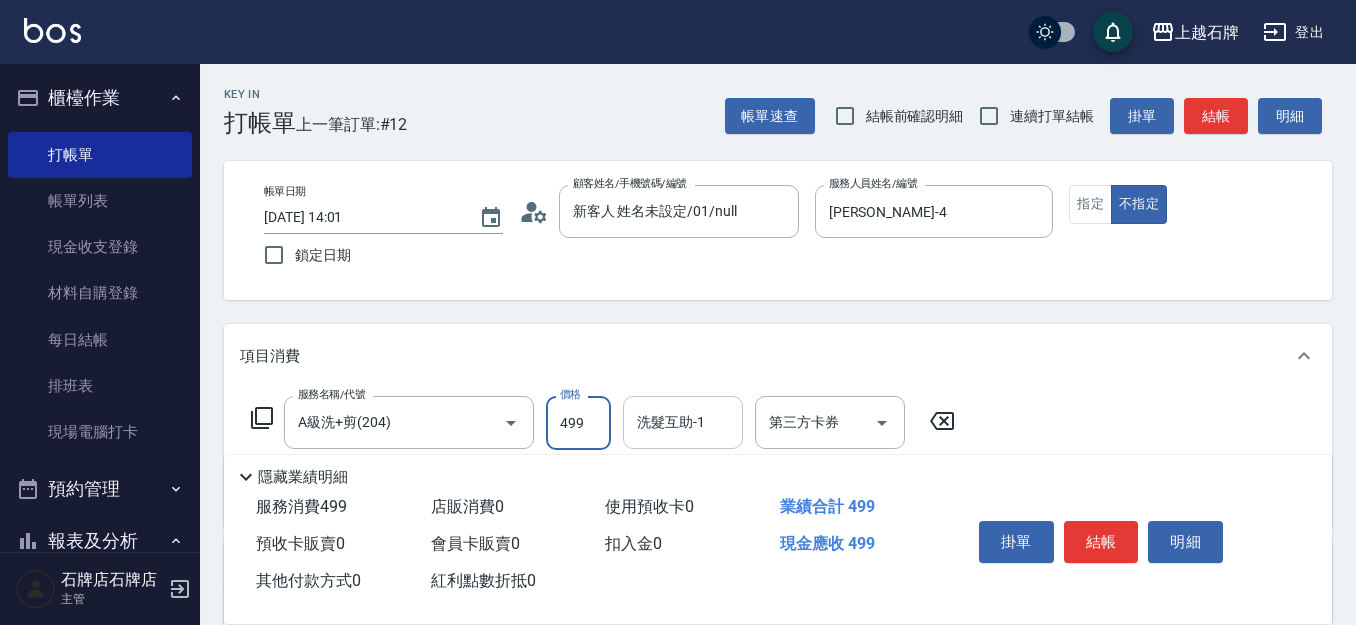 type on "499" 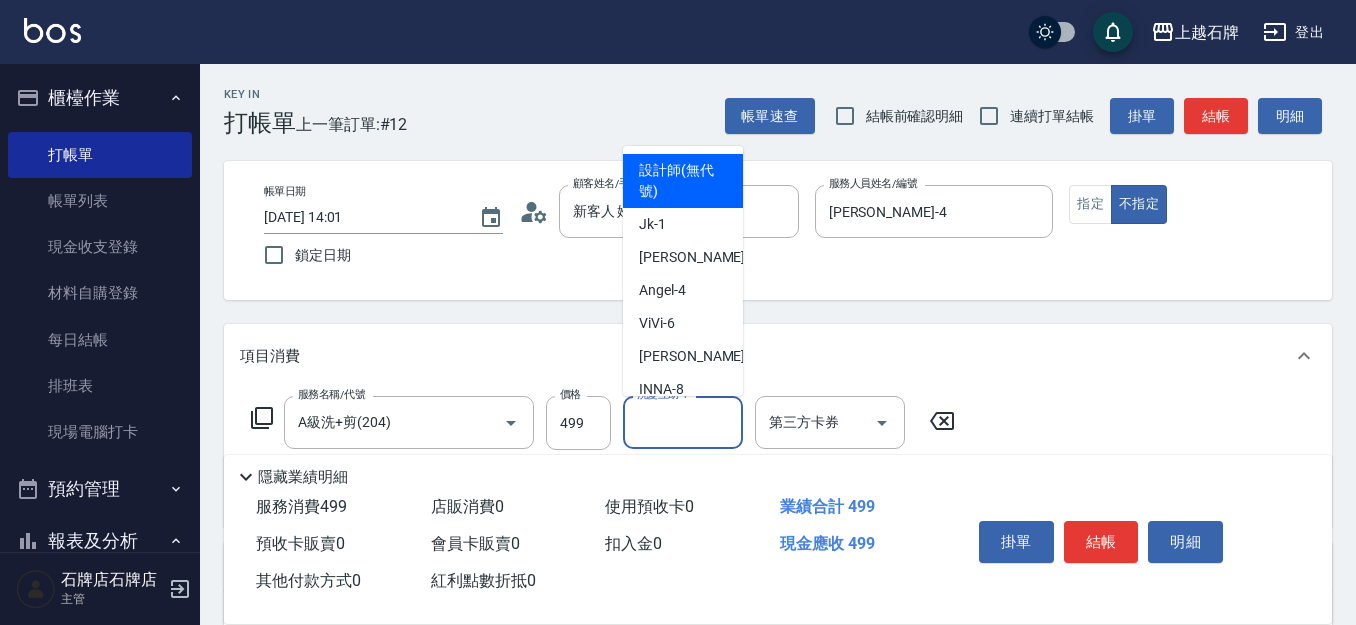 click on "洗髮互助-1" at bounding box center (683, 422) 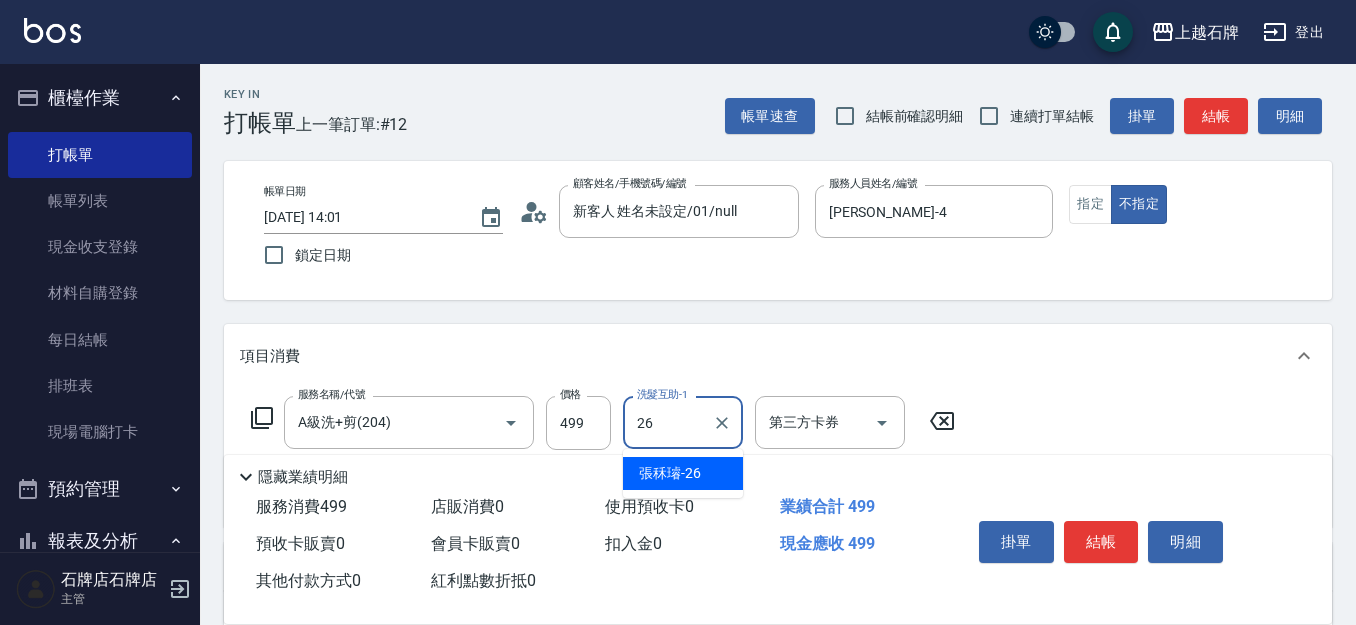 click on "[PERSON_NAME]-26" at bounding box center [670, 473] 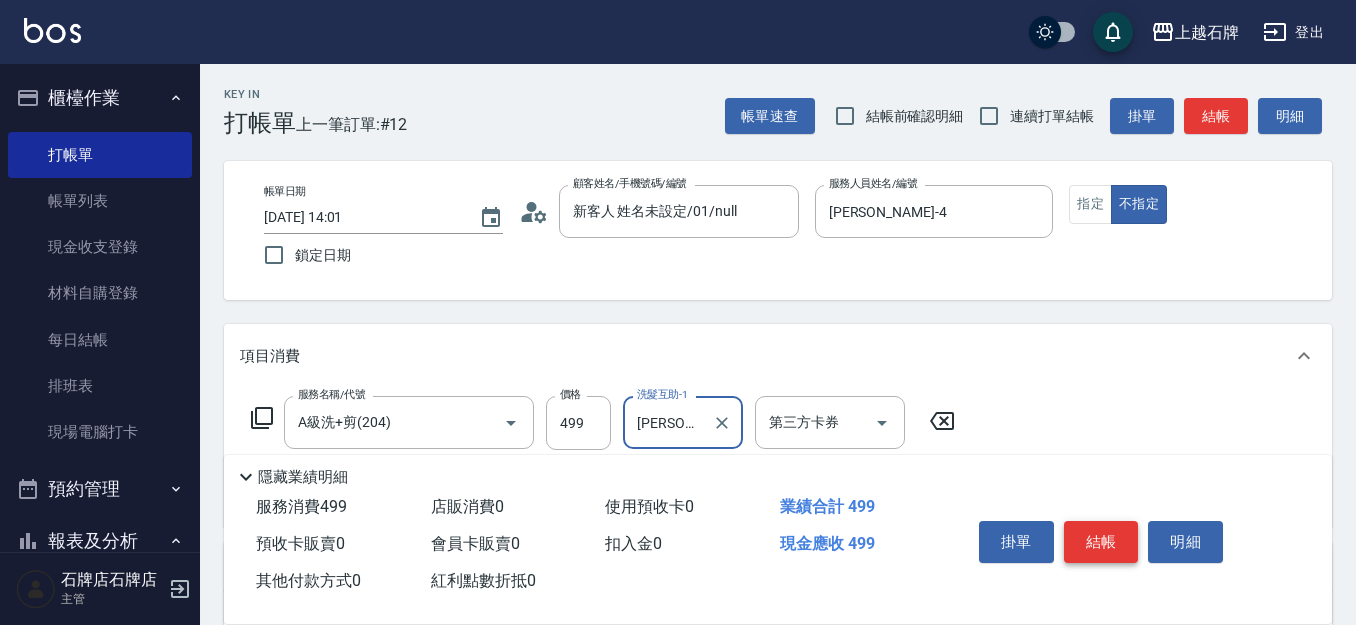 type on "[PERSON_NAME]-26" 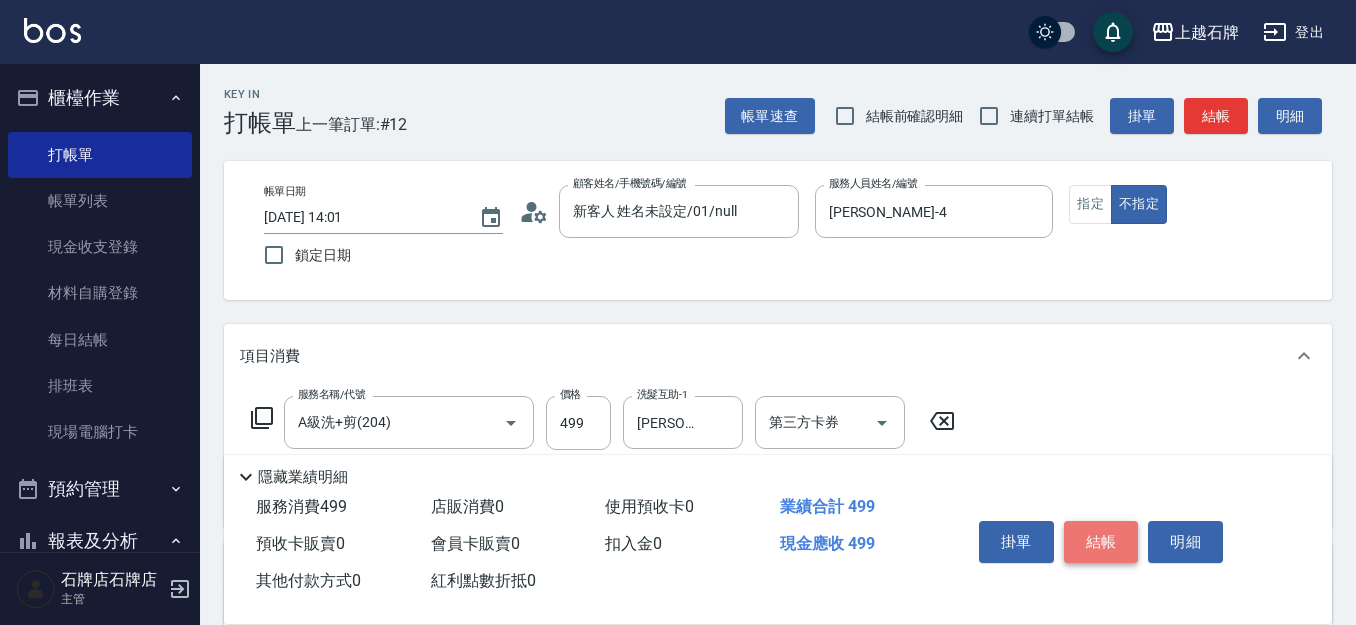 click on "結帳" at bounding box center (1101, 542) 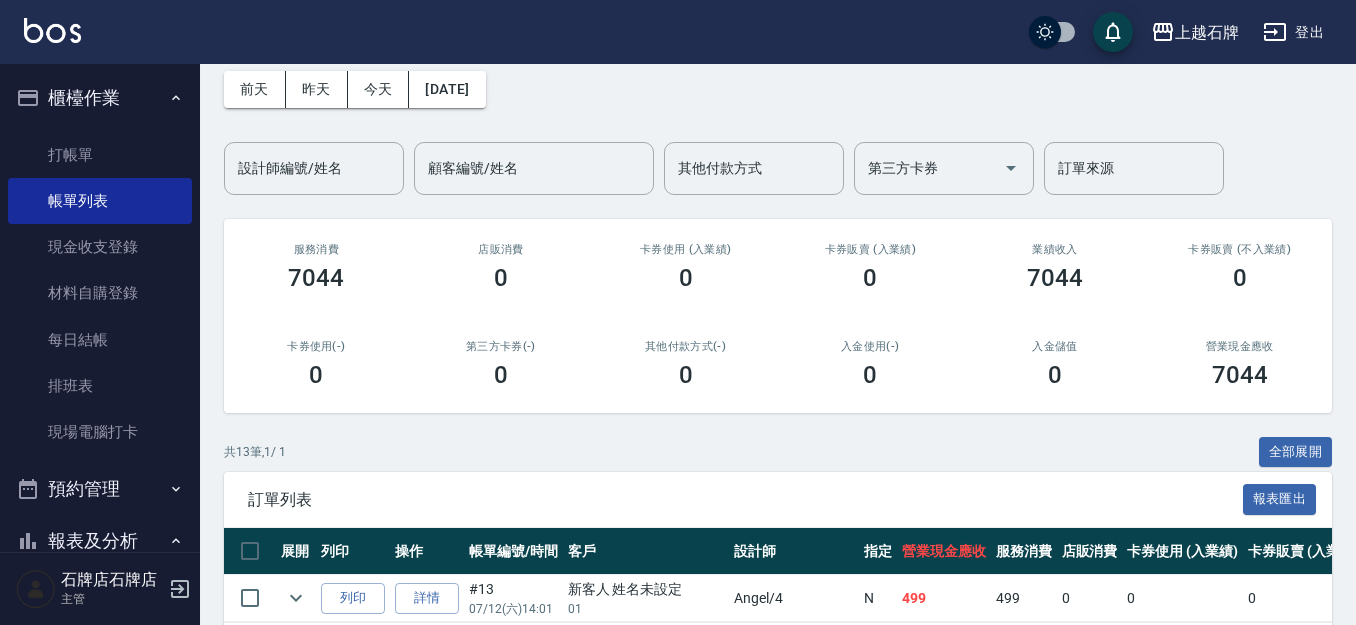 scroll, scrollTop: 200, scrollLeft: 0, axis: vertical 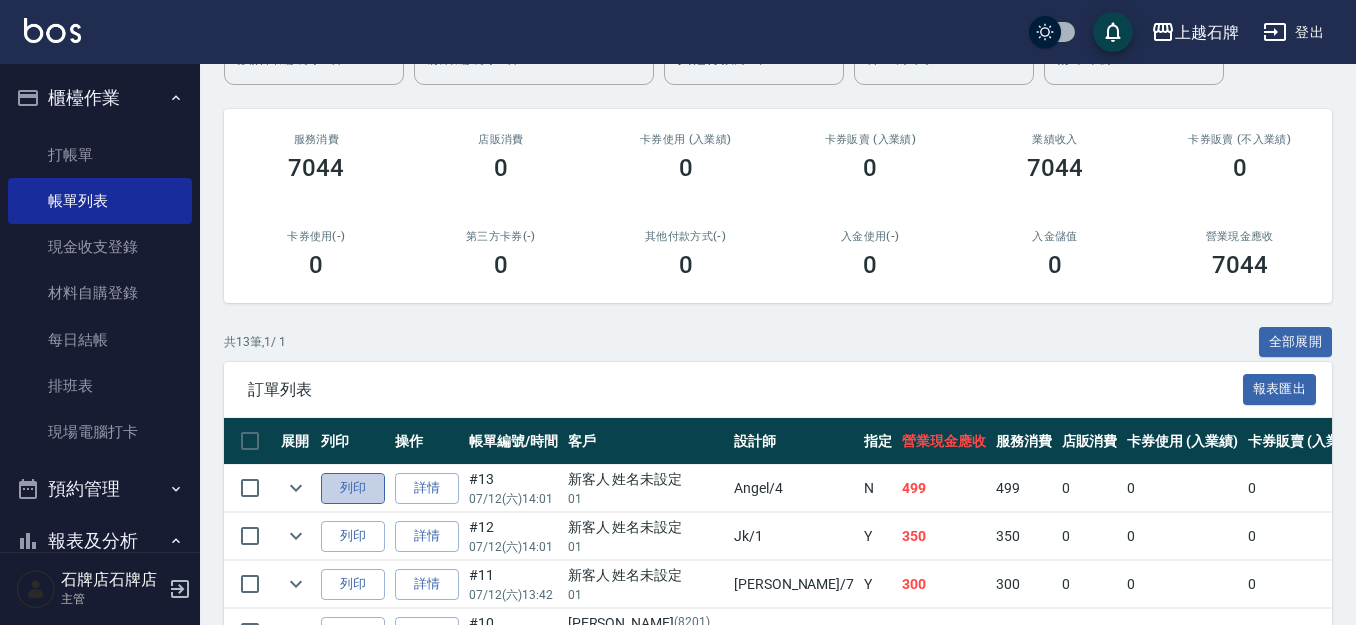 click on "列印" at bounding box center (353, 488) 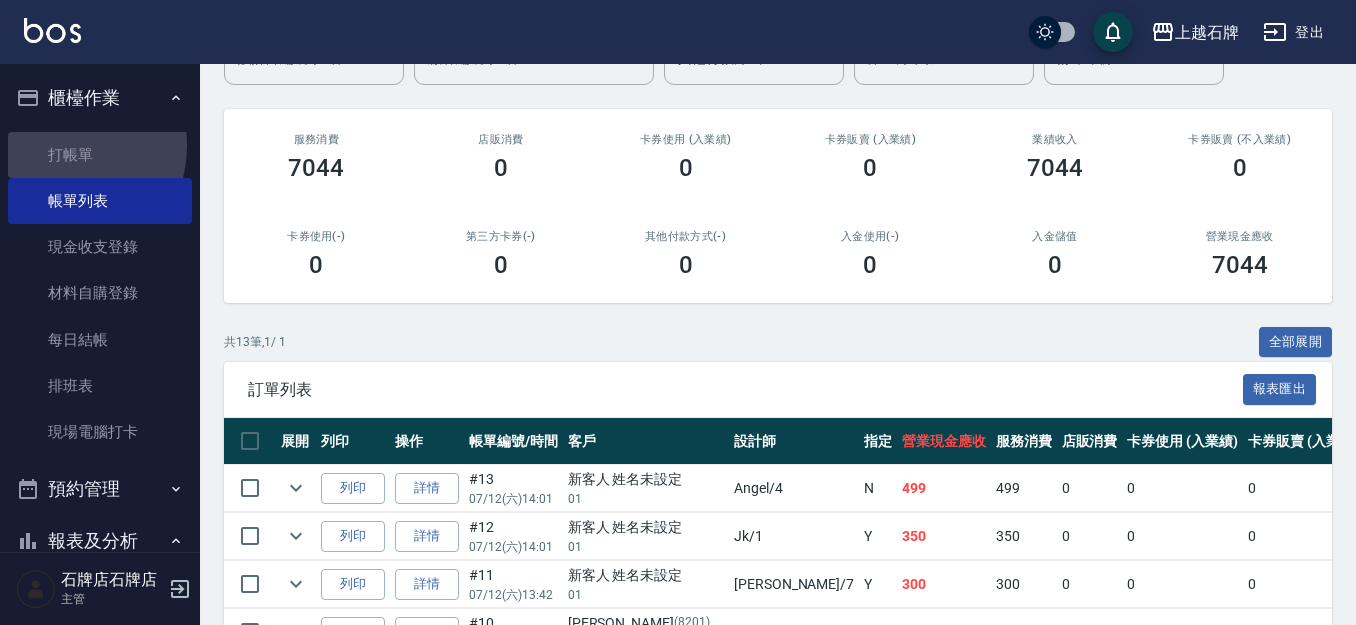 drag, startPoint x: 59, startPoint y: 145, endPoint x: 203, endPoint y: 119, distance: 146.3284 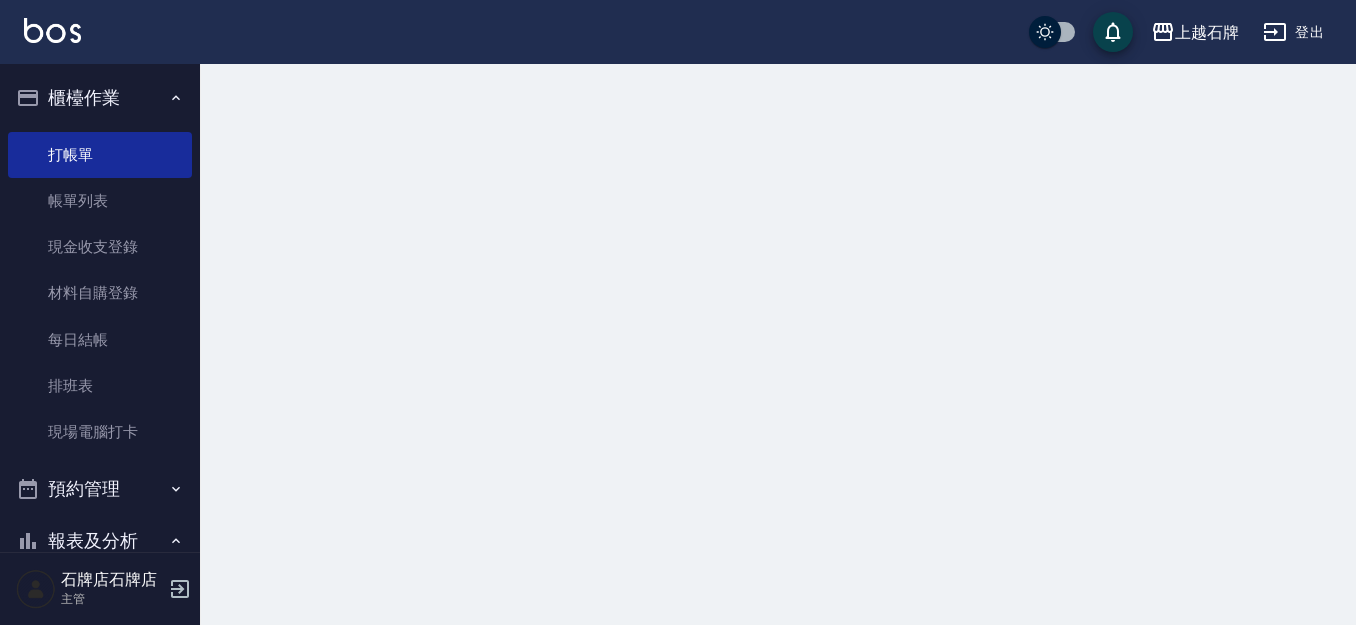 scroll, scrollTop: 0, scrollLeft: 0, axis: both 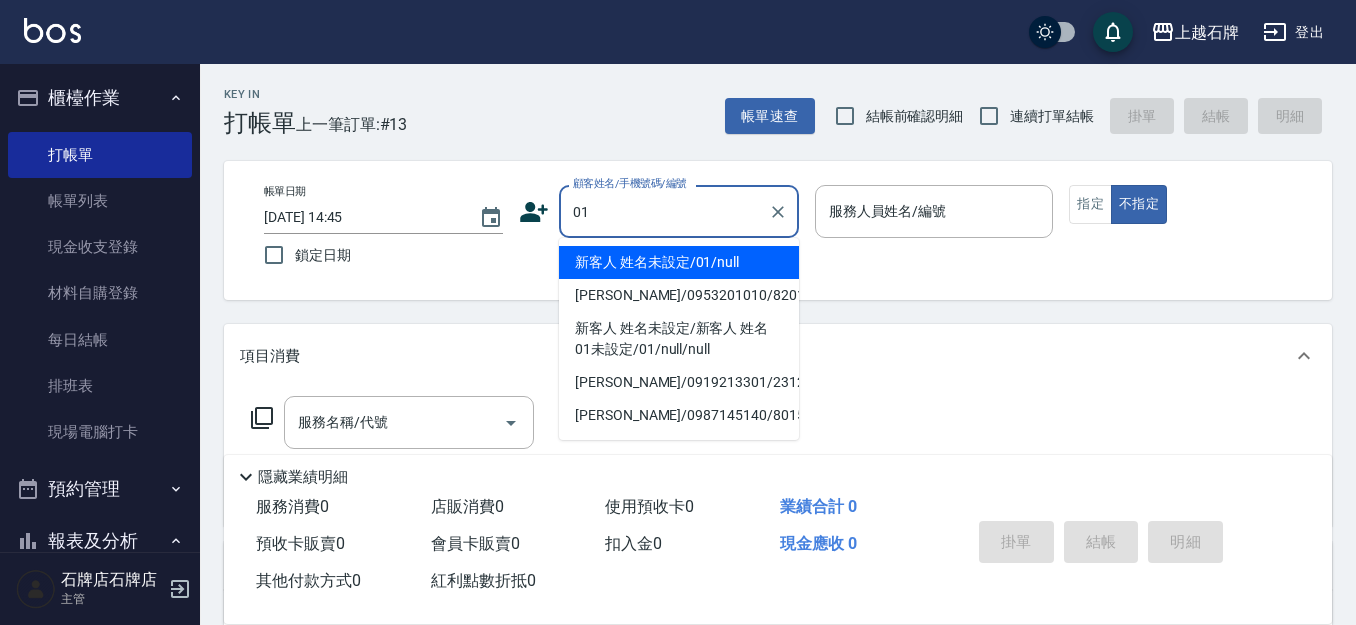 click on "新客人 姓名未設定/01/null" at bounding box center [679, 262] 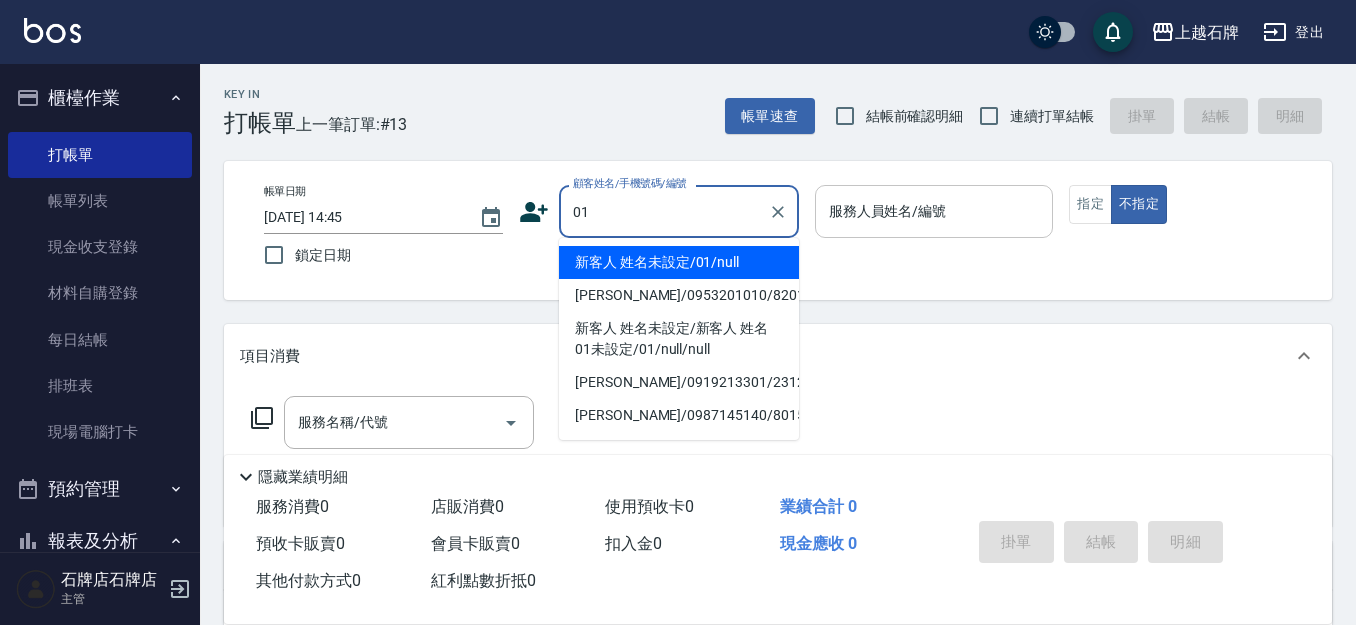 type on "新客人 姓名未設定/01/null" 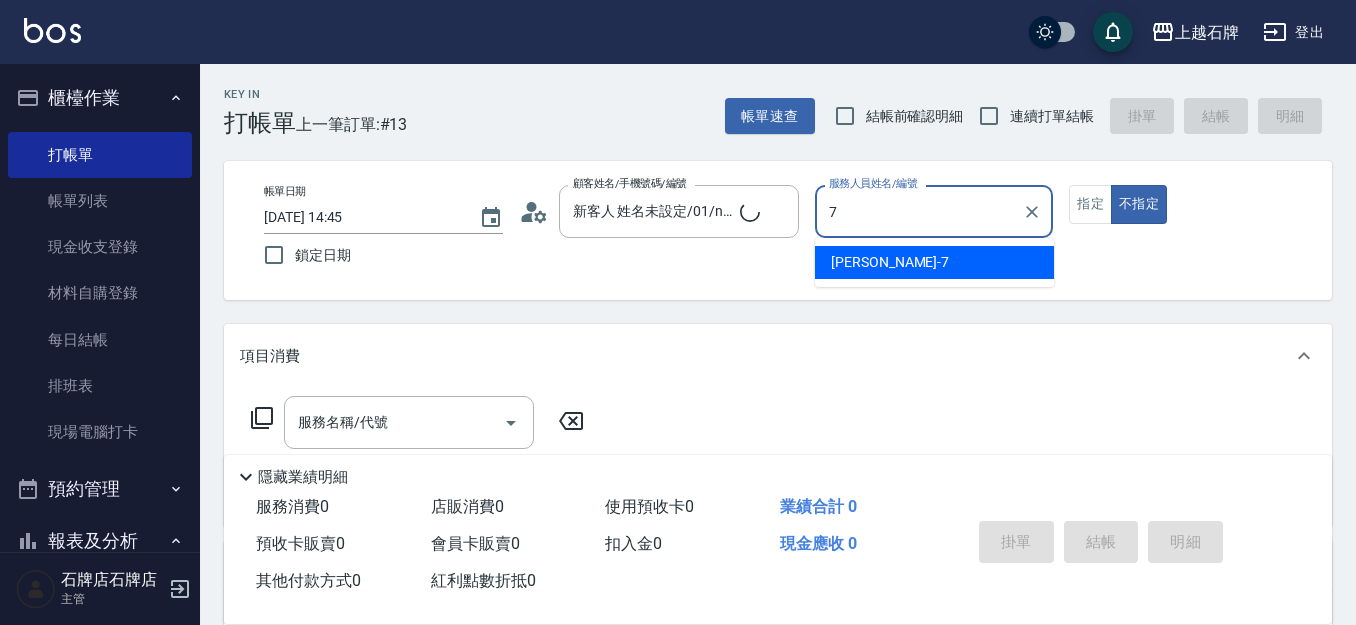 click on "[PERSON_NAME] -7" at bounding box center [934, 262] 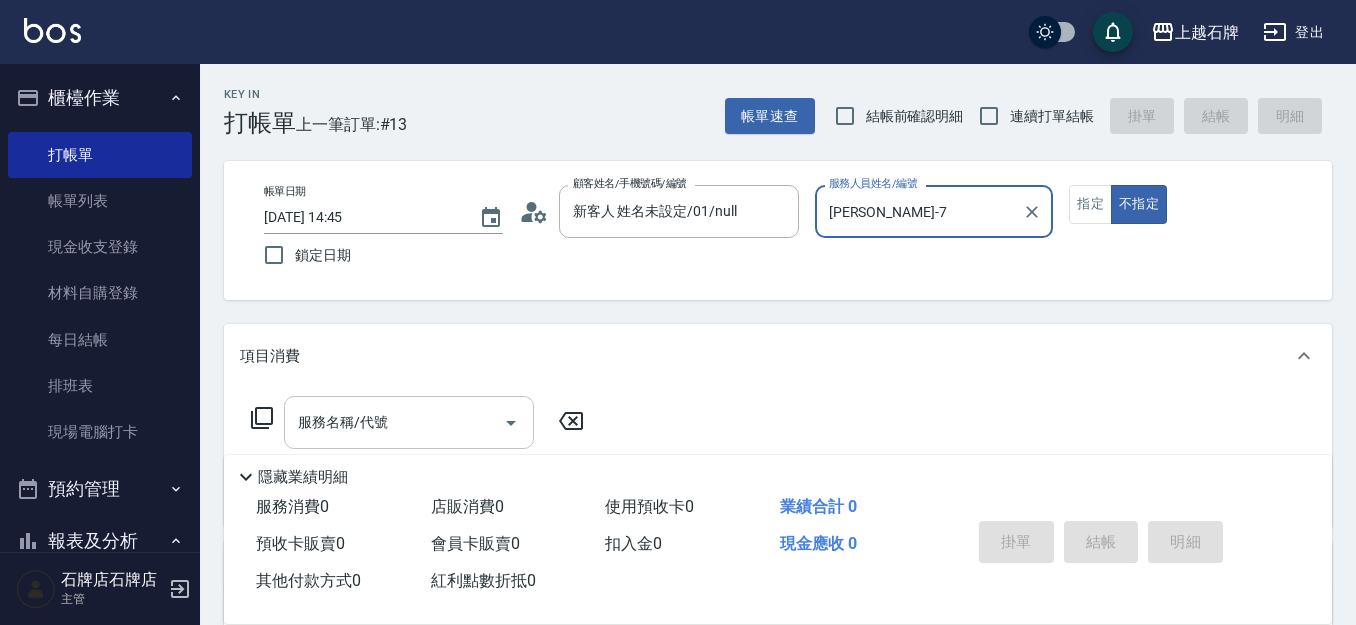 type on "[PERSON_NAME]-7" 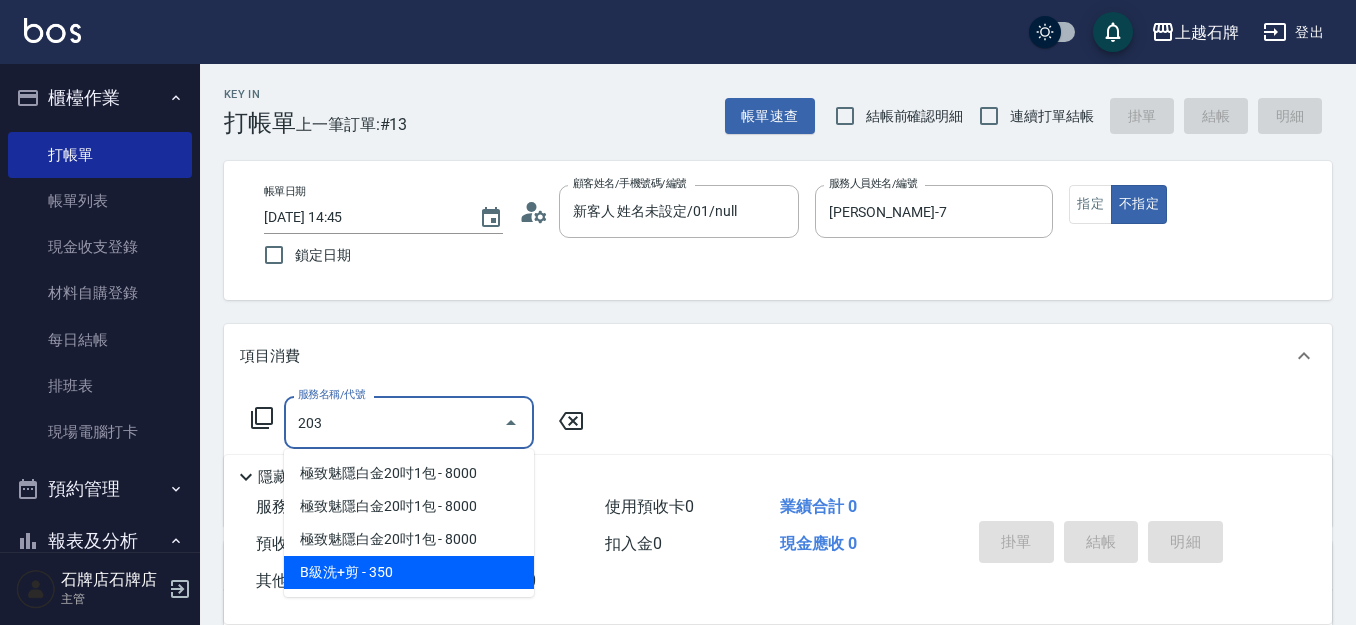click on "B級洗+剪 - 350" at bounding box center (409, 572) 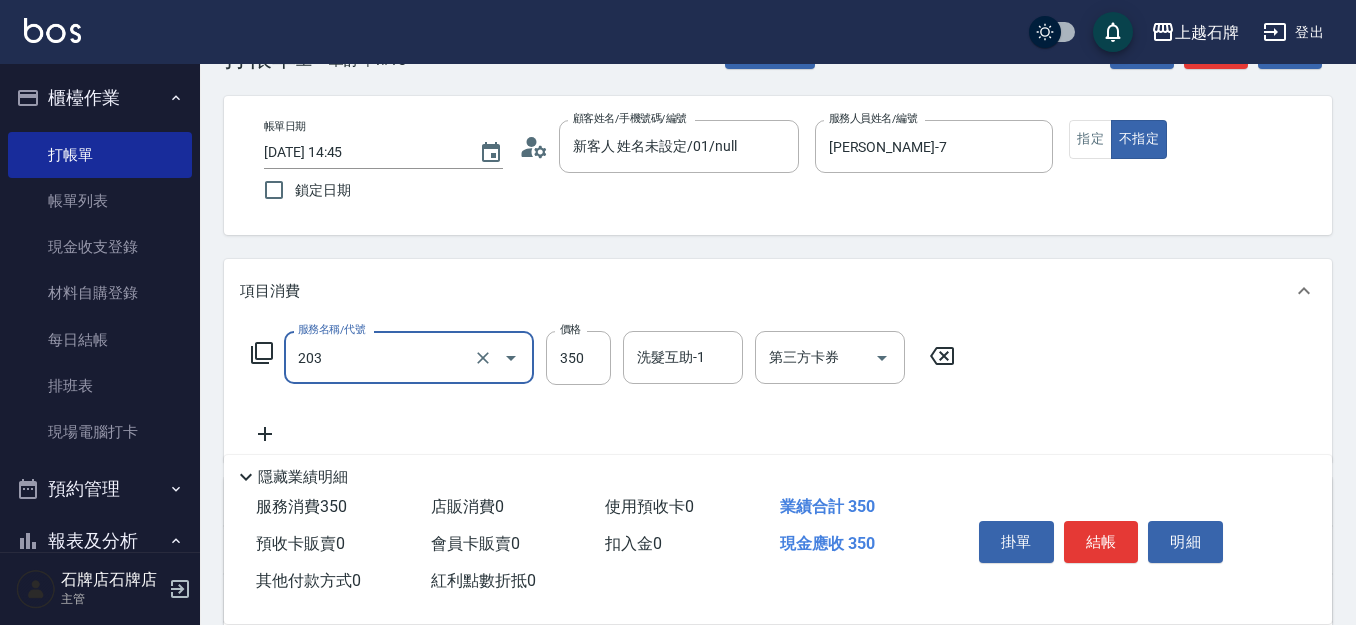 scroll, scrollTop: 100, scrollLeft: 0, axis: vertical 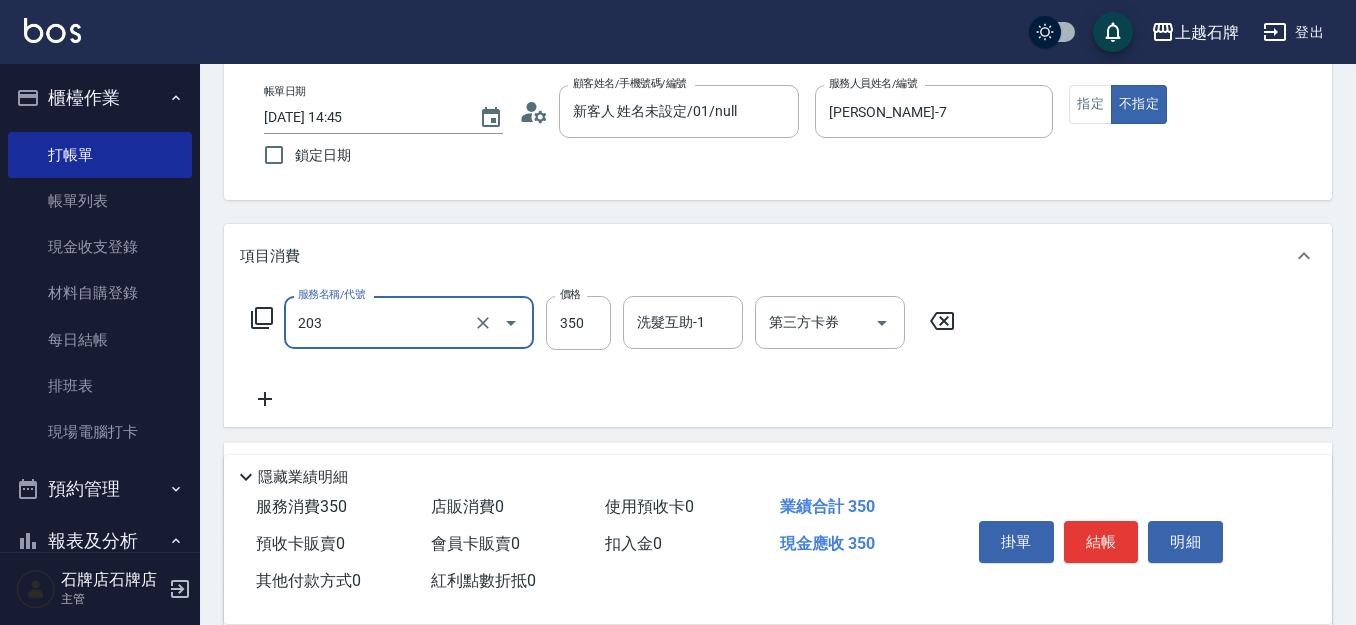 click on "203" at bounding box center [381, 322] 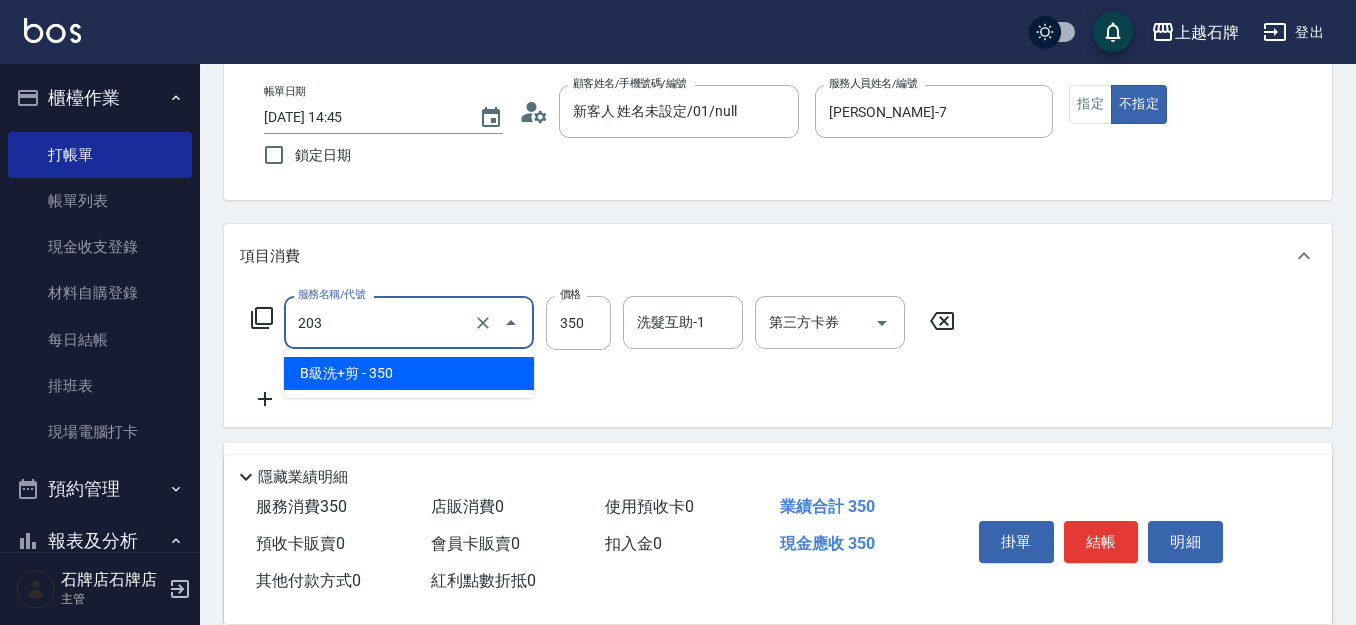 click on "B級洗+剪 - 350" at bounding box center (409, 373) 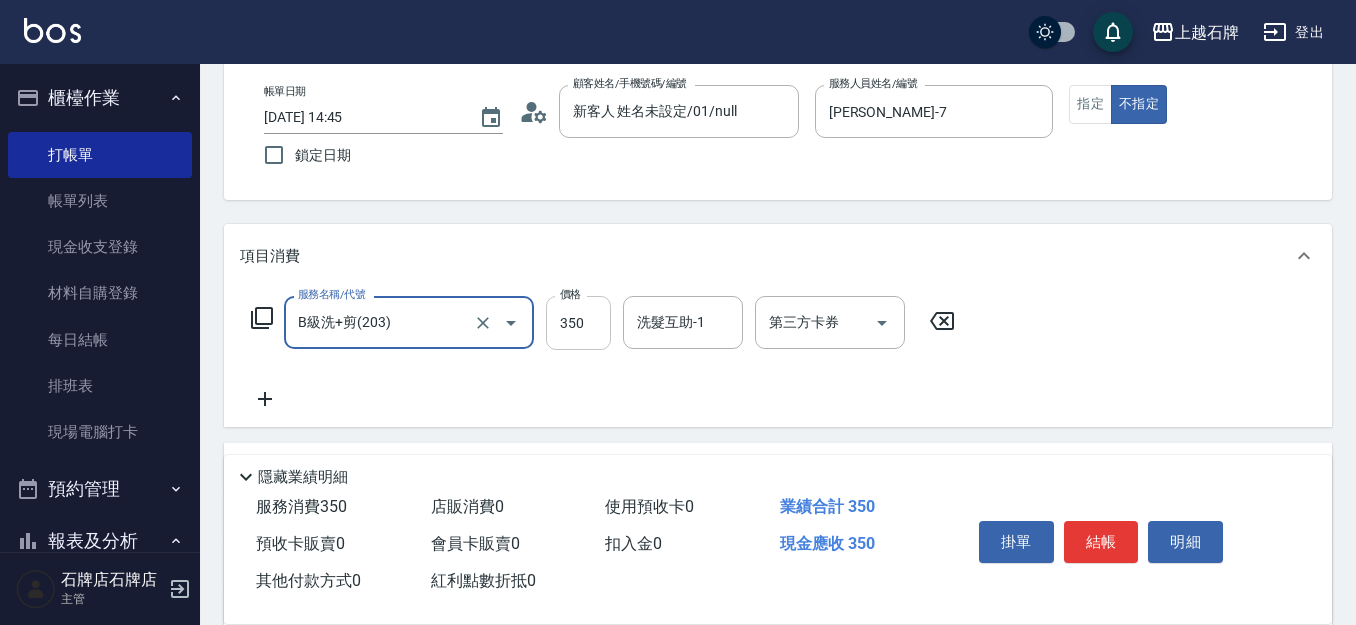 type on "B級洗+剪(203)" 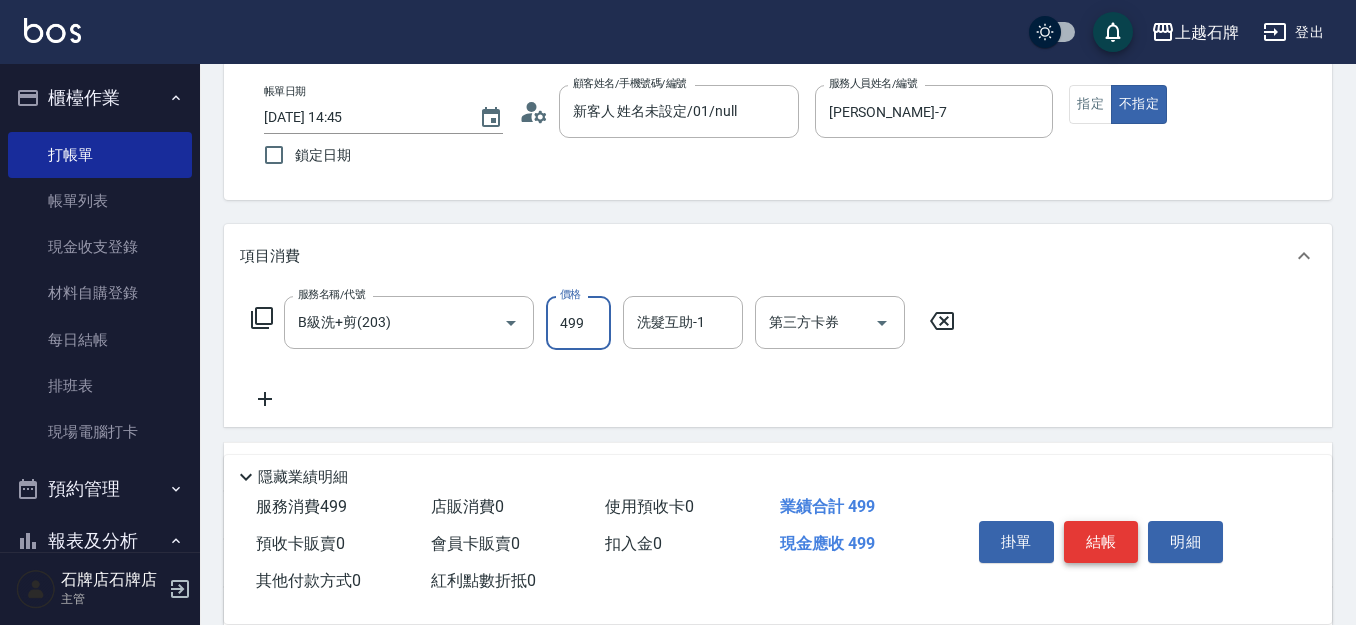 type on "499" 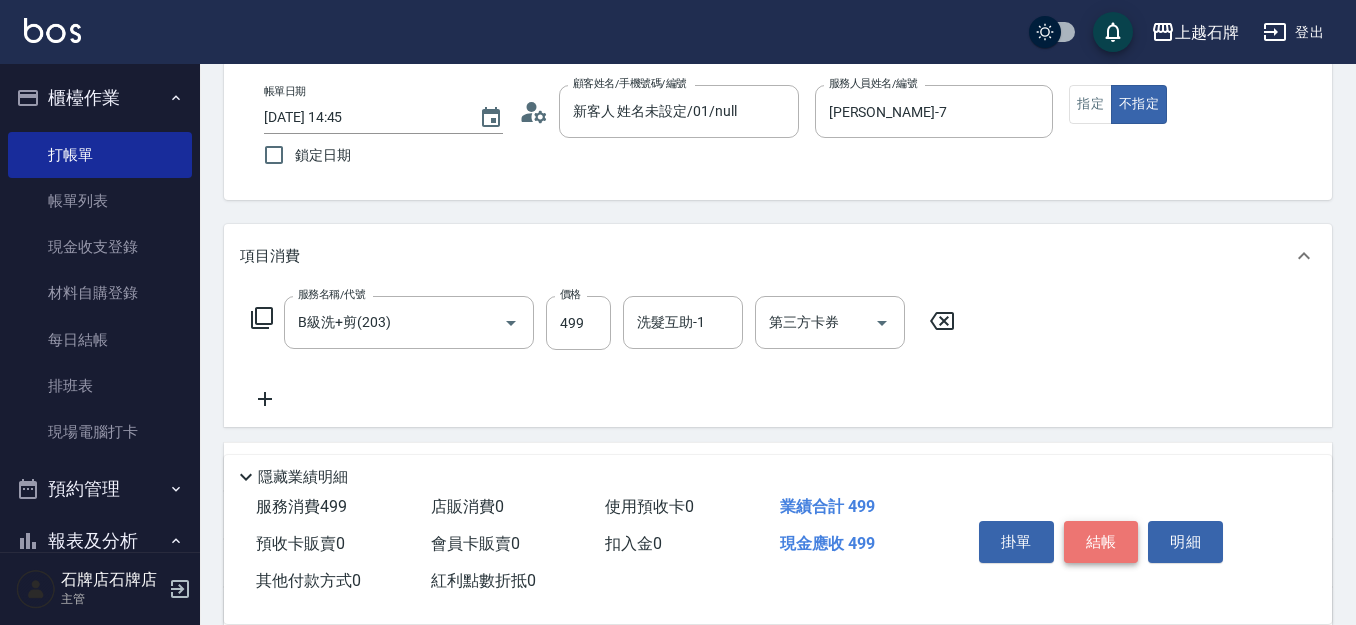 click on "結帳" at bounding box center (1101, 542) 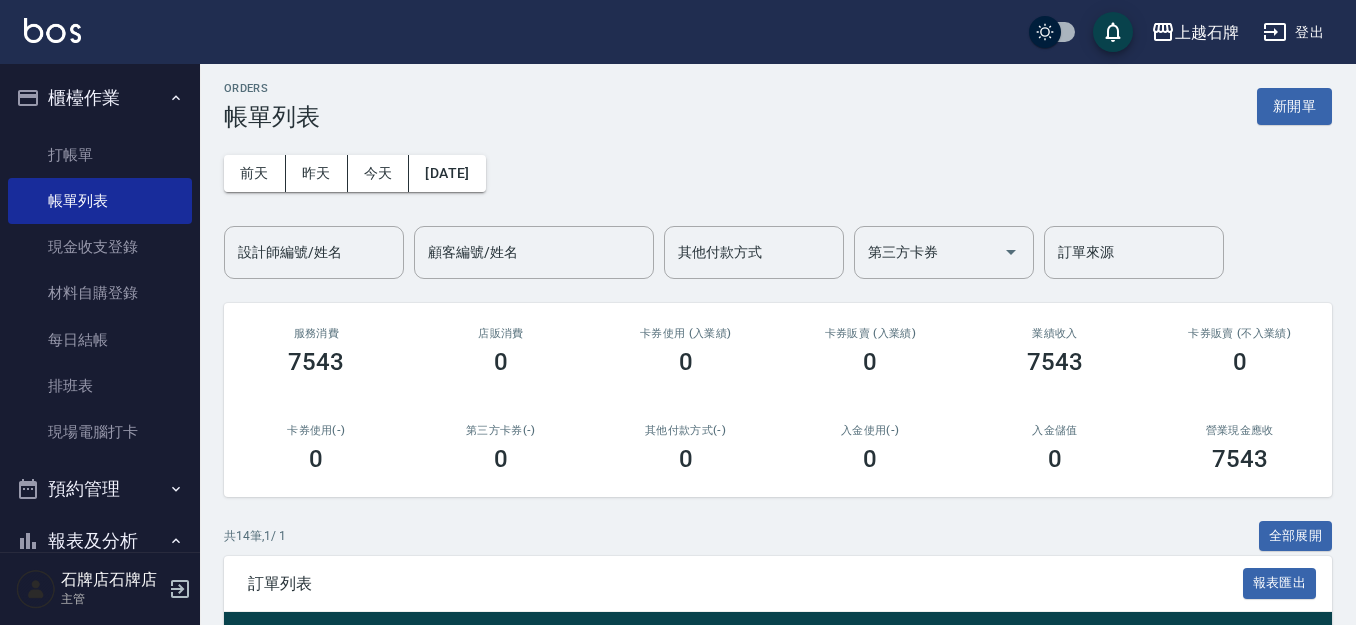 scroll, scrollTop: 200, scrollLeft: 0, axis: vertical 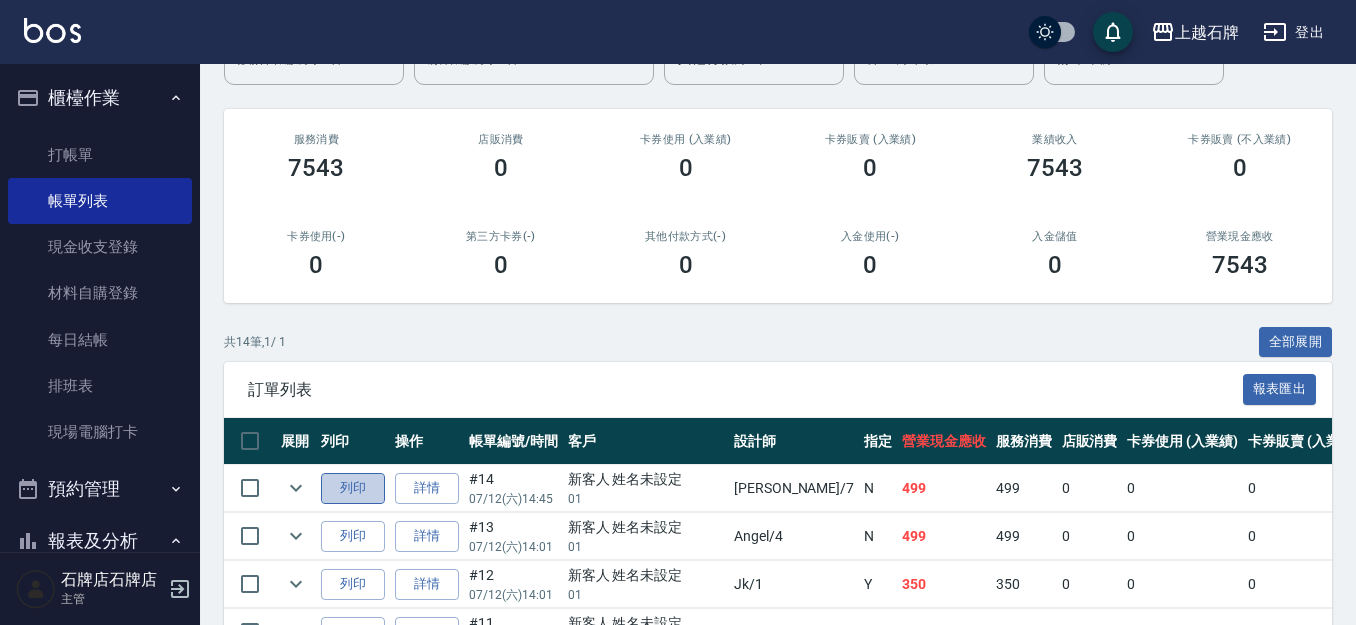 click on "列印" at bounding box center [353, 488] 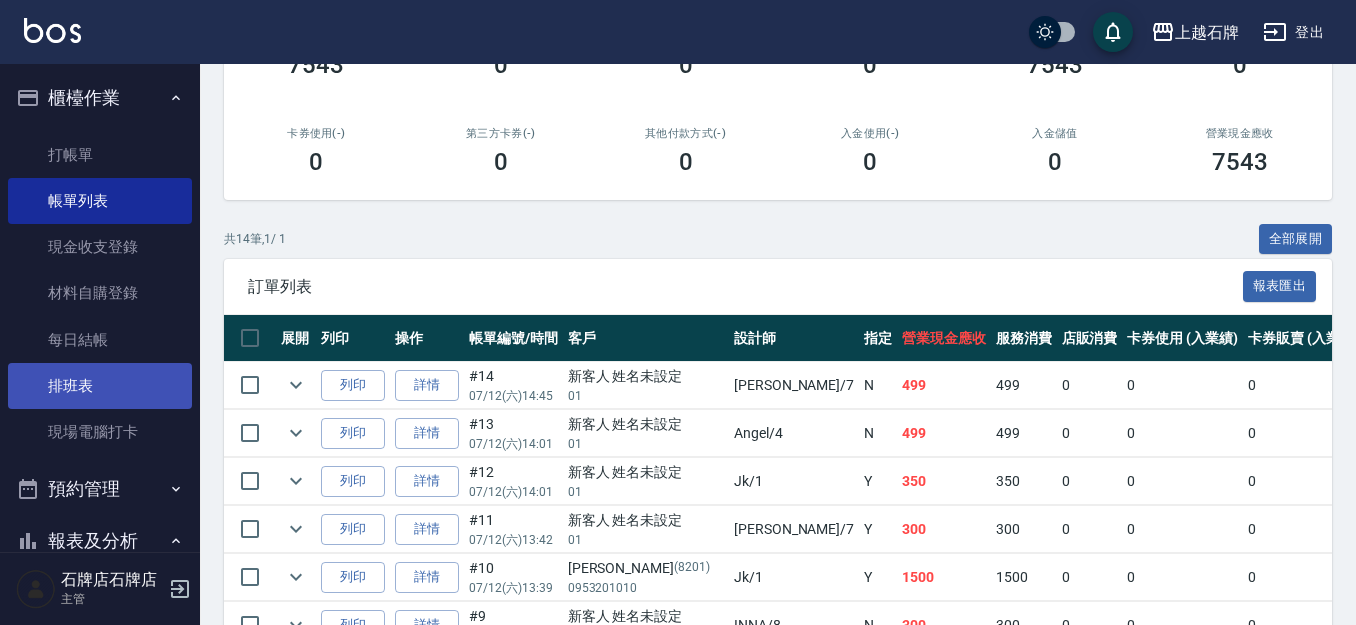 scroll, scrollTop: 400, scrollLeft: 0, axis: vertical 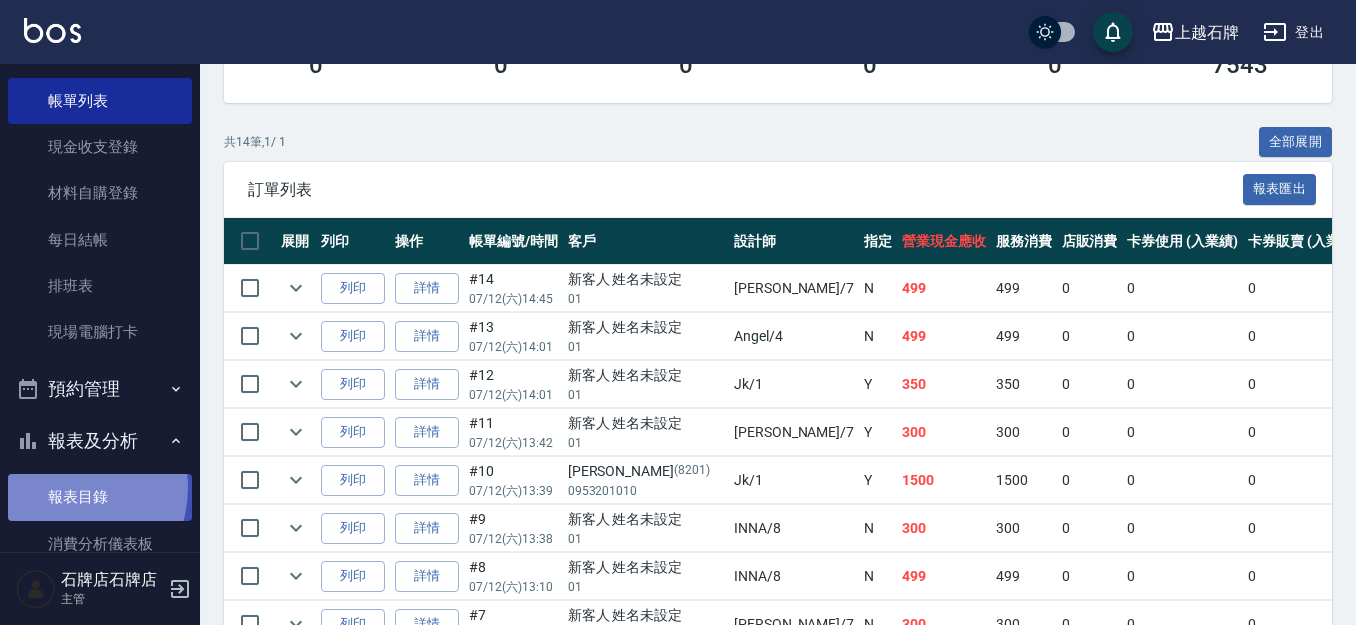 click on "報表目錄" at bounding box center [100, 497] 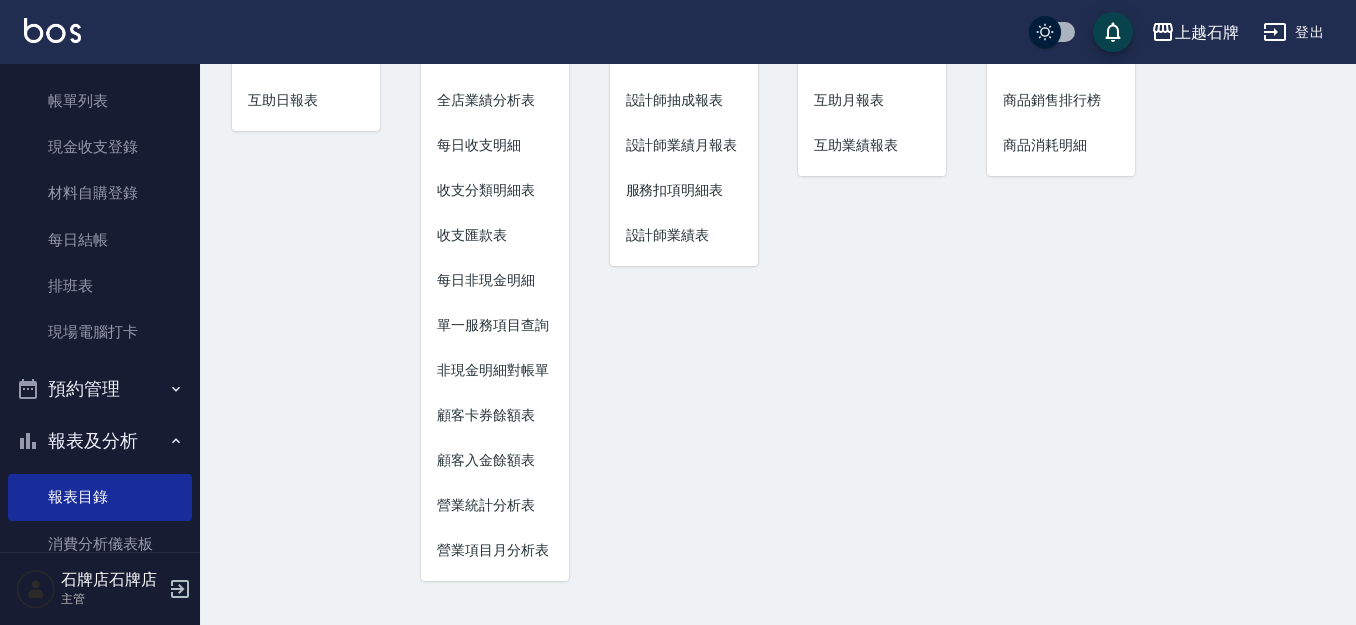 scroll, scrollTop: 0, scrollLeft: 0, axis: both 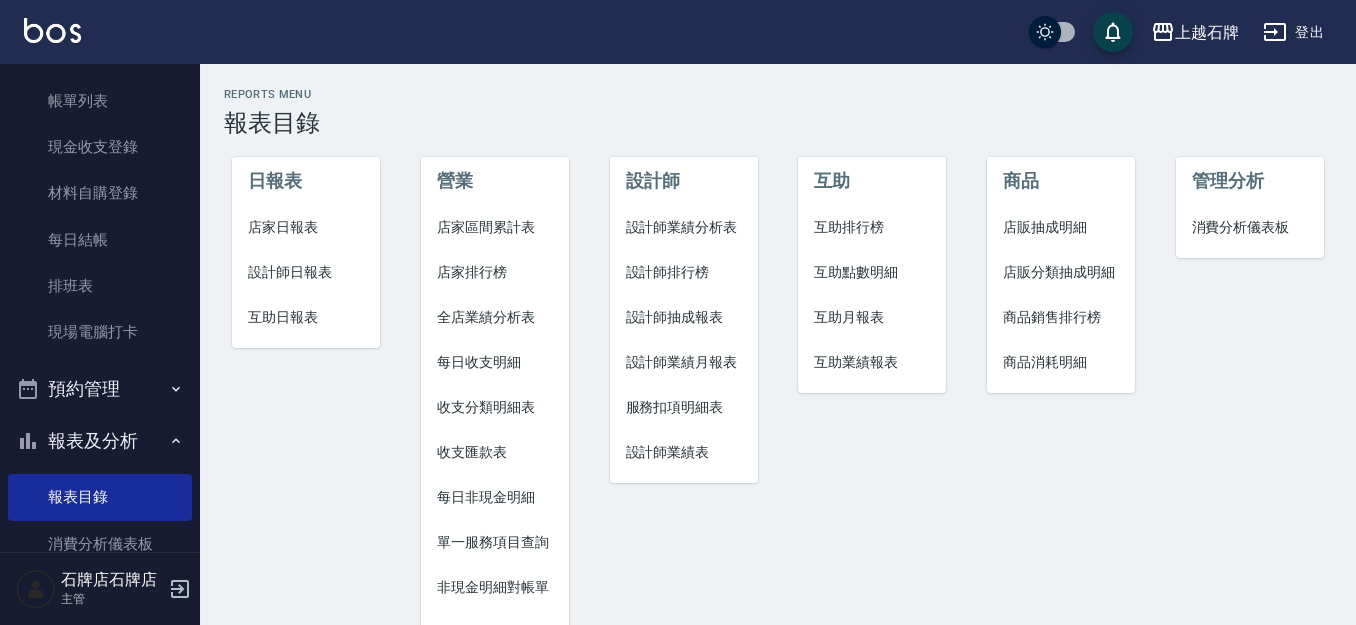 click on "設計師日報表" at bounding box center (306, 272) 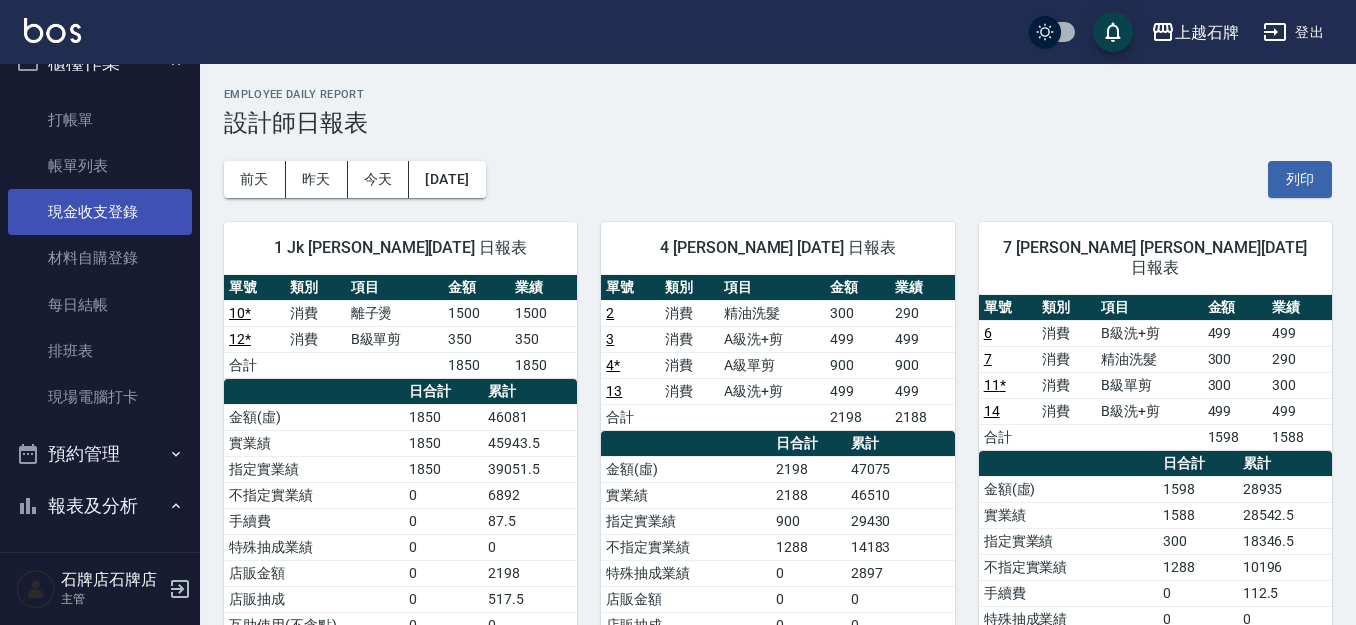 scroll, scrollTop: 0, scrollLeft: 0, axis: both 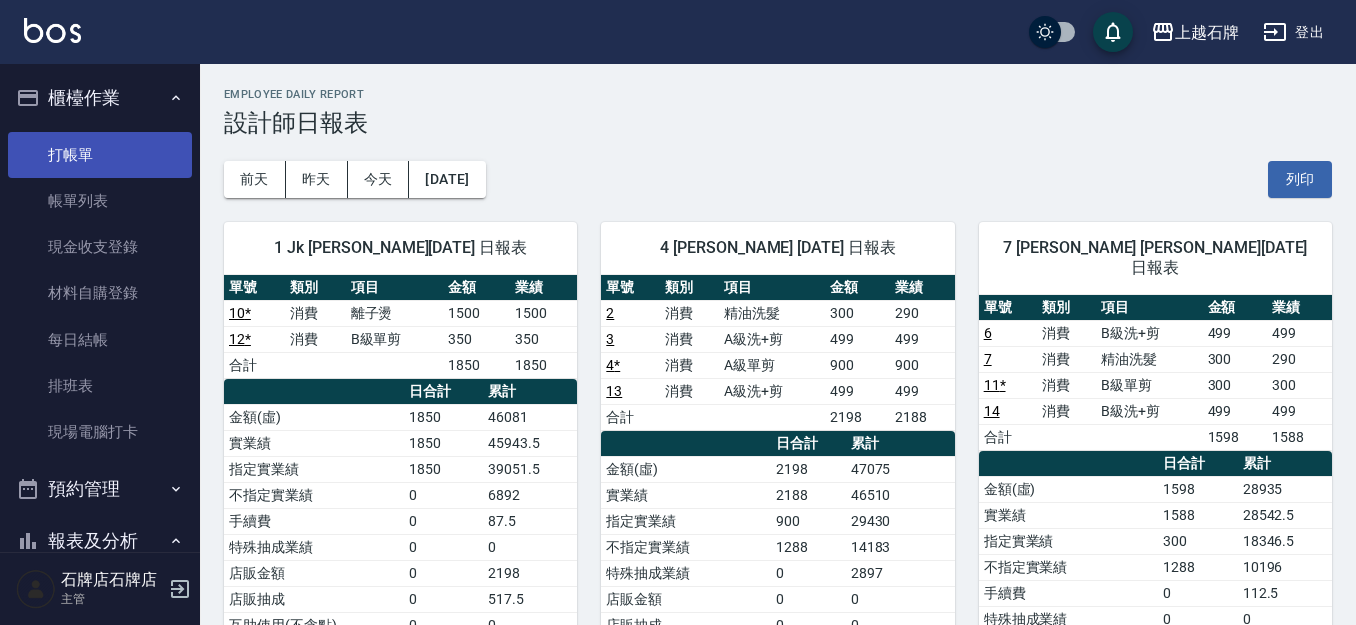 click on "打帳單" at bounding box center [100, 155] 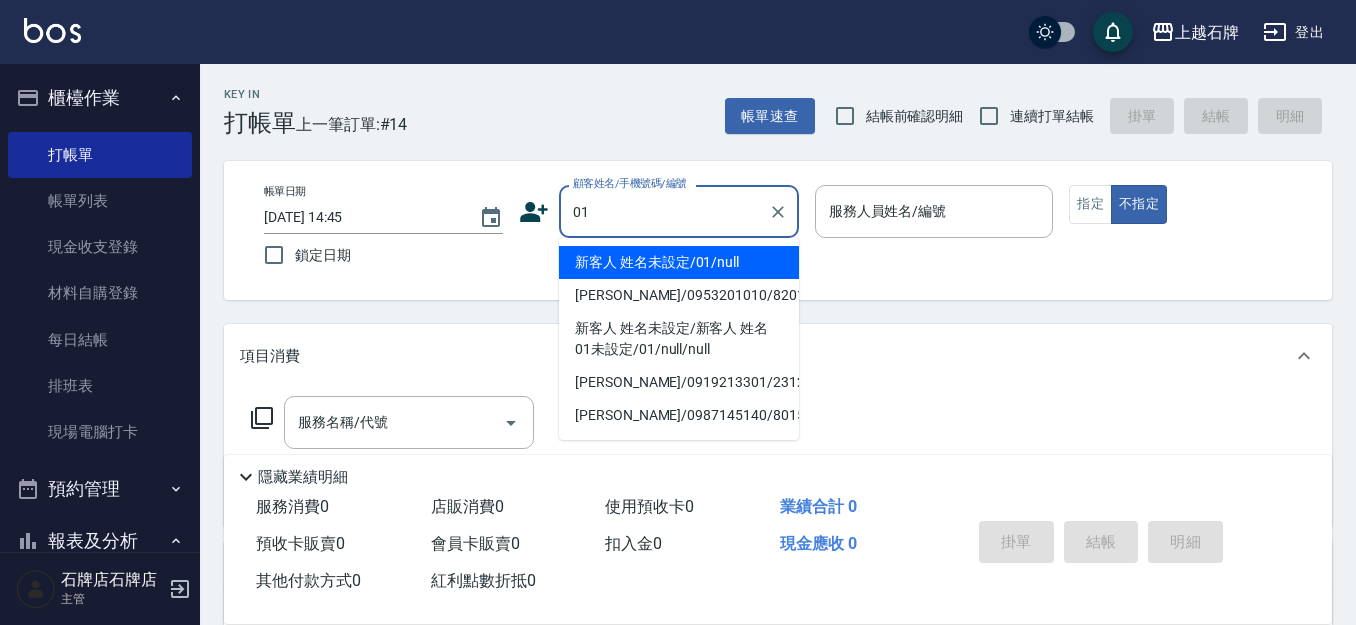 type on "01" 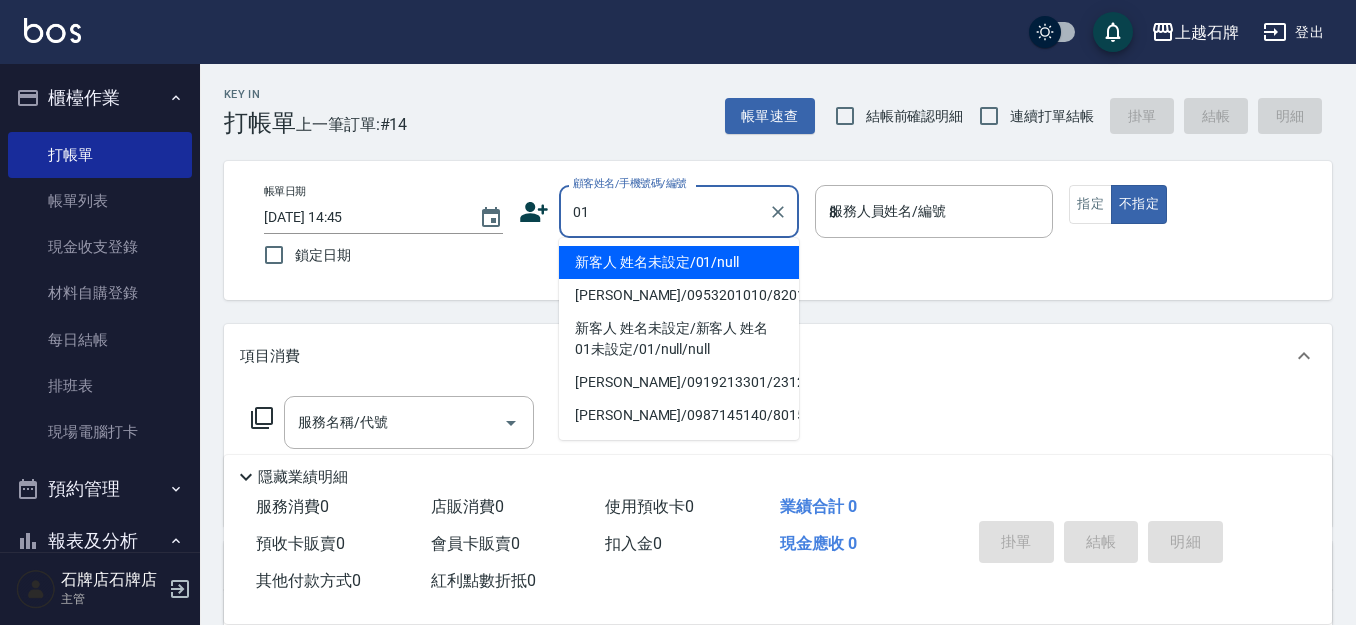 type on "新客人 姓名未設定/01/null" 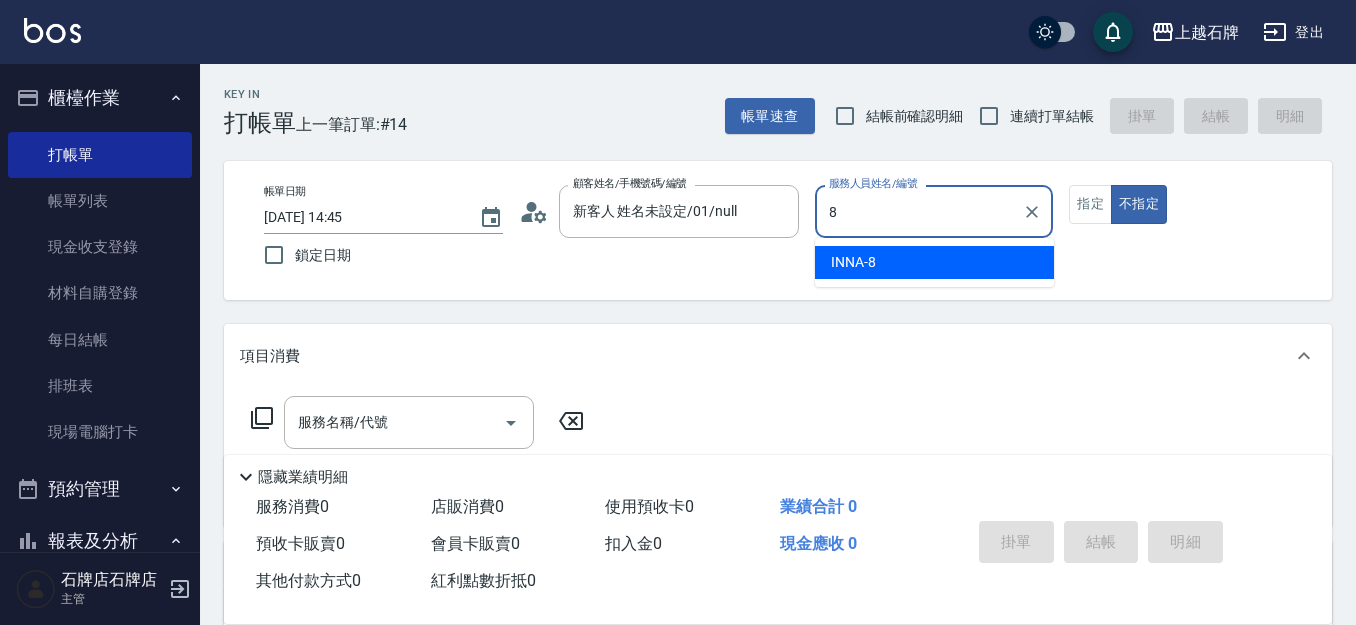 type on "INNA-8" 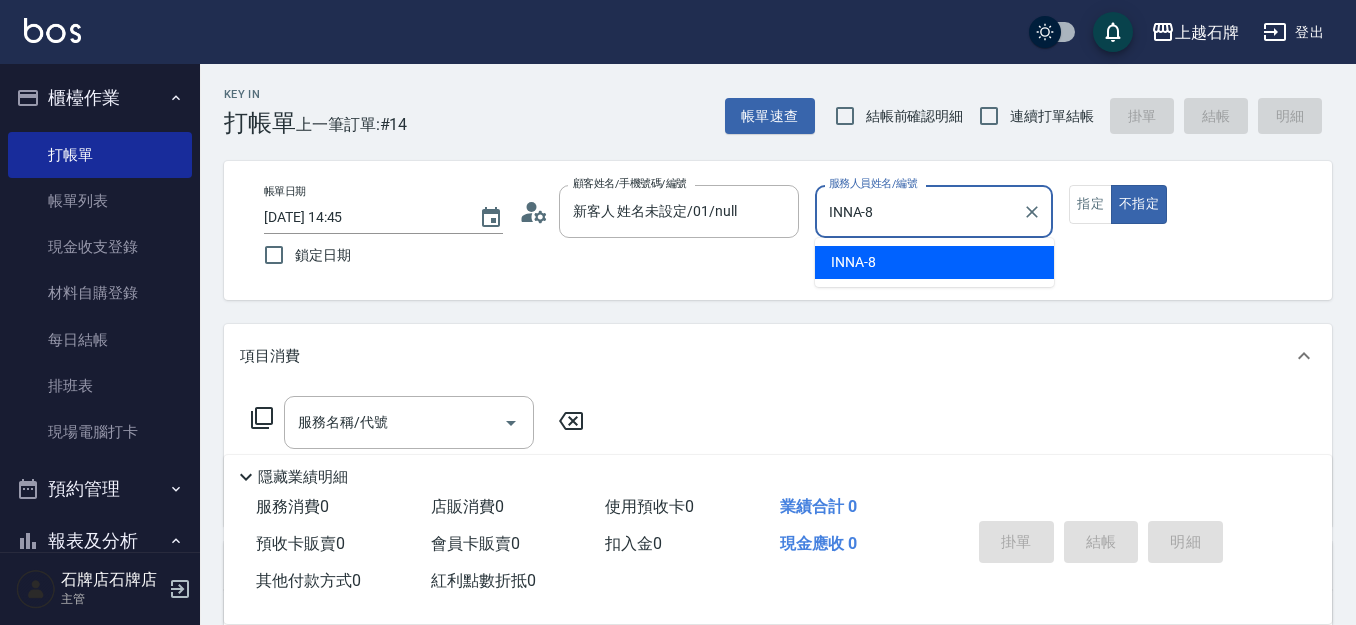 type on "false" 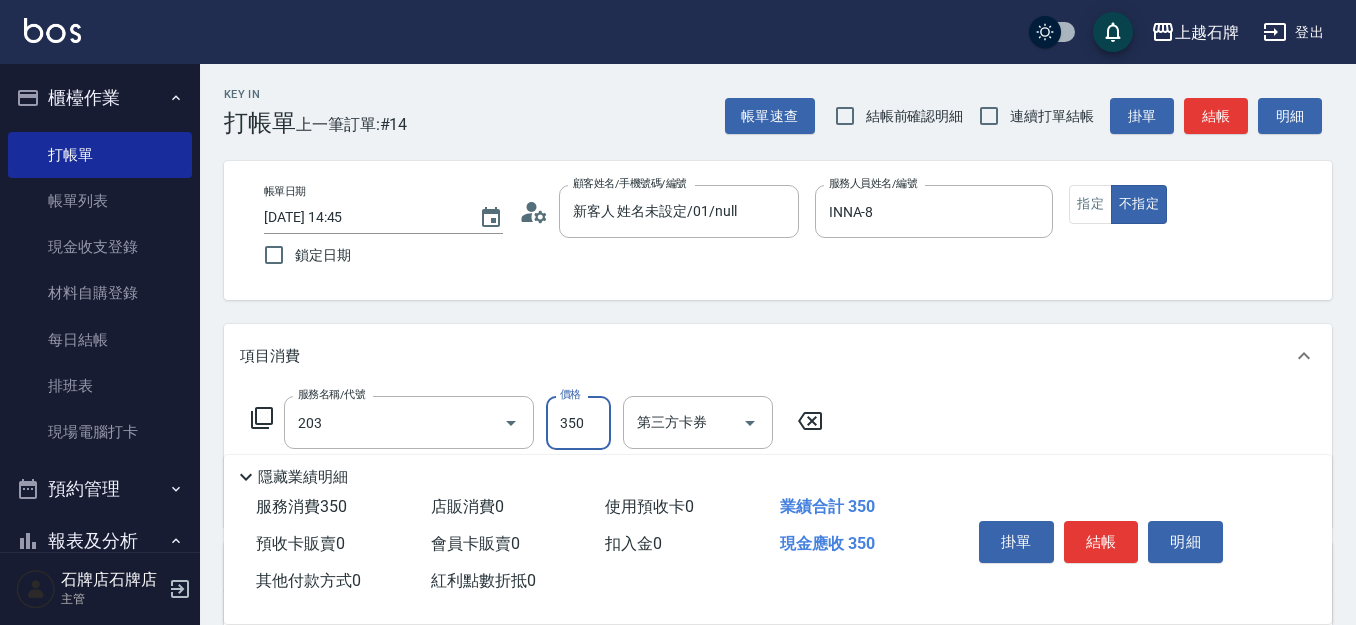 type on "B級洗+剪(203)" 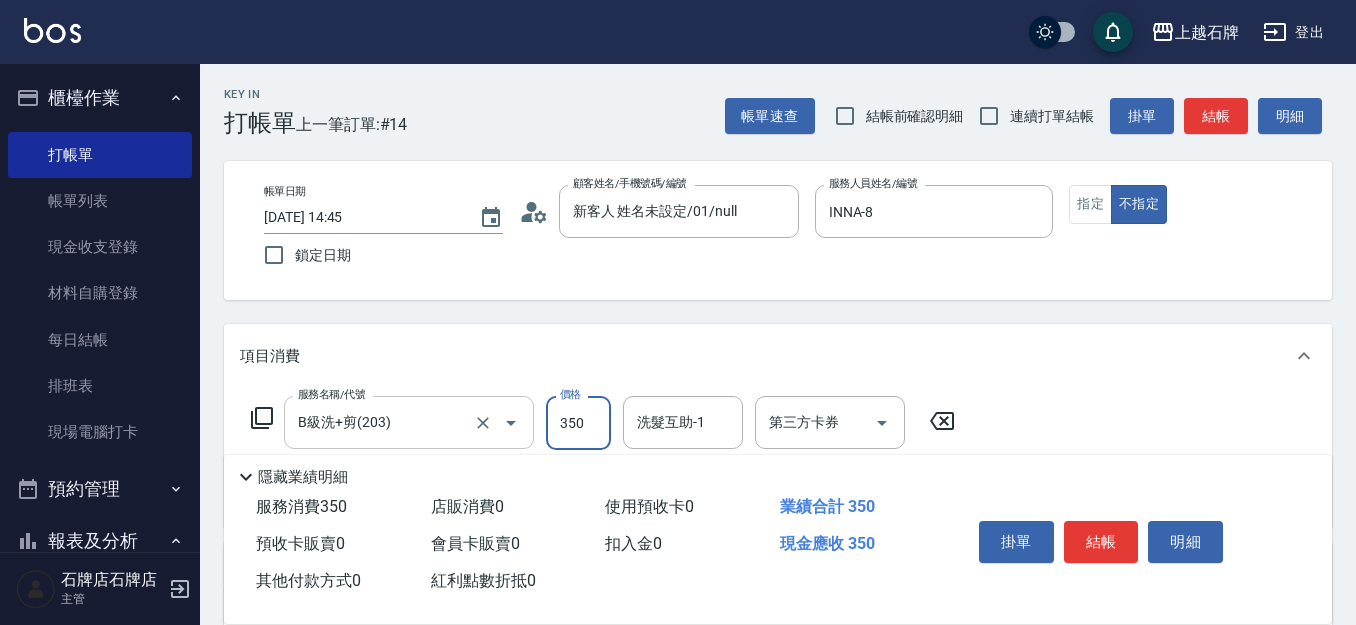 drag, startPoint x: 480, startPoint y: 403, endPoint x: 466, endPoint y: 417, distance: 19.79899 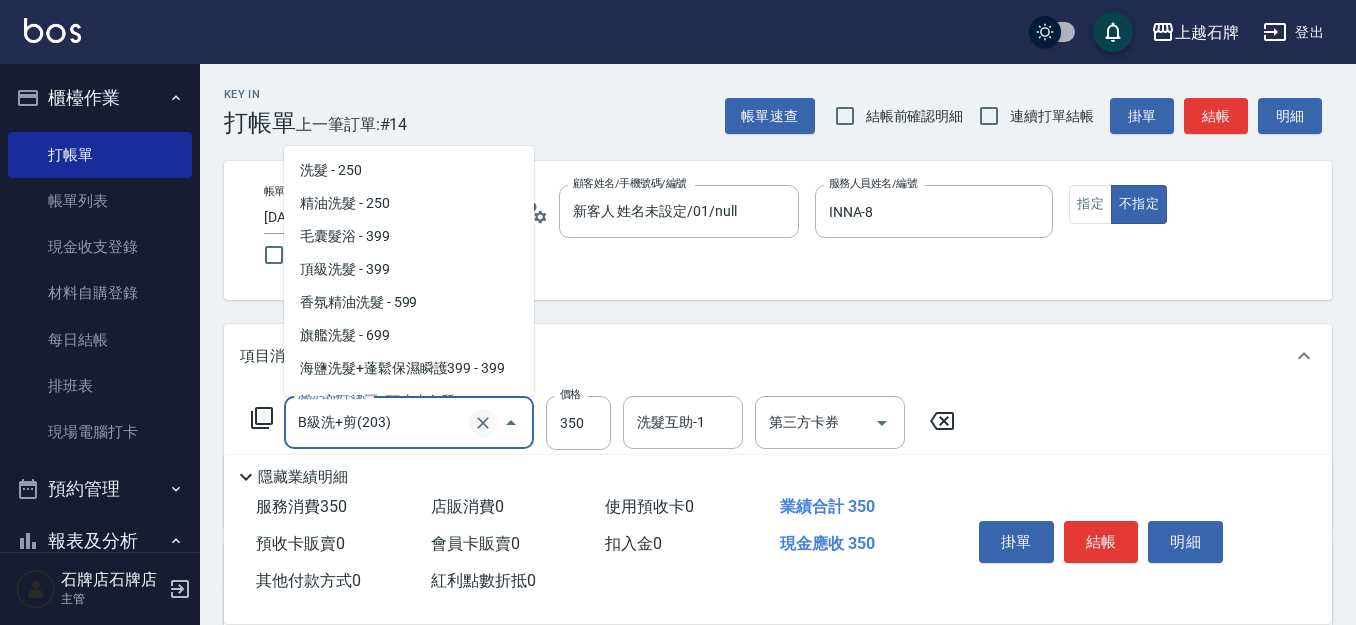 scroll, scrollTop: 439, scrollLeft: 0, axis: vertical 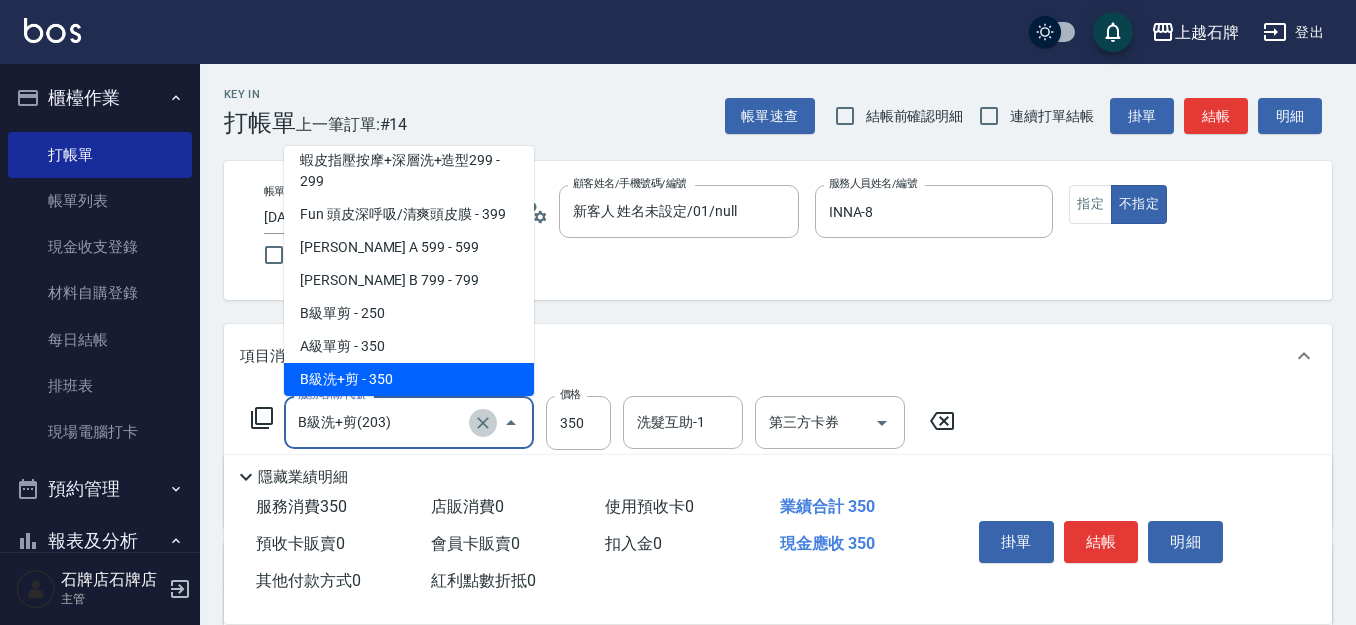 click 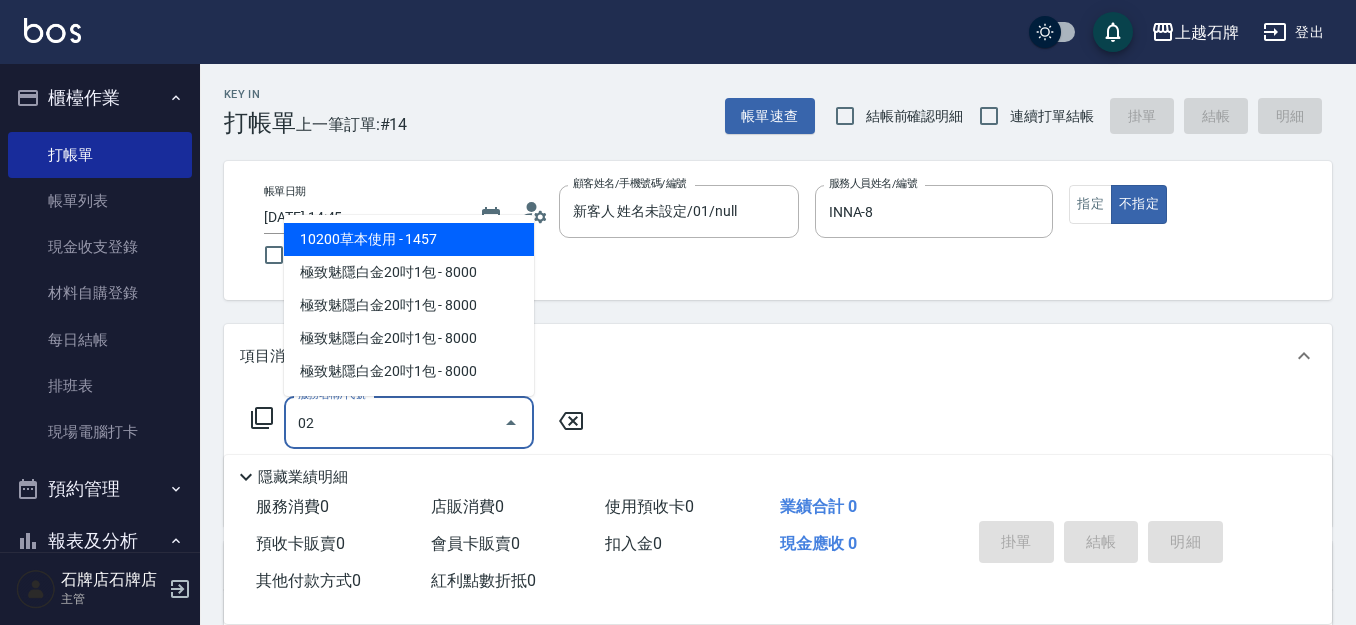 scroll, scrollTop: 0, scrollLeft: 0, axis: both 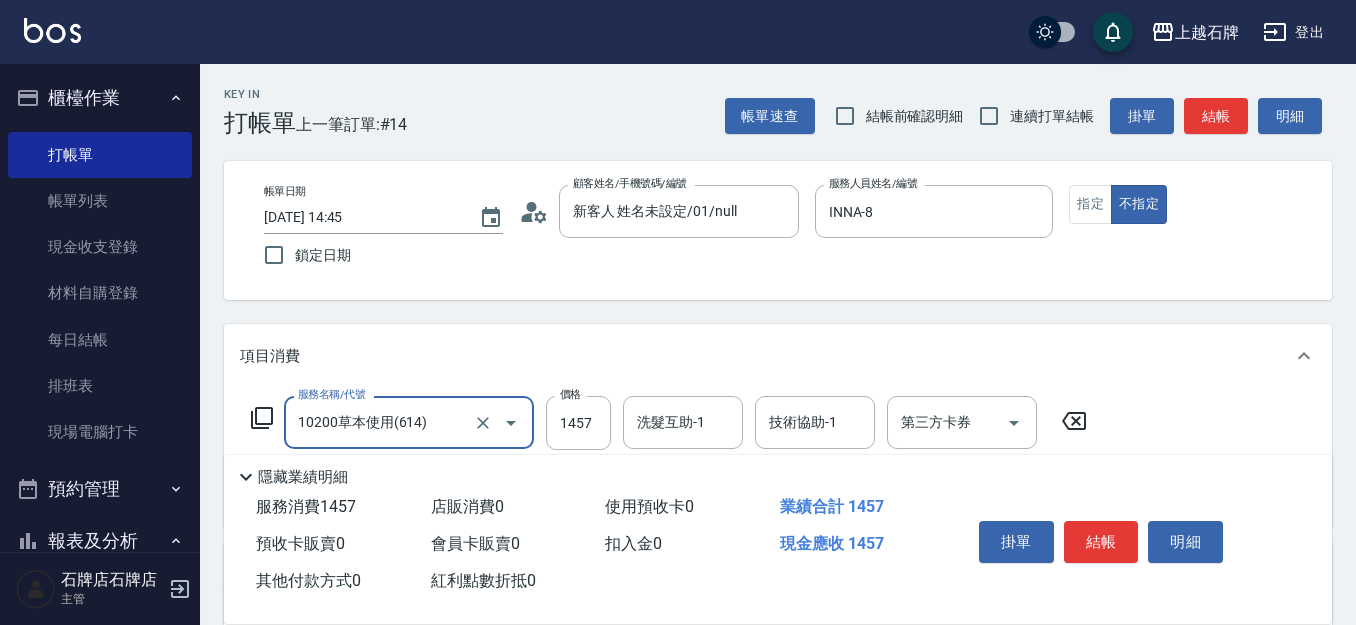 type on "10200草本使用(614)" 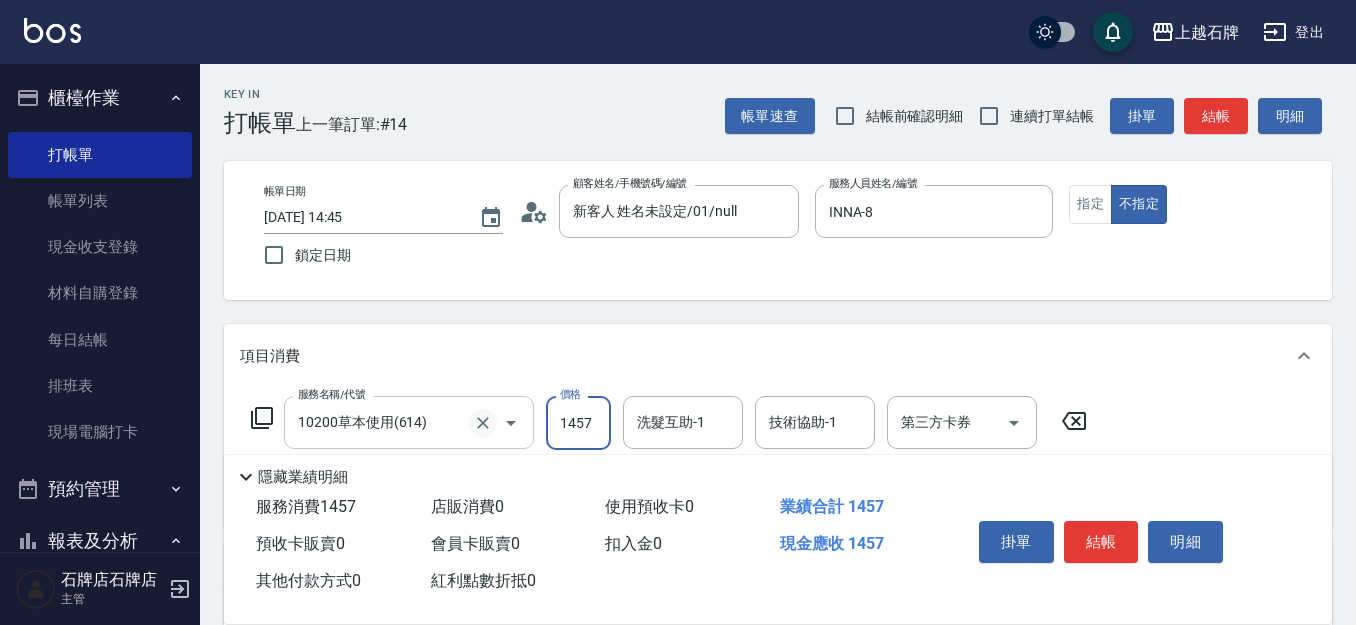 click 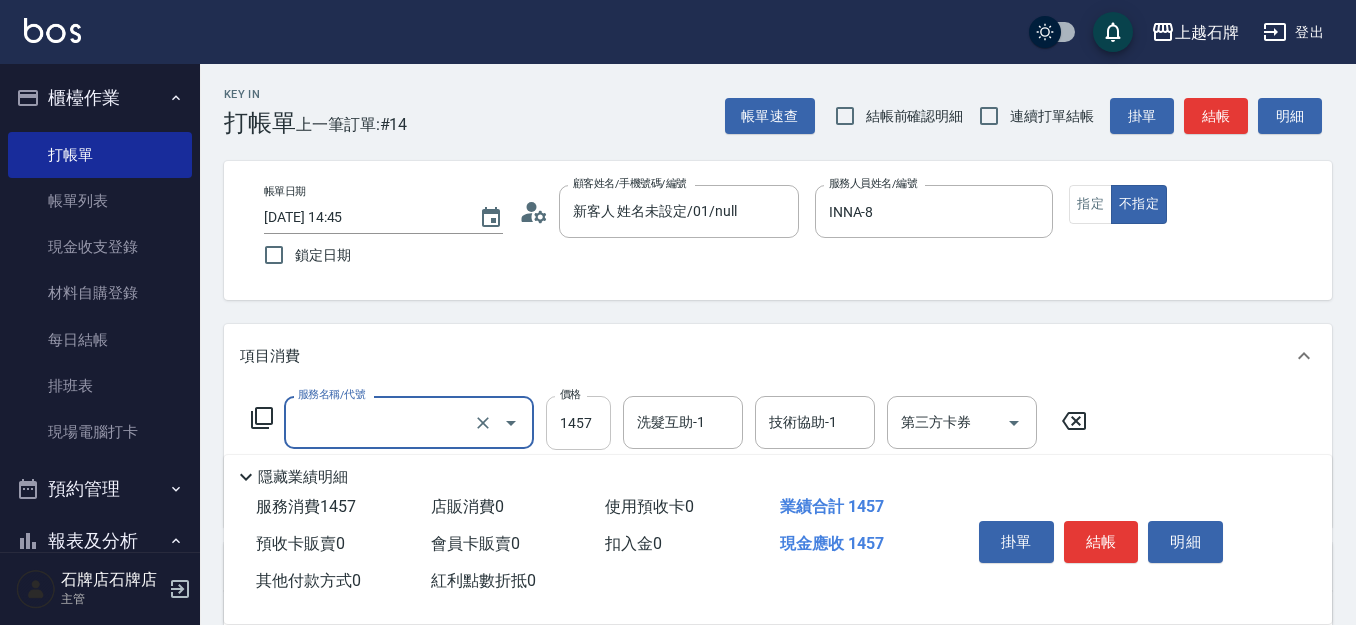 type on "10200草本使用(614)" 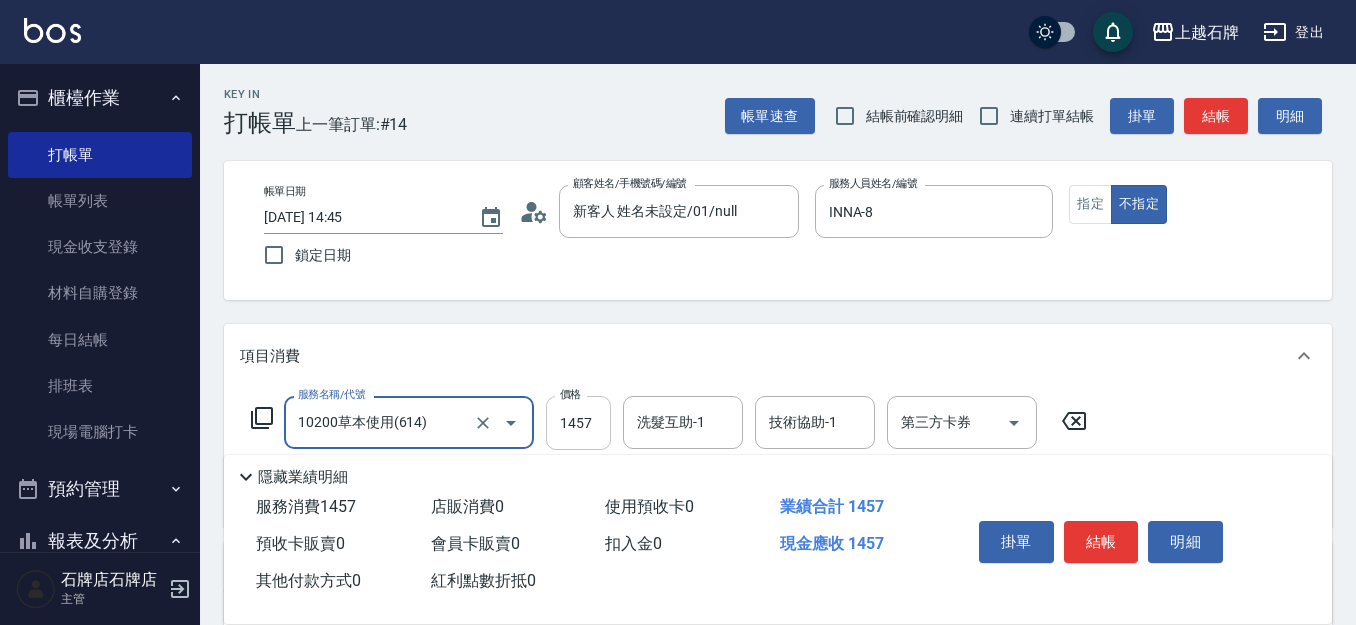 click on "1457" at bounding box center [578, 423] 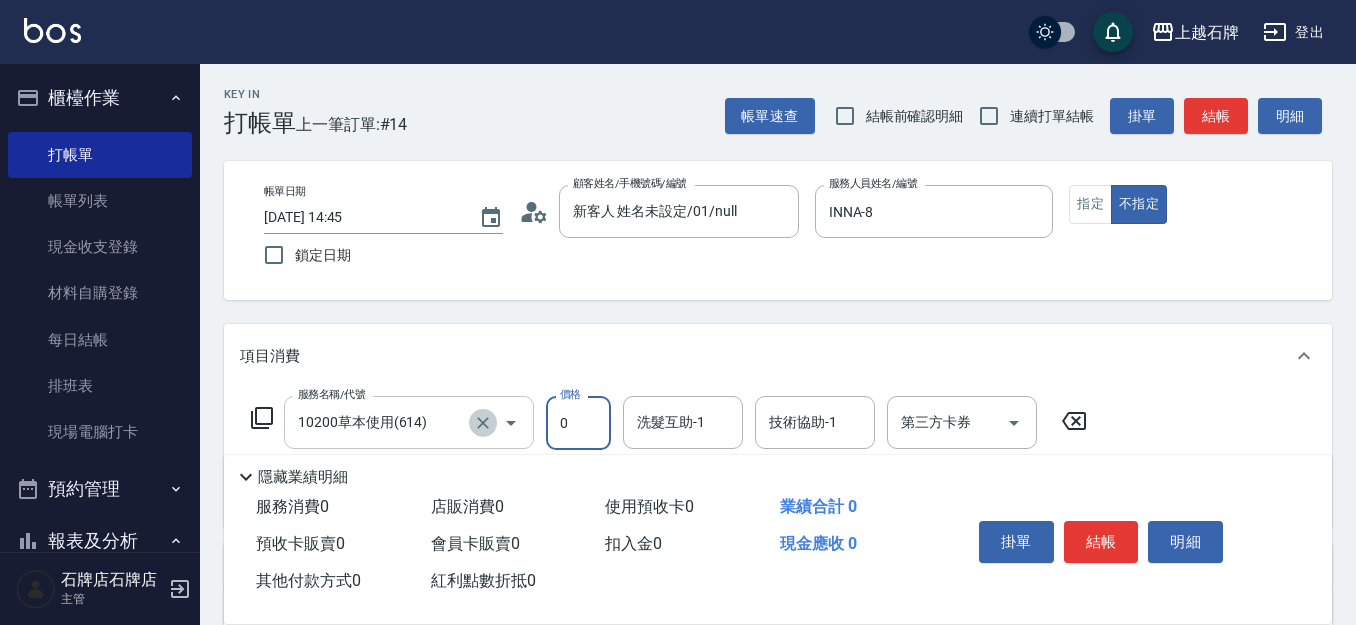 click 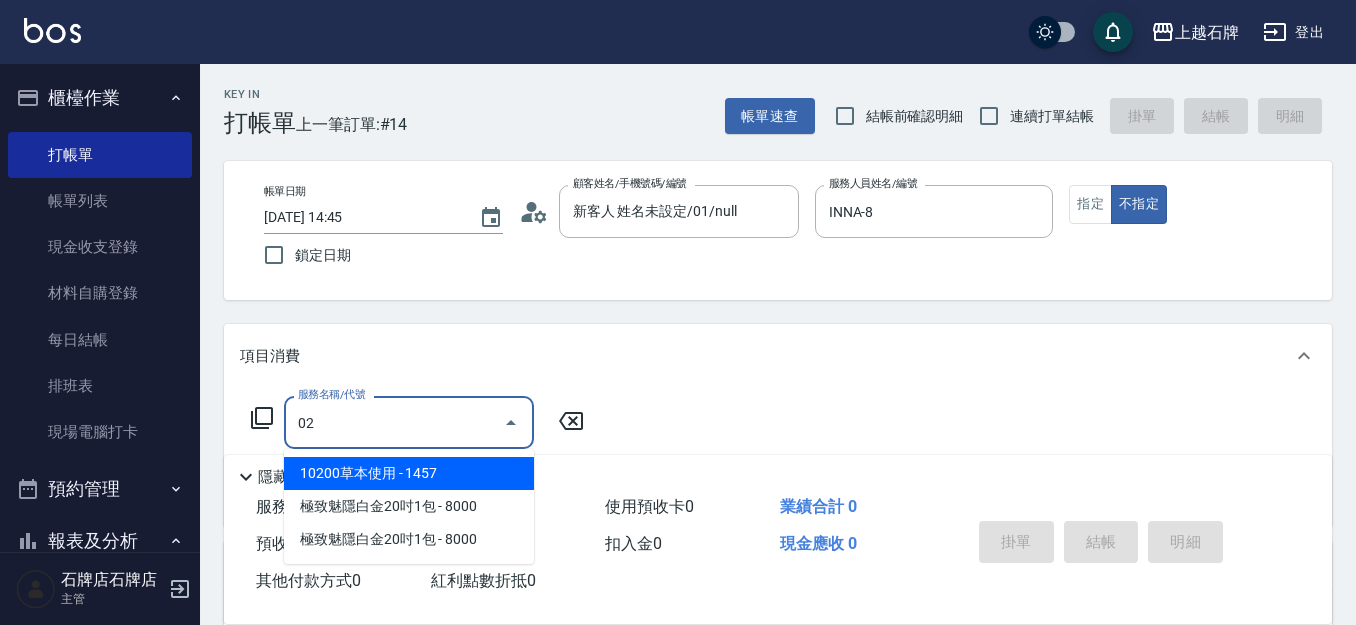 type on "0" 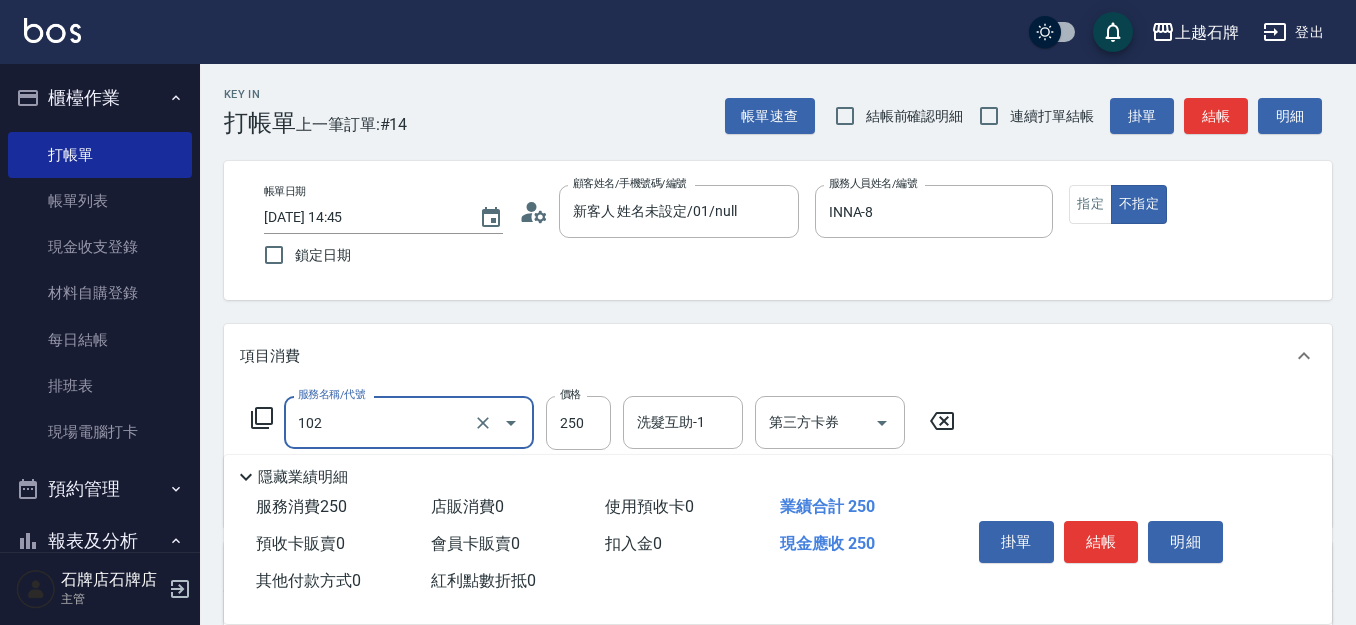 type on "精油洗髮(102)" 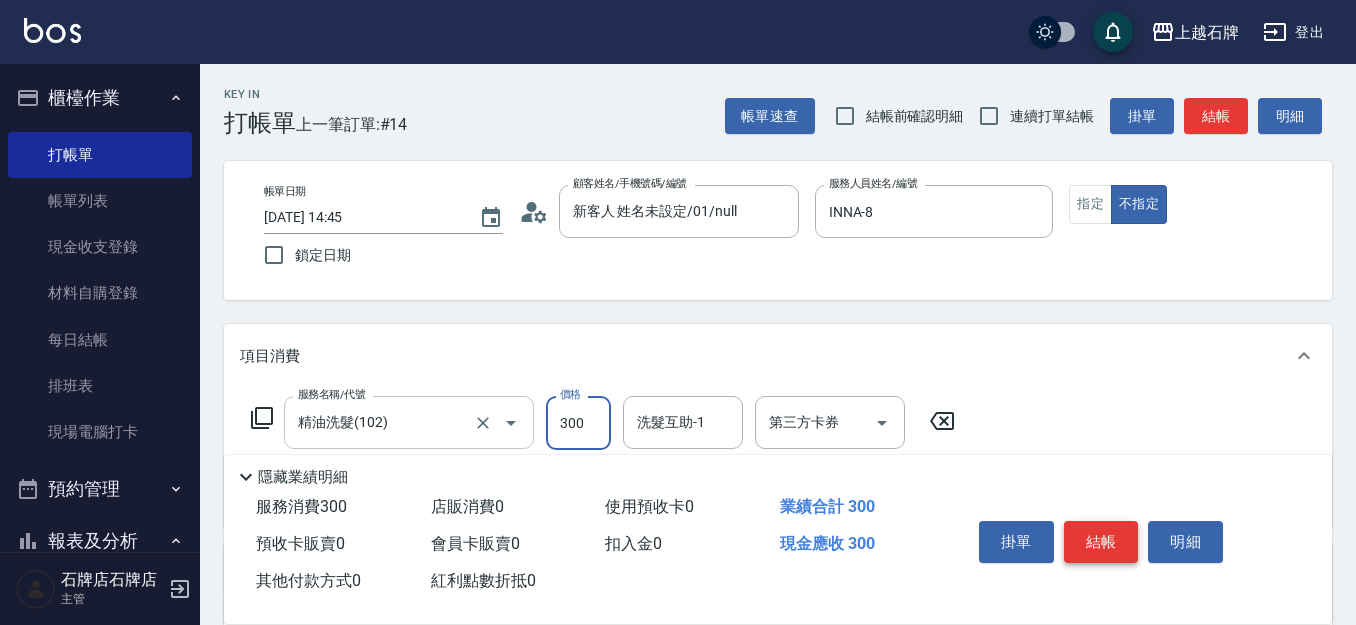 type on "300" 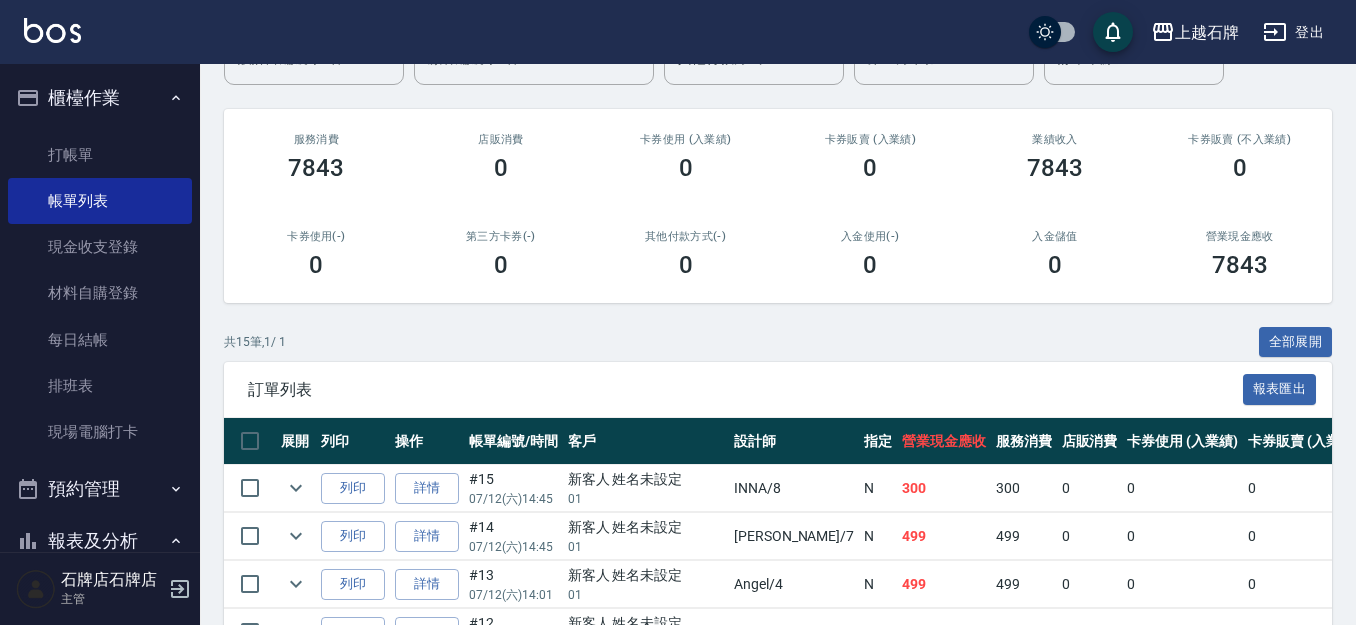 scroll, scrollTop: 300, scrollLeft: 0, axis: vertical 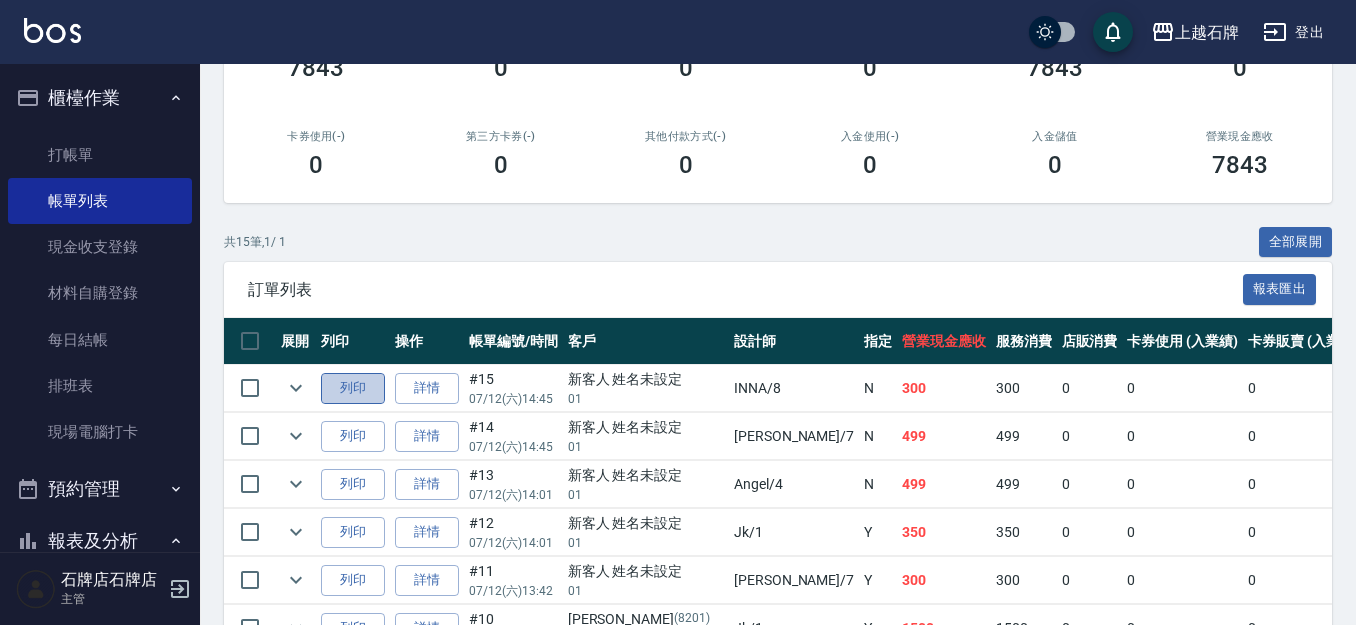 click on "列印" at bounding box center (353, 388) 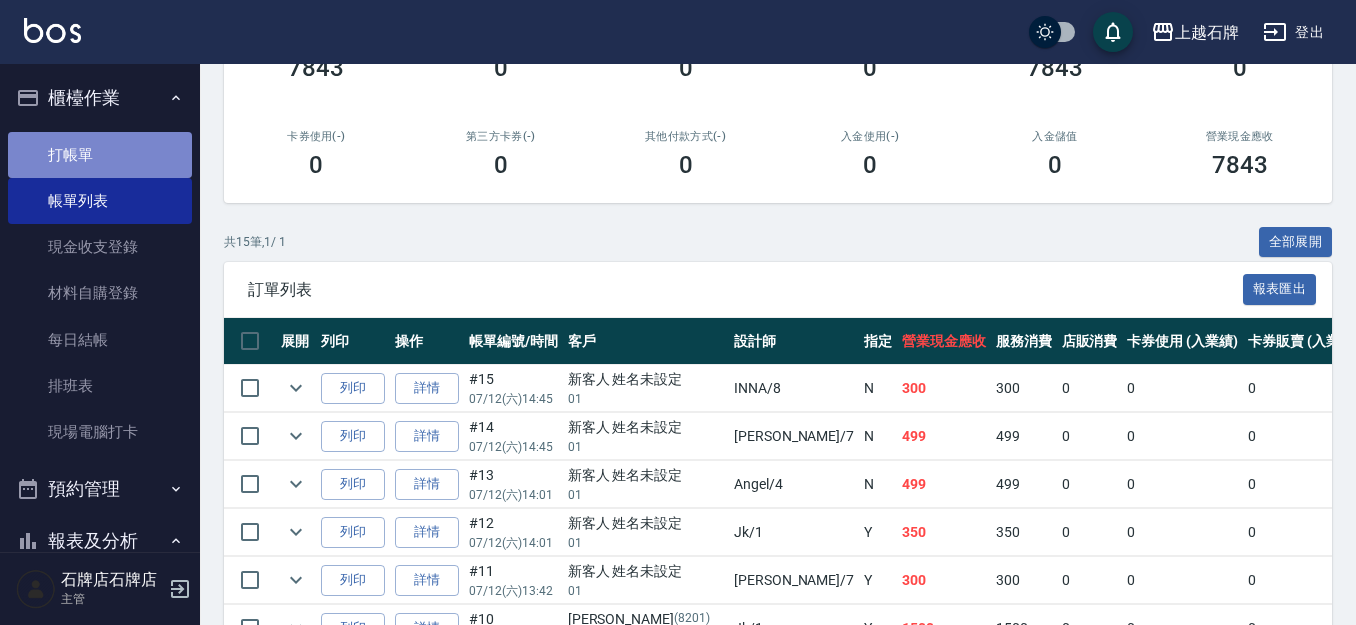 click on "打帳單" at bounding box center [100, 155] 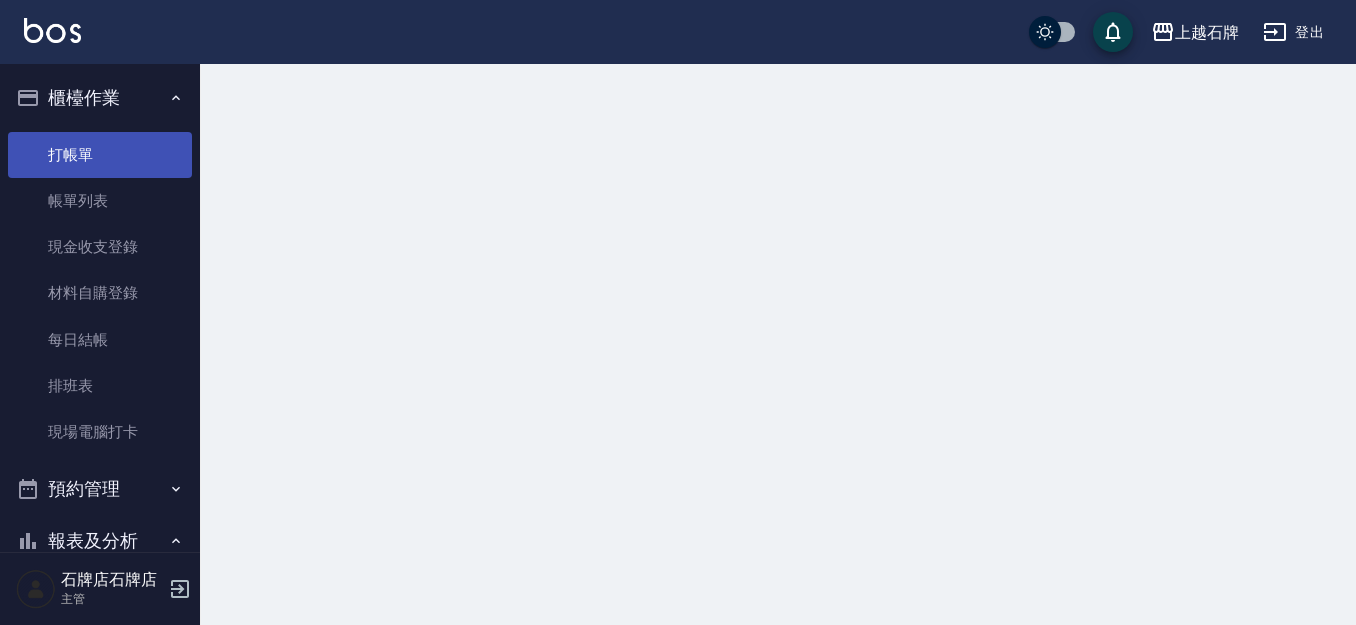 scroll, scrollTop: 0, scrollLeft: 0, axis: both 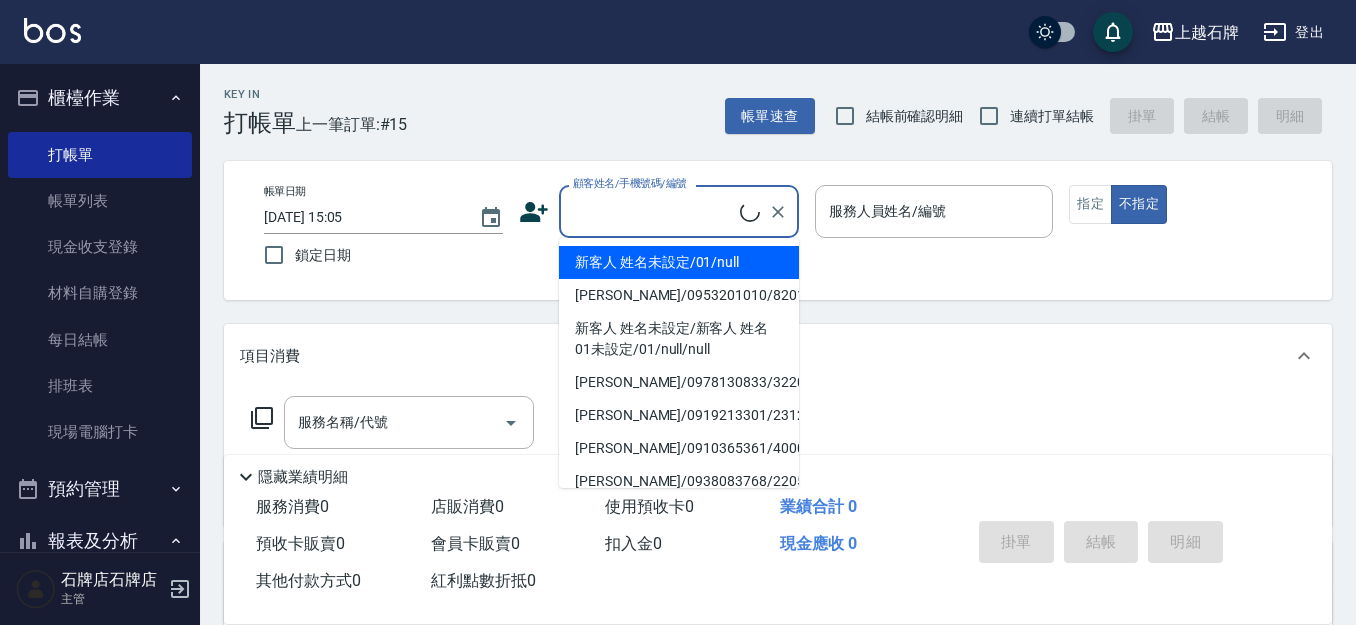 click on "顧客姓名/手機號碼/編號" at bounding box center (654, 211) 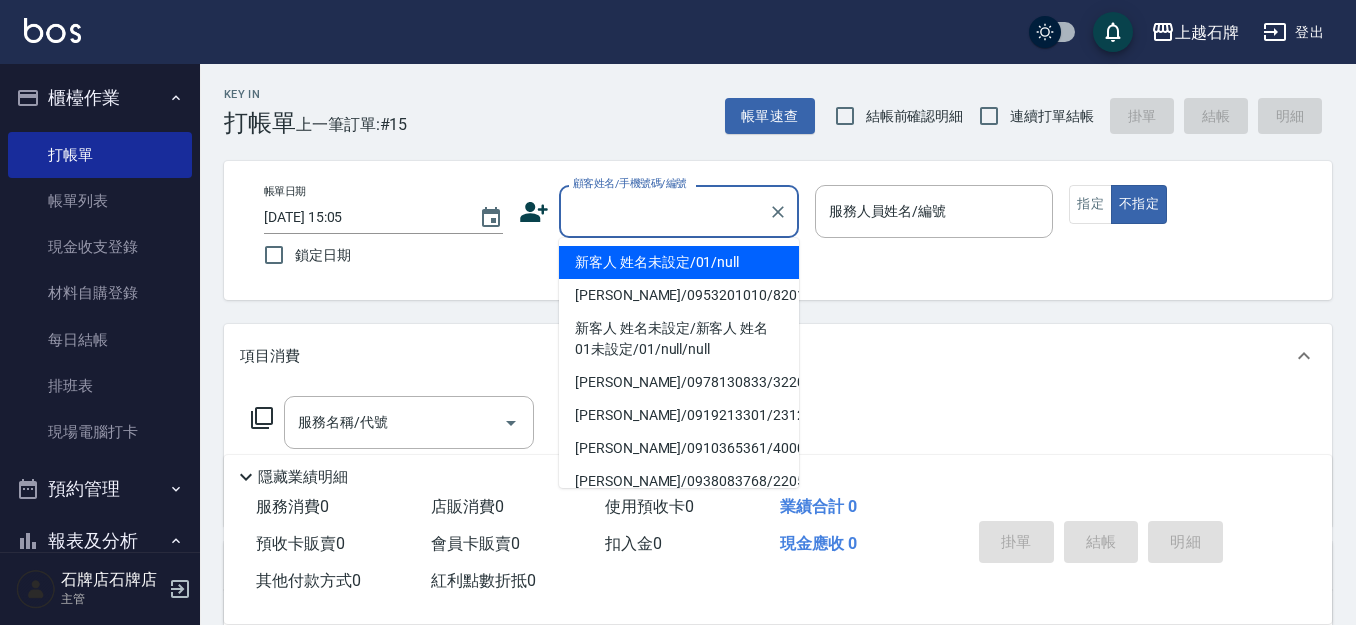 drag, startPoint x: 660, startPoint y: 260, endPoint x: 512, endPoint y: 7, distance: 293.1092 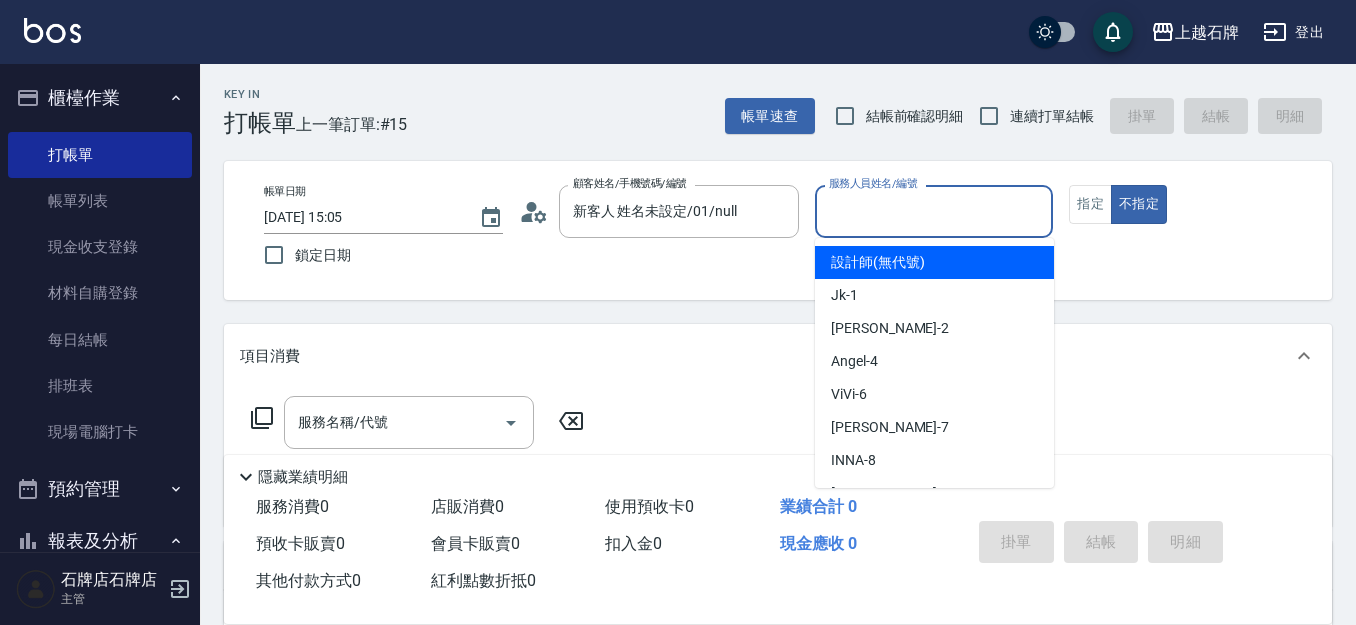 click on "服務人員姓名/編號" at bounding box center [934, 211] 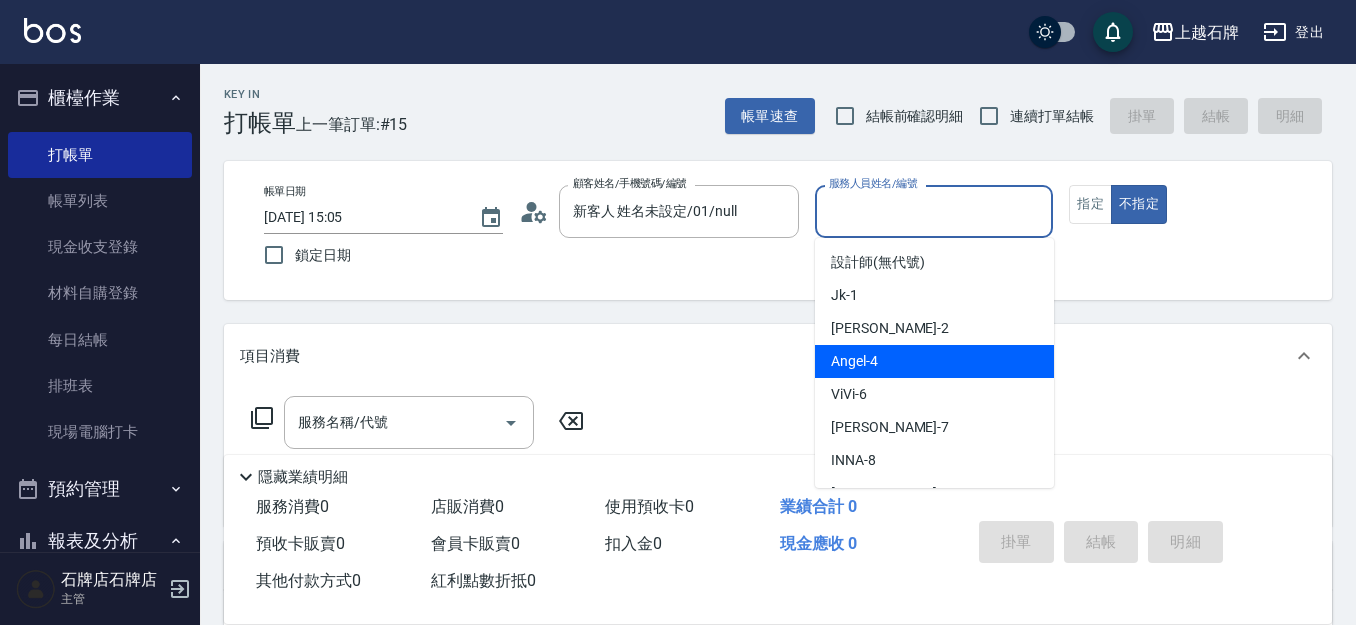 click on "[PERSON_NAME] -4" at bounding box center (934, 361) 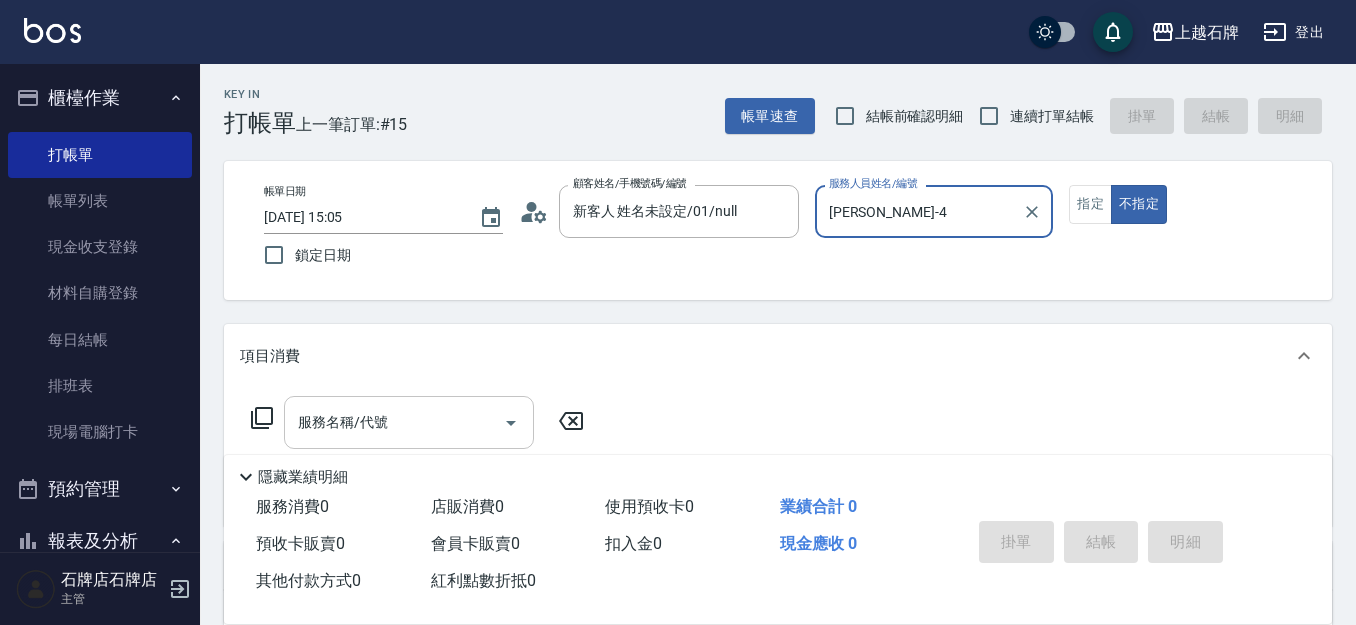 click on "服務名稱/代號" at bounding box center (394, 422) 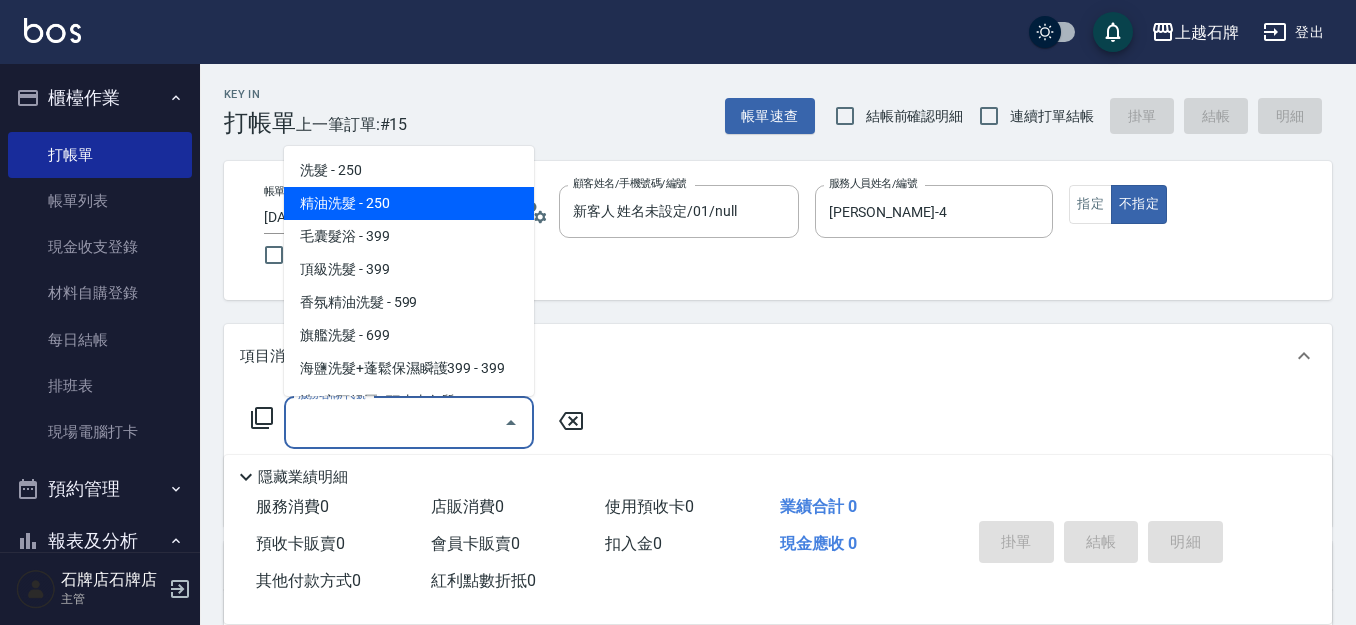 click on "精油洗髮 - 250" at bounding box center [409, 203] 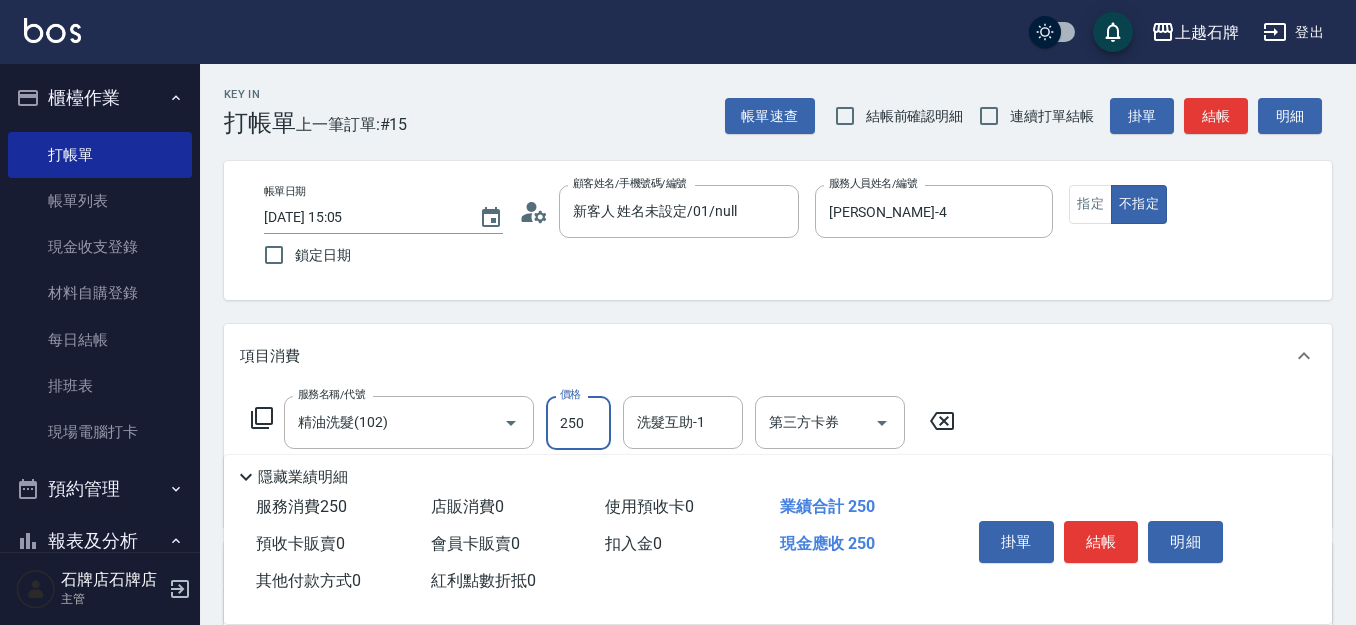click on "250" at bounding box center [578, 423] 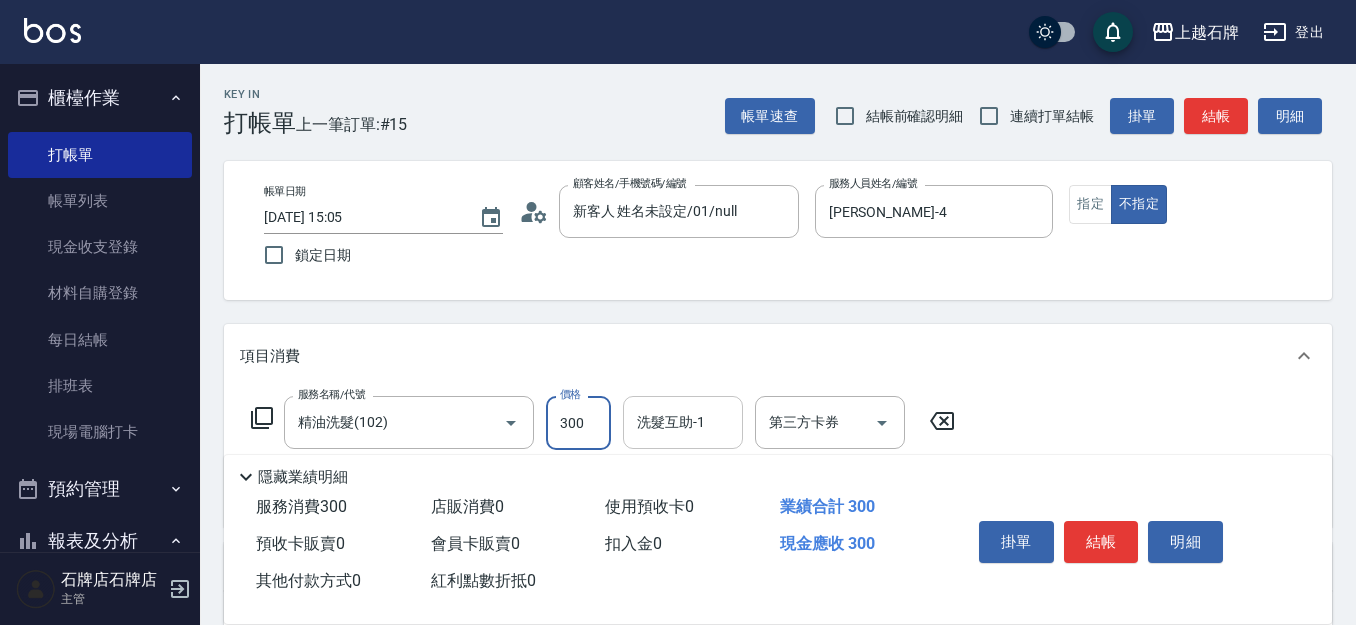 type on "300" 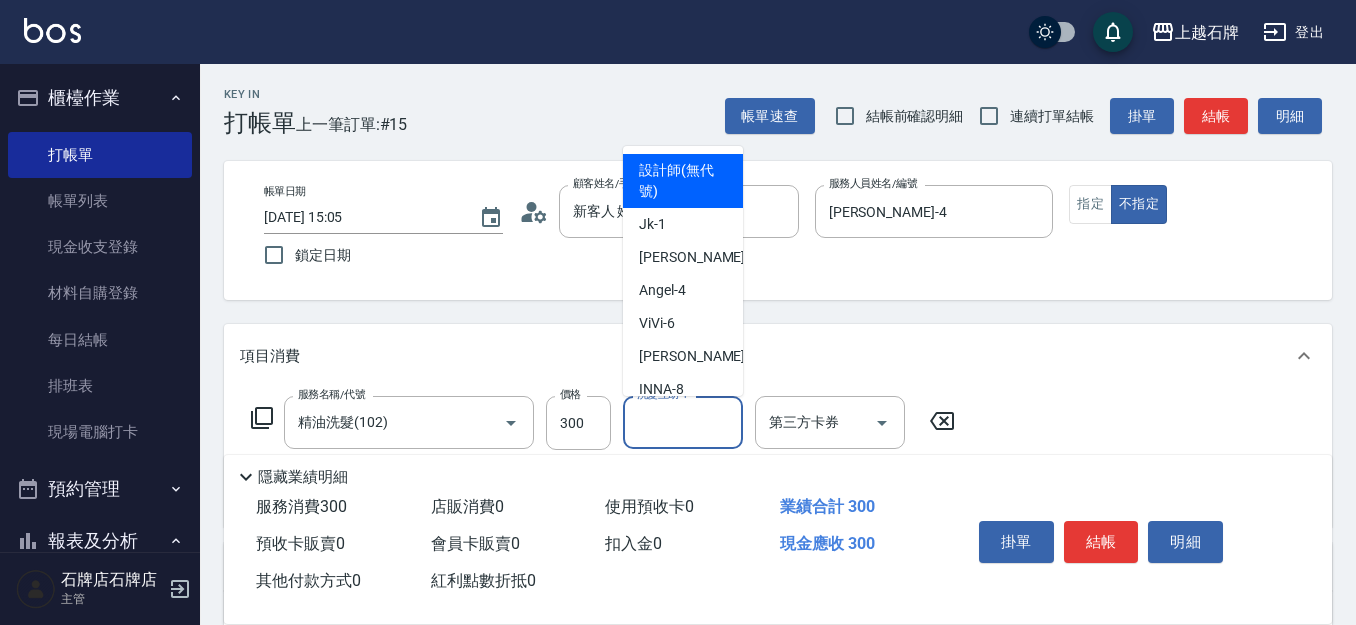 click on "洗髮互助-1" at bounding box center [683, 422] 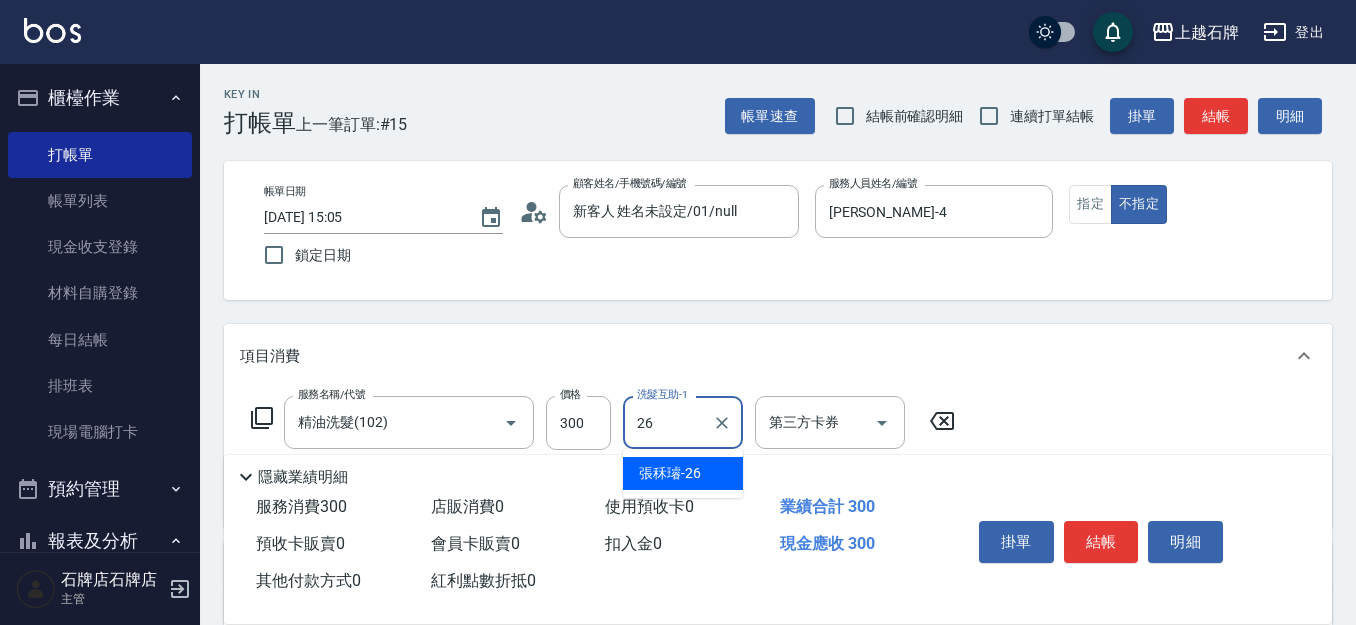 click on "[PERSON_NAME]-26" at bounding box center (670, 473) 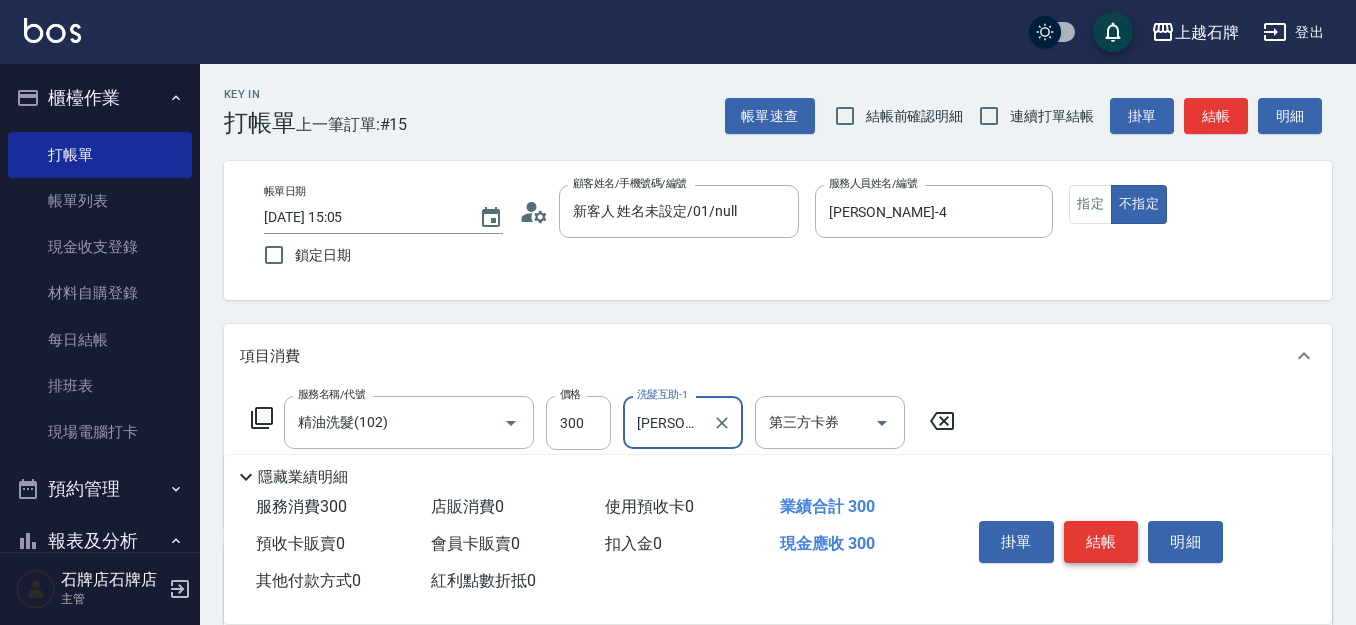 type on "[PERSON_NAME]-26" 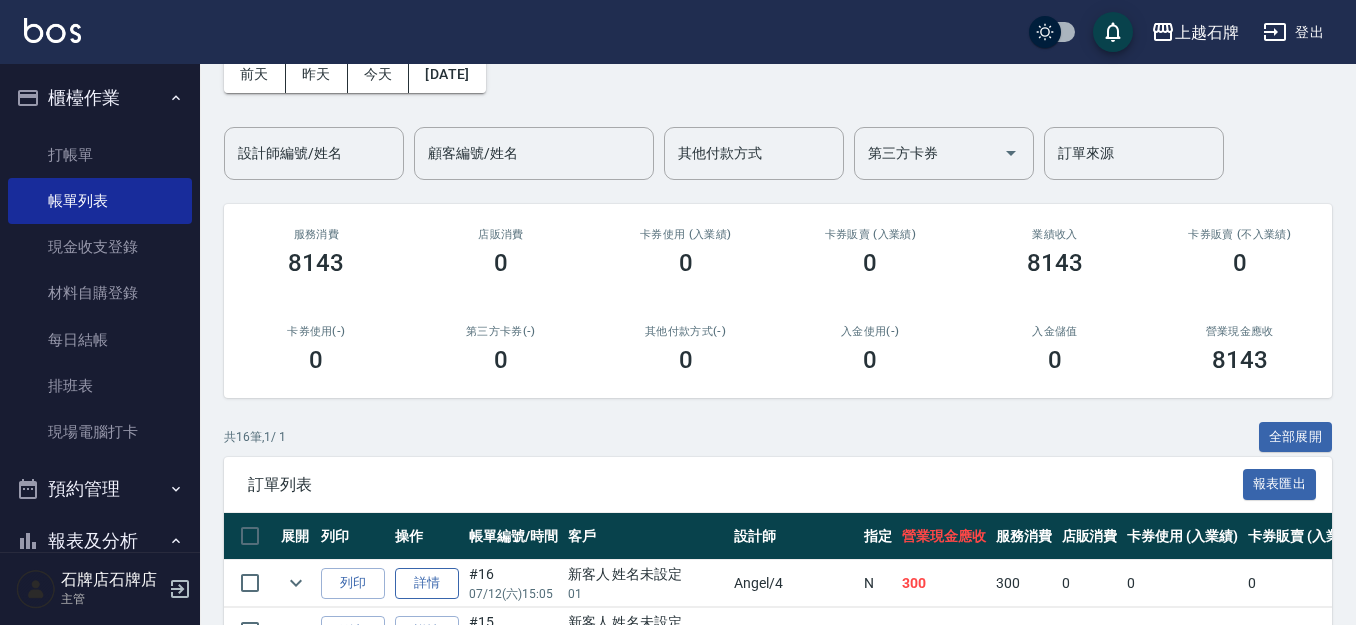 scroll, scrollTop: 200, scrollLeft: 0, axis: vertical 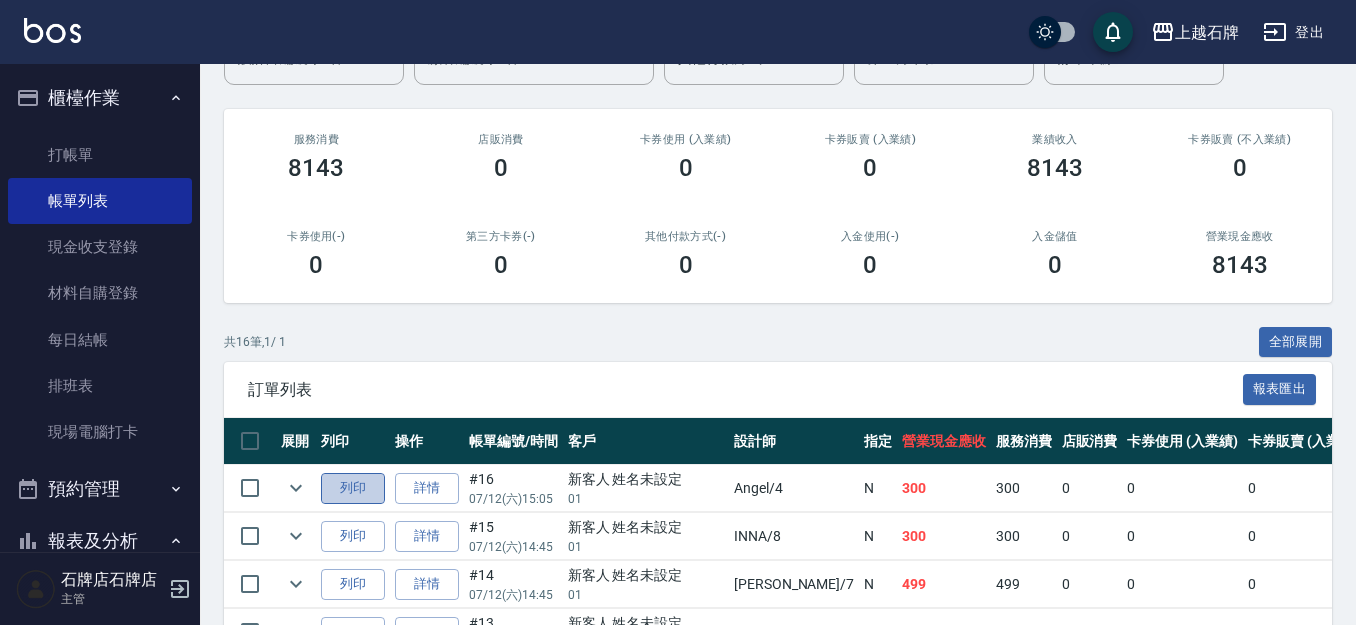 click on "列印" at bounding box center (353, 488) 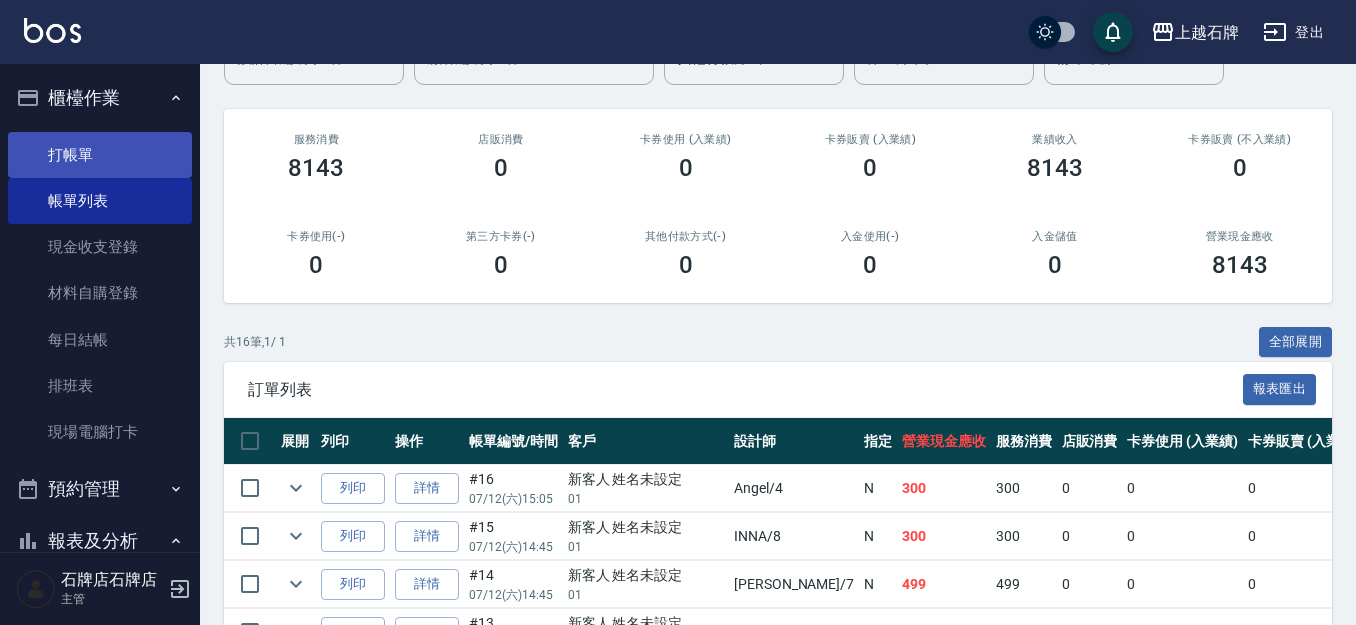 click on "打帳單" at bounding box center [100, 155] 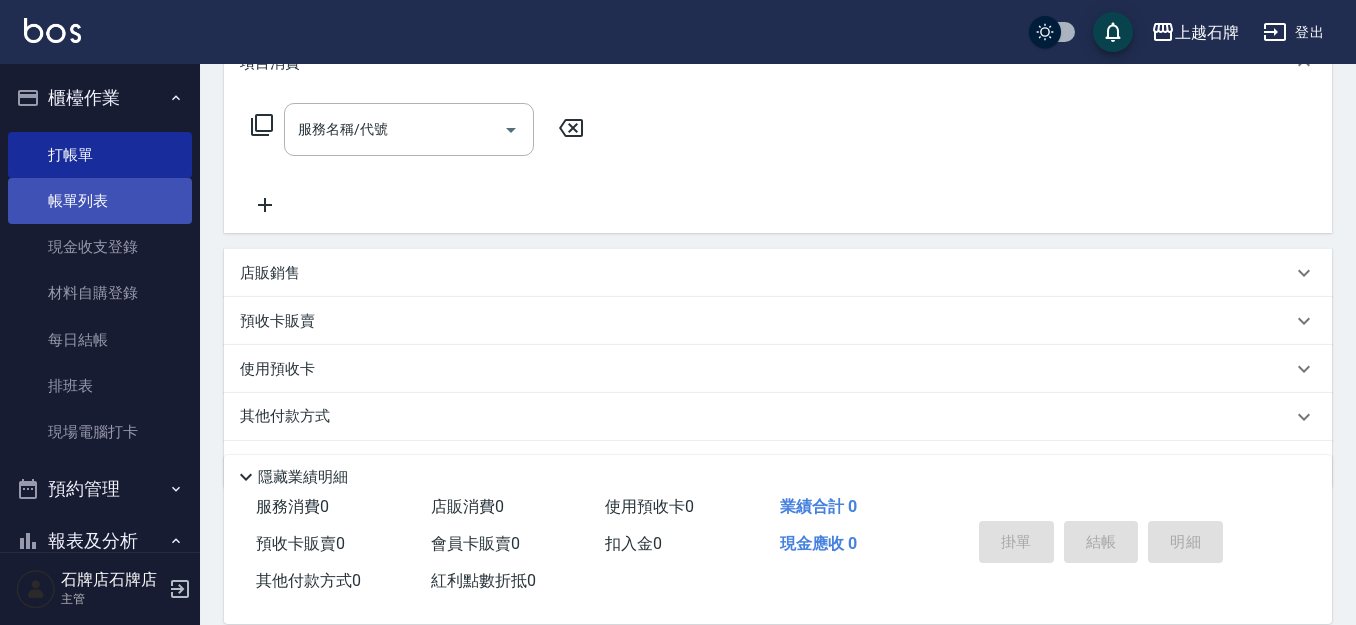 scroll, scrollTop: 300, scrollLeft: 0, axis: vertical 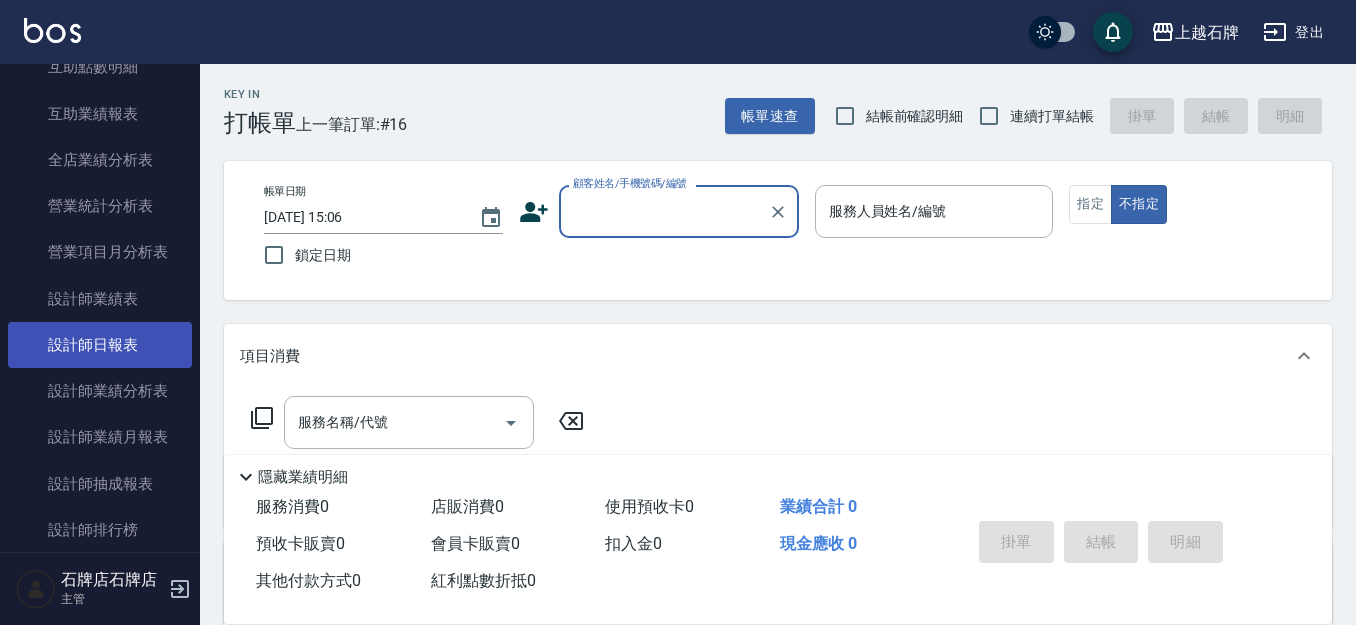 click on "設計師日報表" at bounding box center [100, 345] 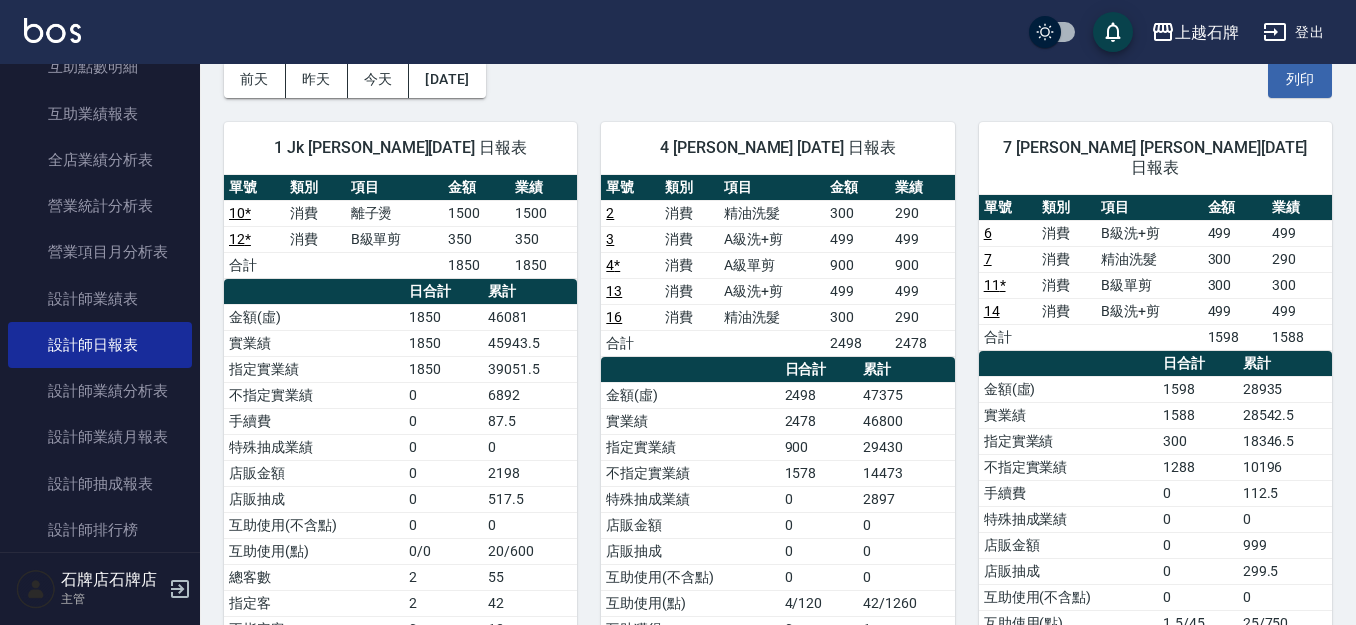 scroll, scrollTop: 200, scrollLeft: 0, axis: vertical 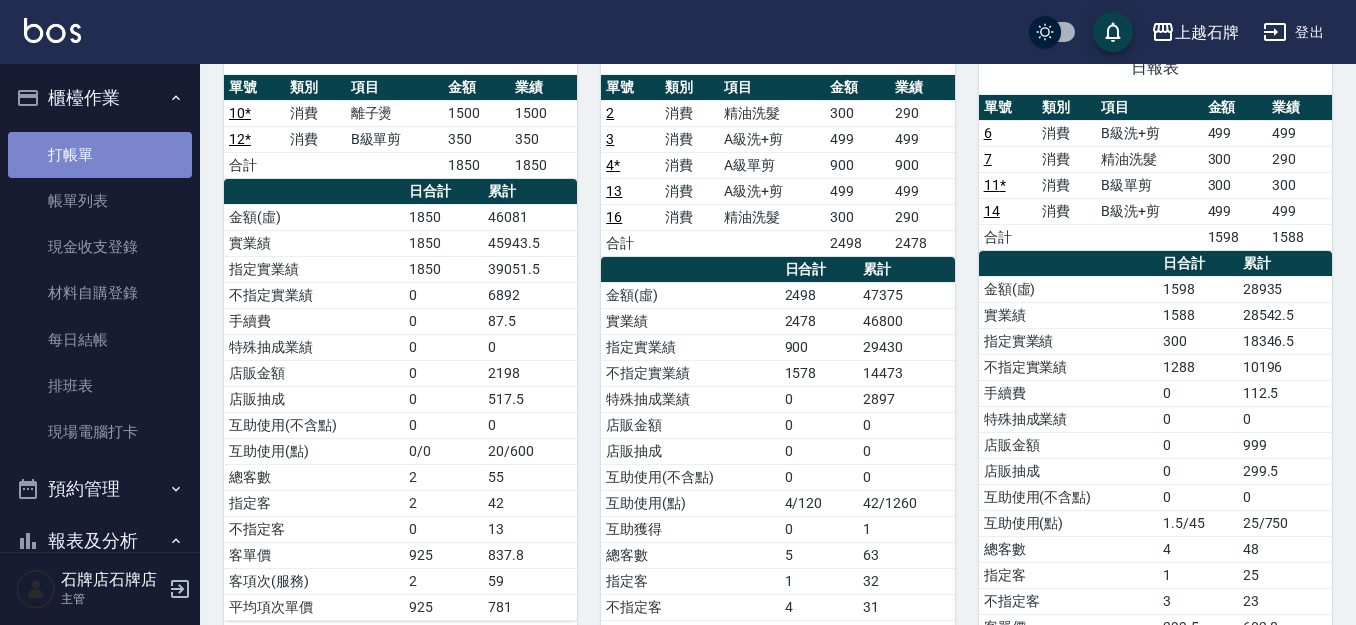 click on "打帳單" at bounding box center (100, 155) 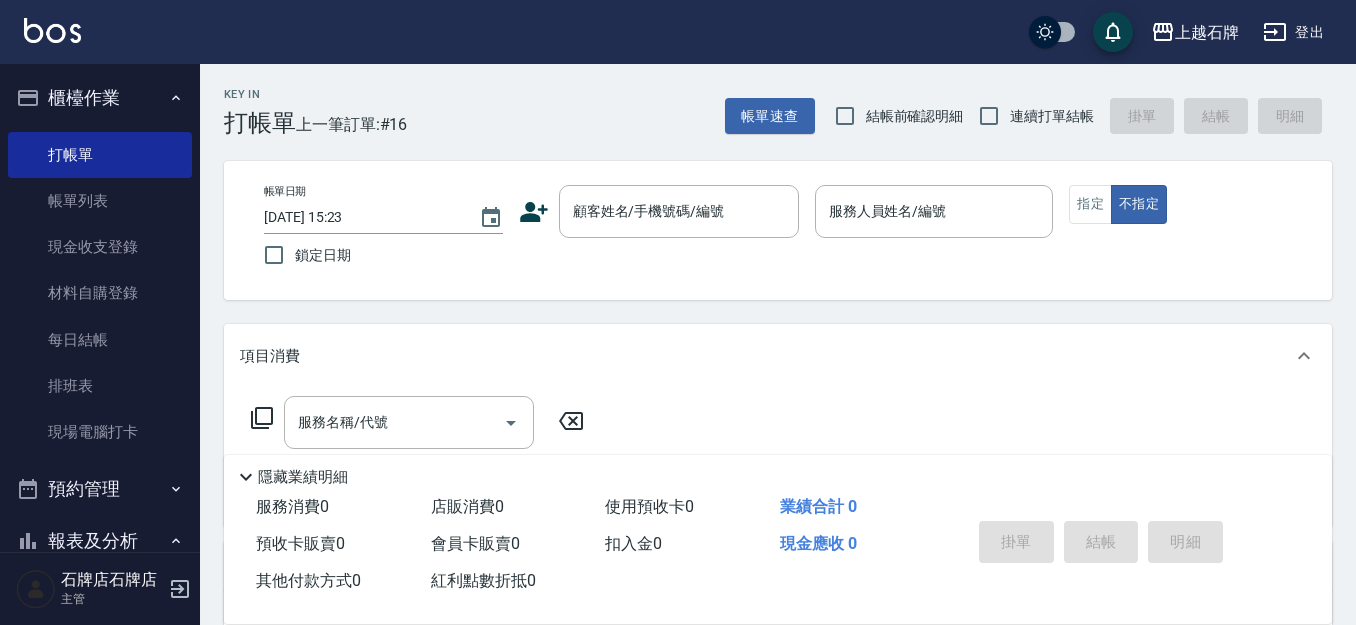 click on "Key In 打帳單 上一筆訂單:#16 帳單速查 結帳前確認明細 連續打單結帳 掛單 結帳 明細" at bounding box center [766, 100] 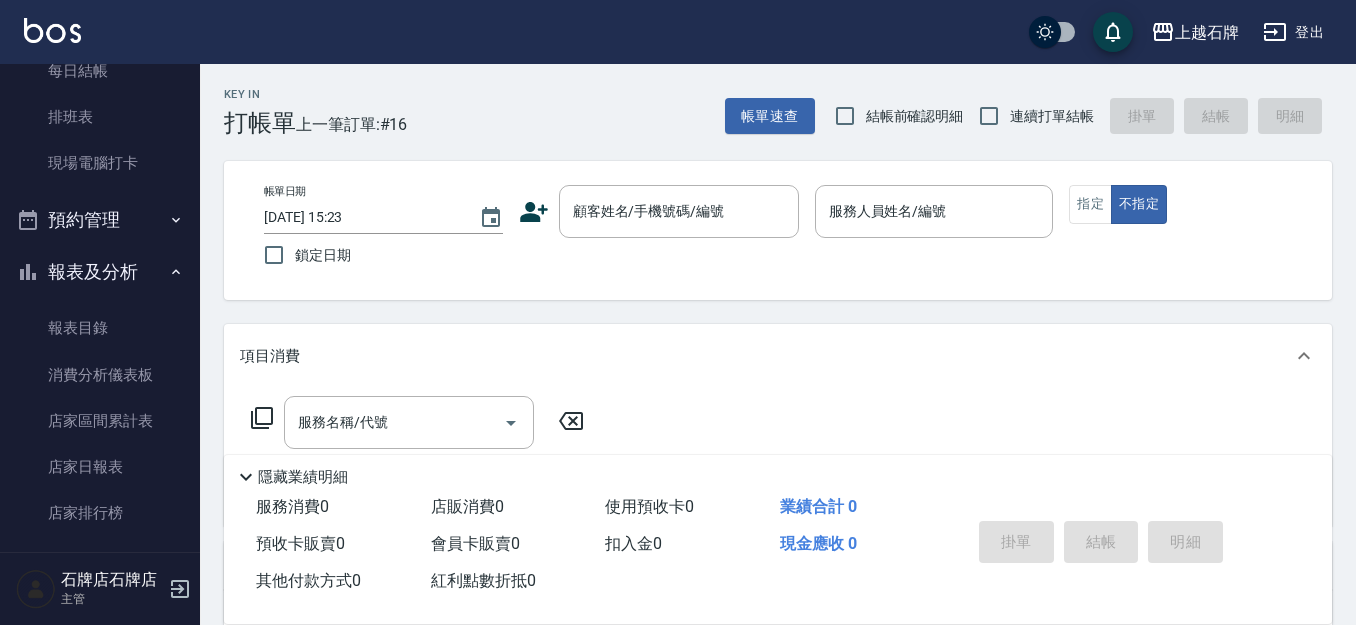 scroll, scrollTop: 400, scrollLeft: 0, axis: vertical 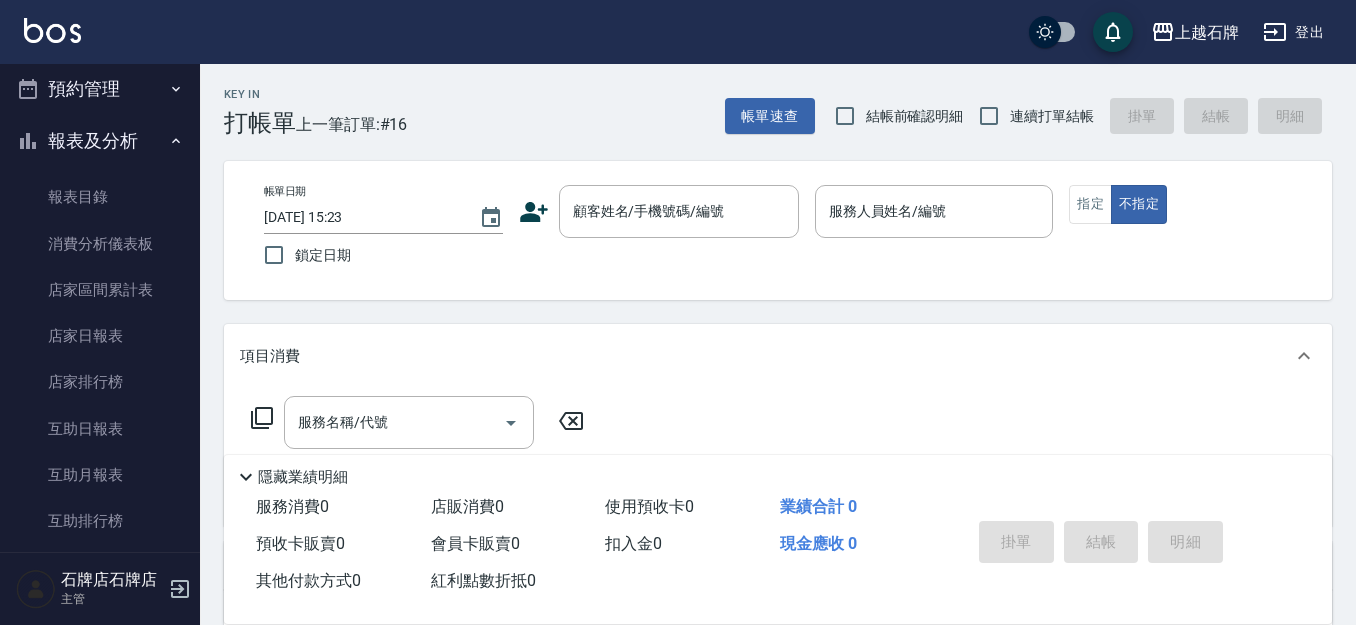 click on "Key In 打帳單 上一筆訂單:#16 帳單速查 結帳前確認明細 連續打單結帳 掛單 結帳 明細" at bounding box center (766, 100) 